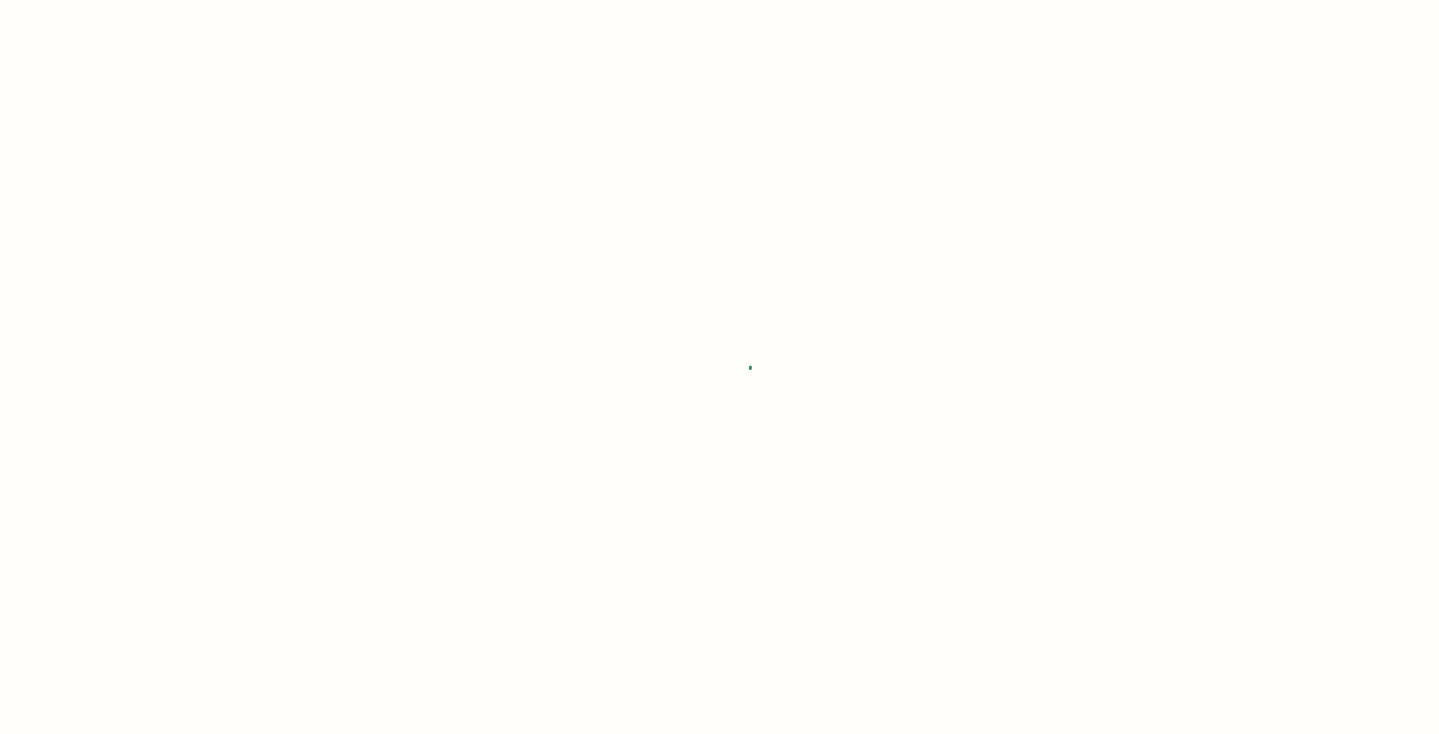 scroll, scrollTop: 0, scrollLeft: 0, axis: both 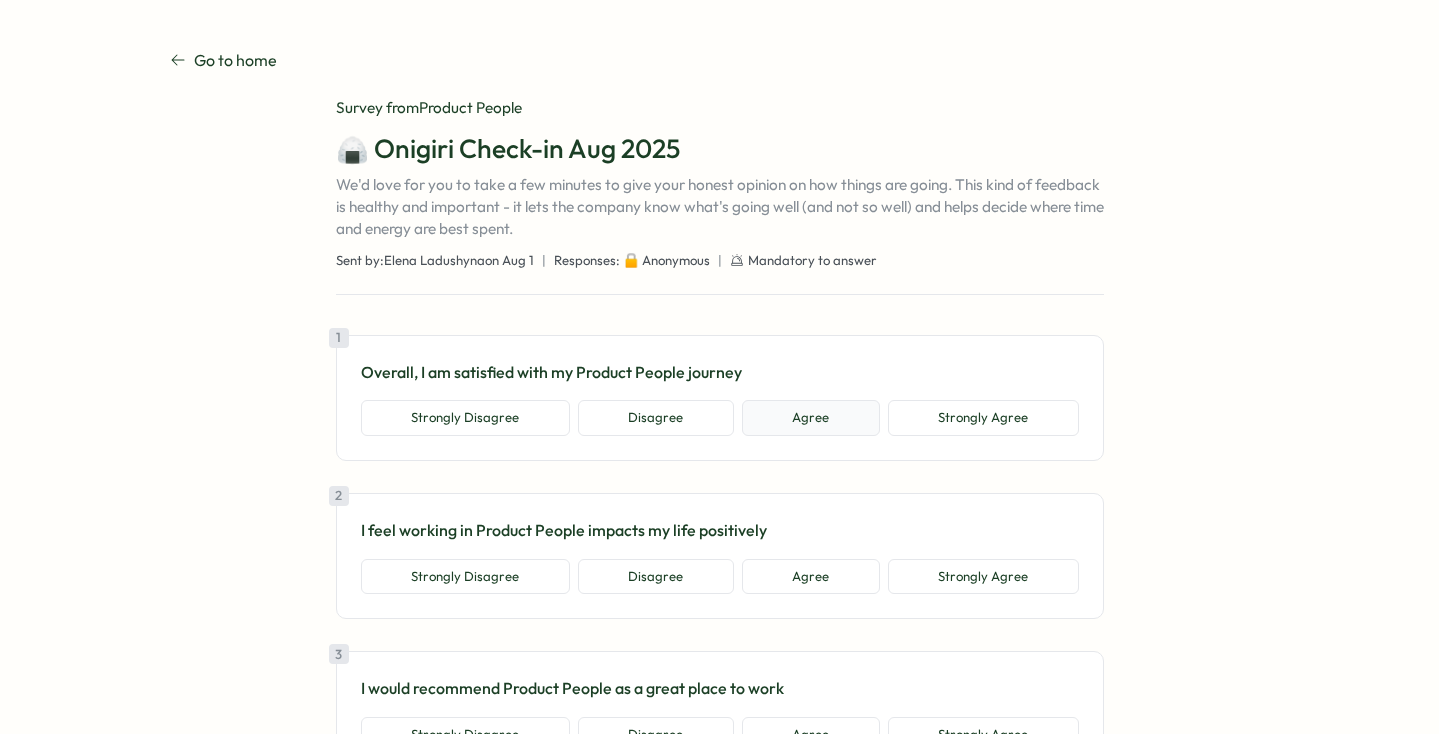 click on "Agree" at bounding box center (811, 418) 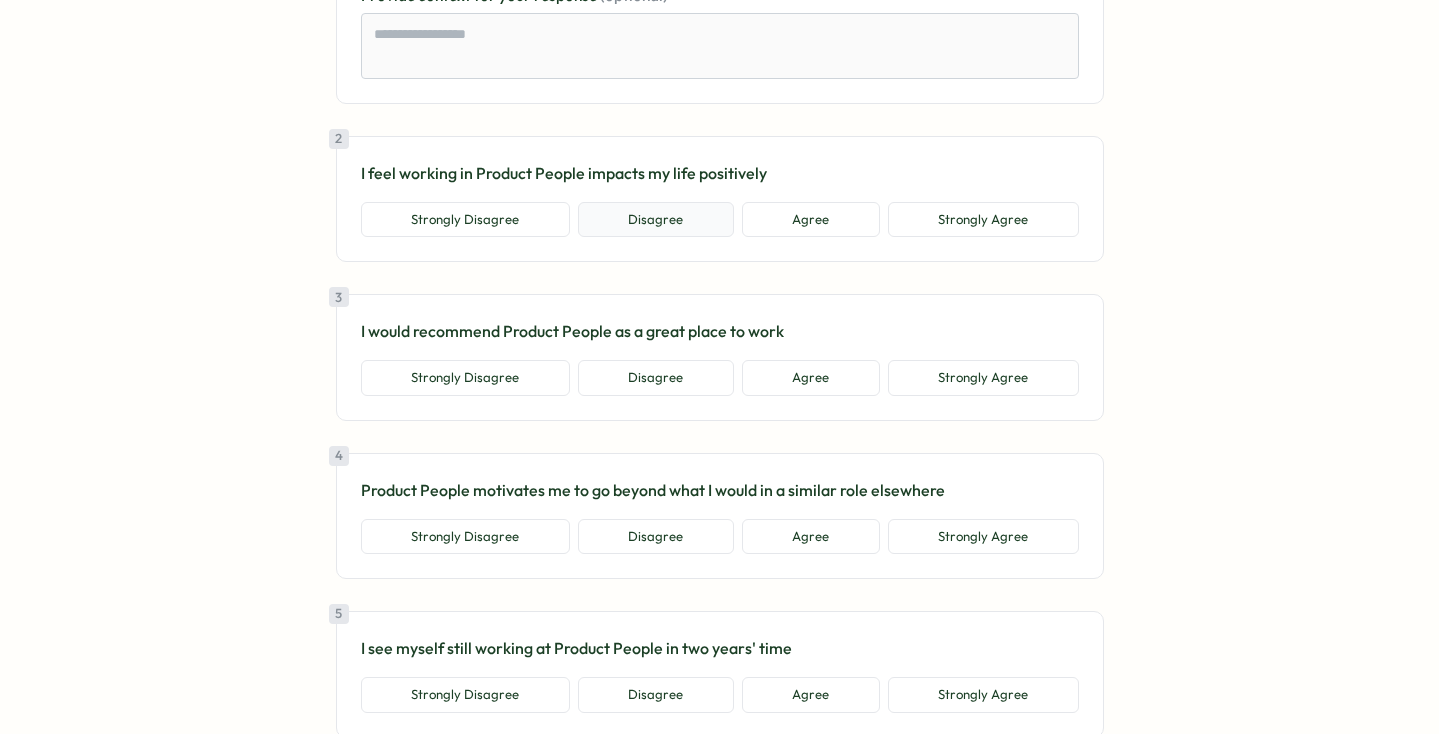 scroll, scrollTop: 513, scrollLeft: 0, axis: vertical 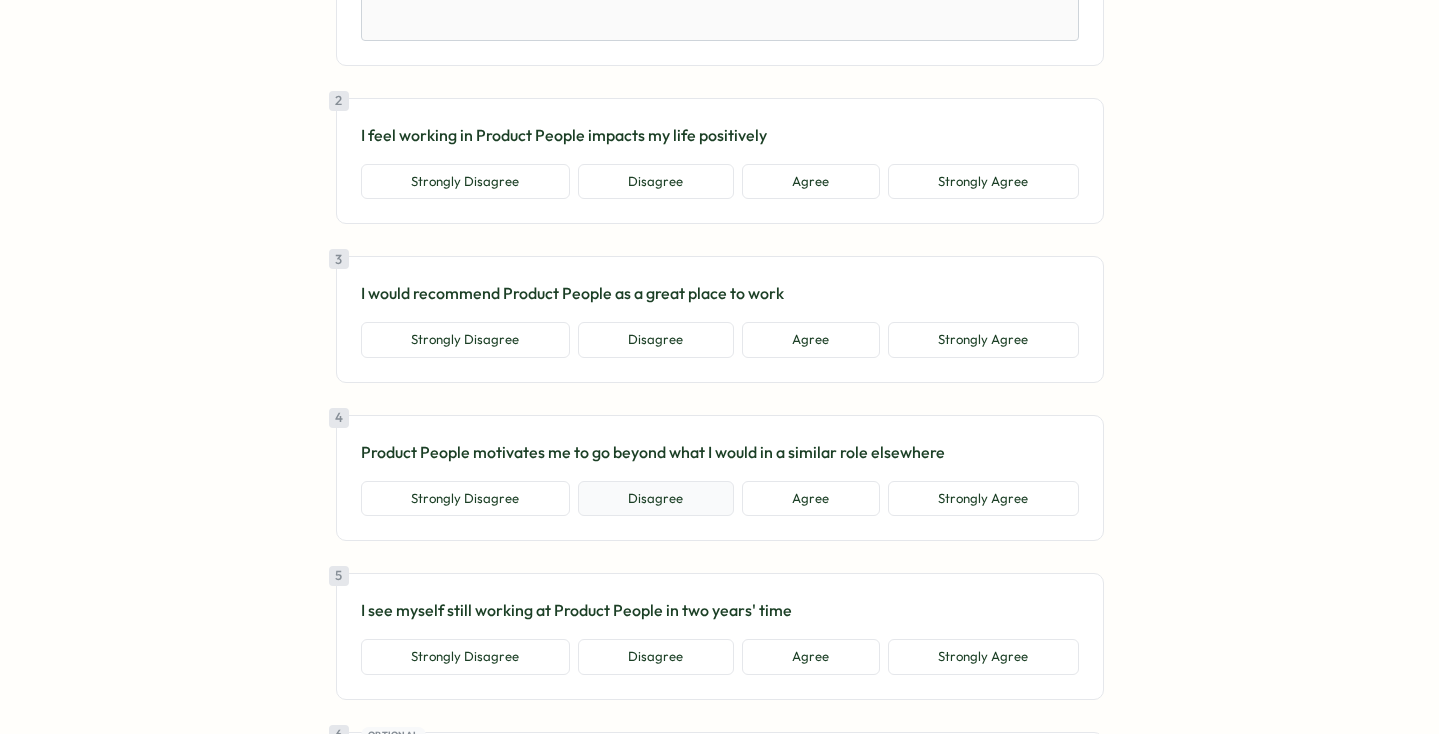 click on "Disagree" at bounding box center (656, 499) 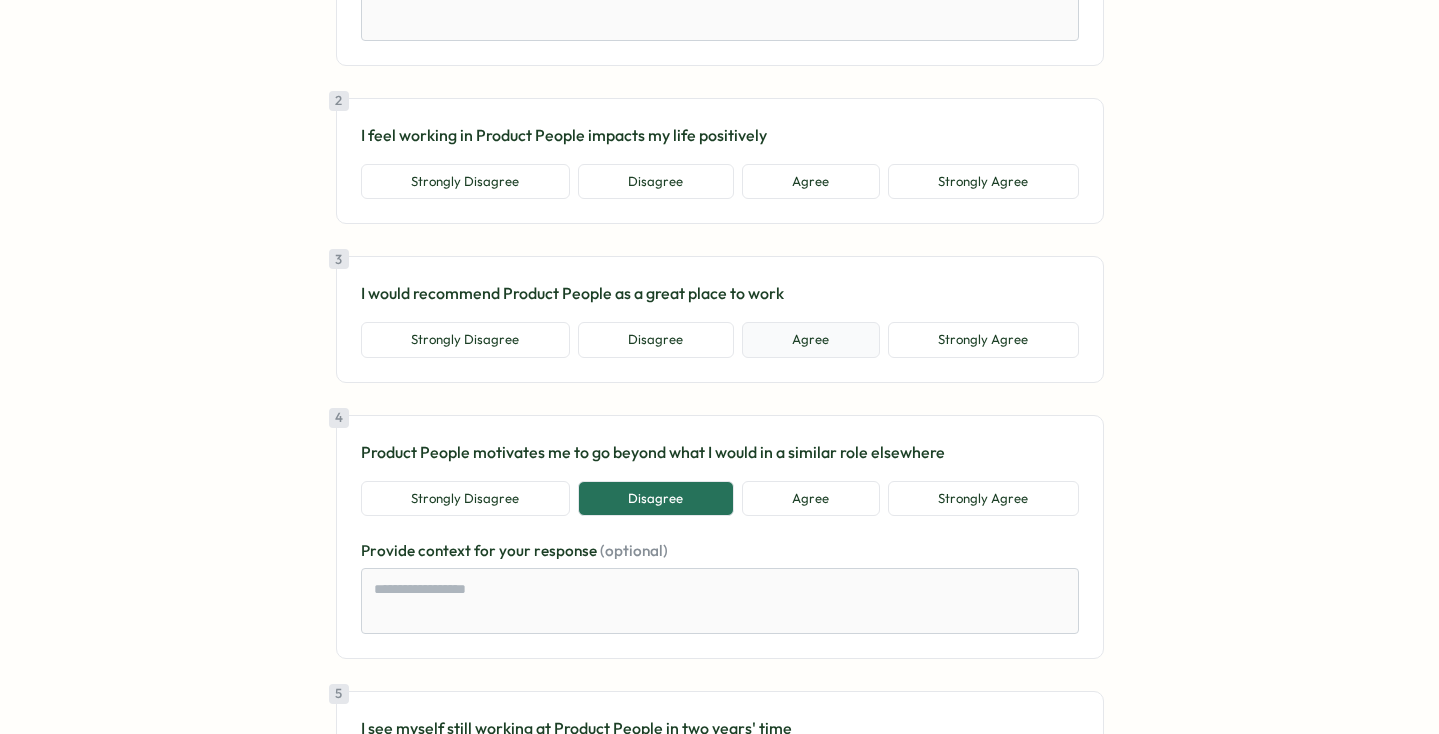 click on "Agree" at bounding box center [811, 340] 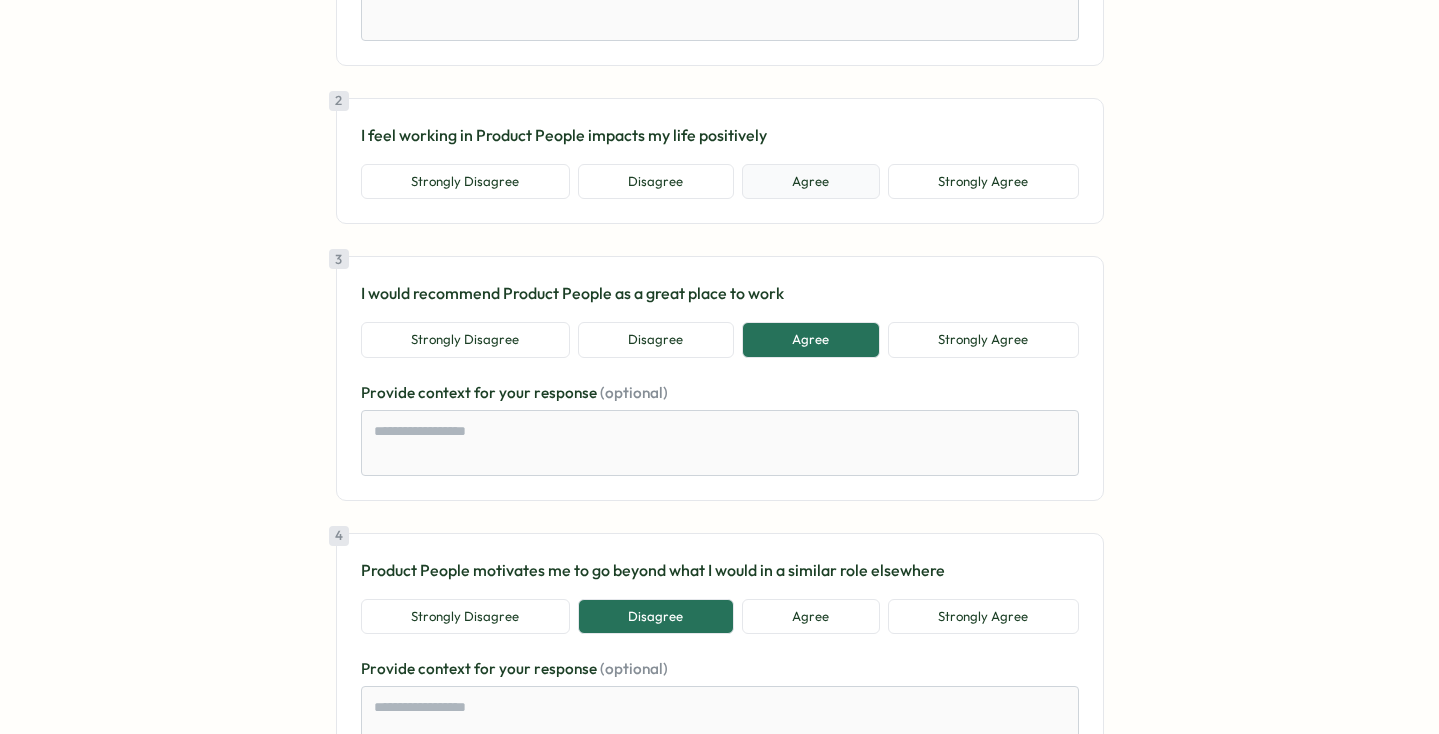 click on "Agree" at bounding box center [811, 182] 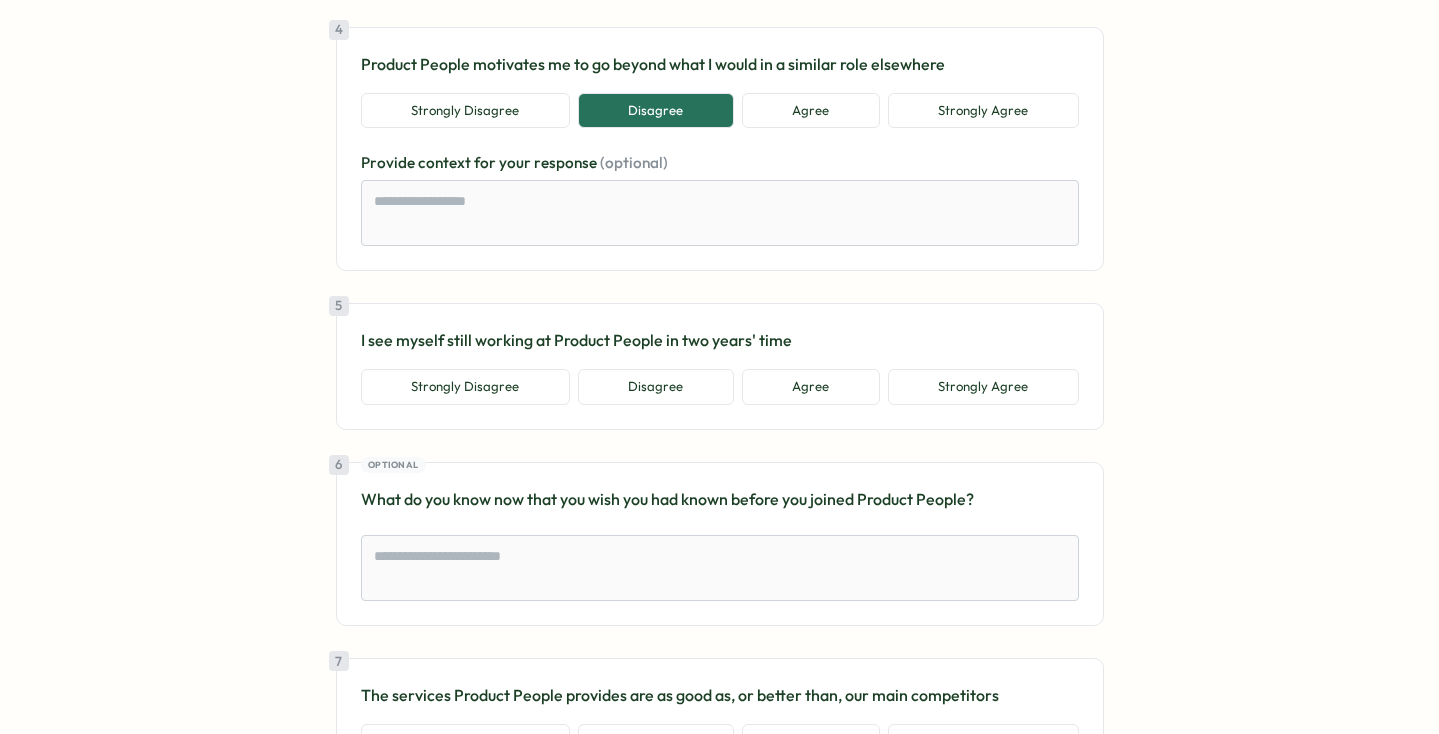 scroll, scrollTop: 1140, scrollLeft: 0, axis: vertical 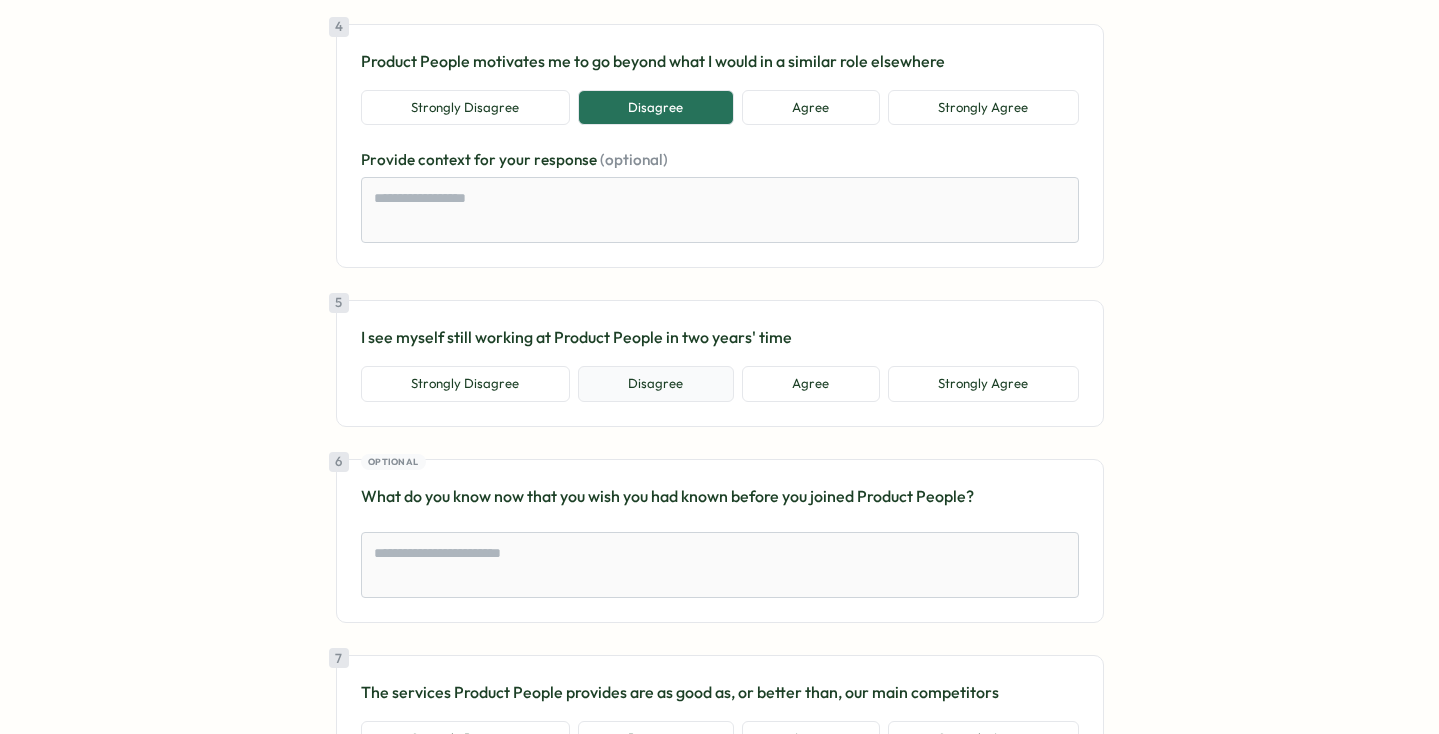 click on "Disagree" at bounding box center [656, 384] 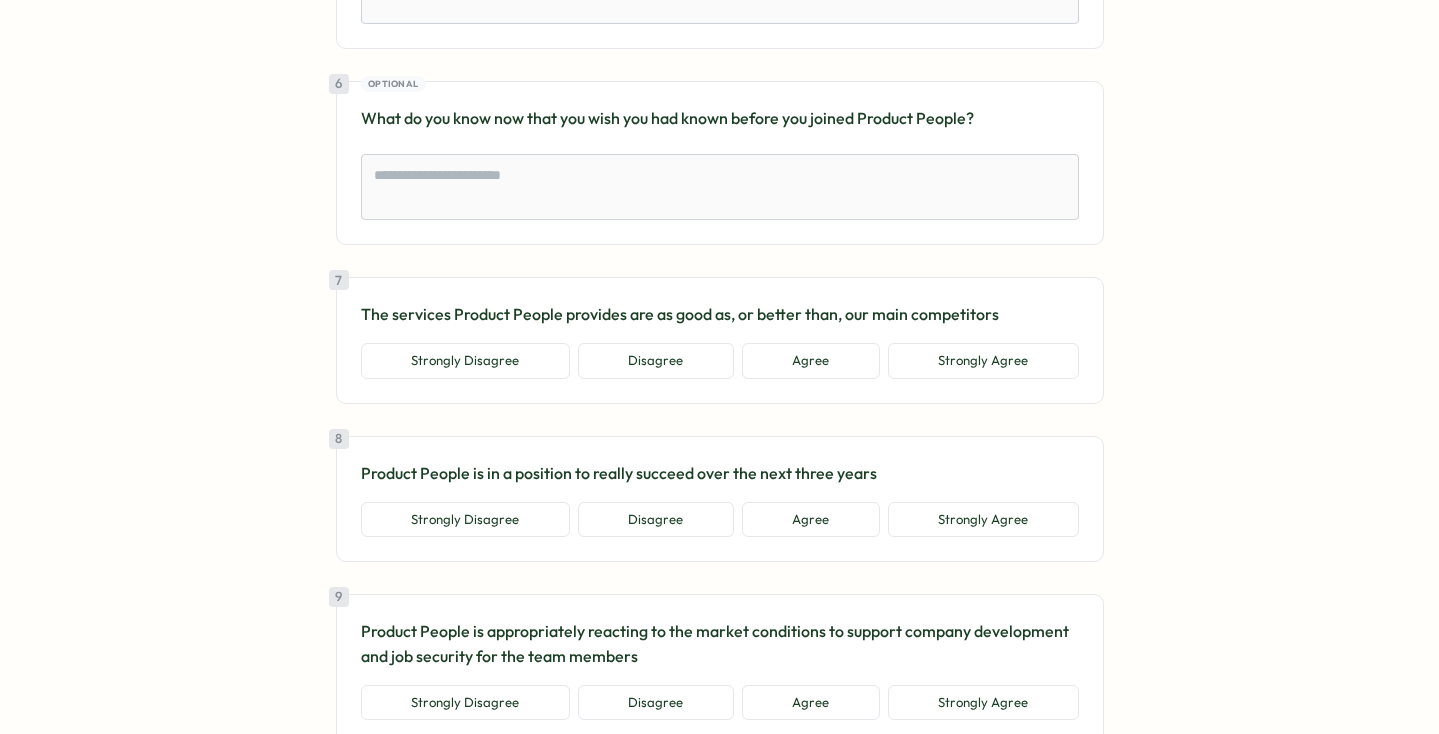 scroll, scrollTop: 1668, scrollLeft: 0, axis: vertical 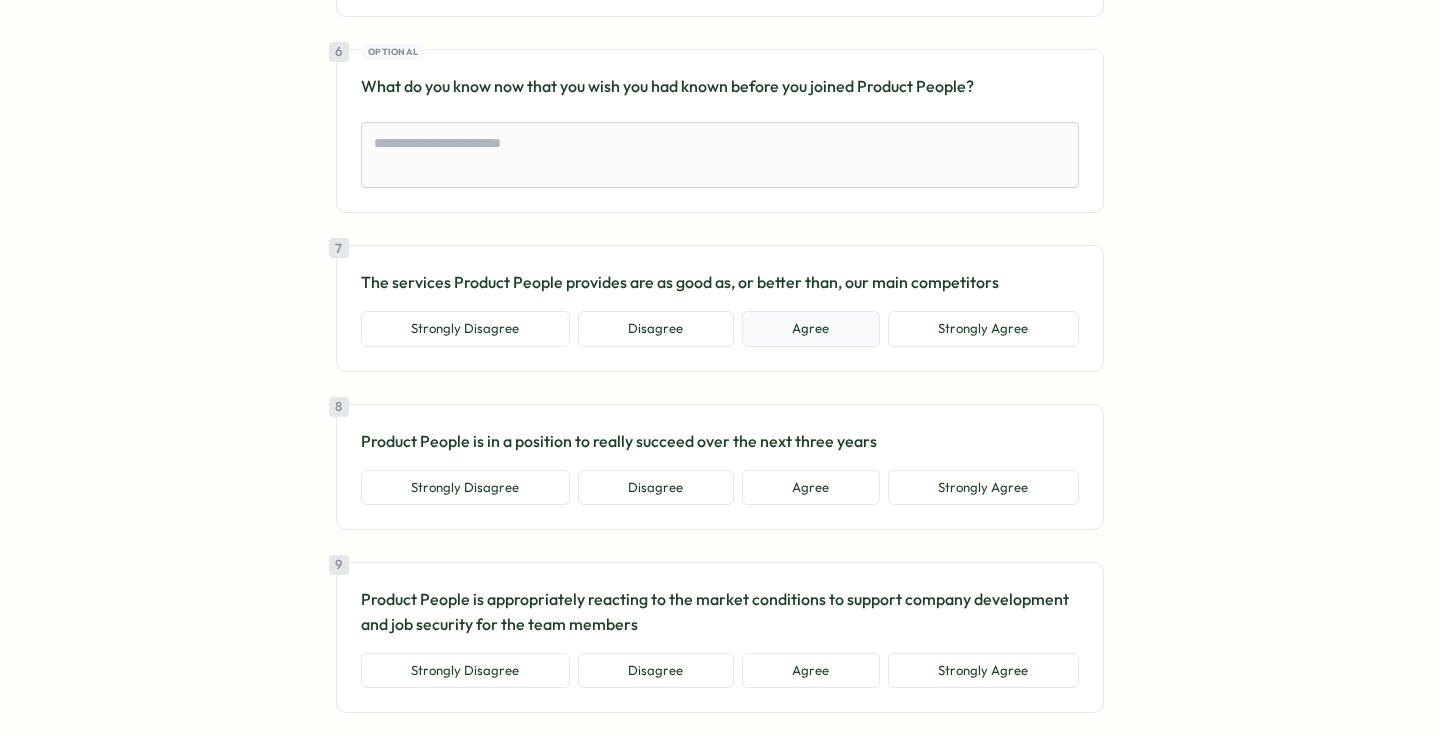 click on "Agree" at bounding box center (811, 329) 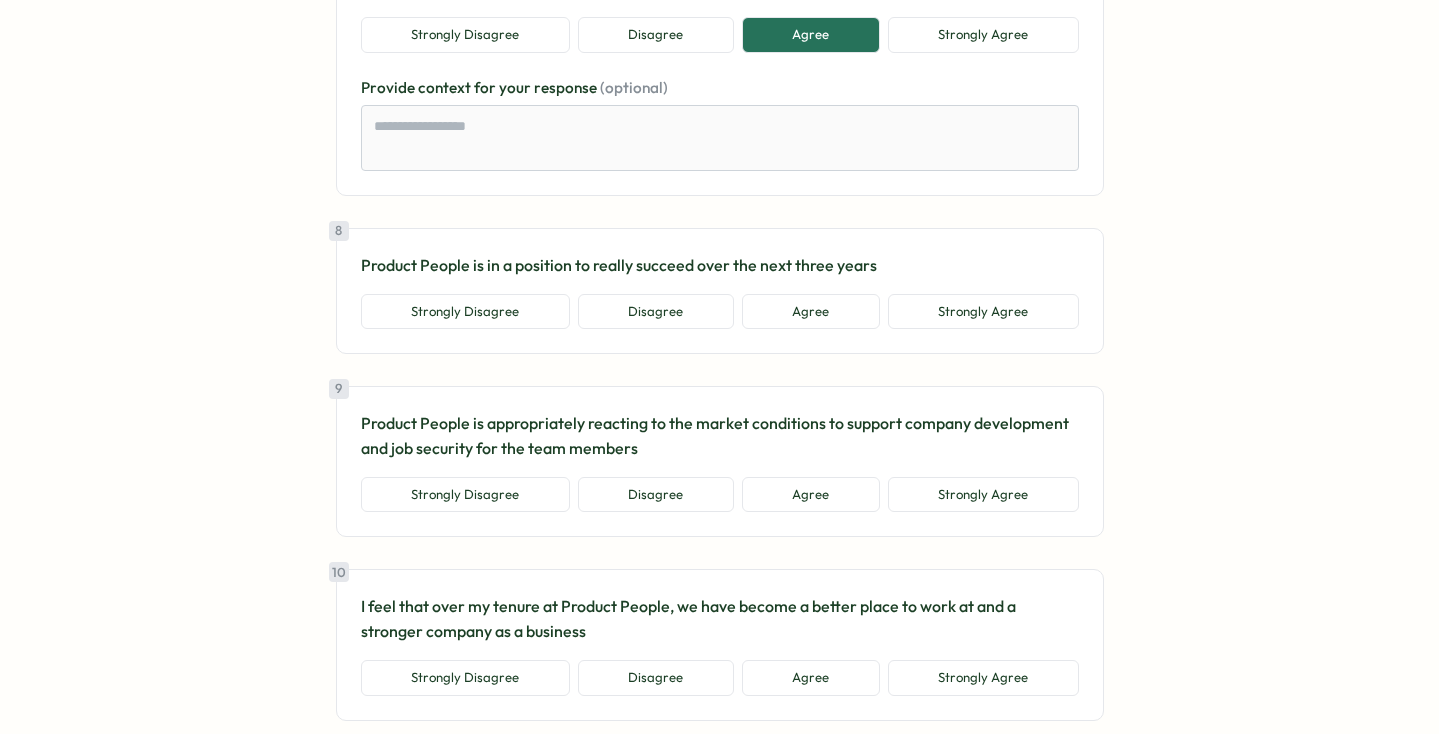 scroll, scrollTop: 1963, scrollLeft: 0, axis: vertical 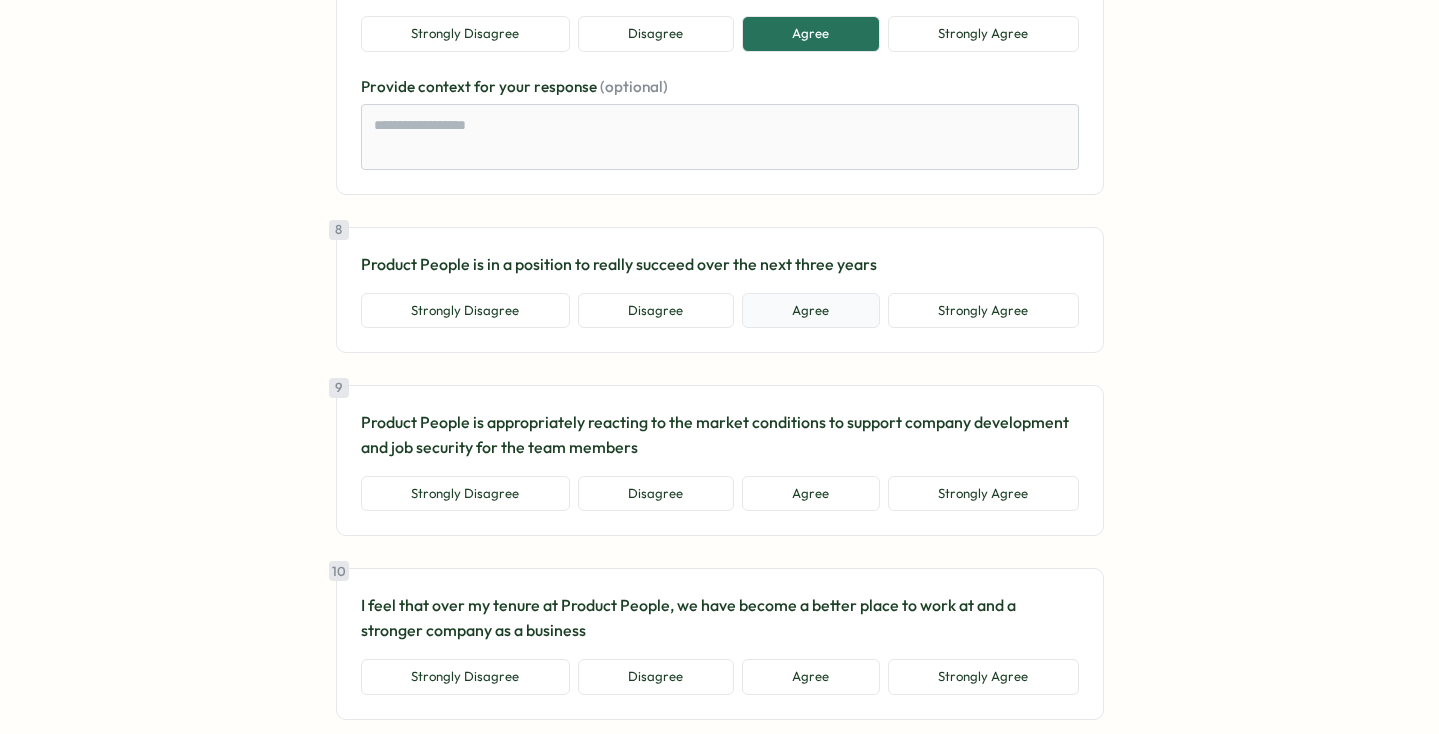 click on "Agree" at bounding box center [811, 311] 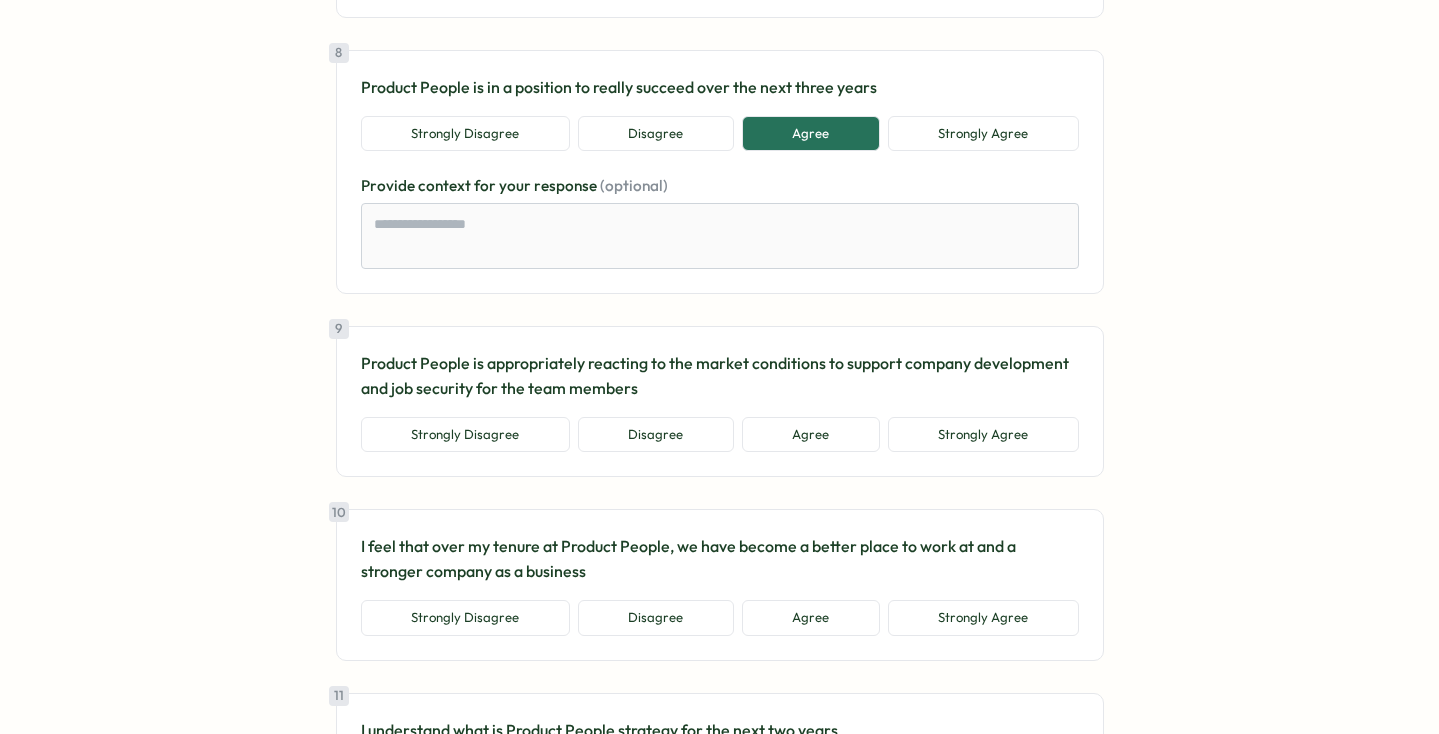 scroll, scrollTop: 2153, scrollLeft: 0, axis: vertical 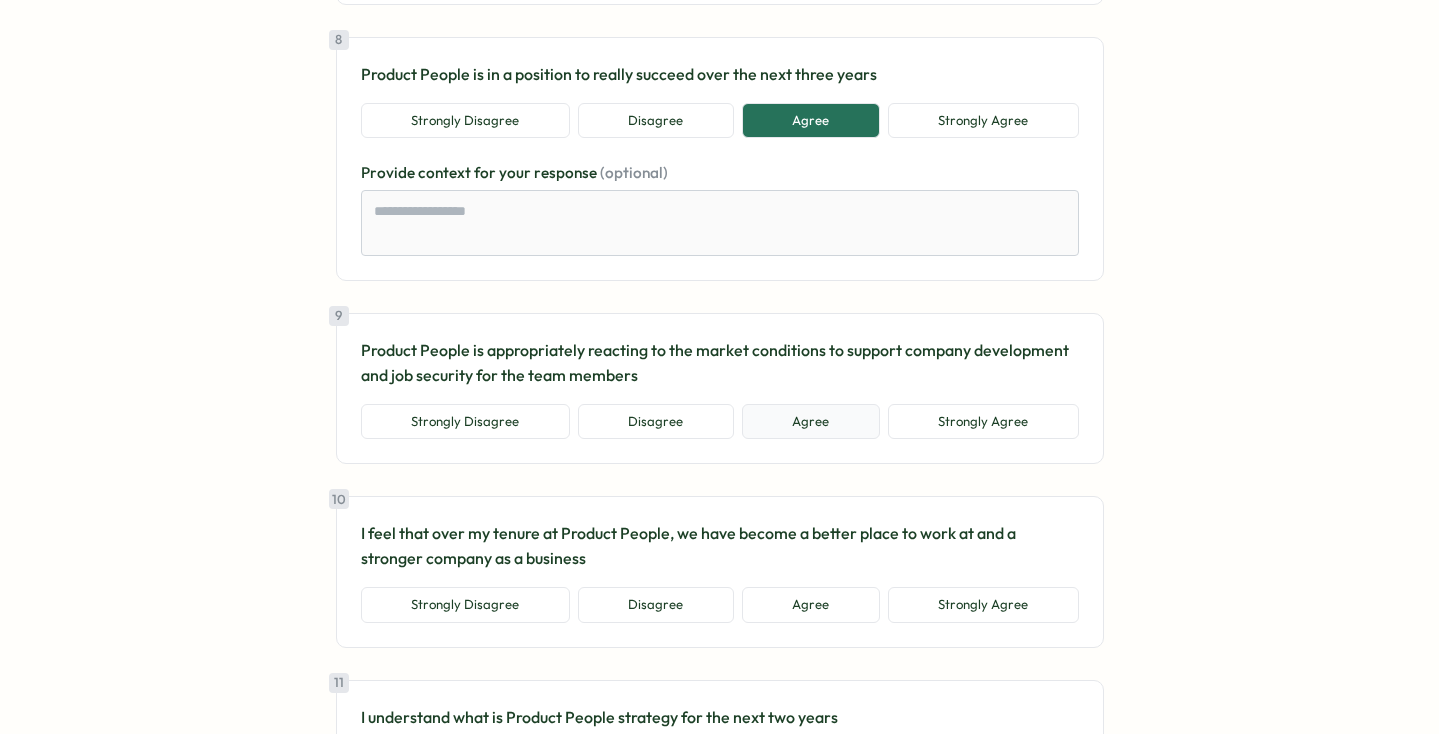 click on "Agree" at bounding box center (811, 422) 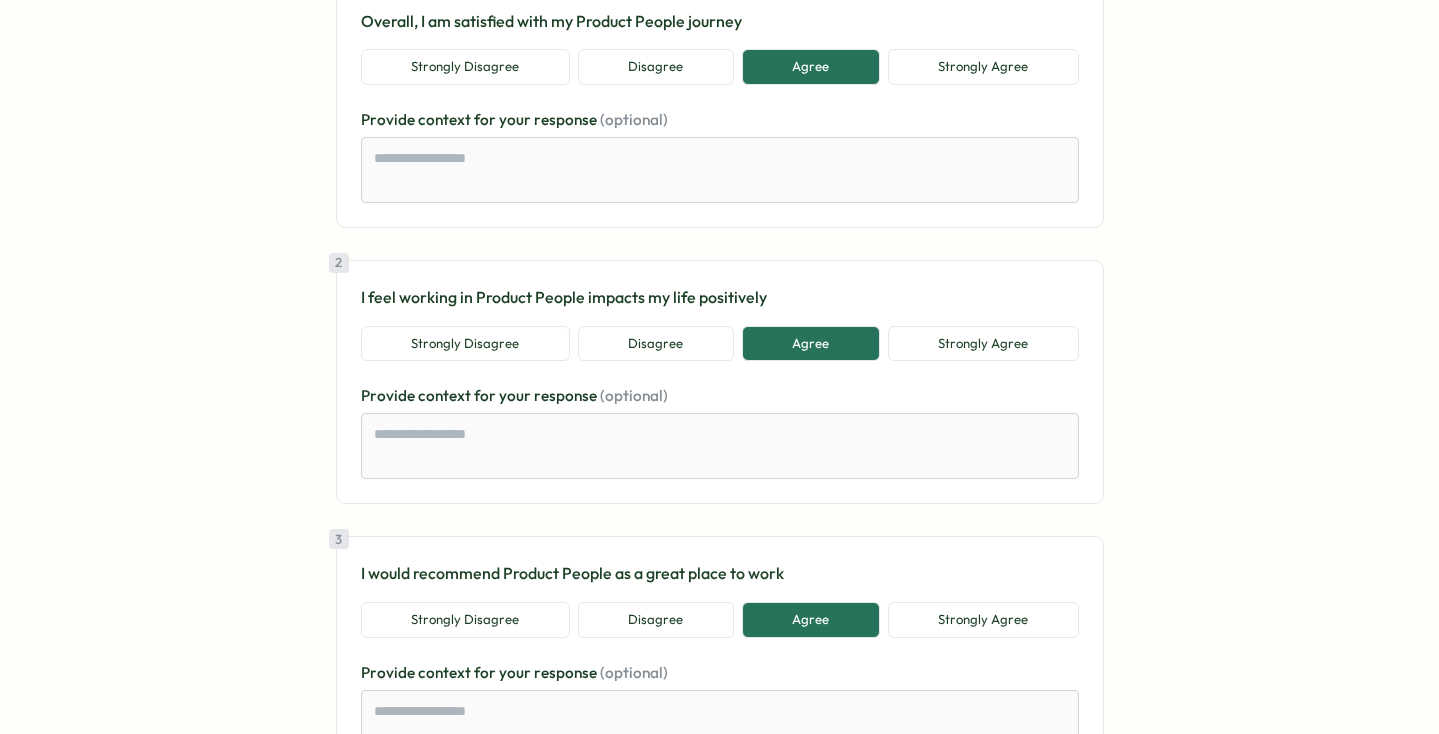 scroll, scrollTop: 333, scrollLeft: 0, axis: vertical 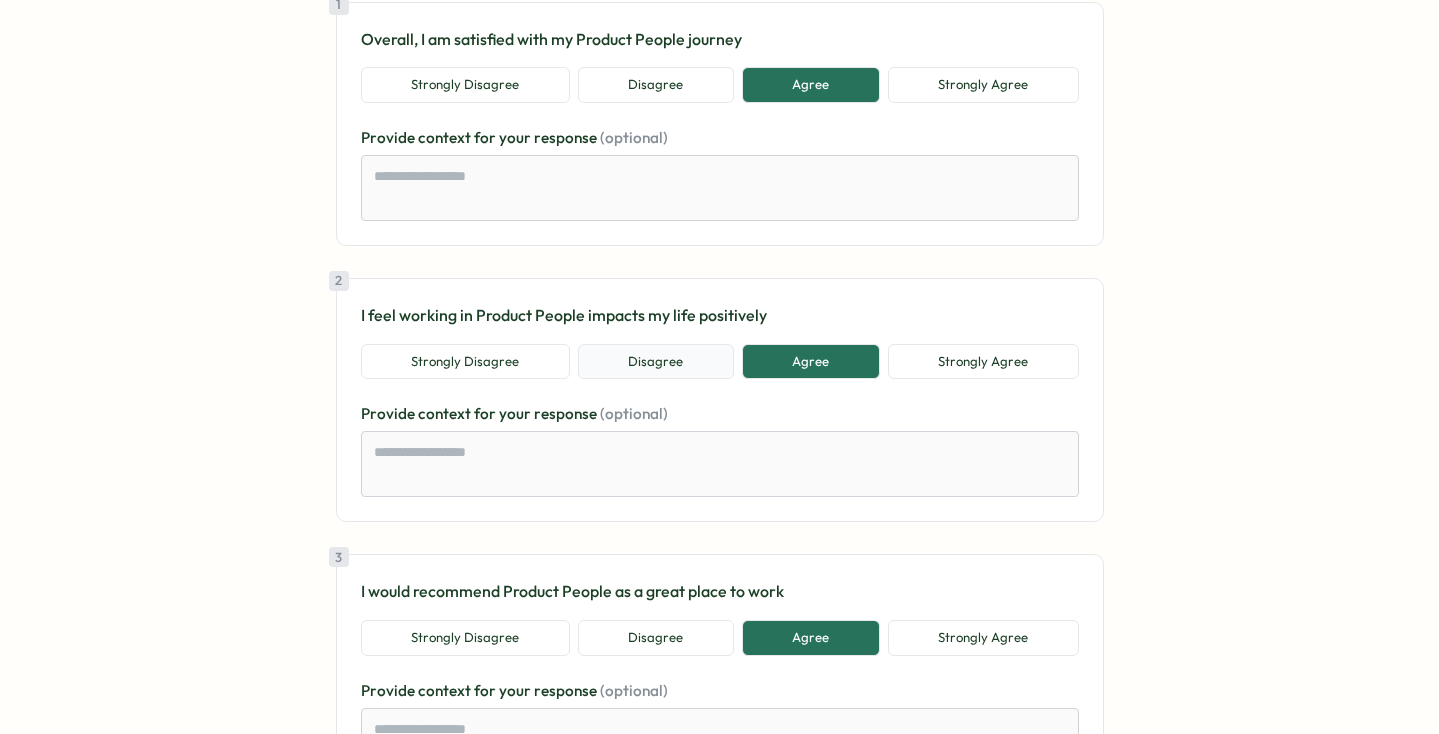 click on "Disagree" at bounding box center [656, 362] 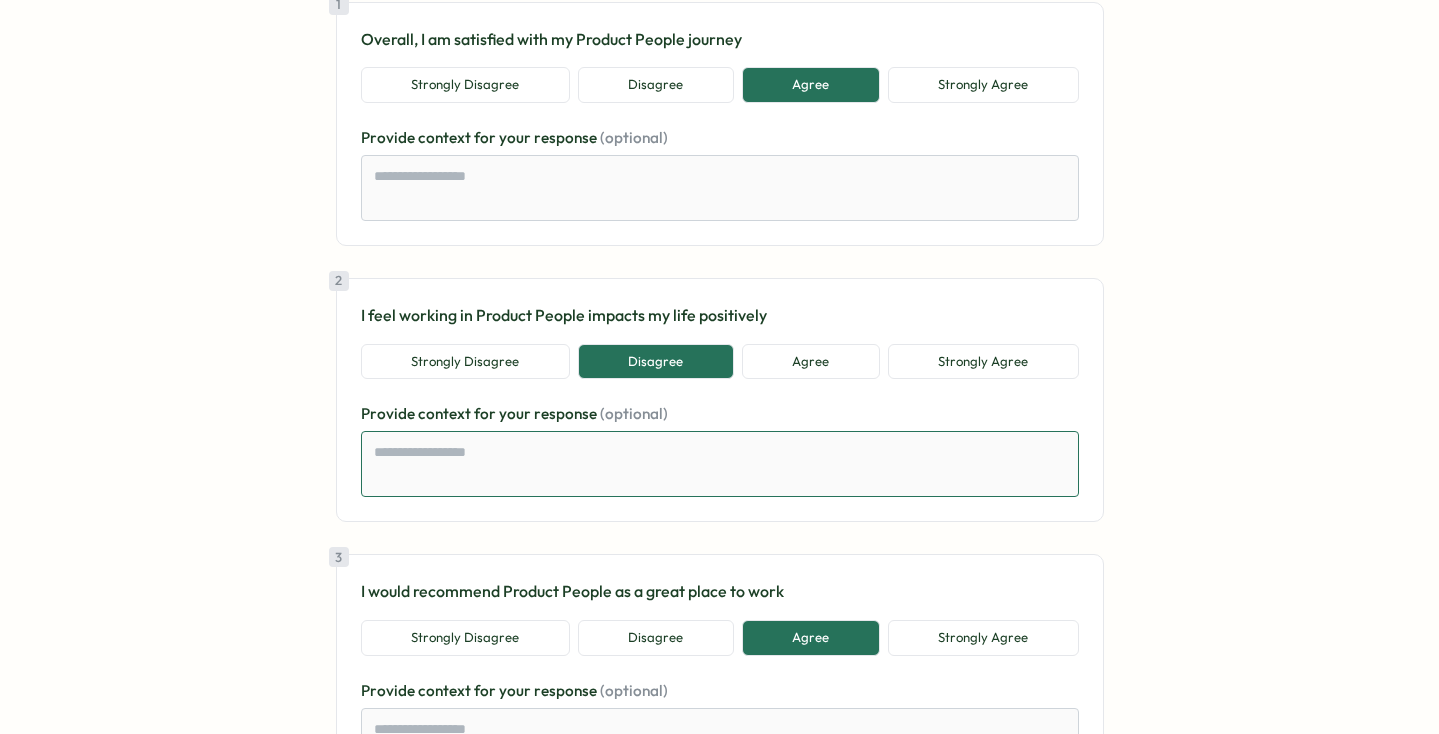 click at bounding box center (720, 464) 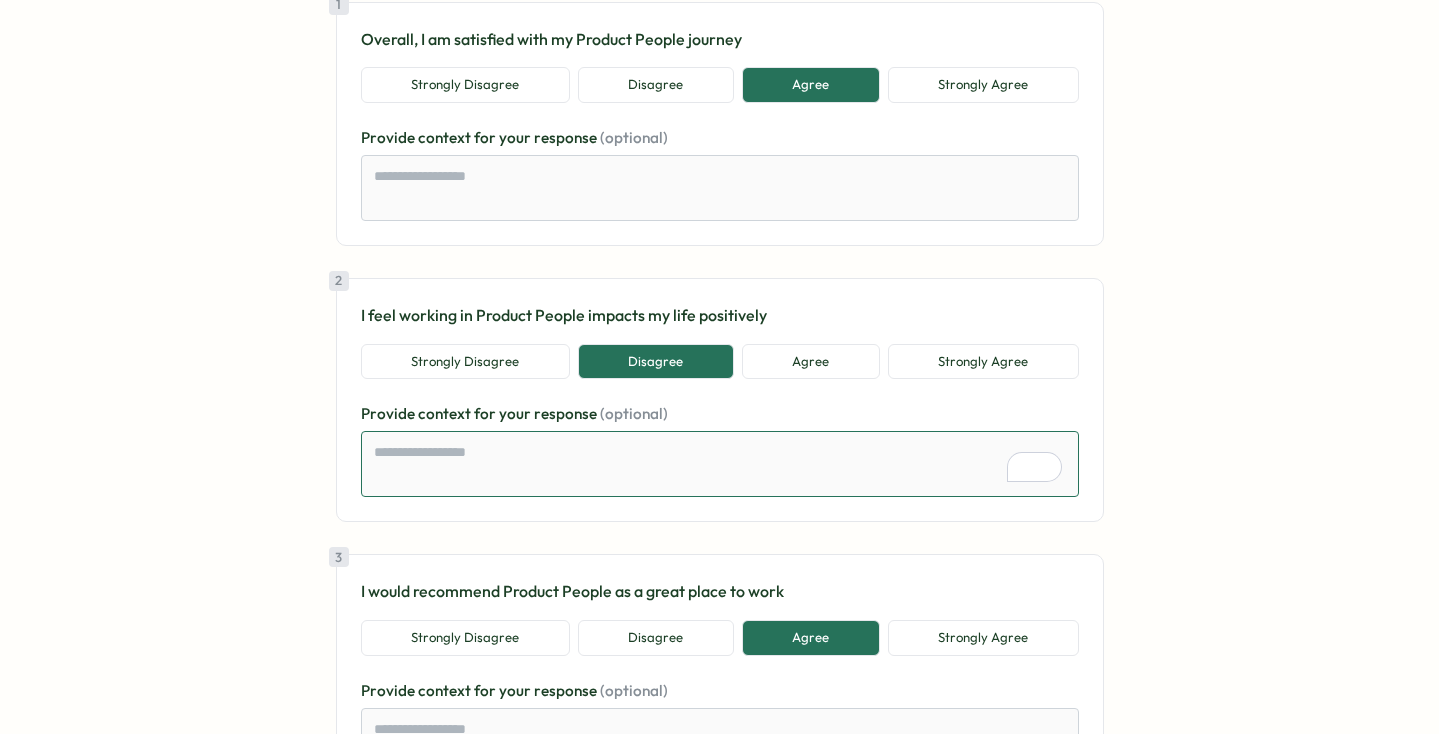 type on "*" 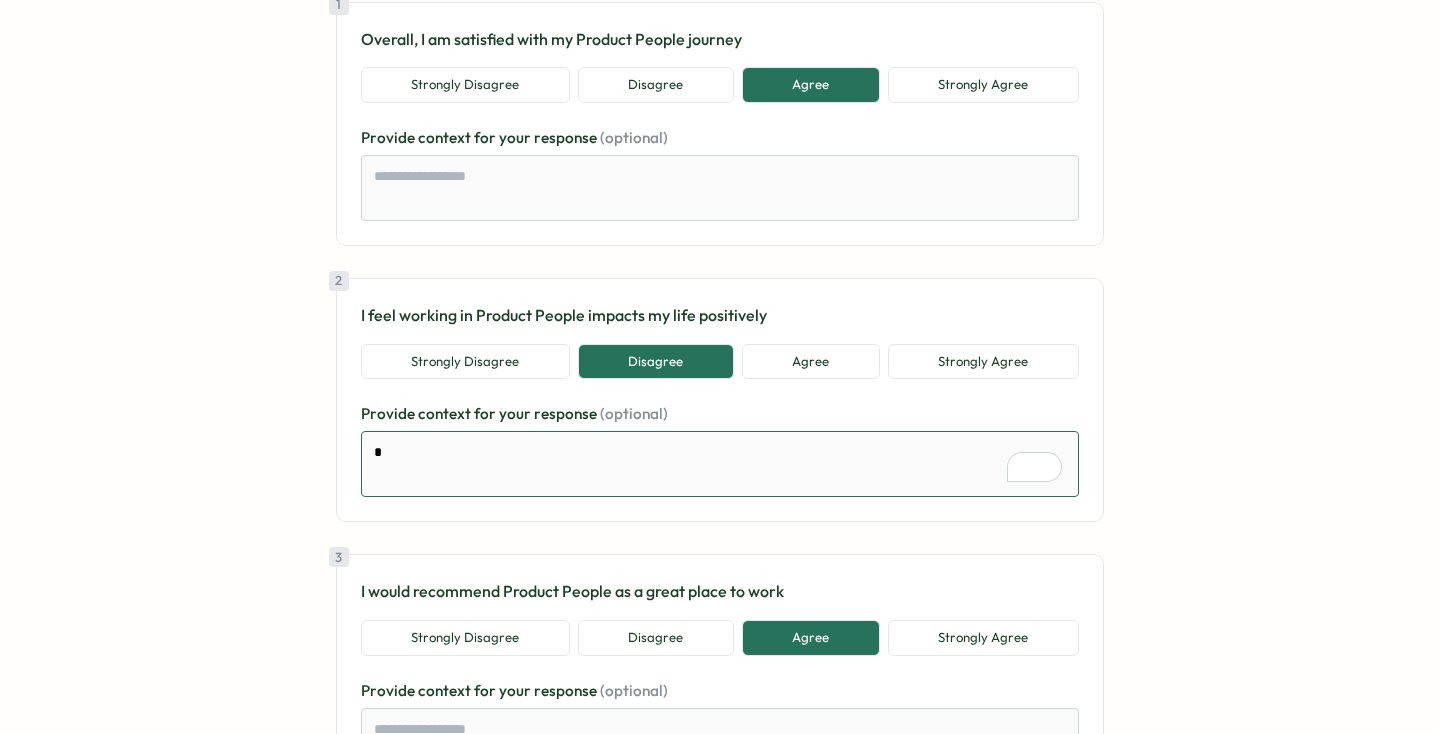 type on "*" 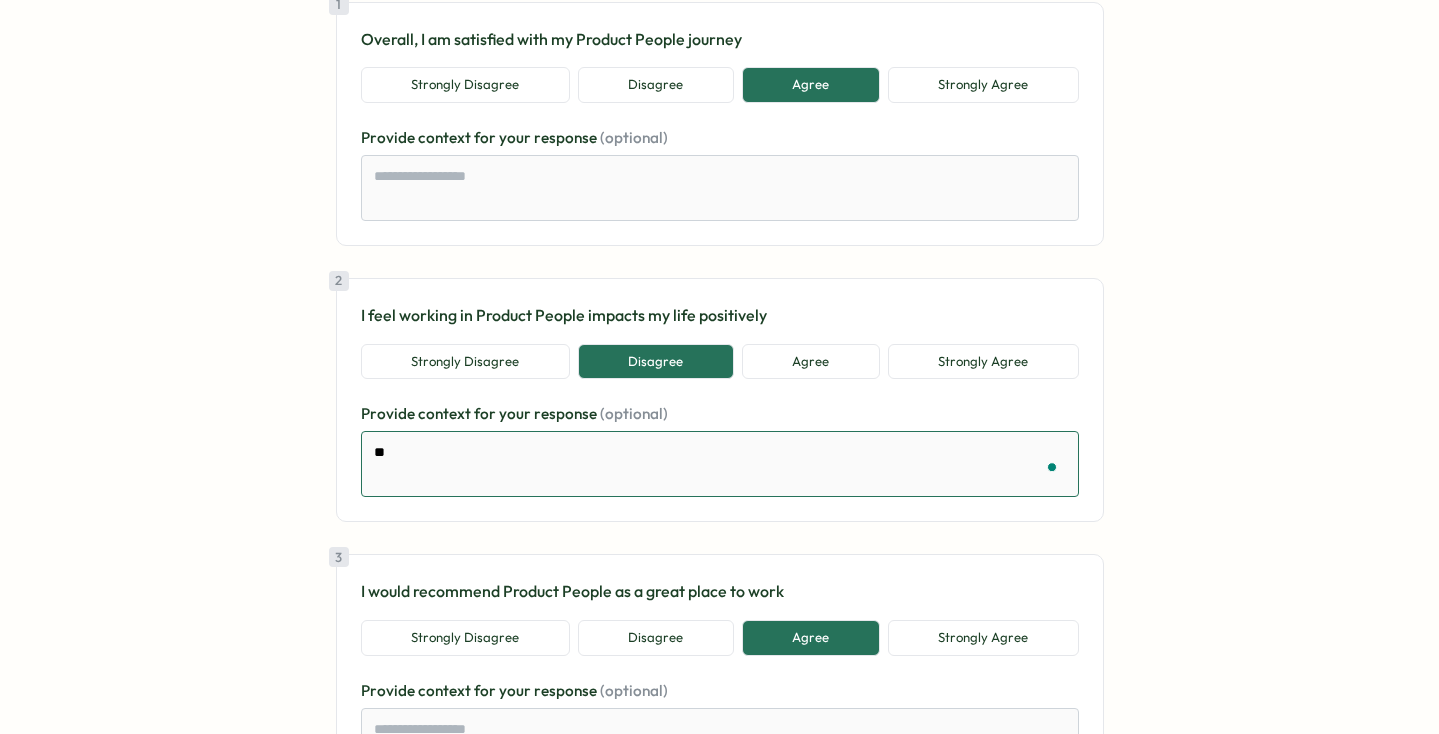 type on "*" 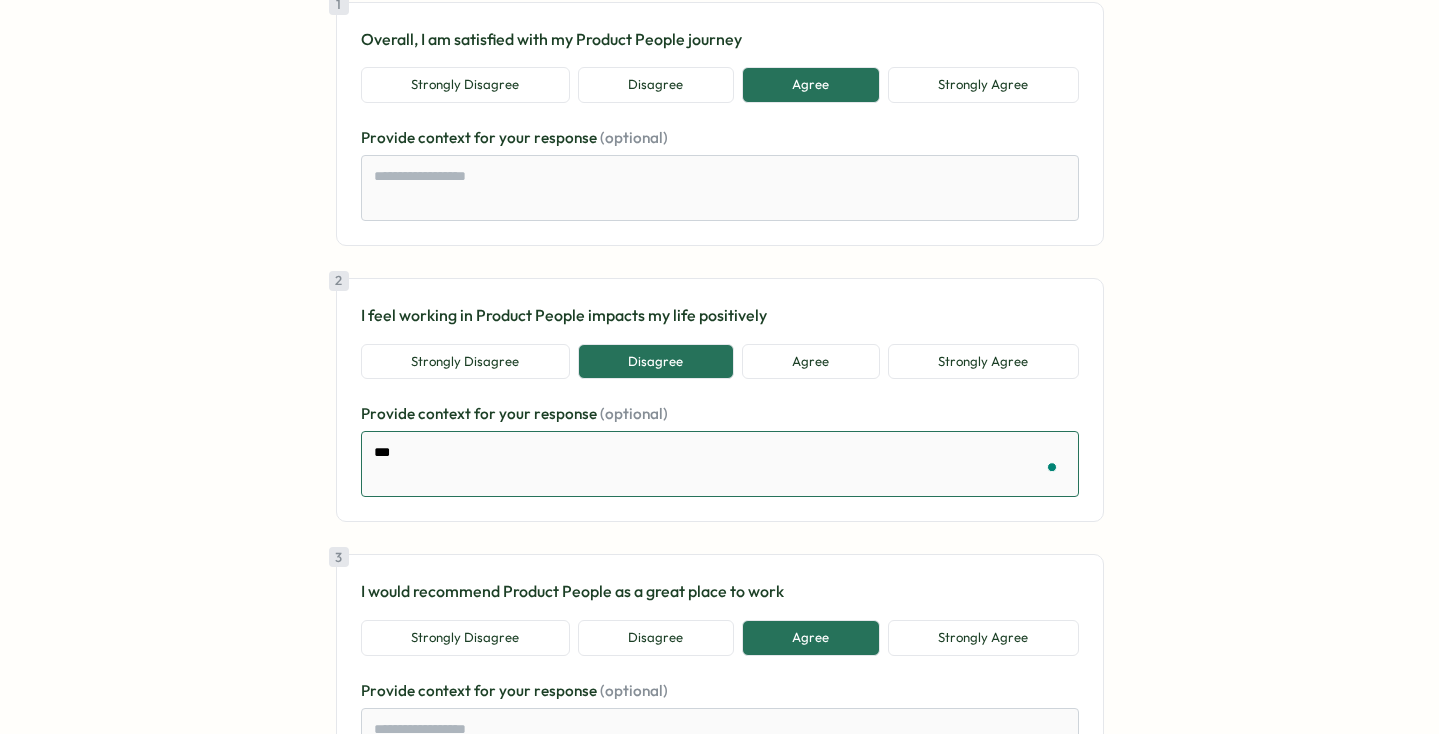 type on "*" 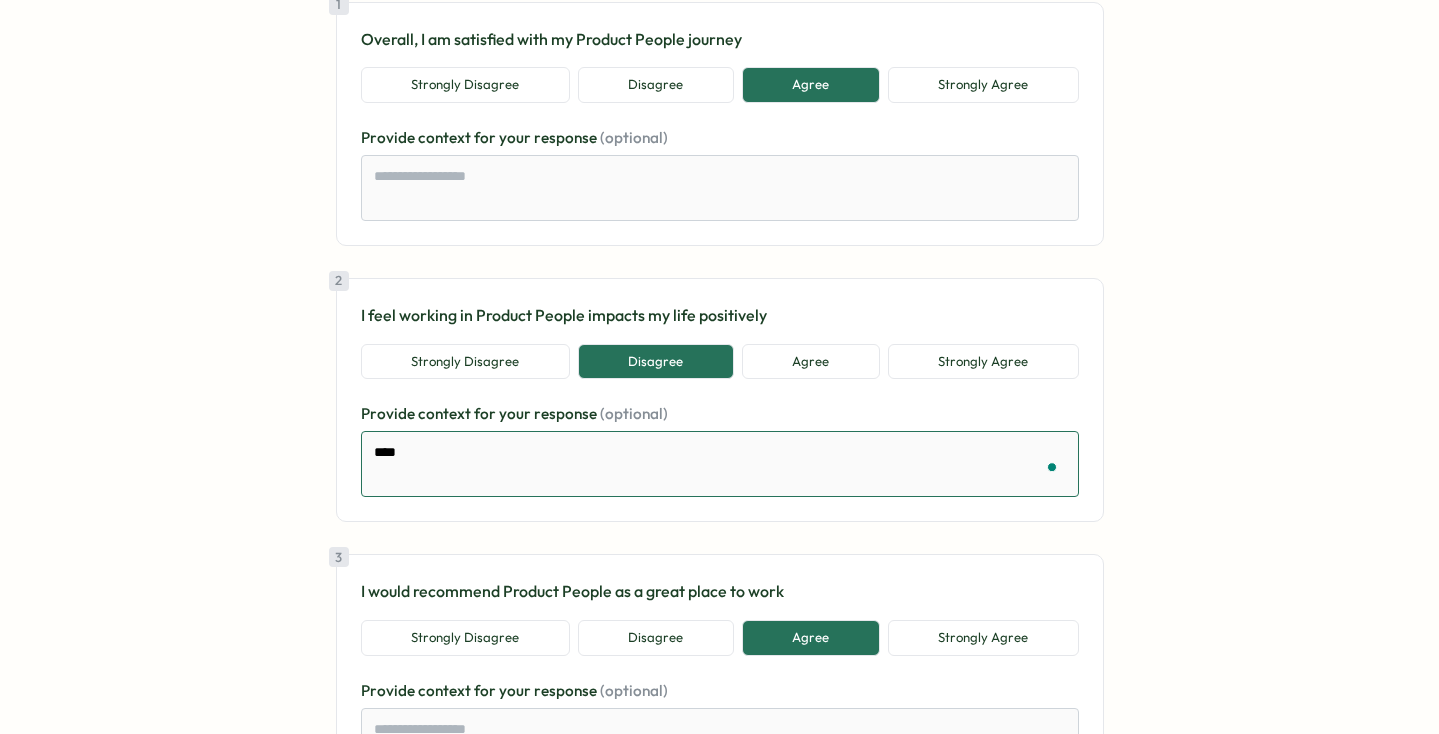 type on "*" 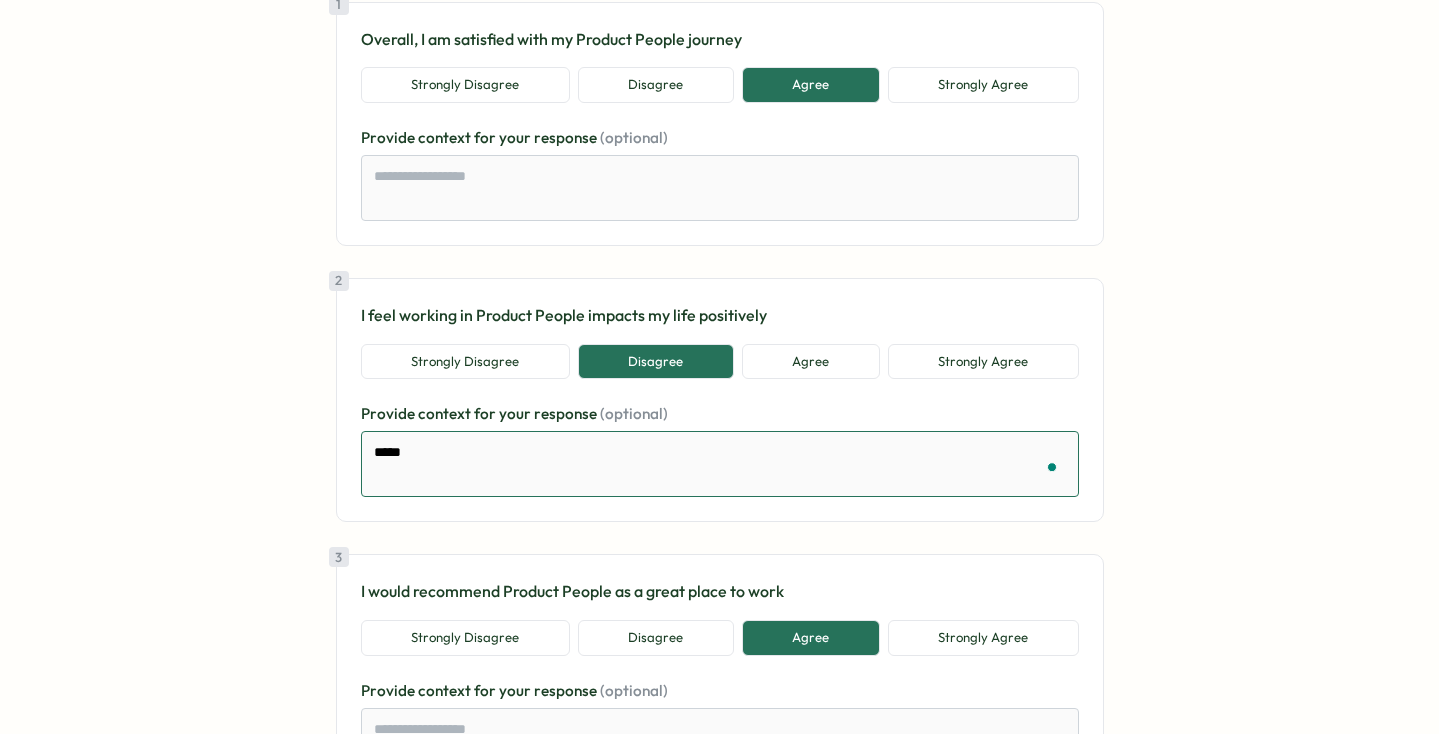 type on "*" 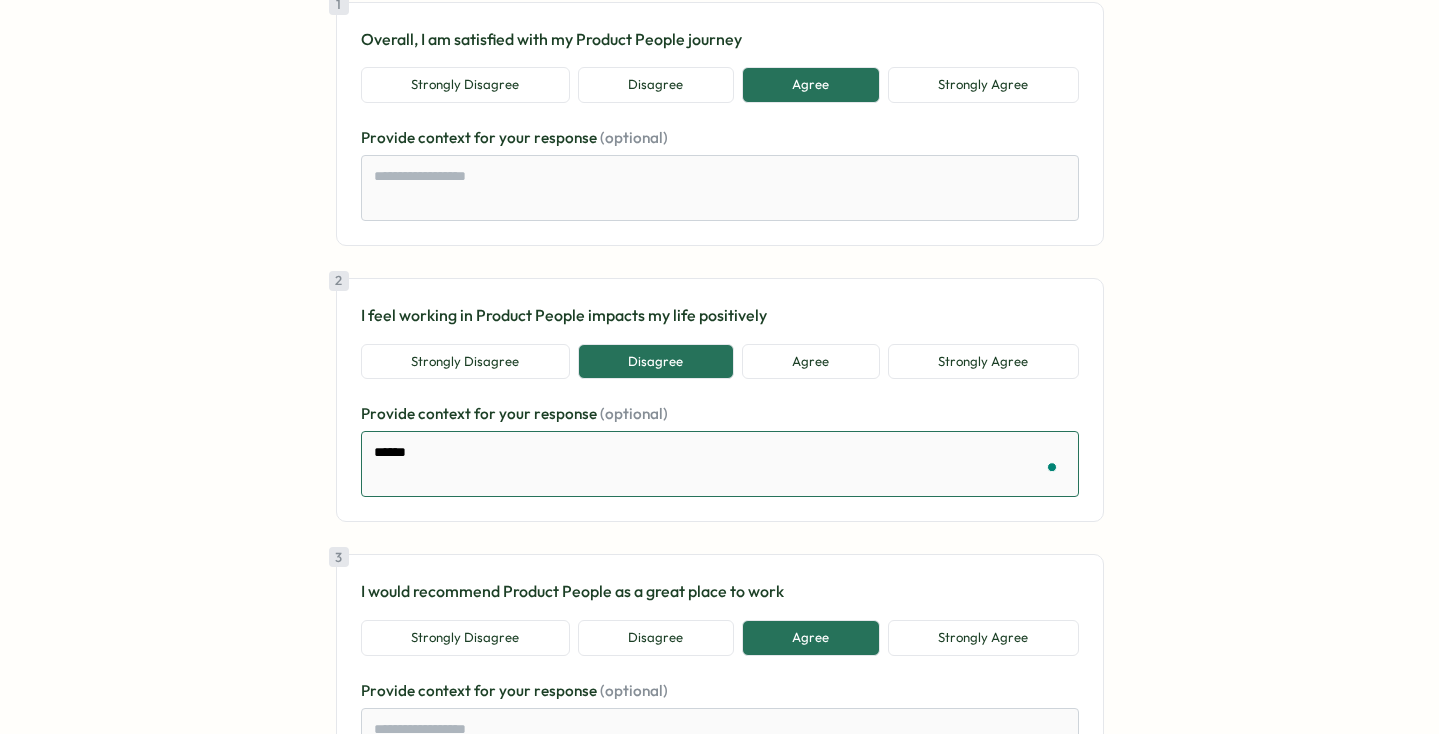 type on "*" 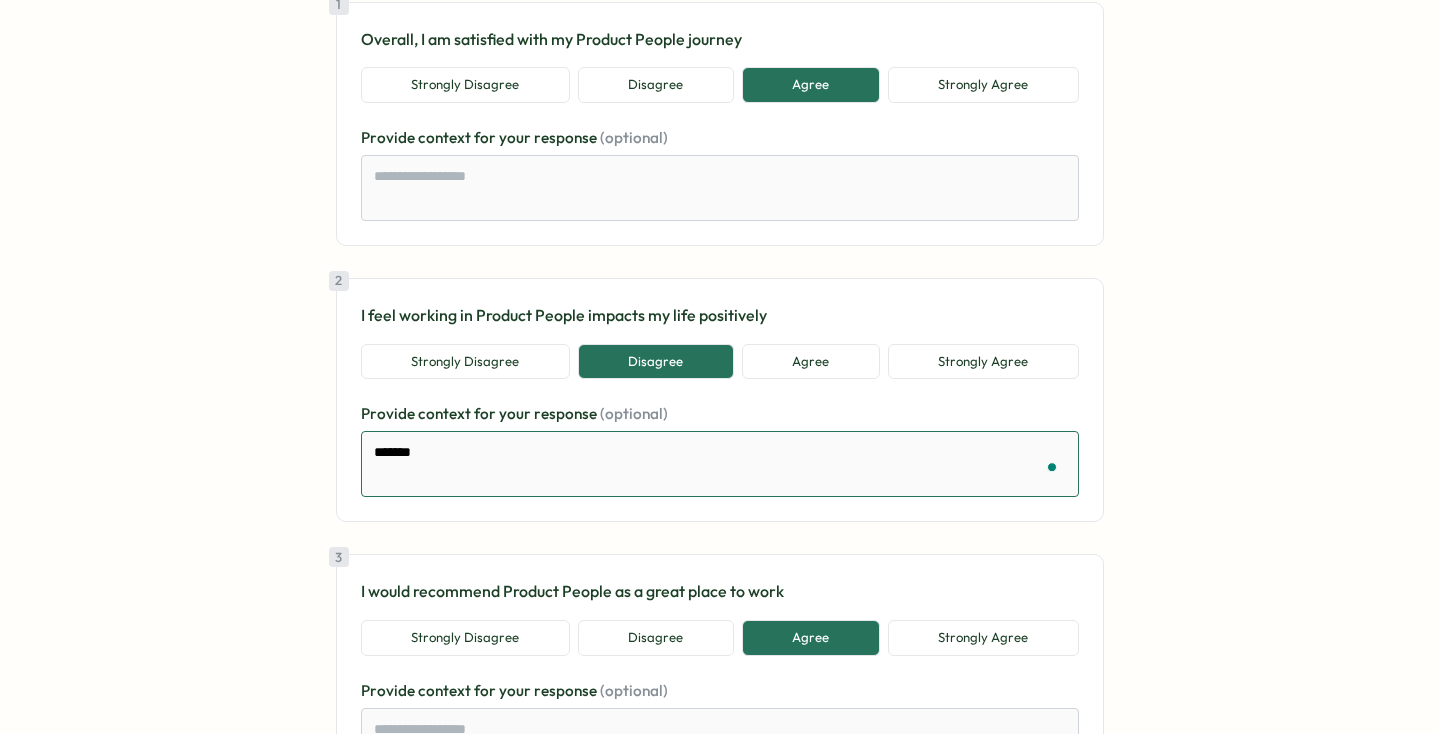 type on "*" 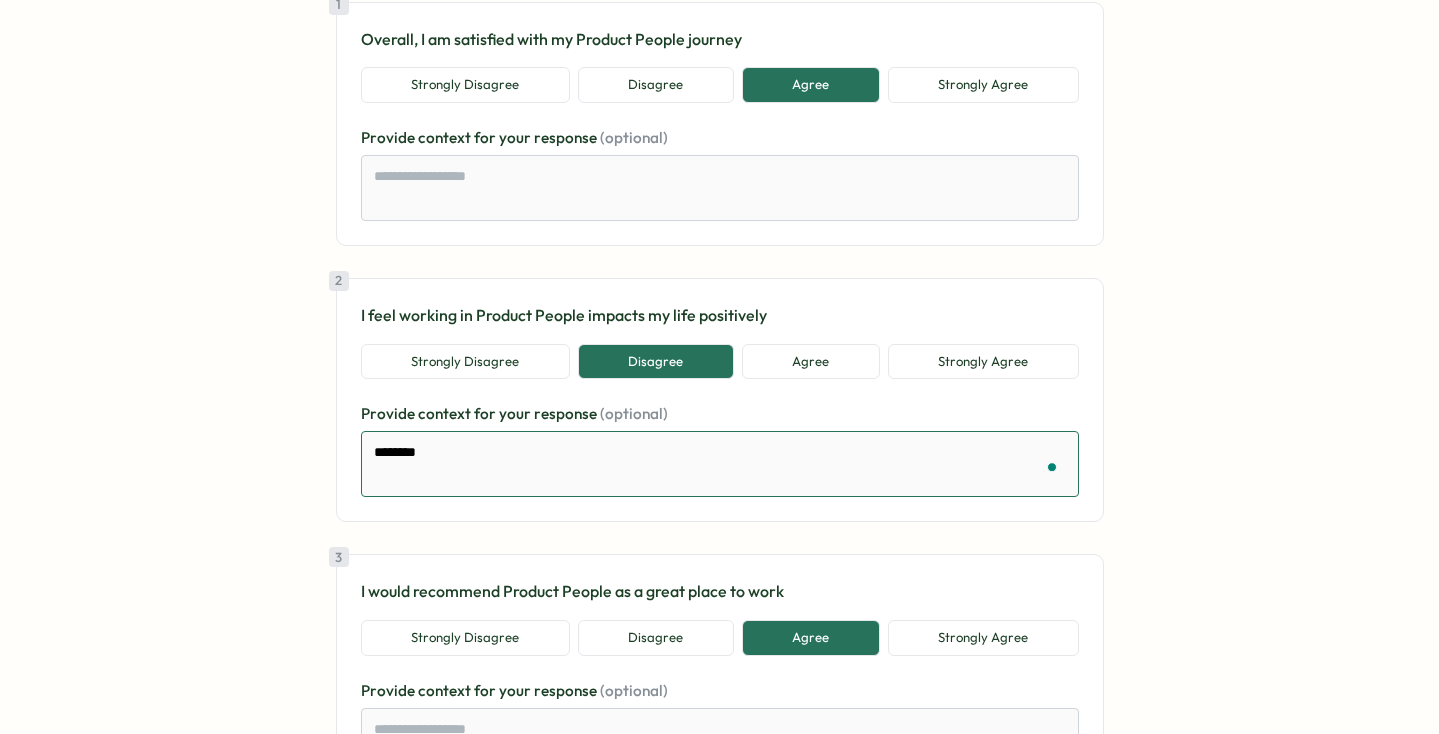 type on "*" 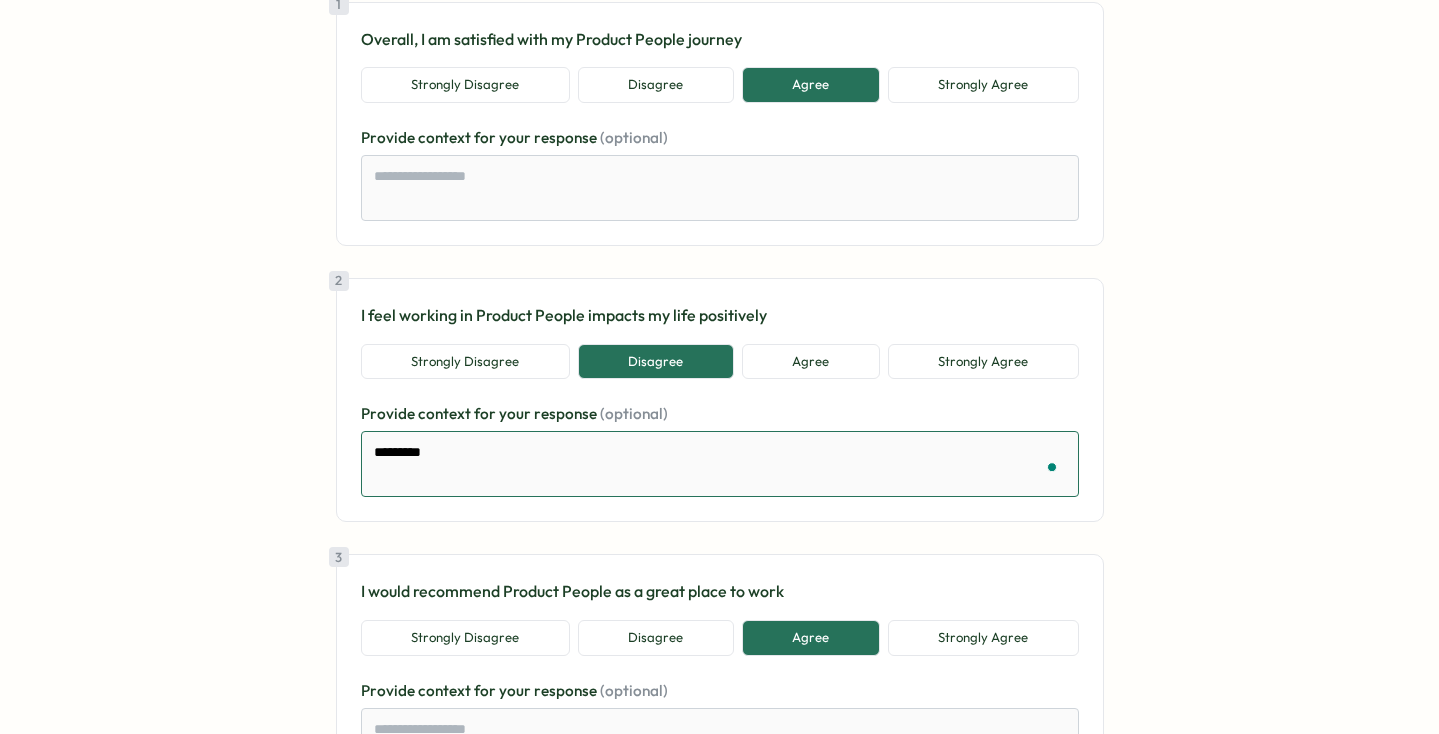 type on "*" 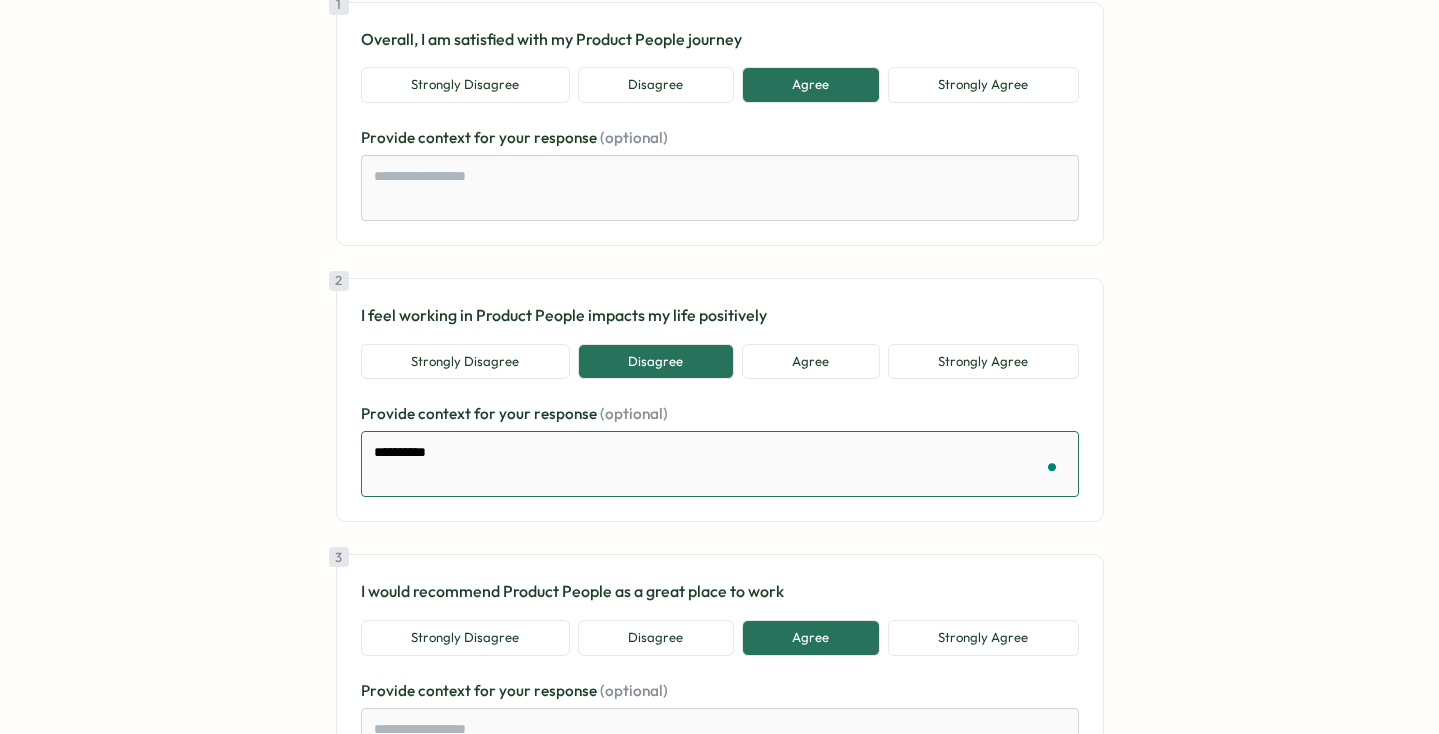 type on "**********" 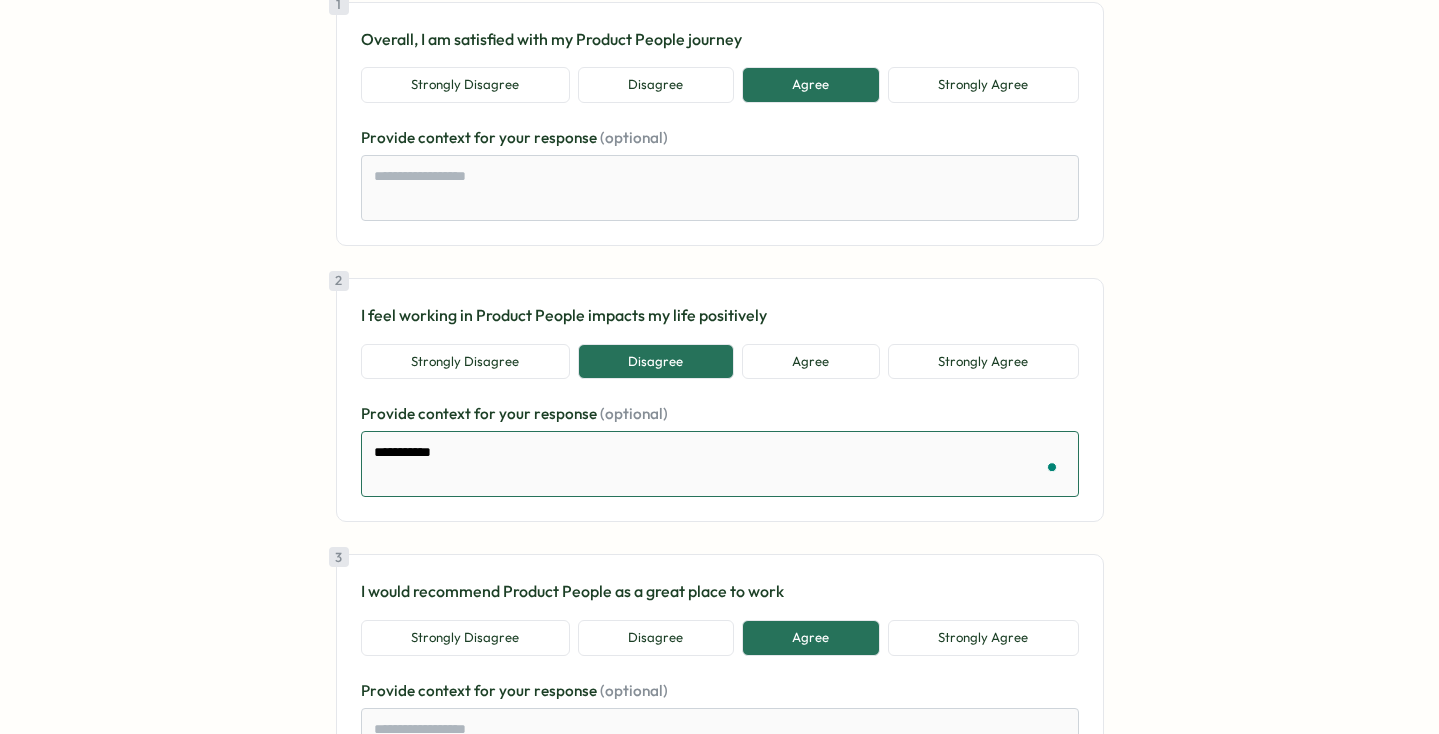 type on "*" 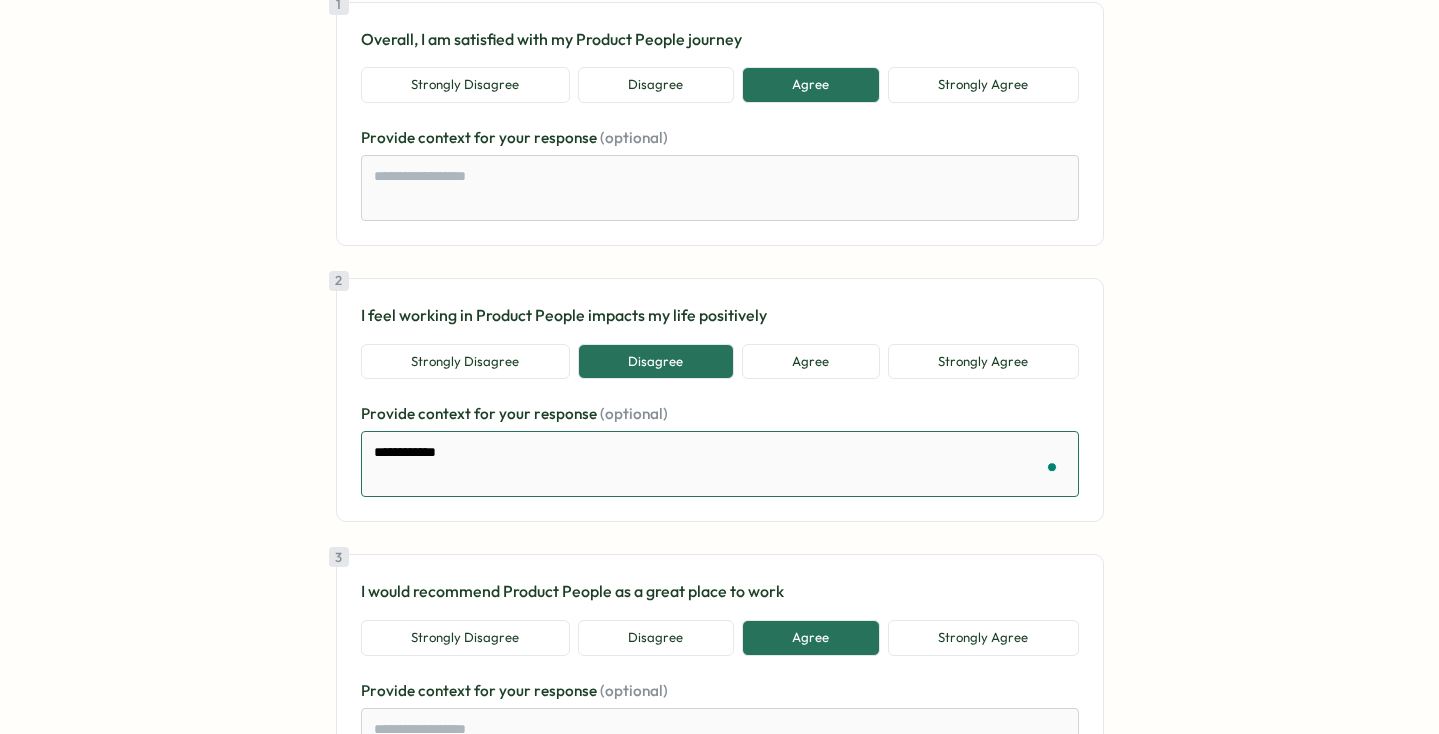 type on "*" 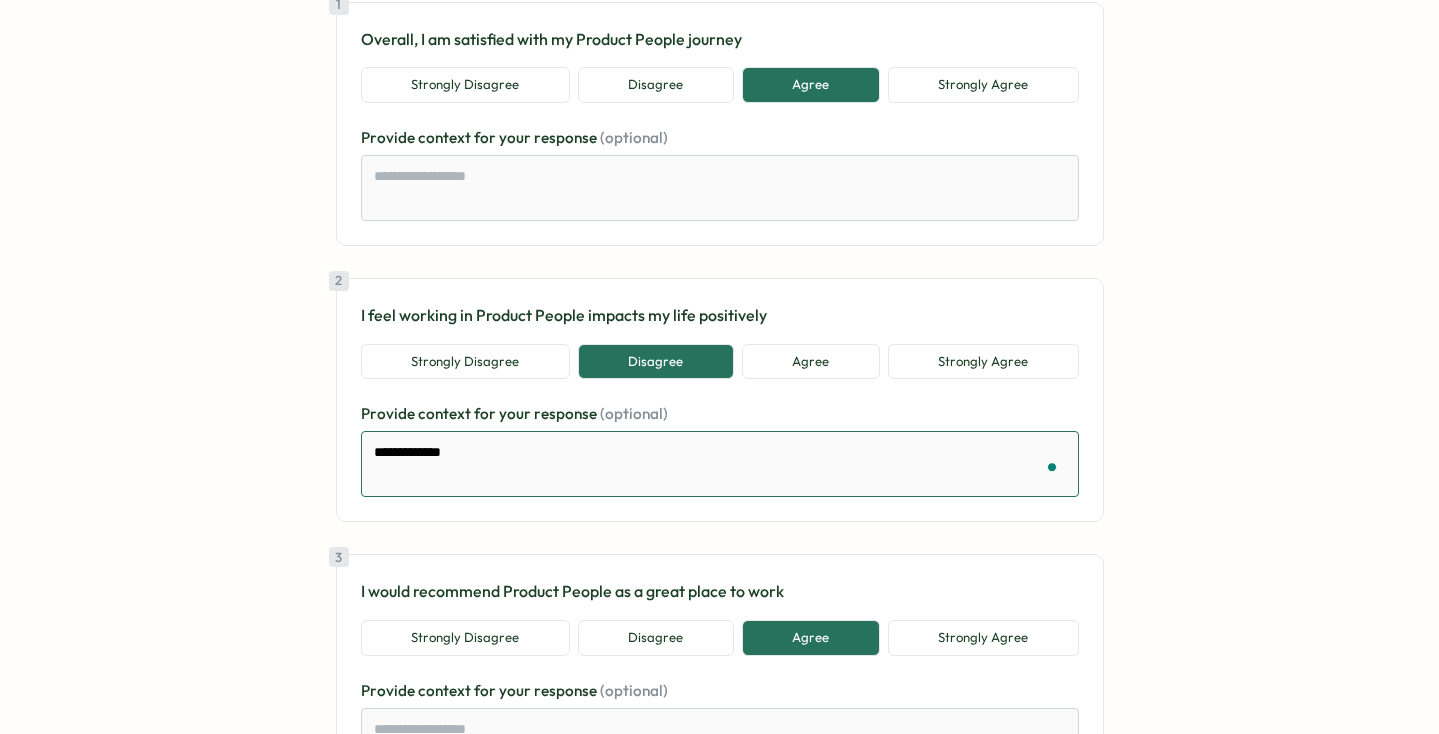 type on "*" 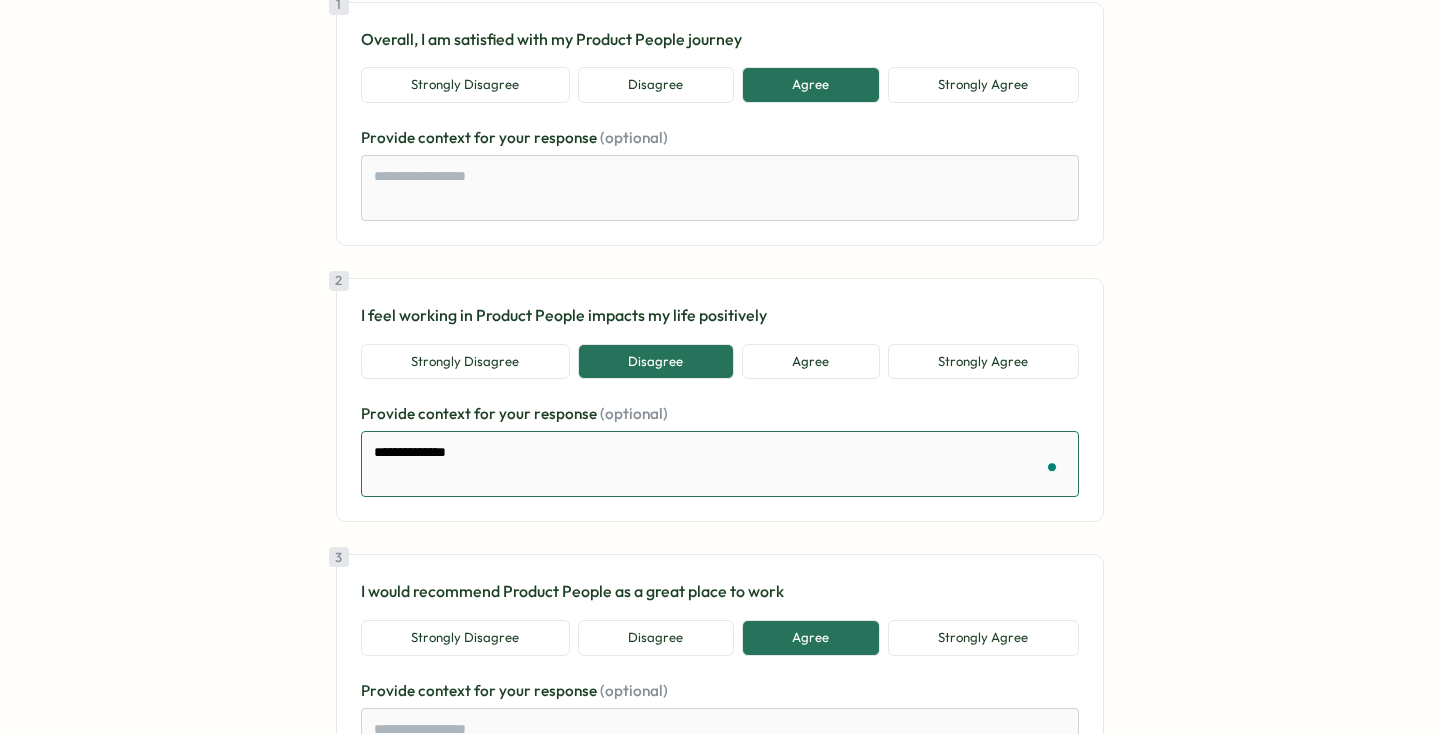 type on "*" 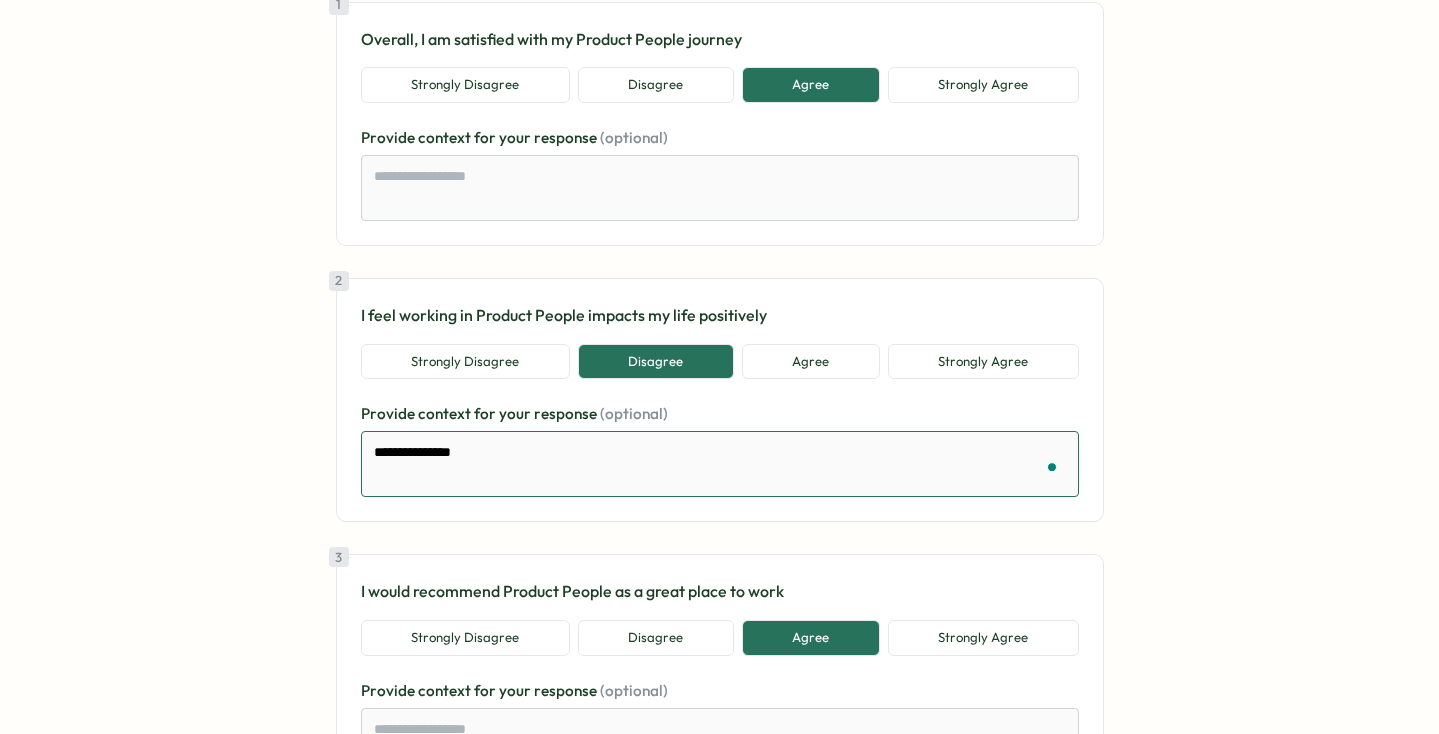 type on "*" 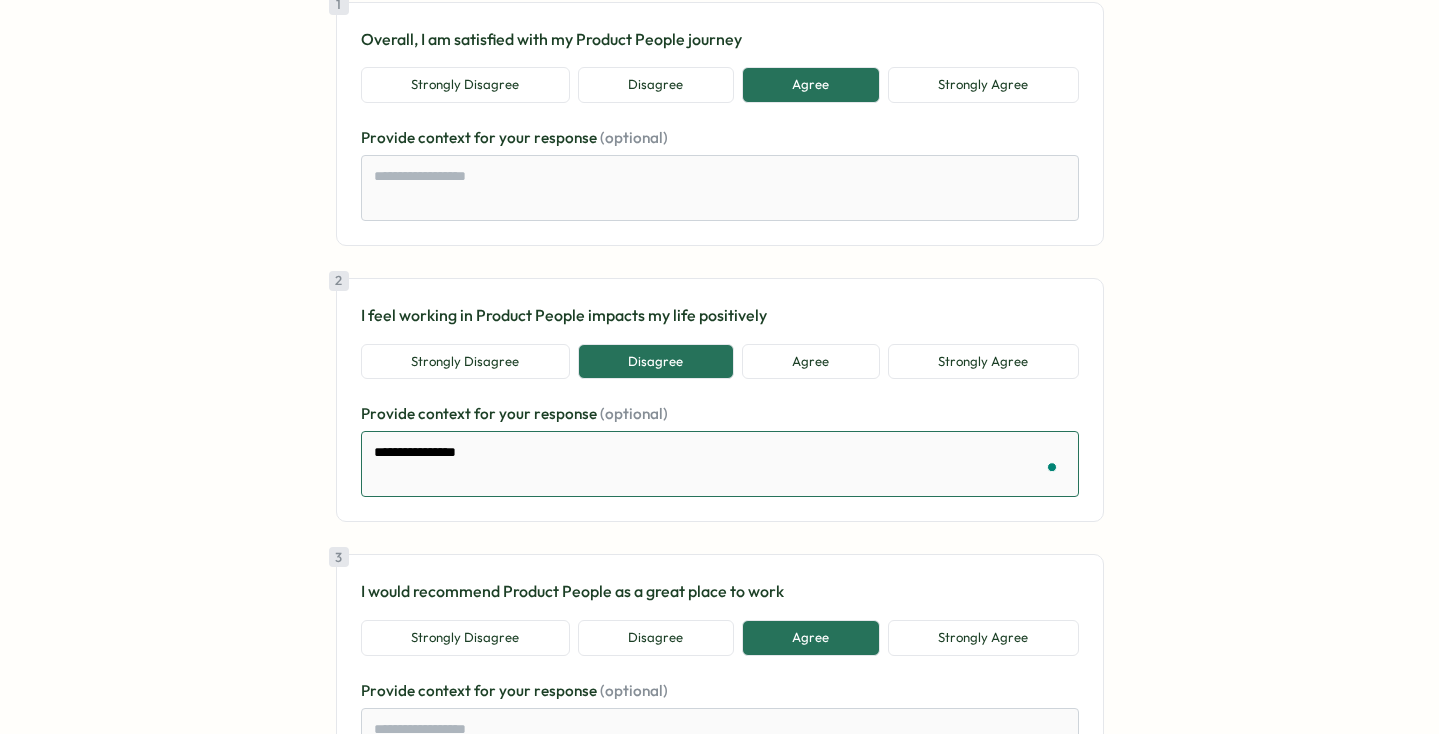 type on "*" 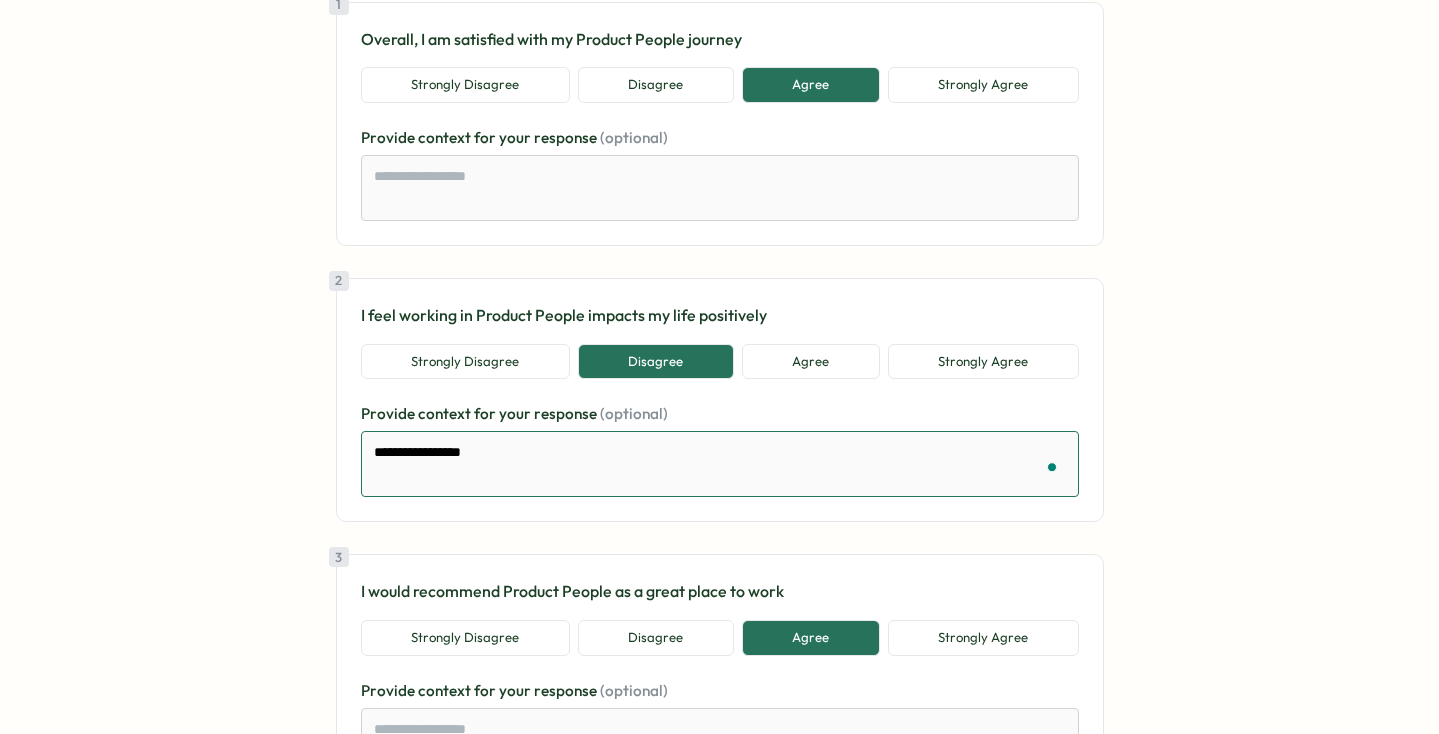 type on "*" 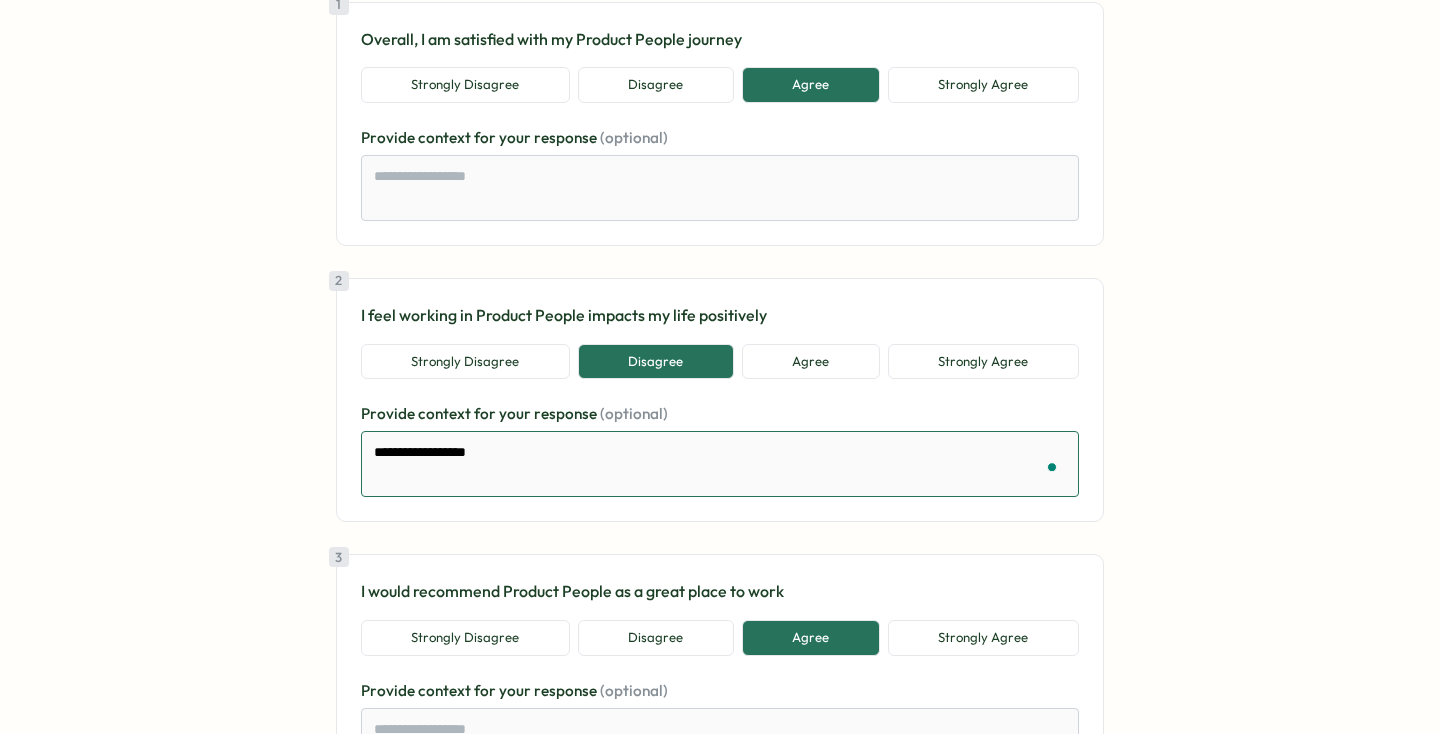 type on "*" 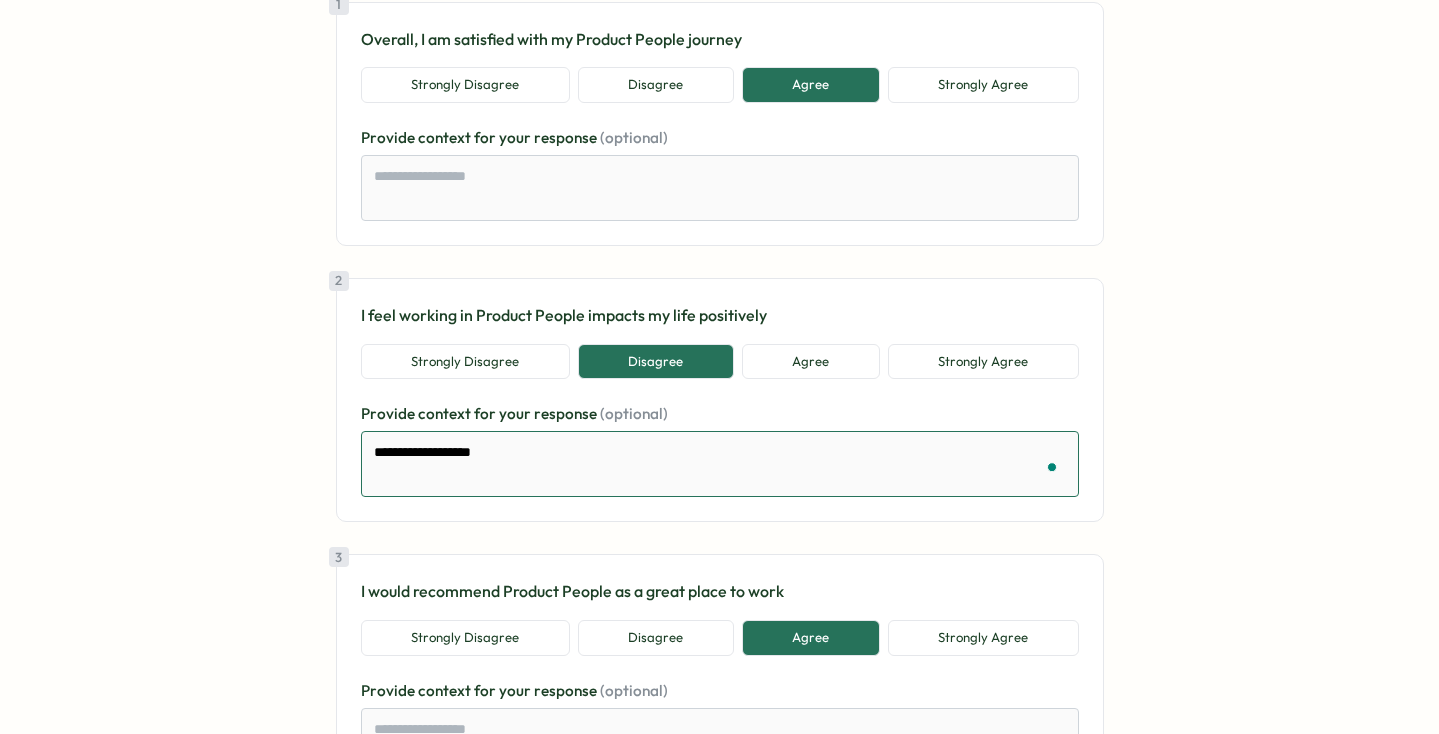 type on "*" 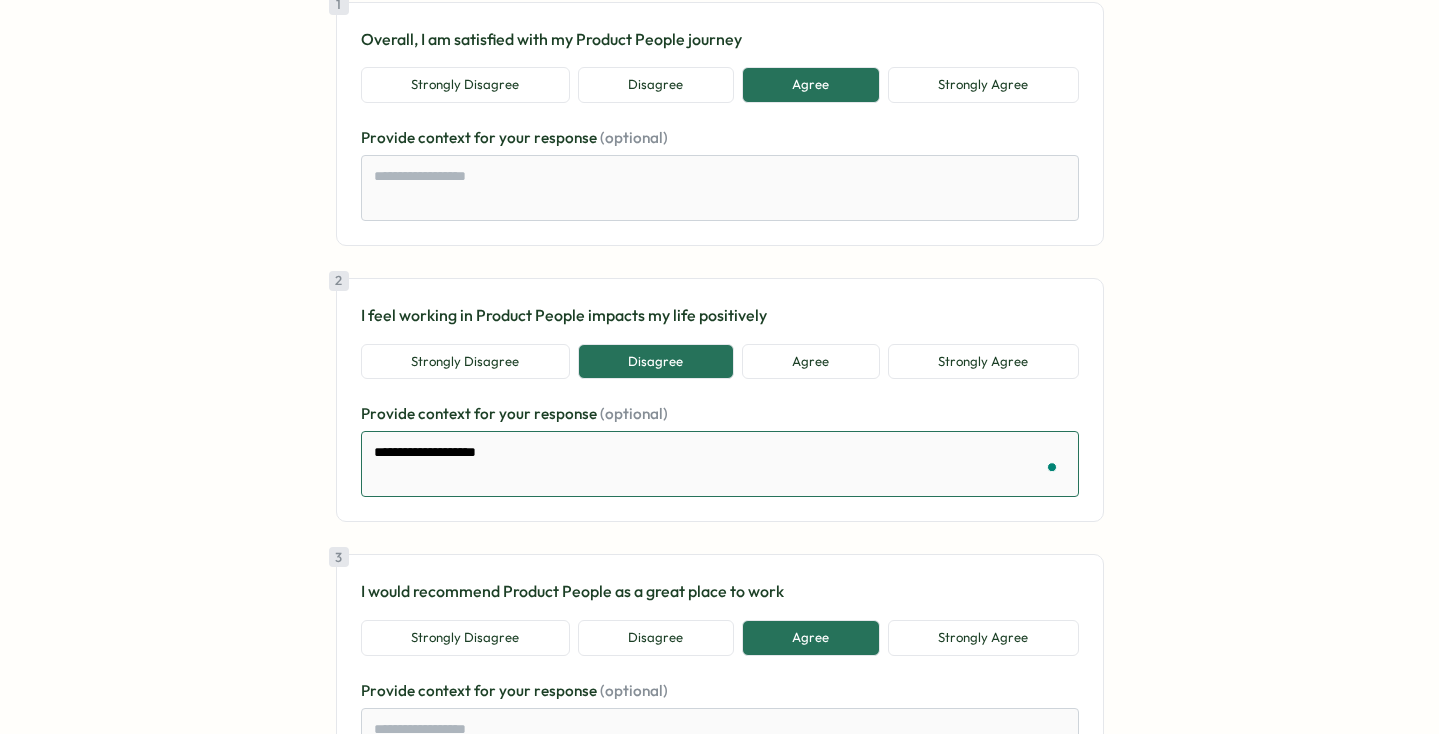type on "*" 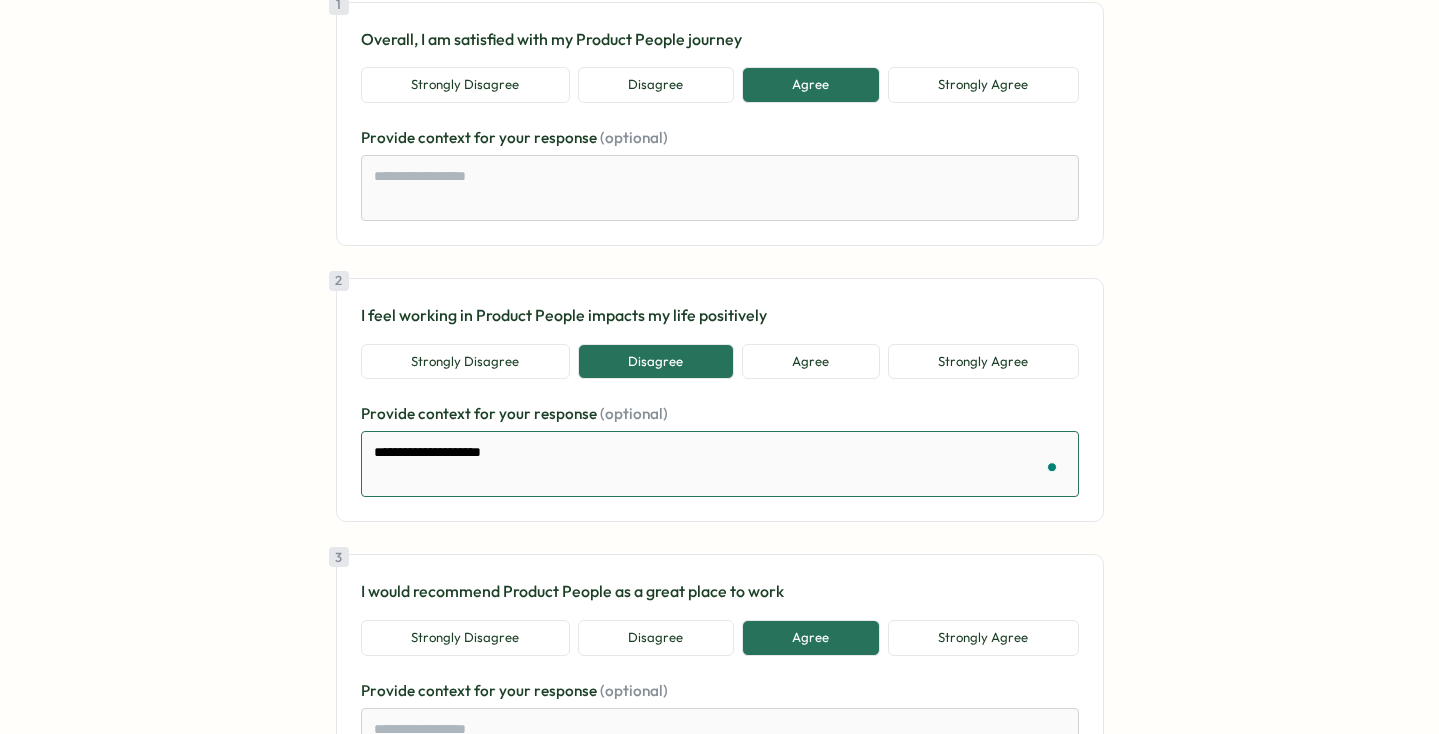 type on "*" 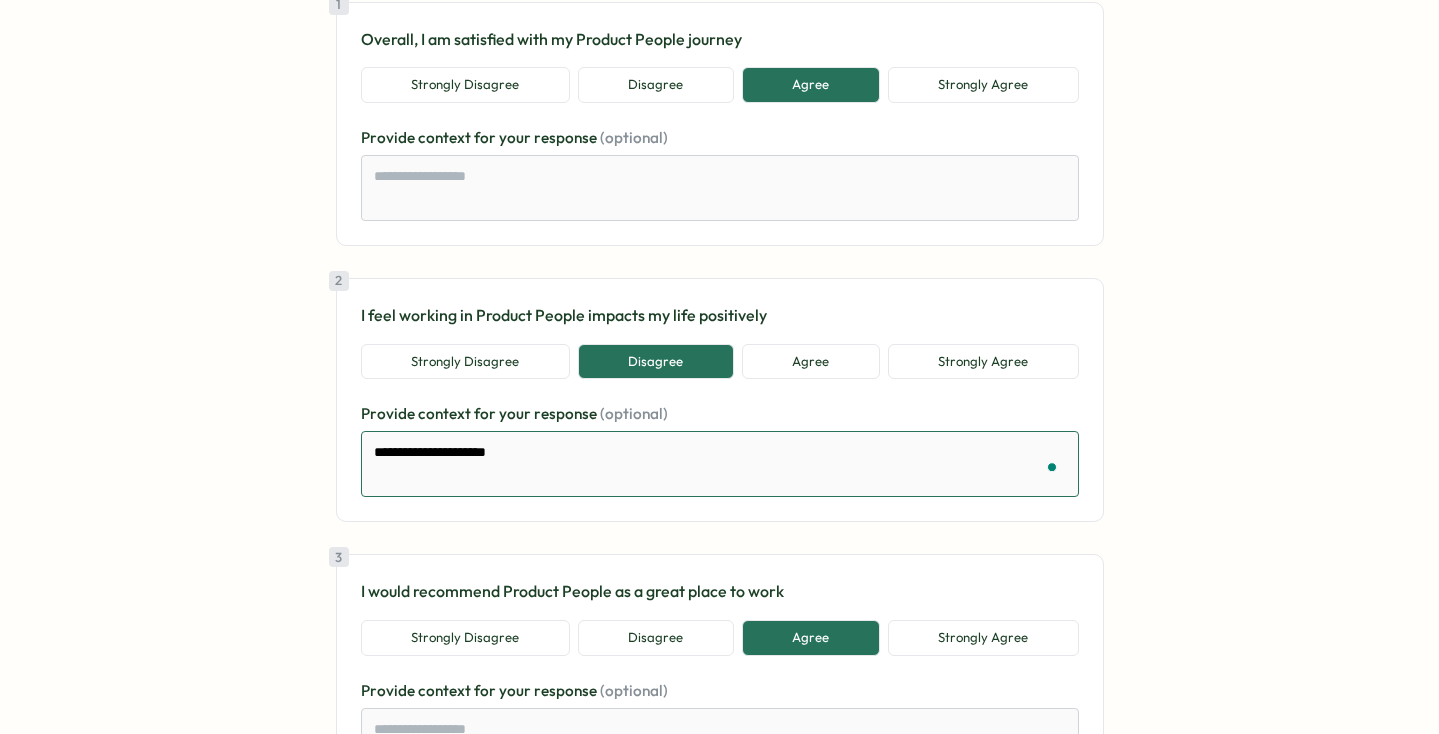 type on "*" 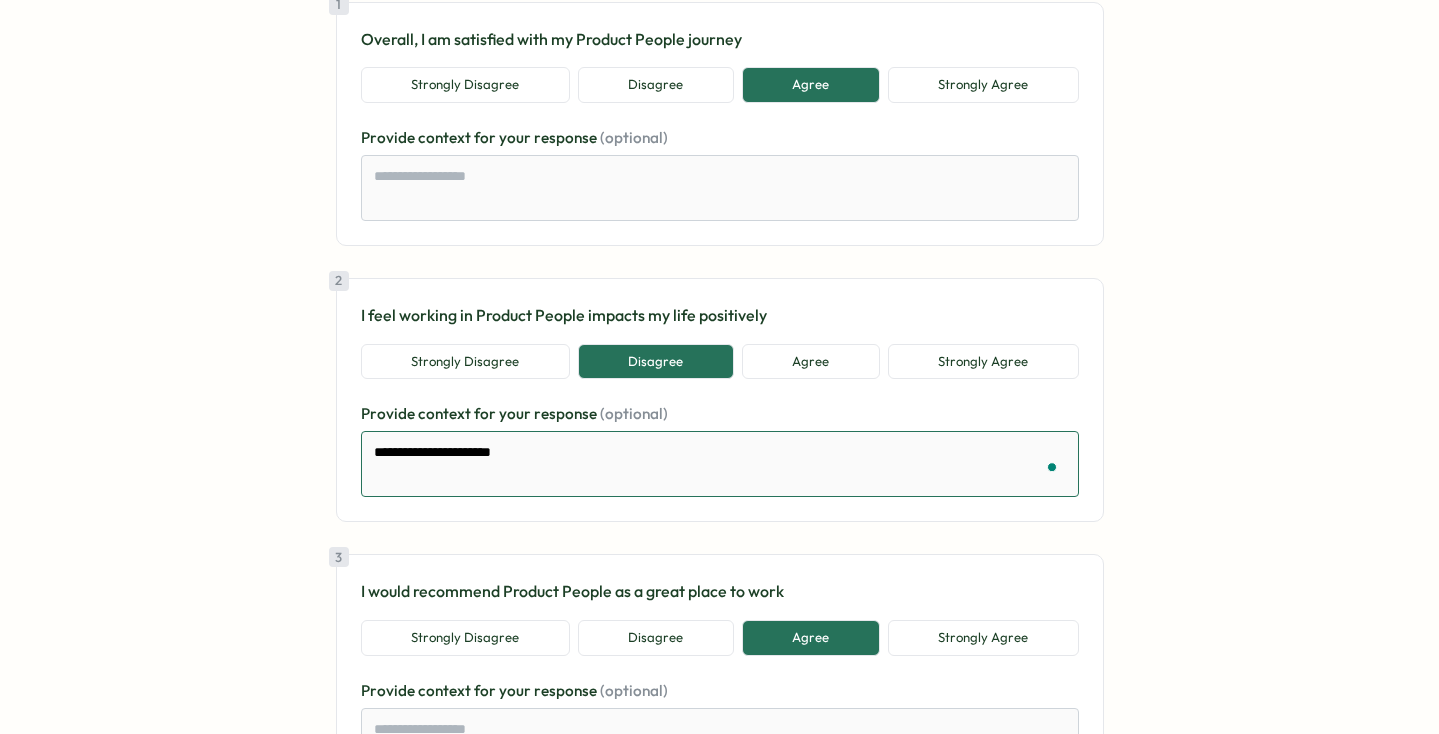 type on "*" 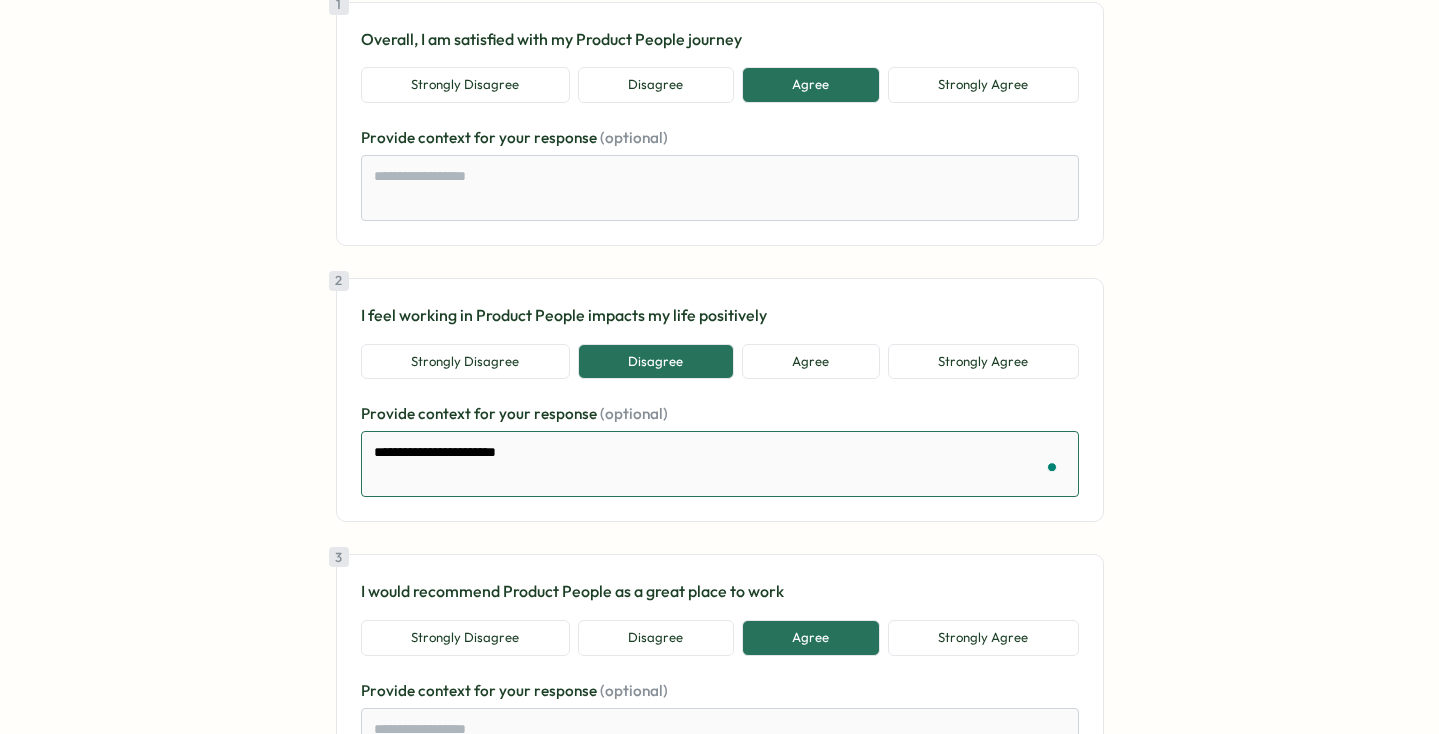 type on "*" 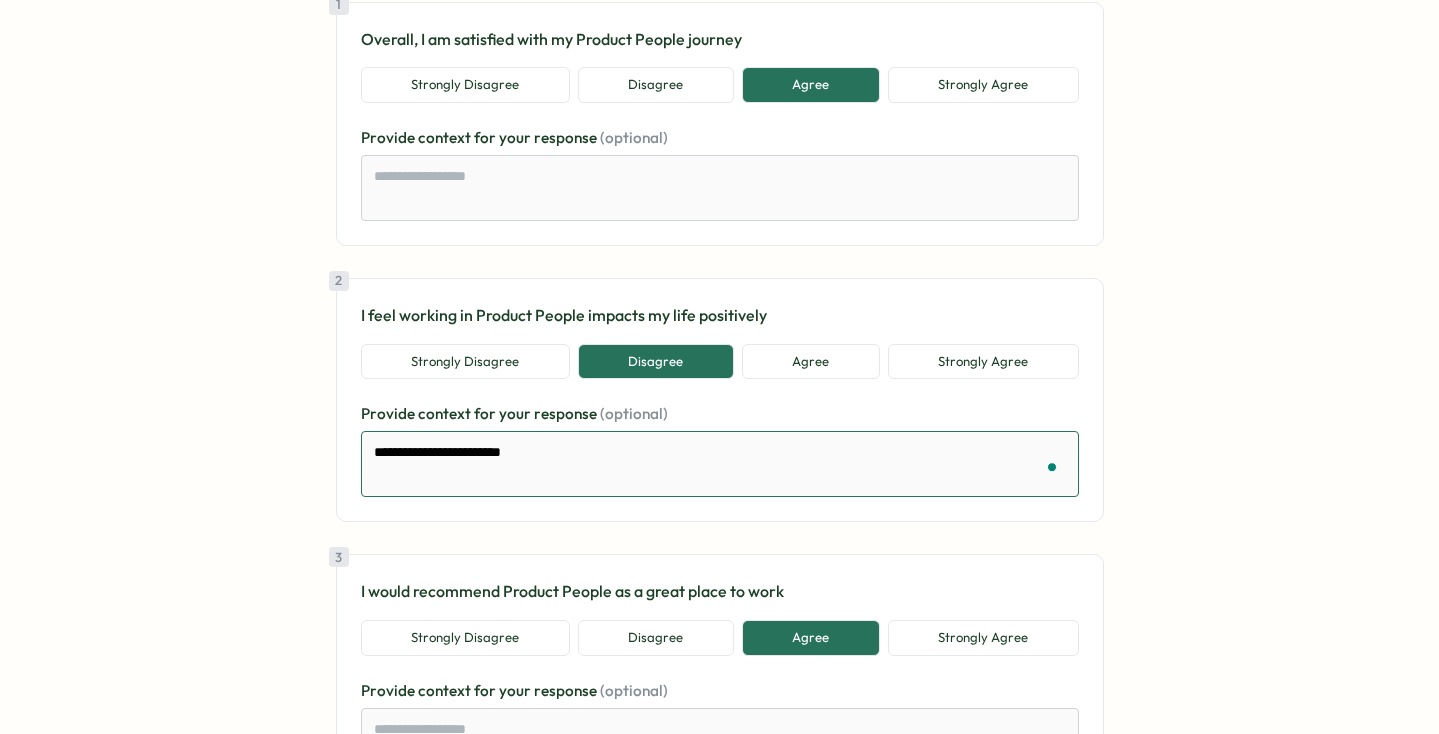 type on "*" 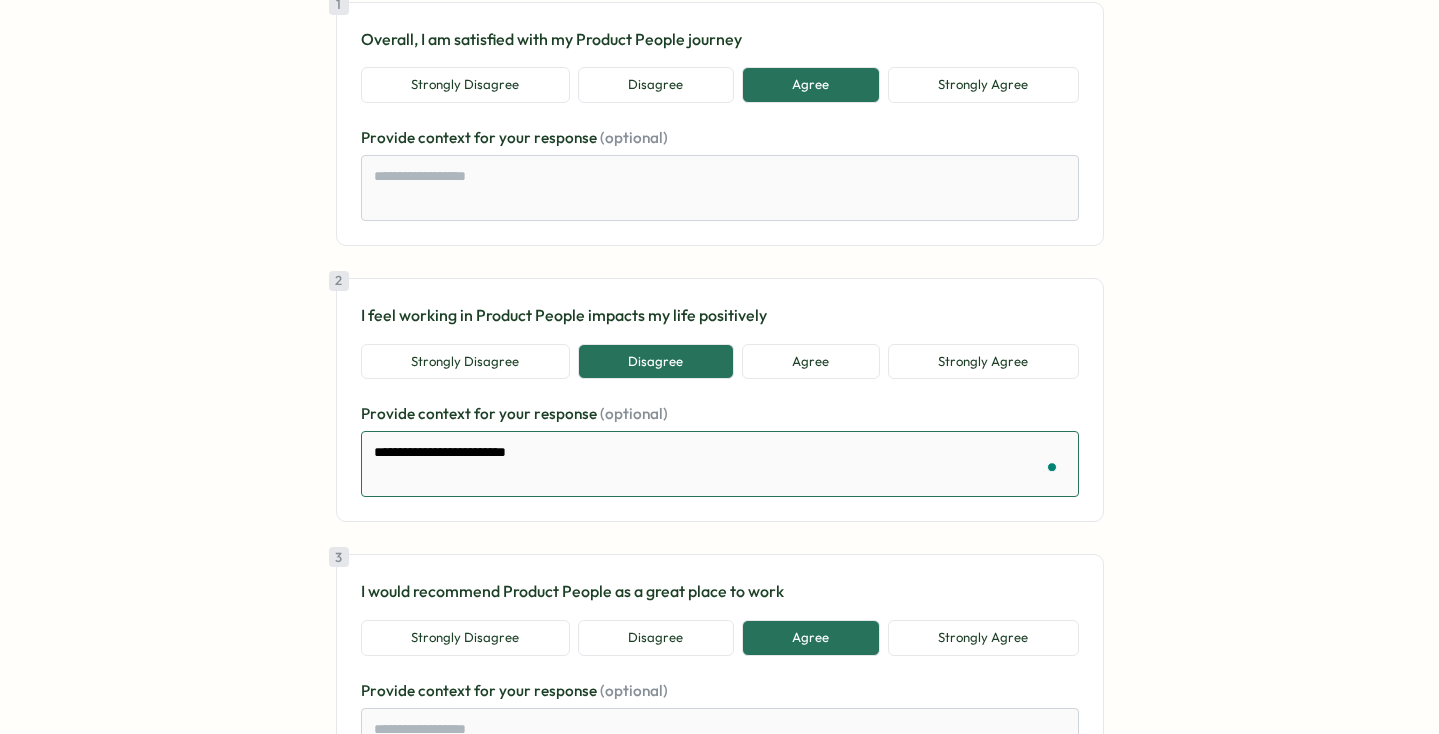 type on "*" 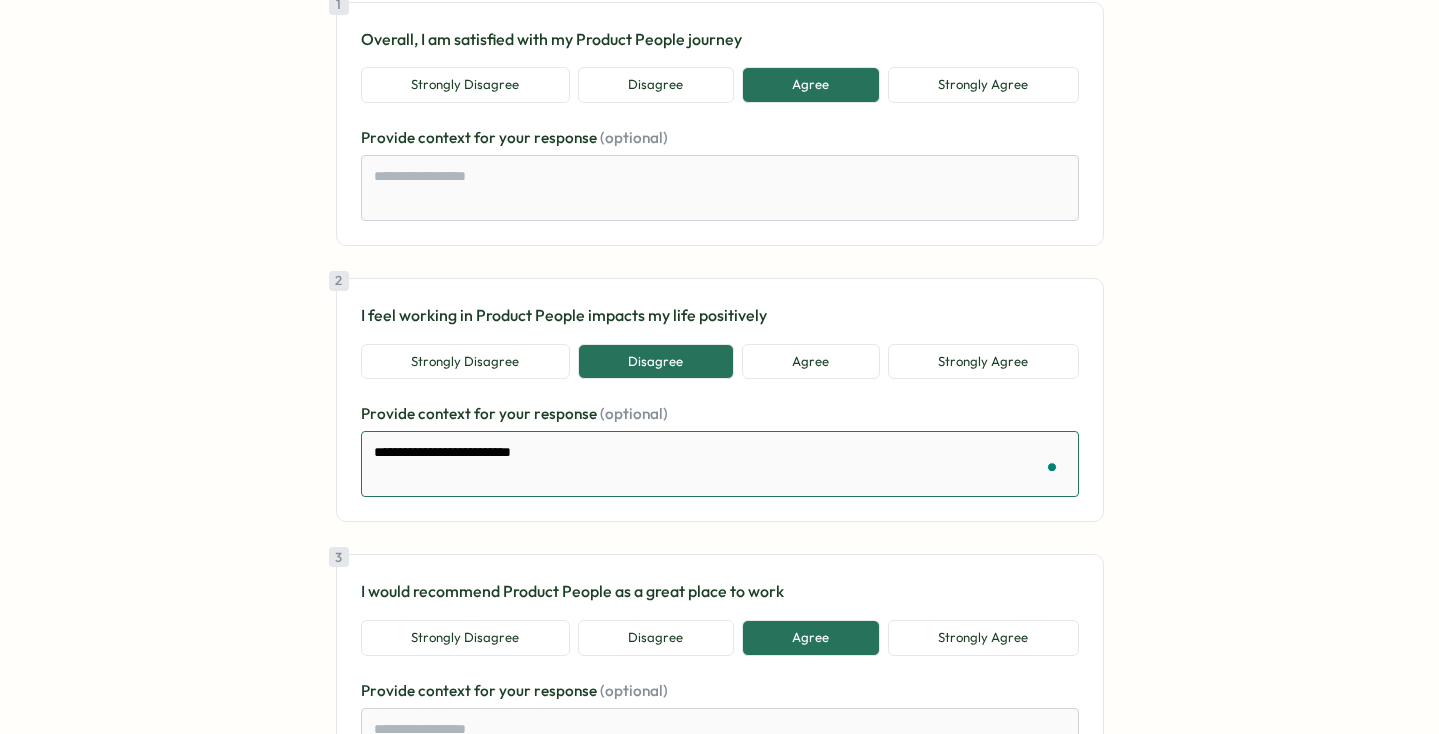 type on "*" 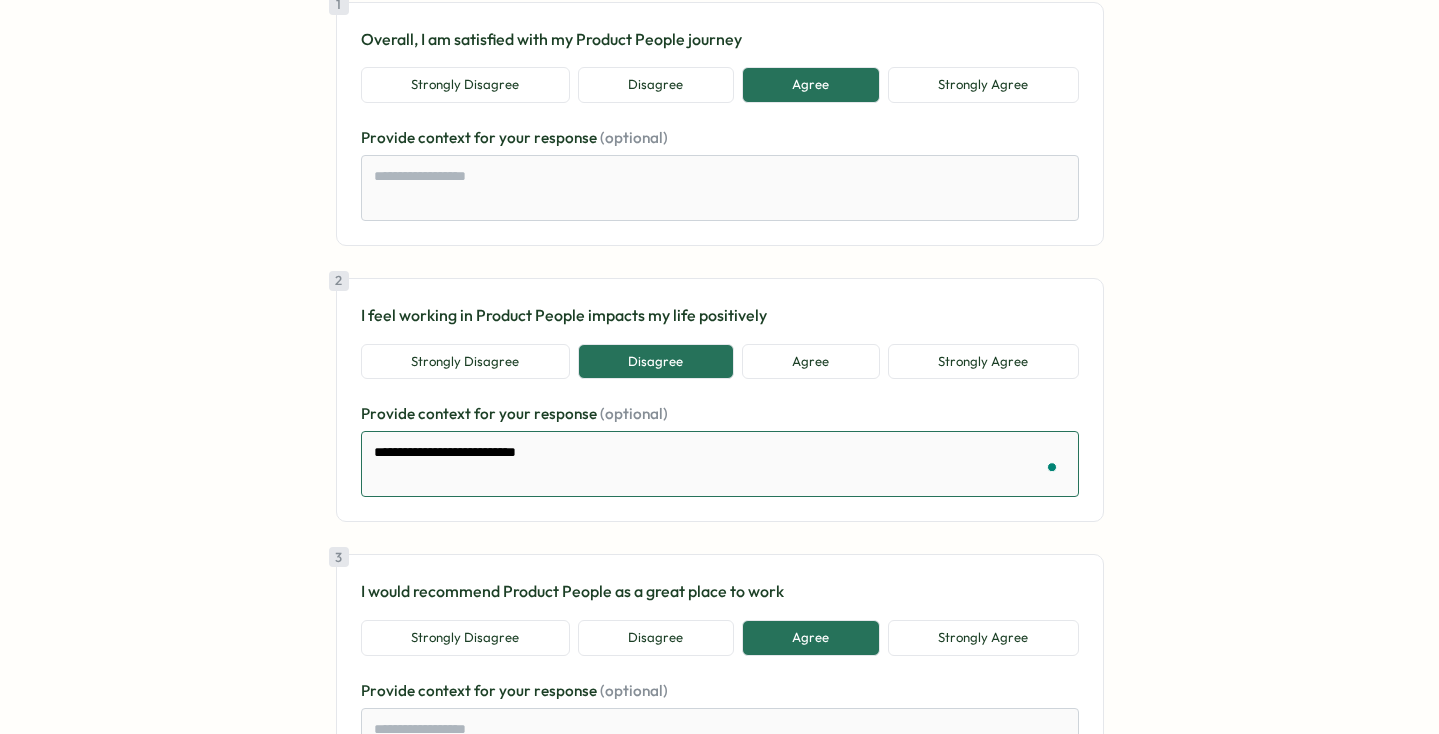 type on "*" 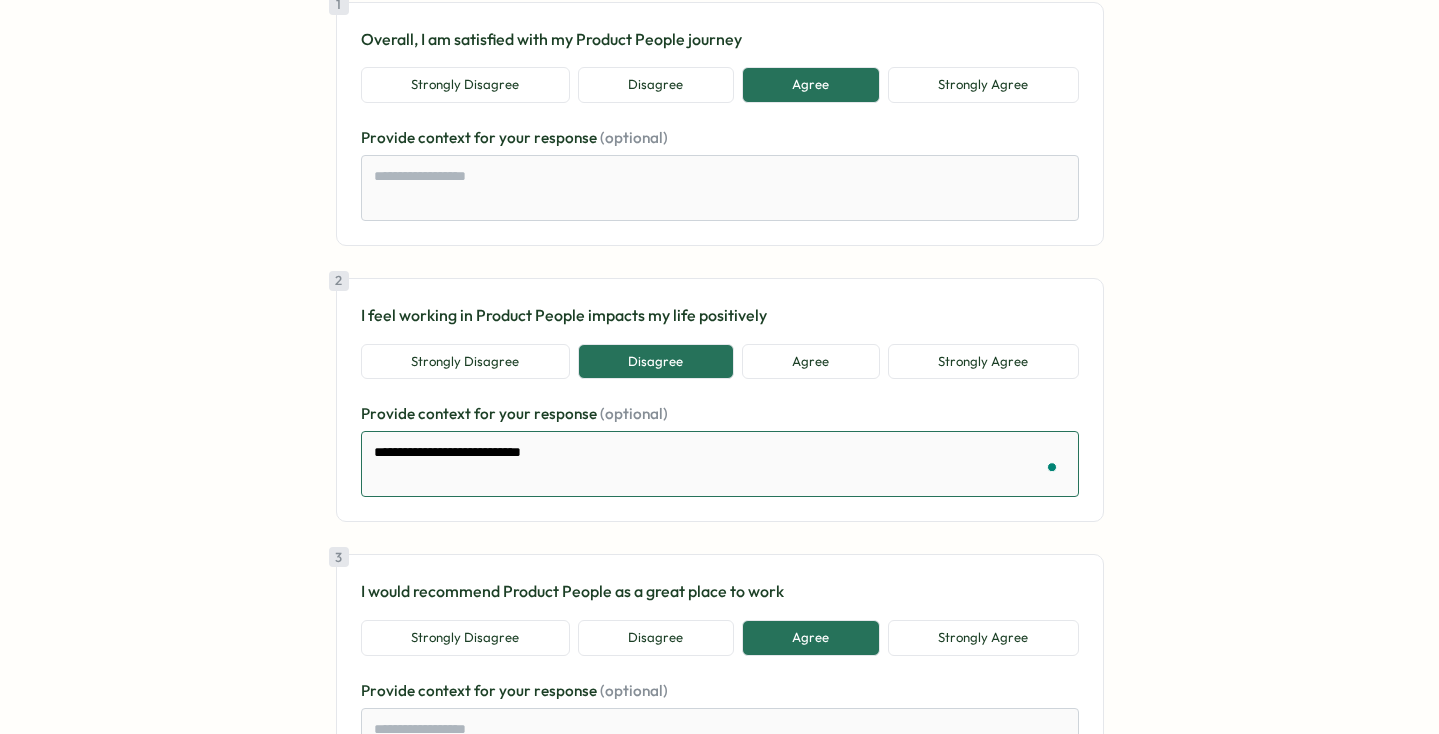 type on "*" 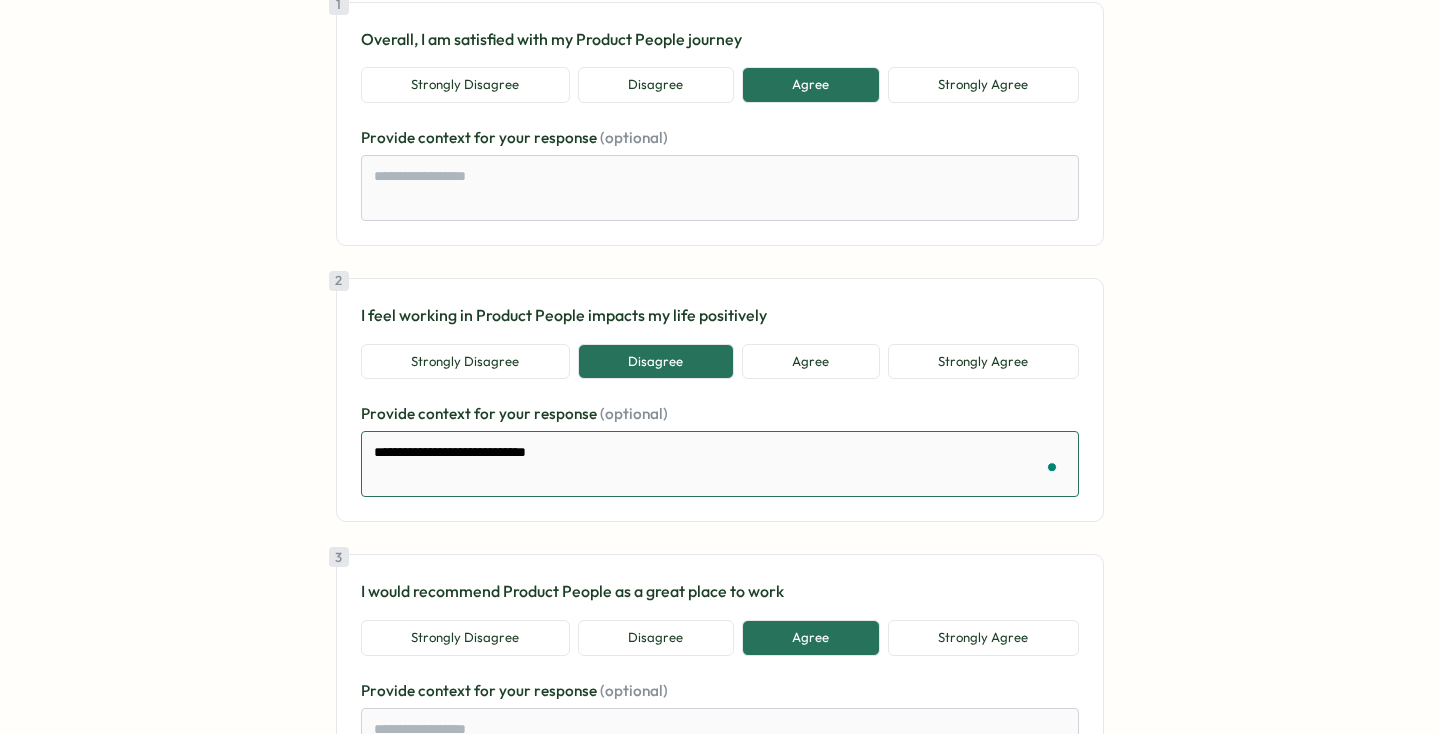 type on "*" 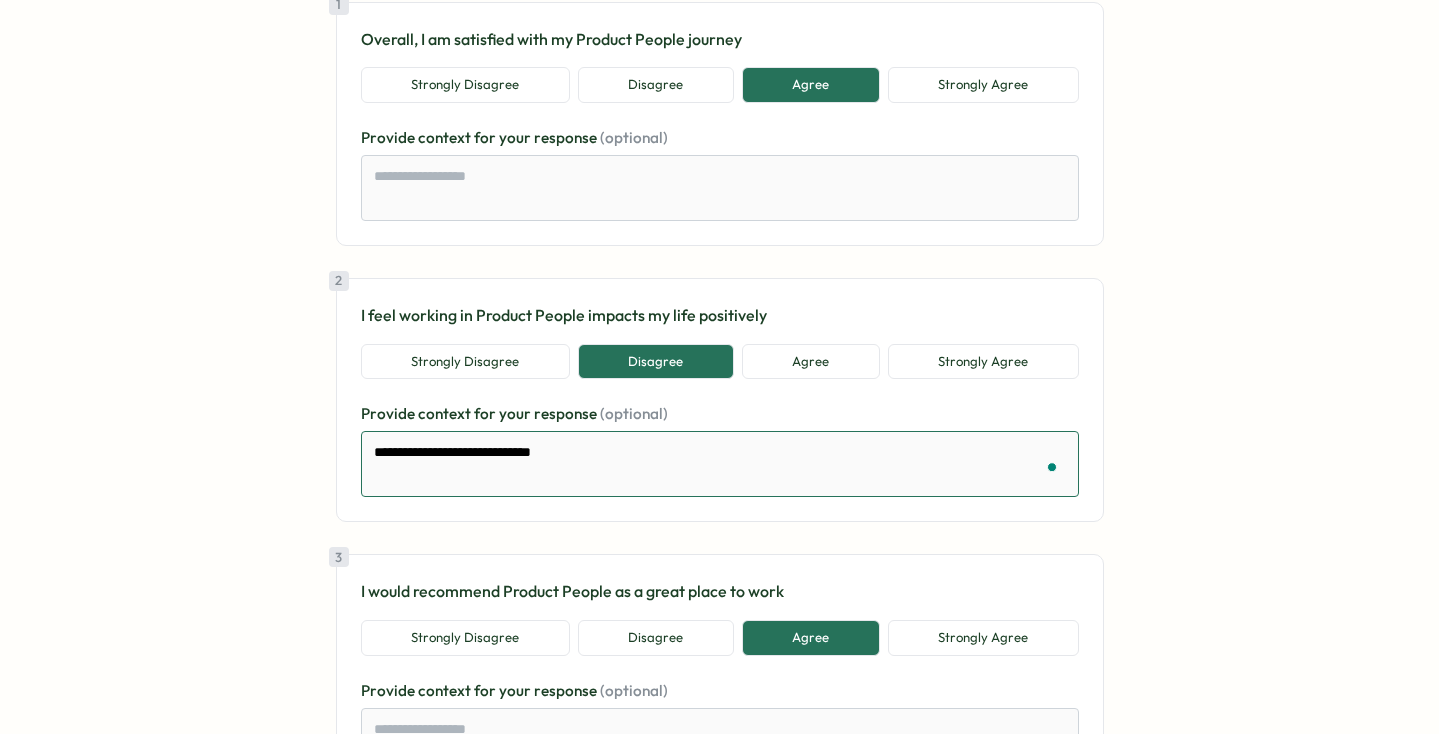 type on "*" 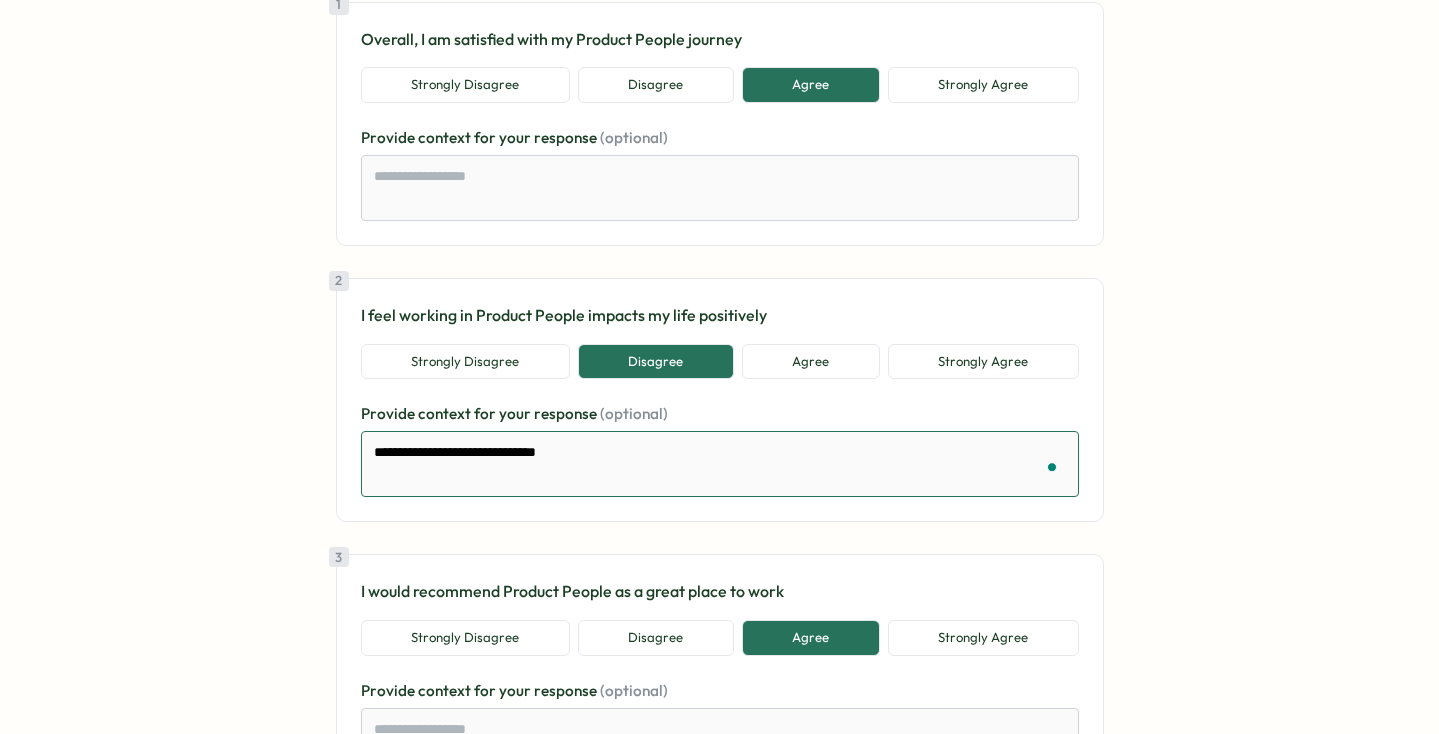 type on "*" 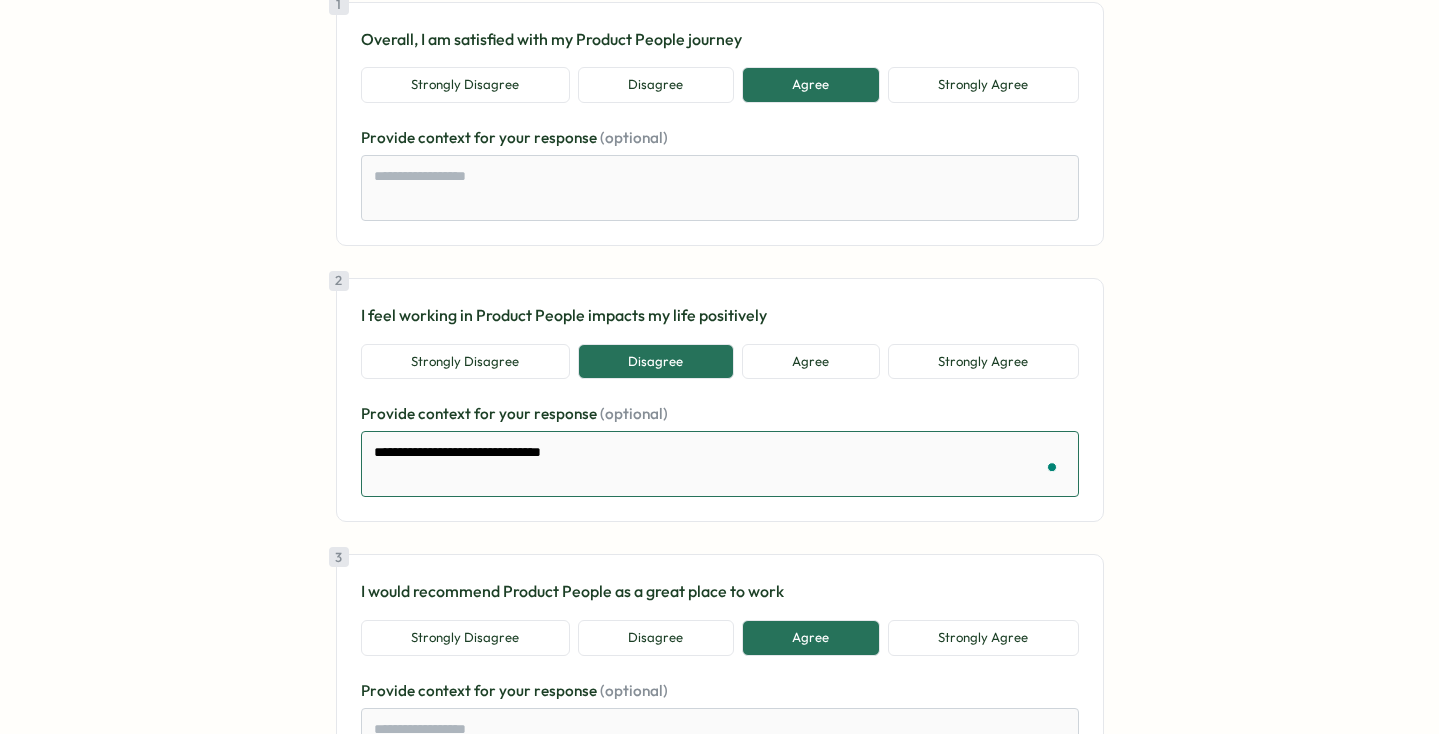 type on "*" 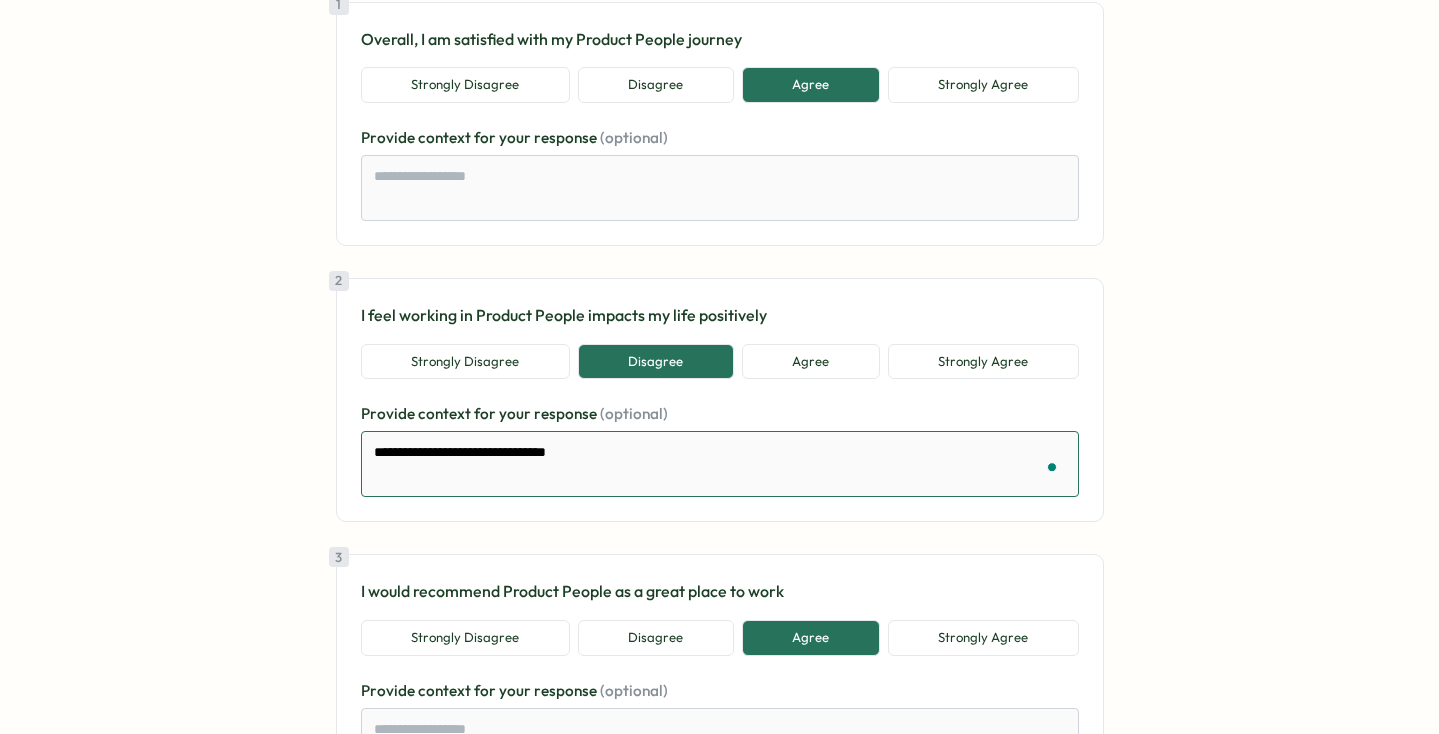 type on "*" 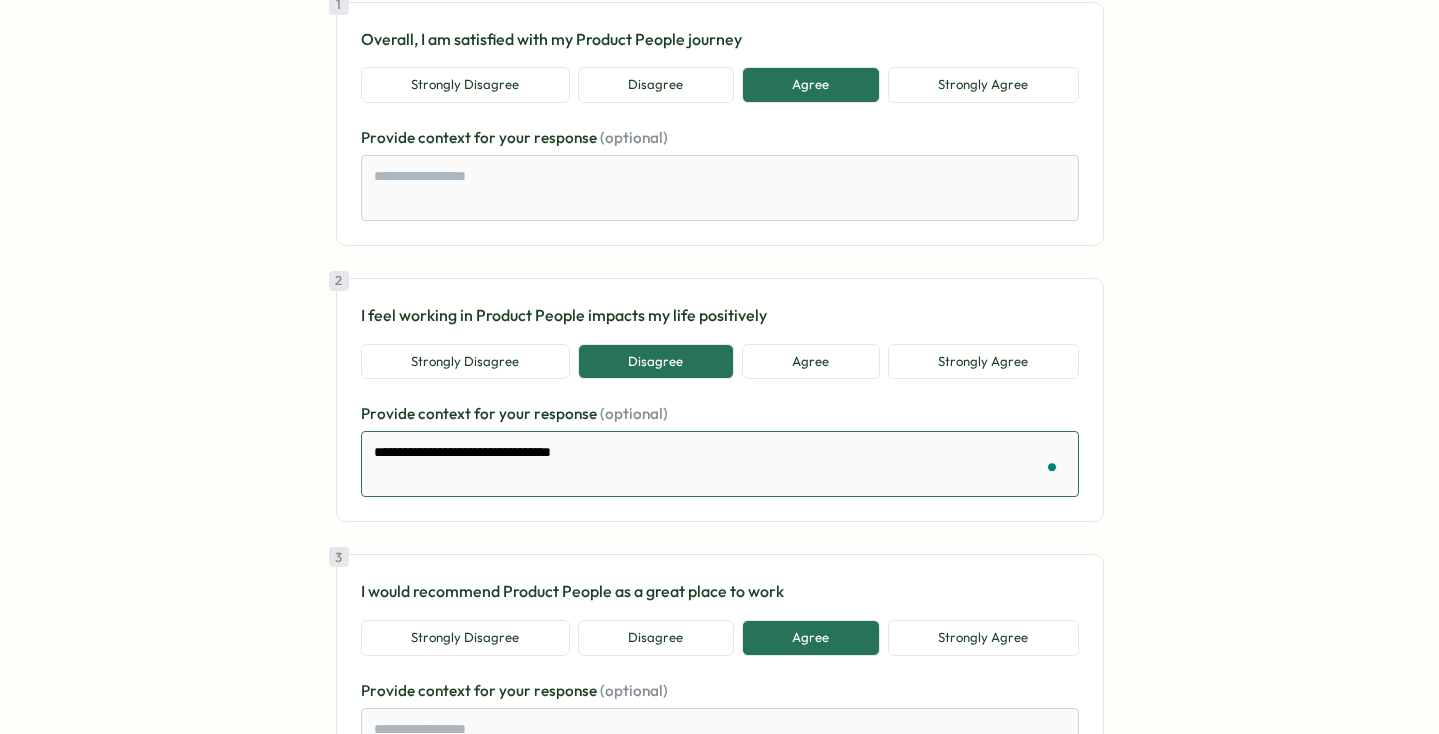 type on "*" 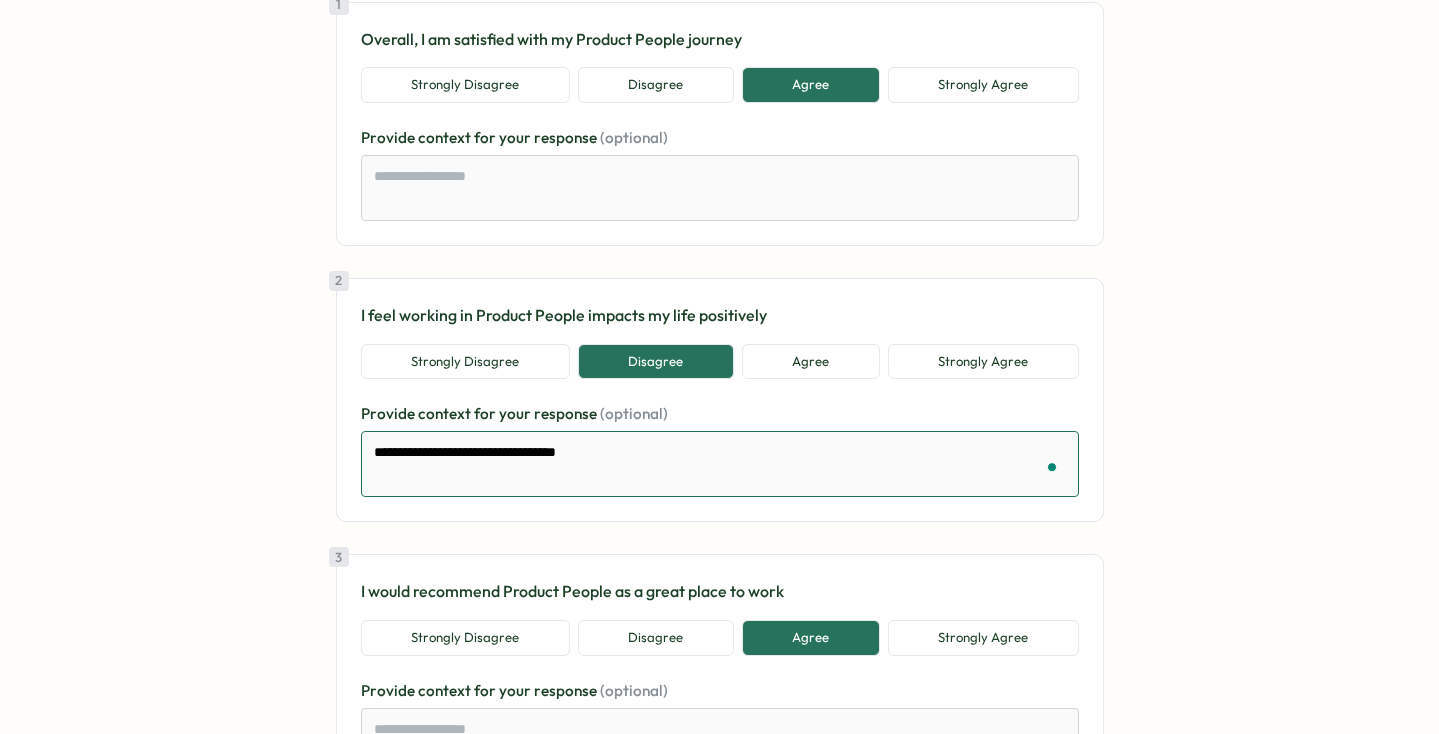 type on "*" 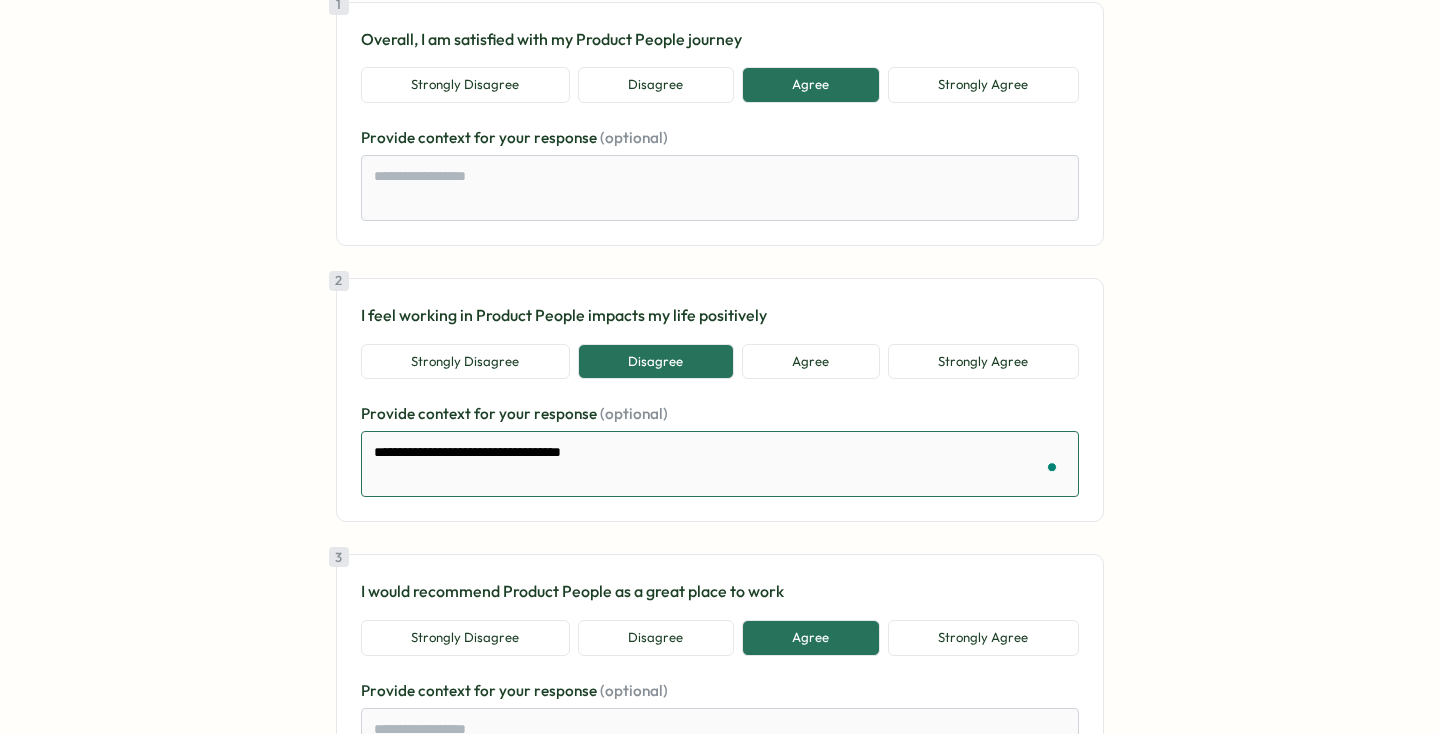 type on "*" 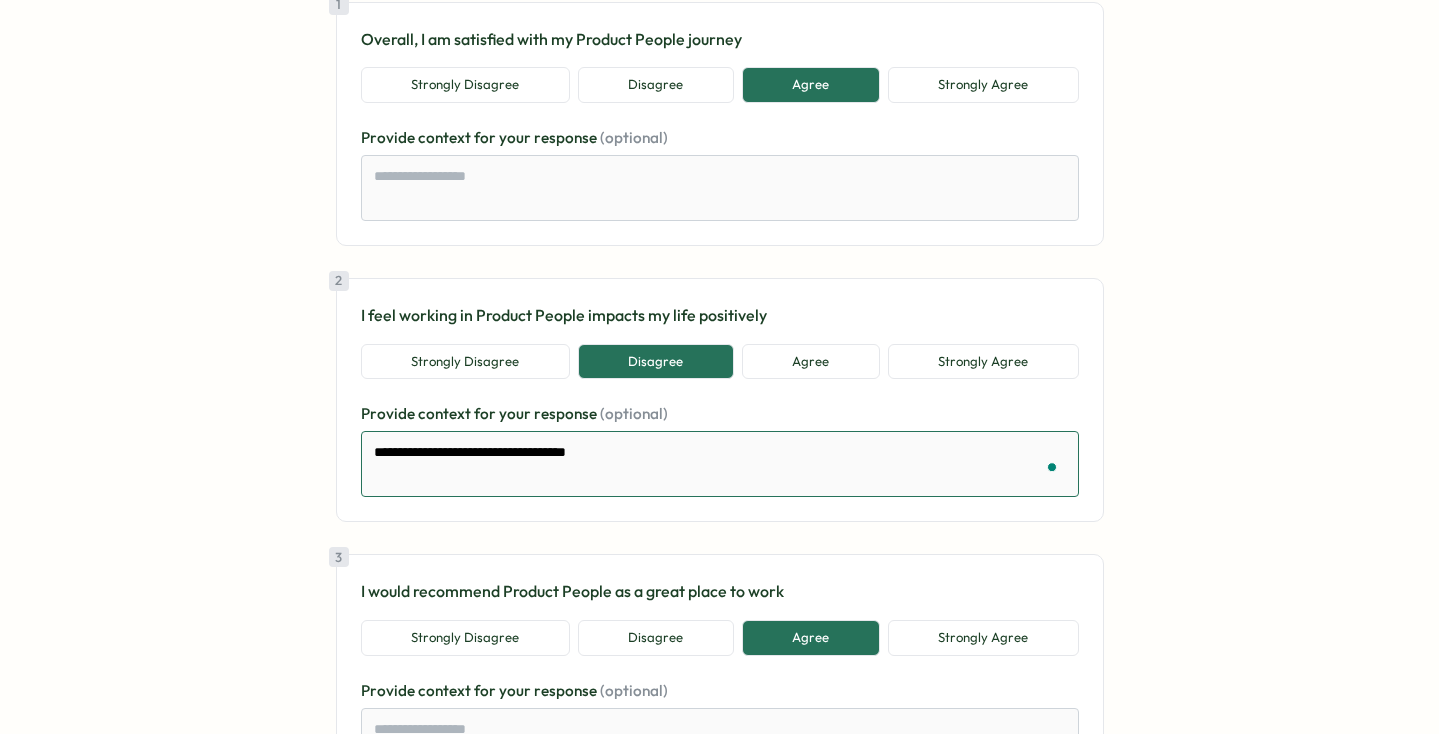 type on "*" 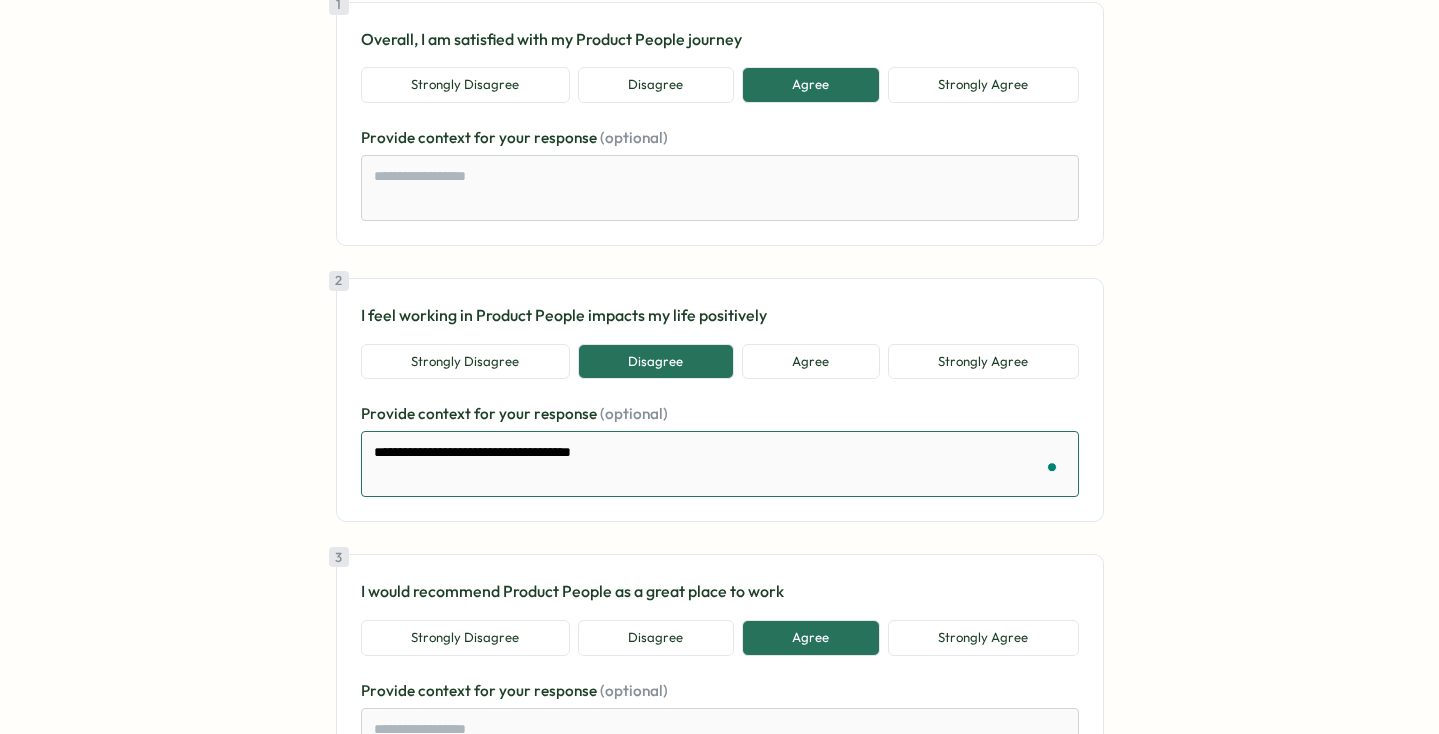type on "*" 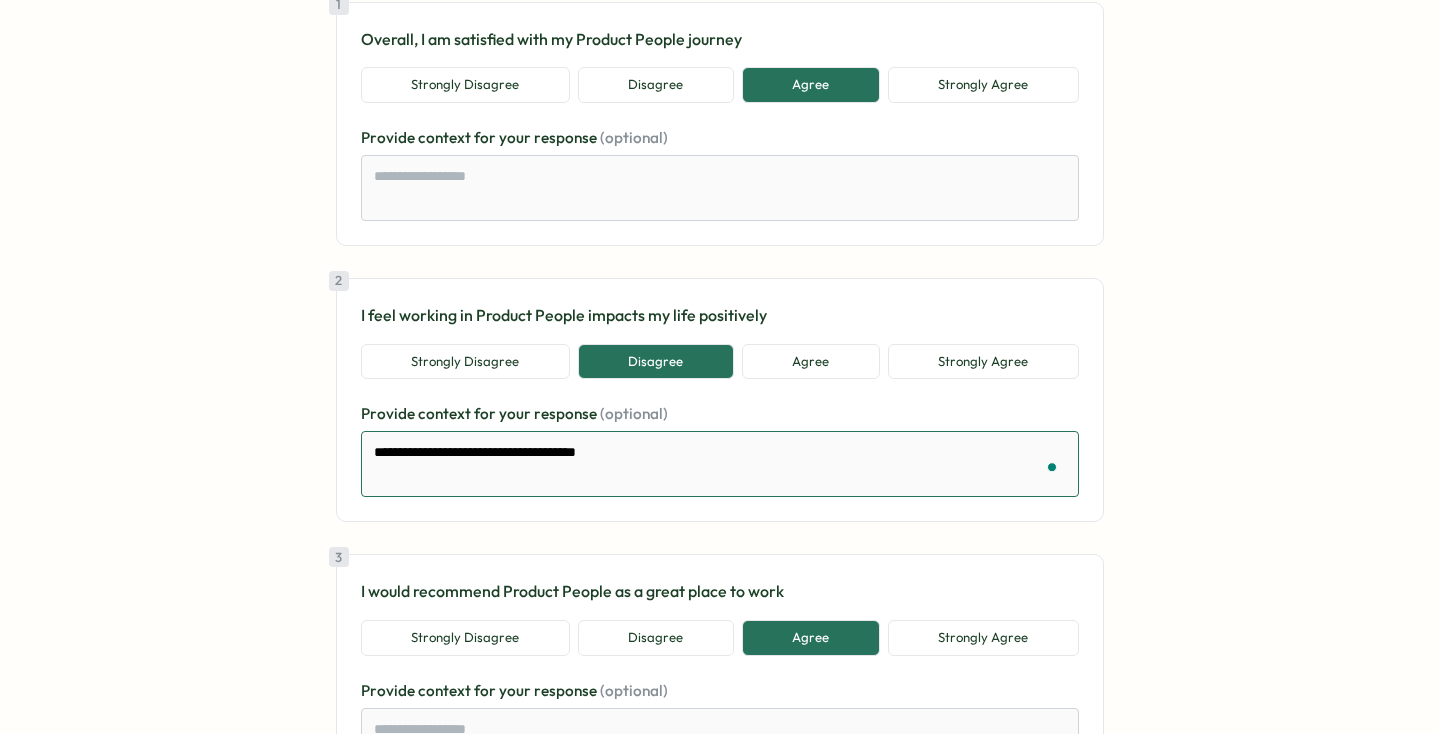 type on "*" 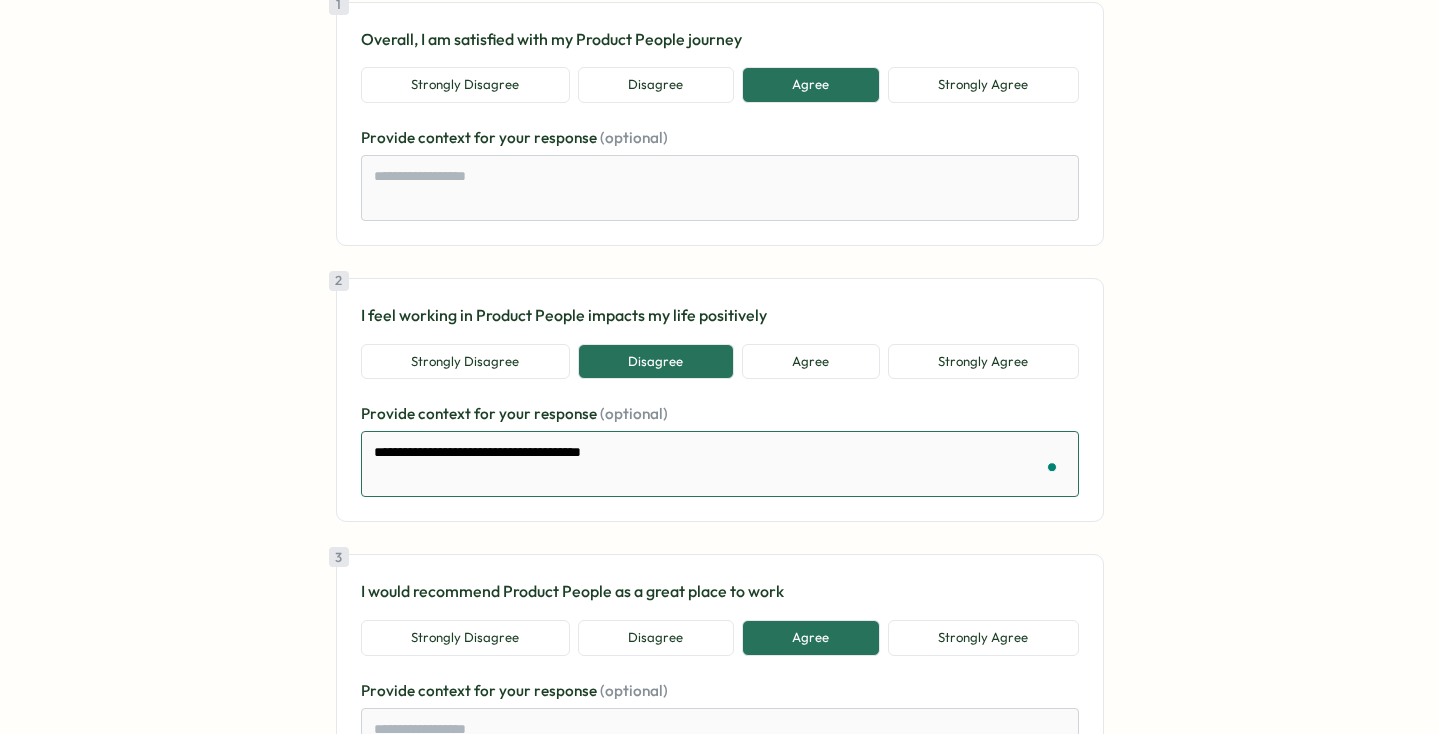 type on "*" 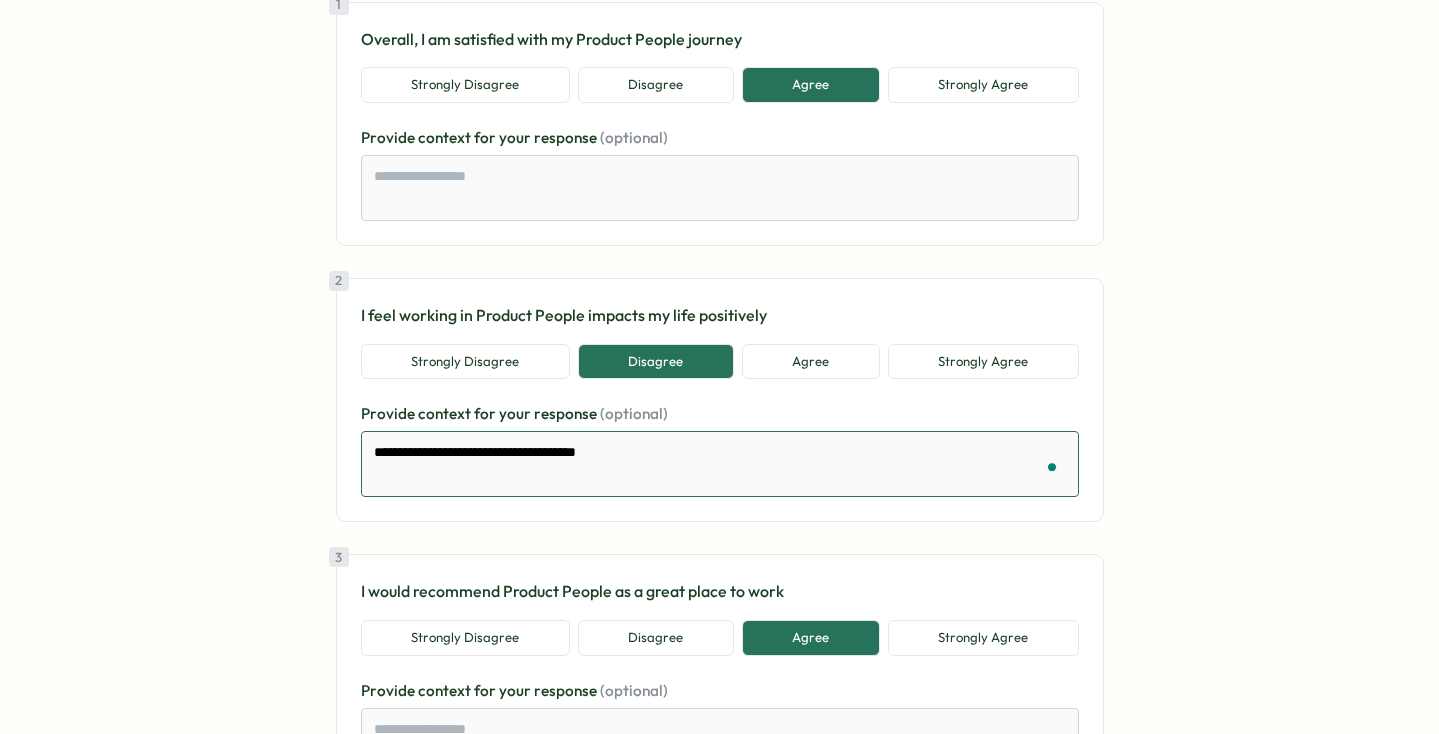 type on "*" 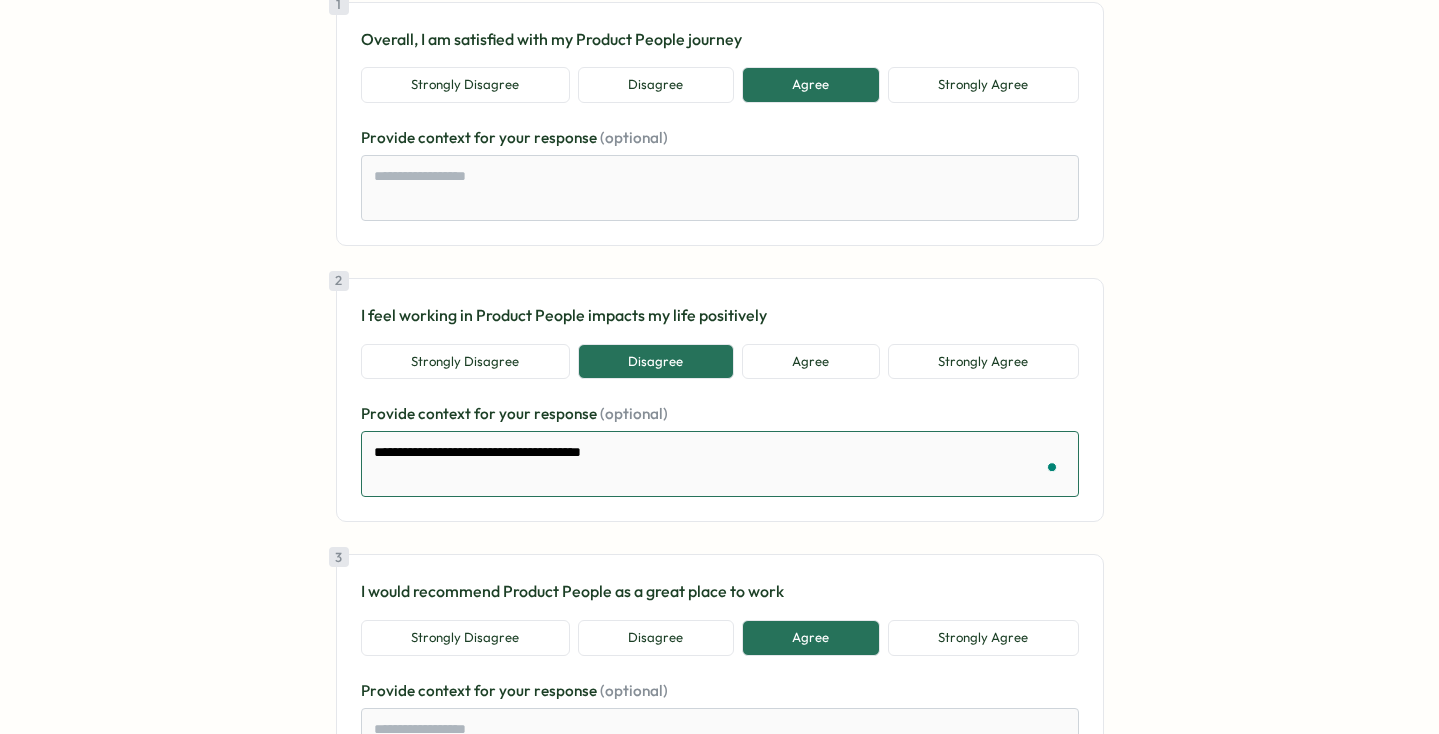 type on "*" 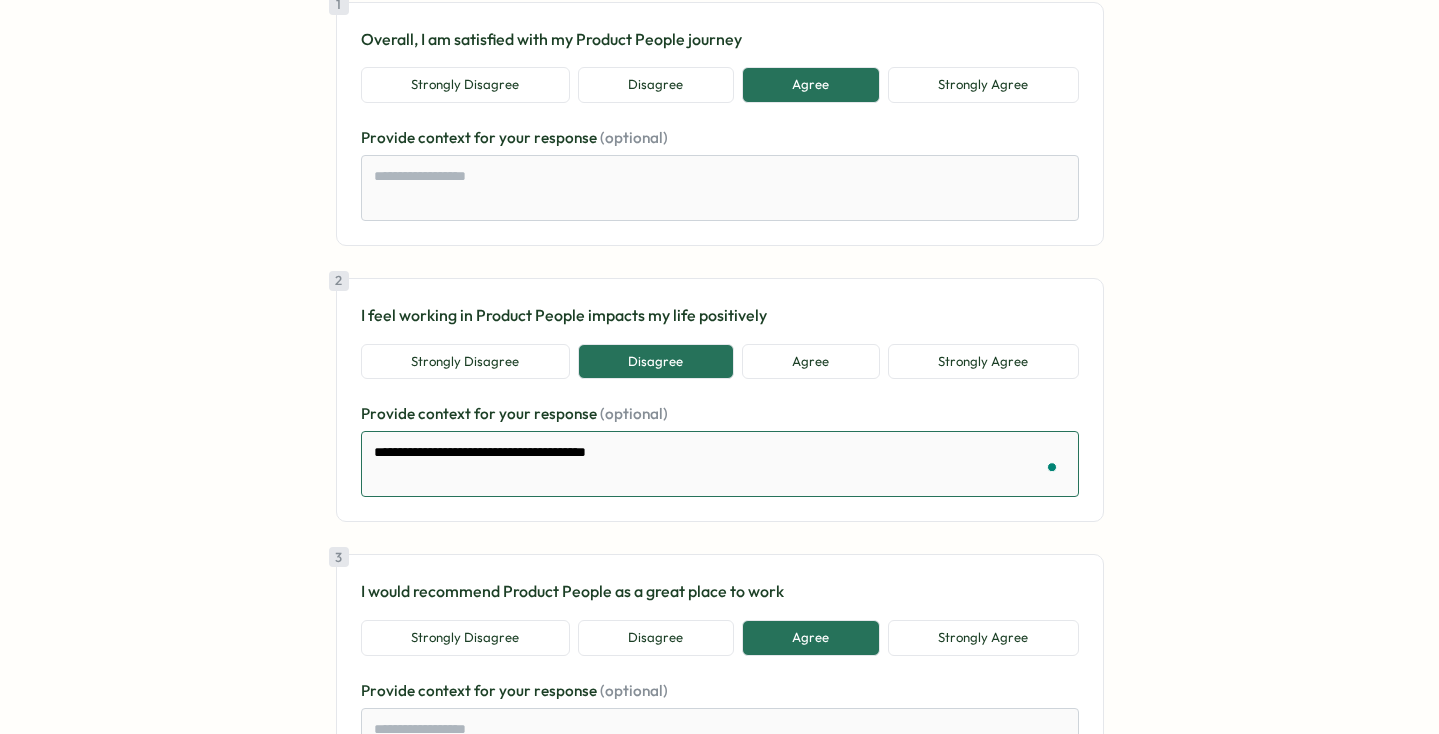 type on "**********" 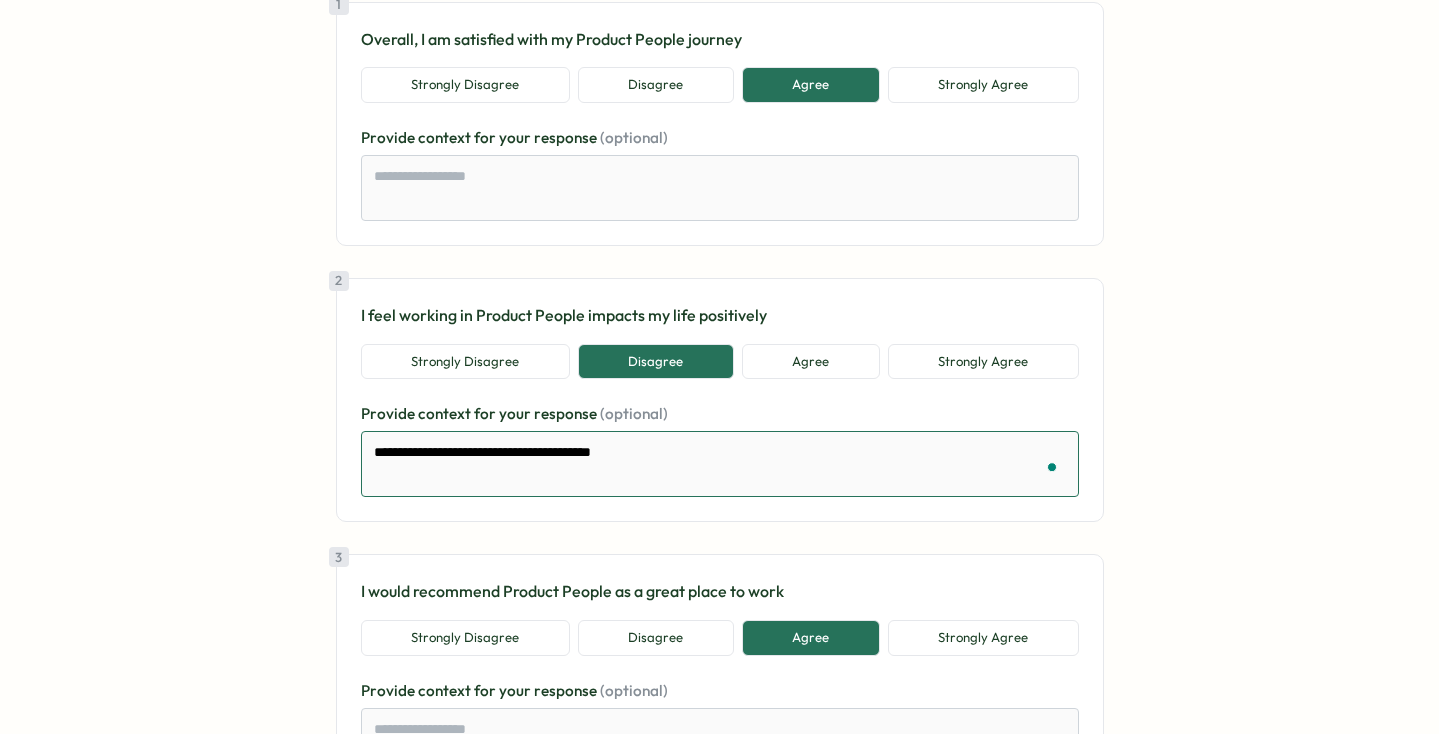 type on "*" 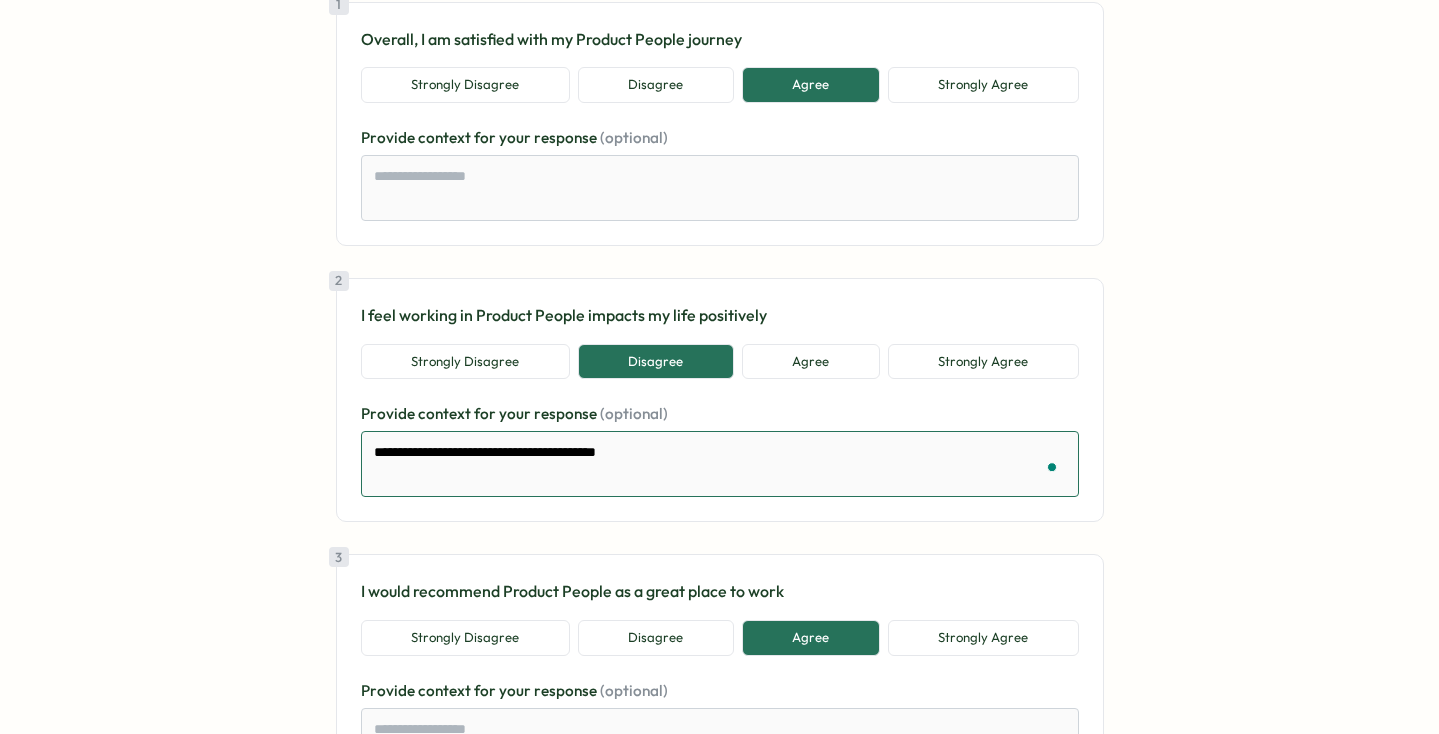 type on "*" 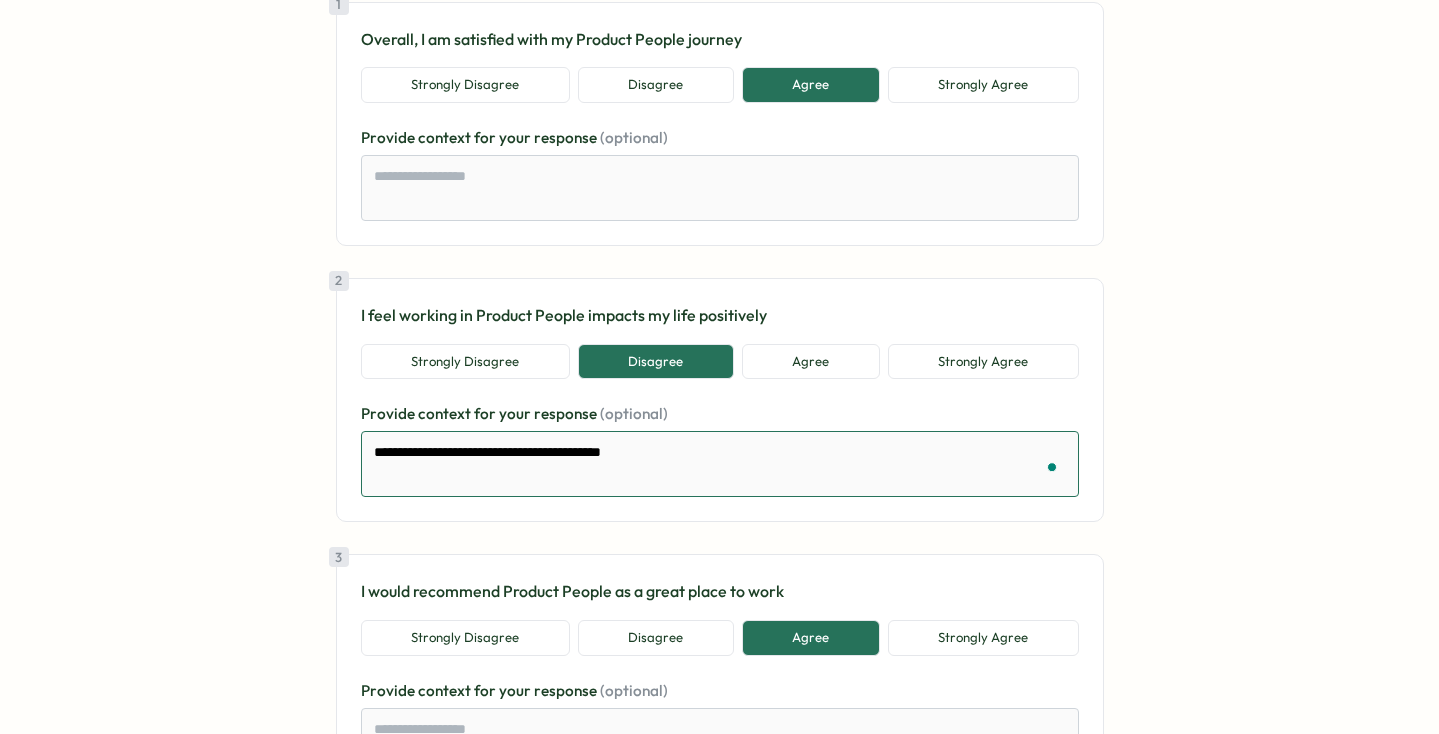 type on "*" 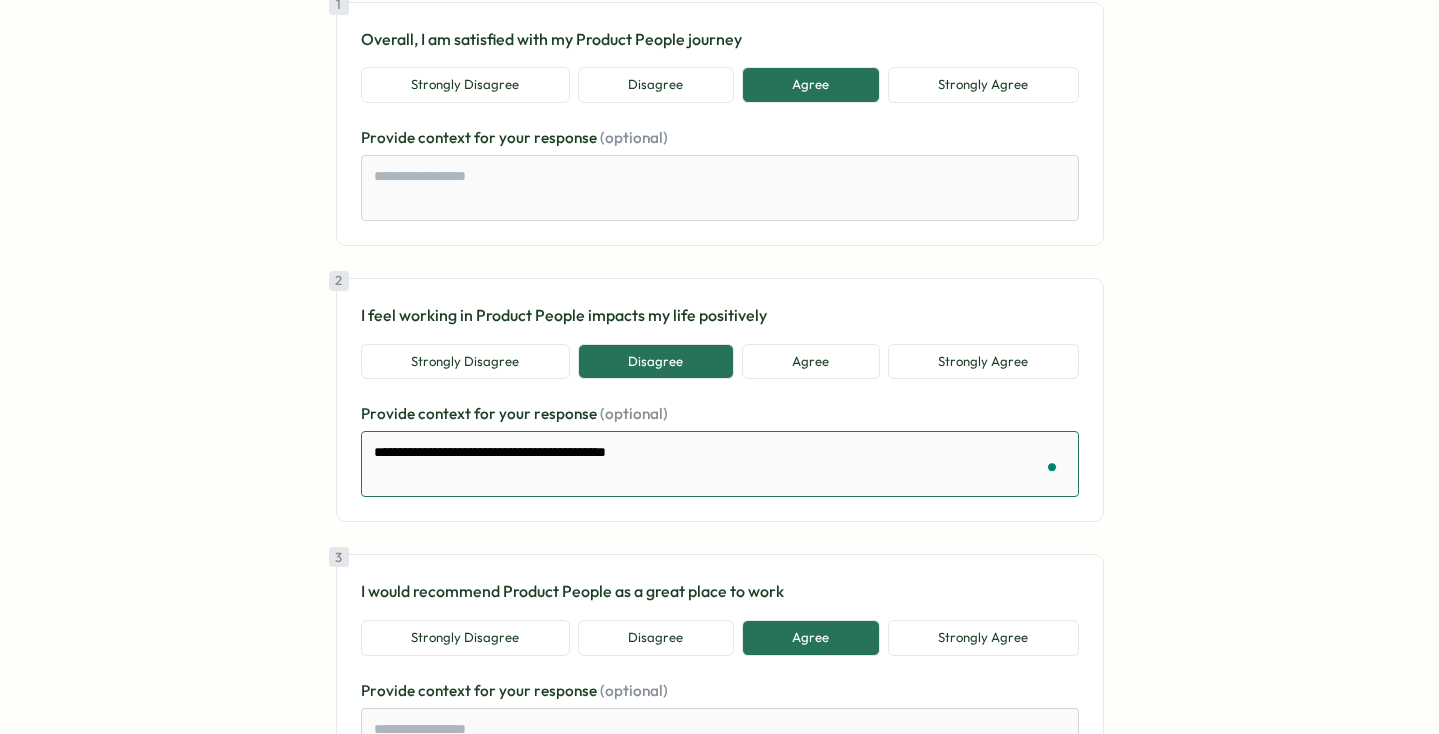 type on "**********" 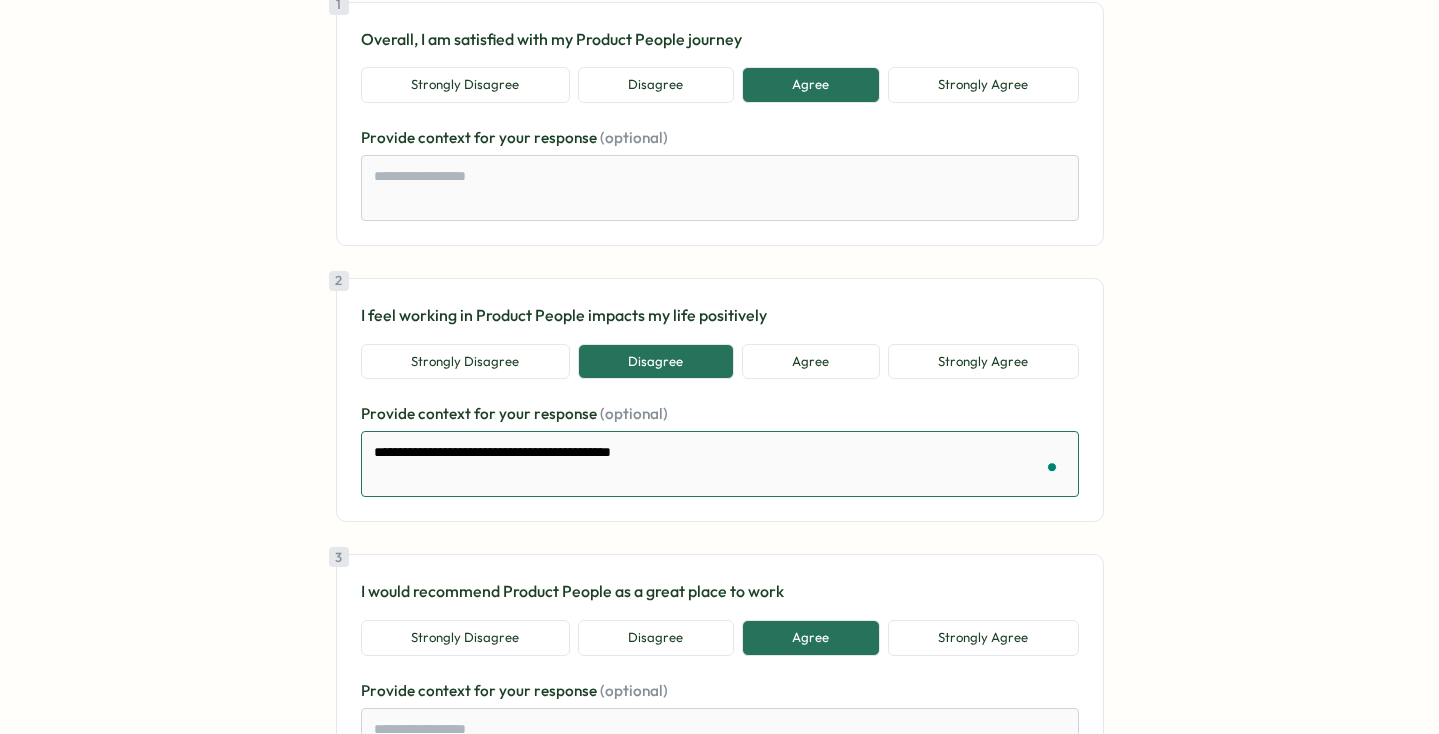 type on "*" 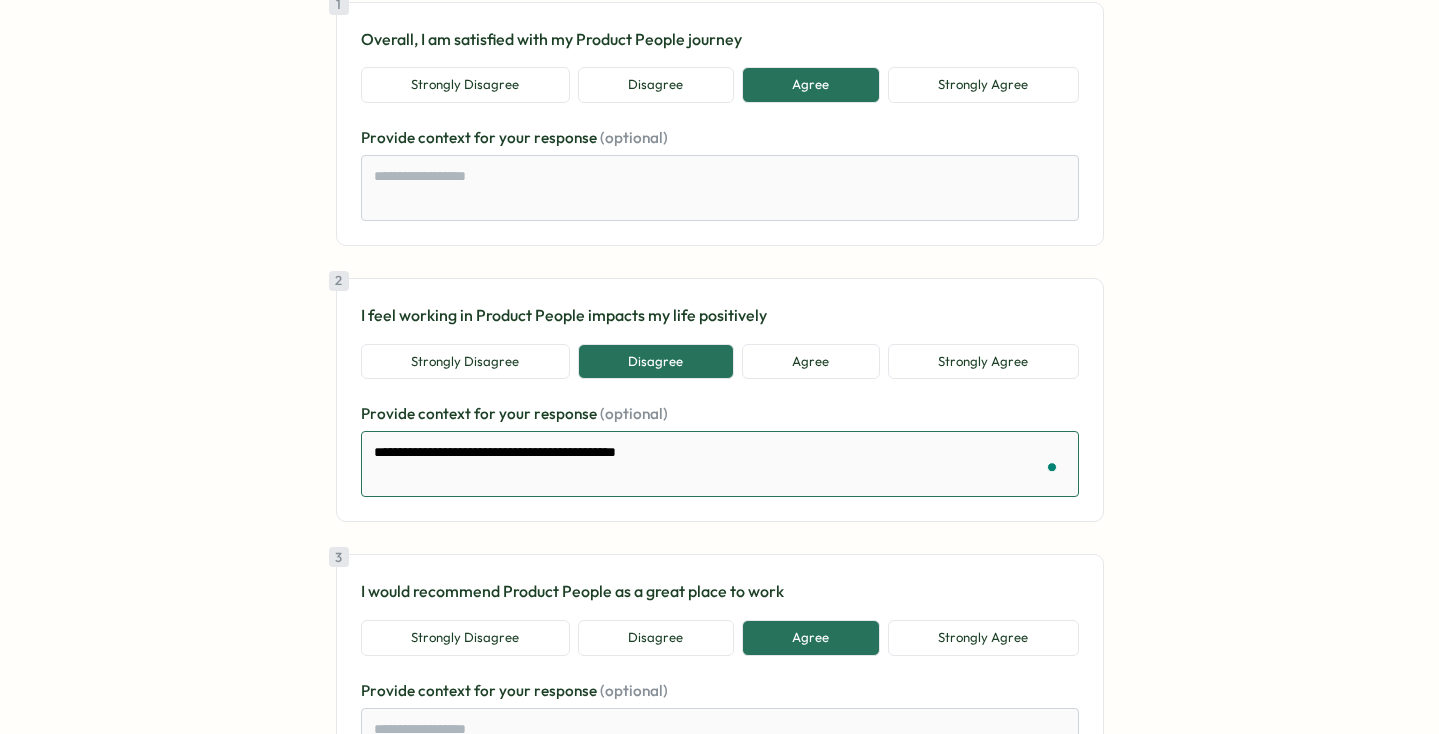 type on "*" 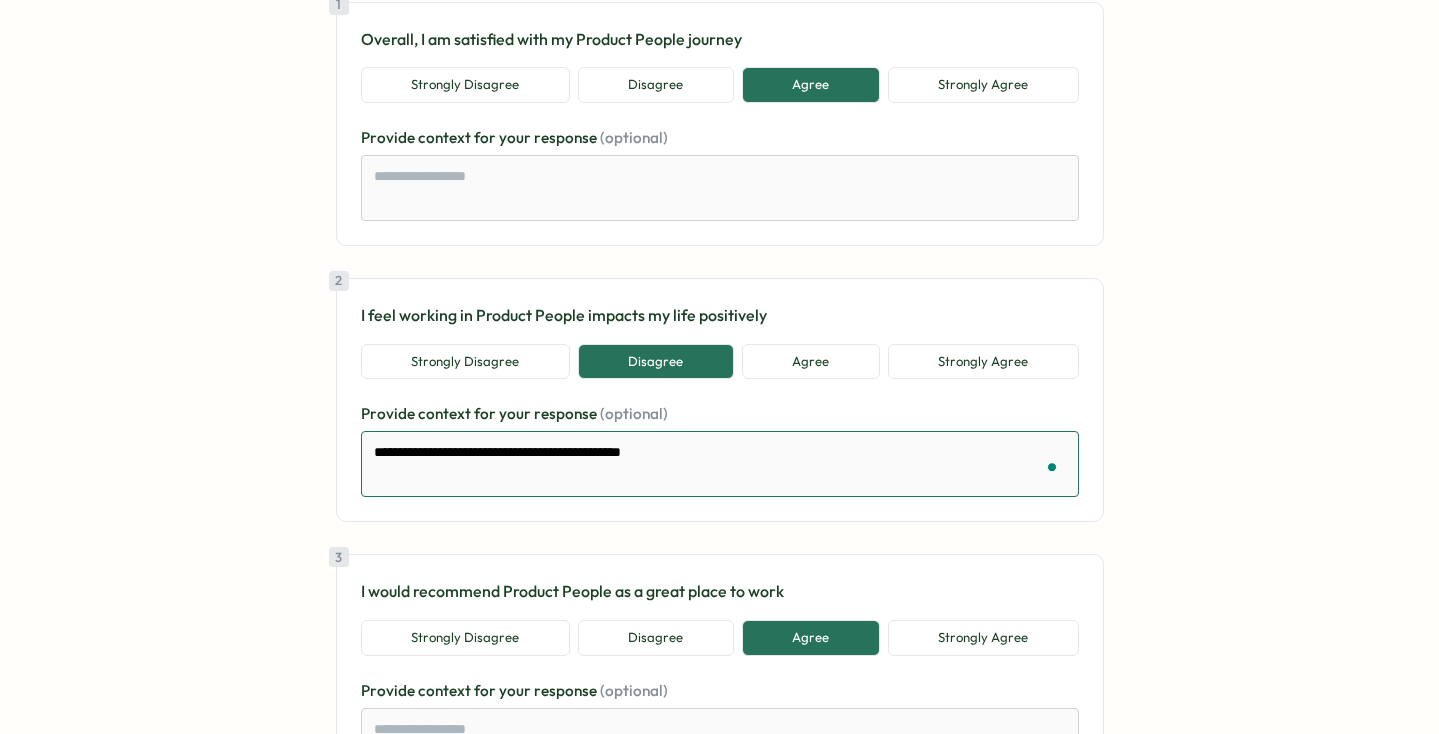 type on "*" 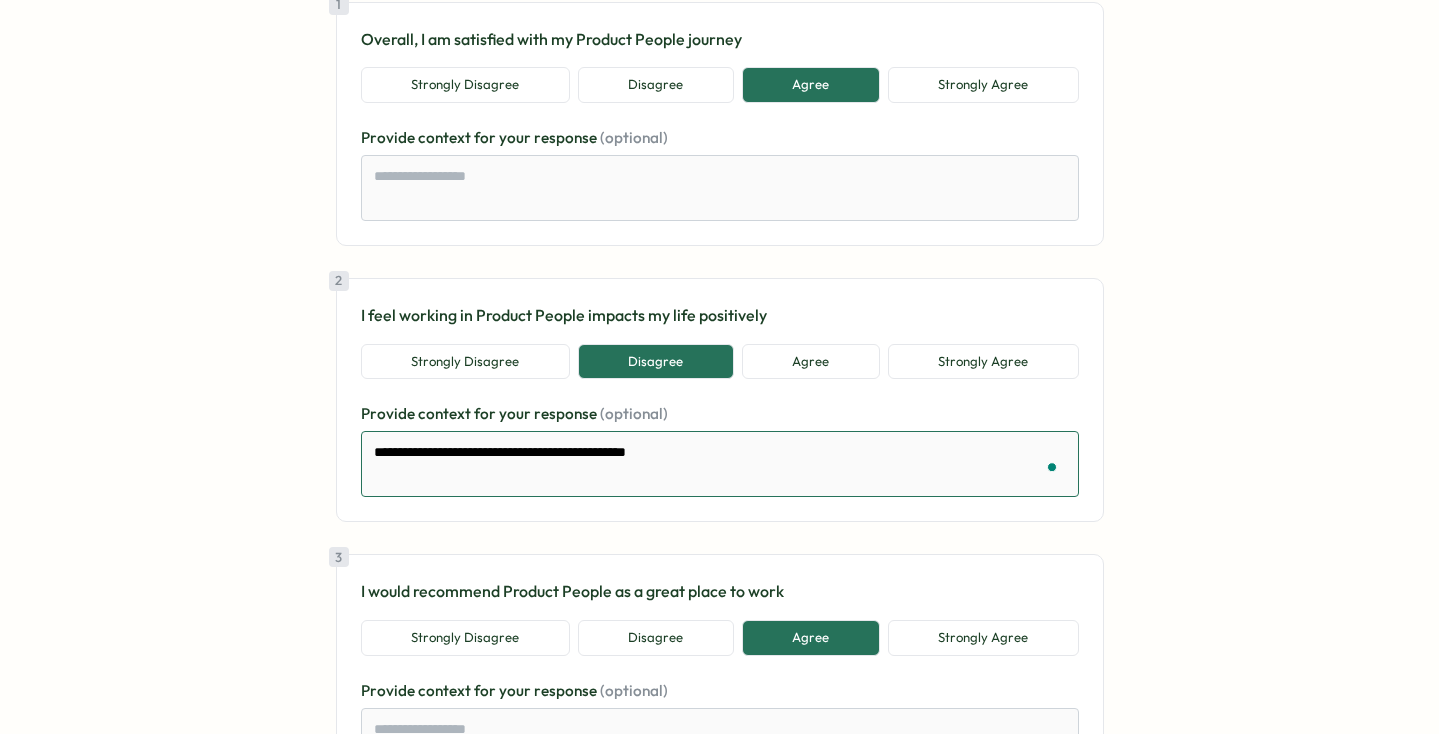 type on "*" 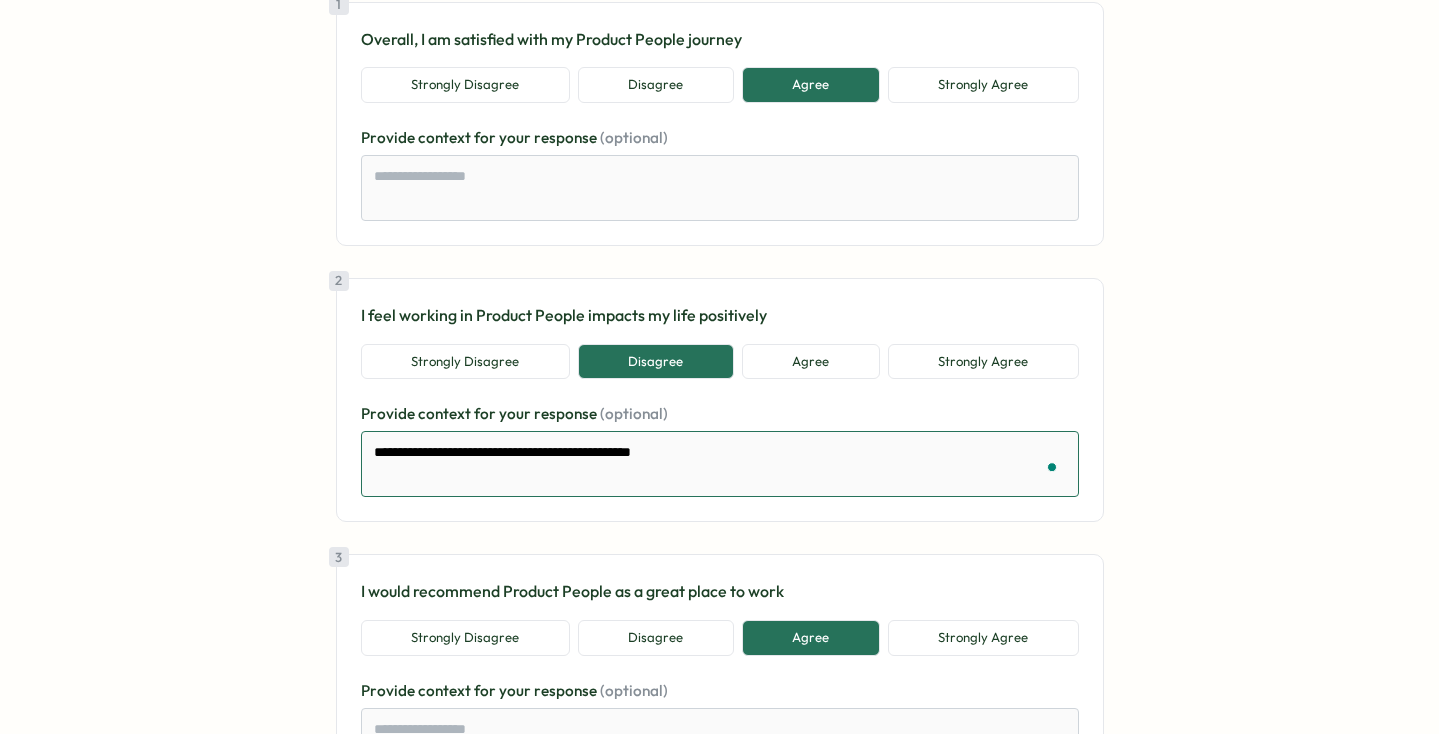type on "*" 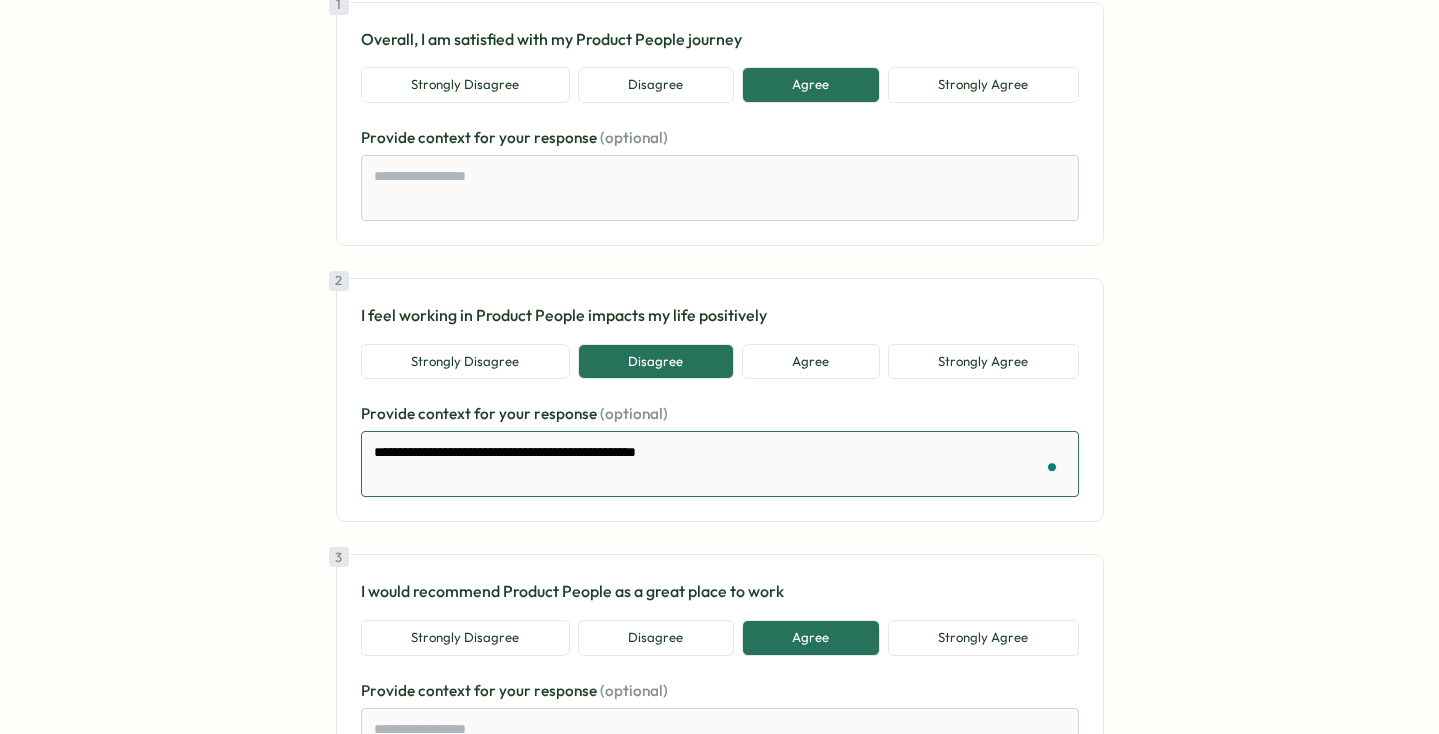 type on "*" 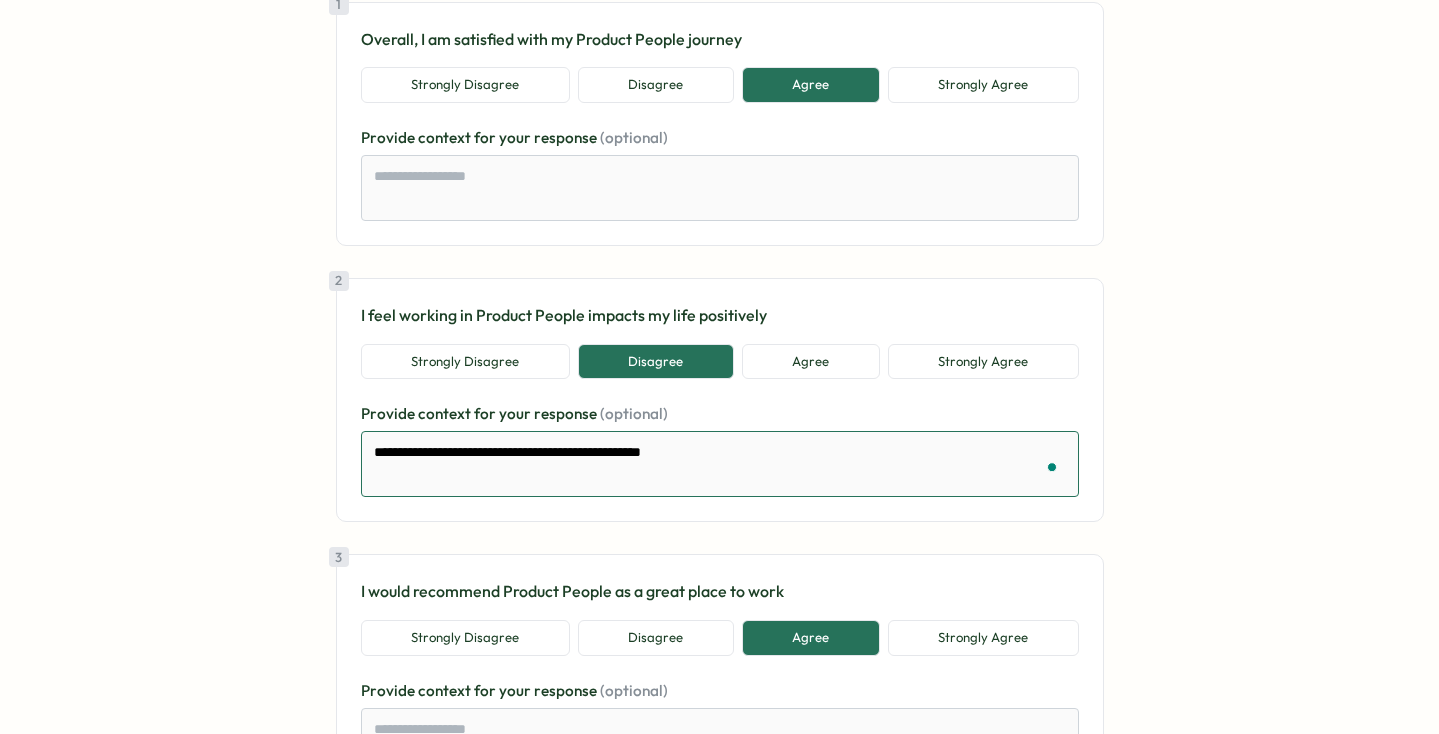 type on "*" 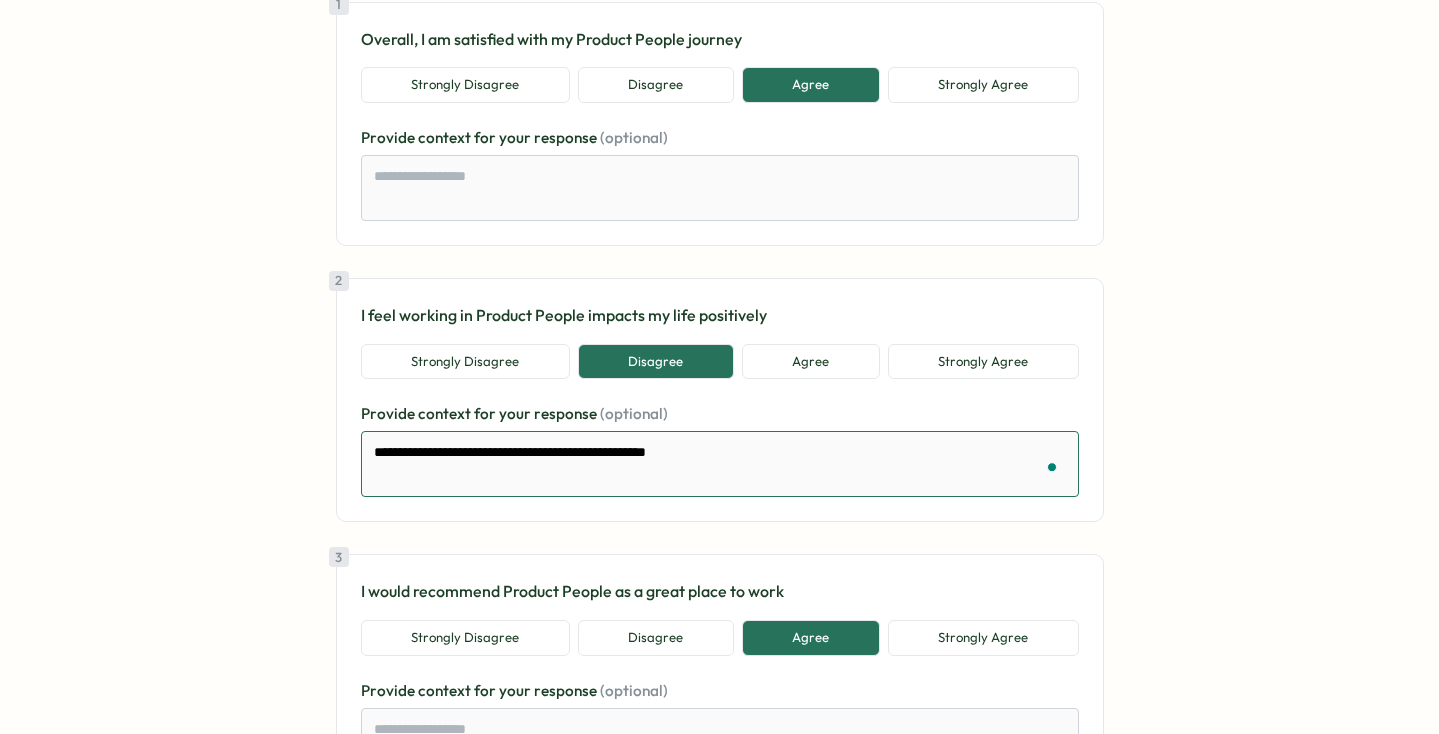 type on "*" 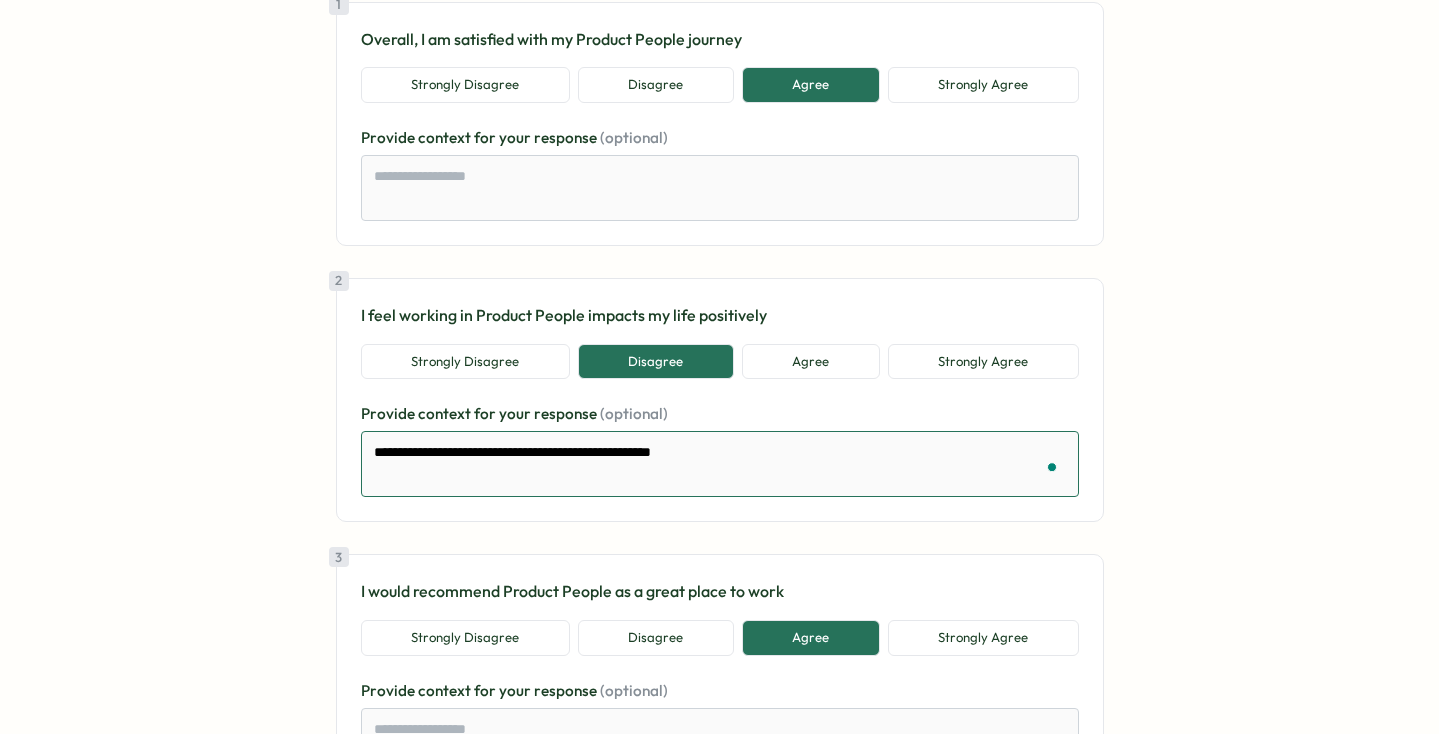 type on "*" 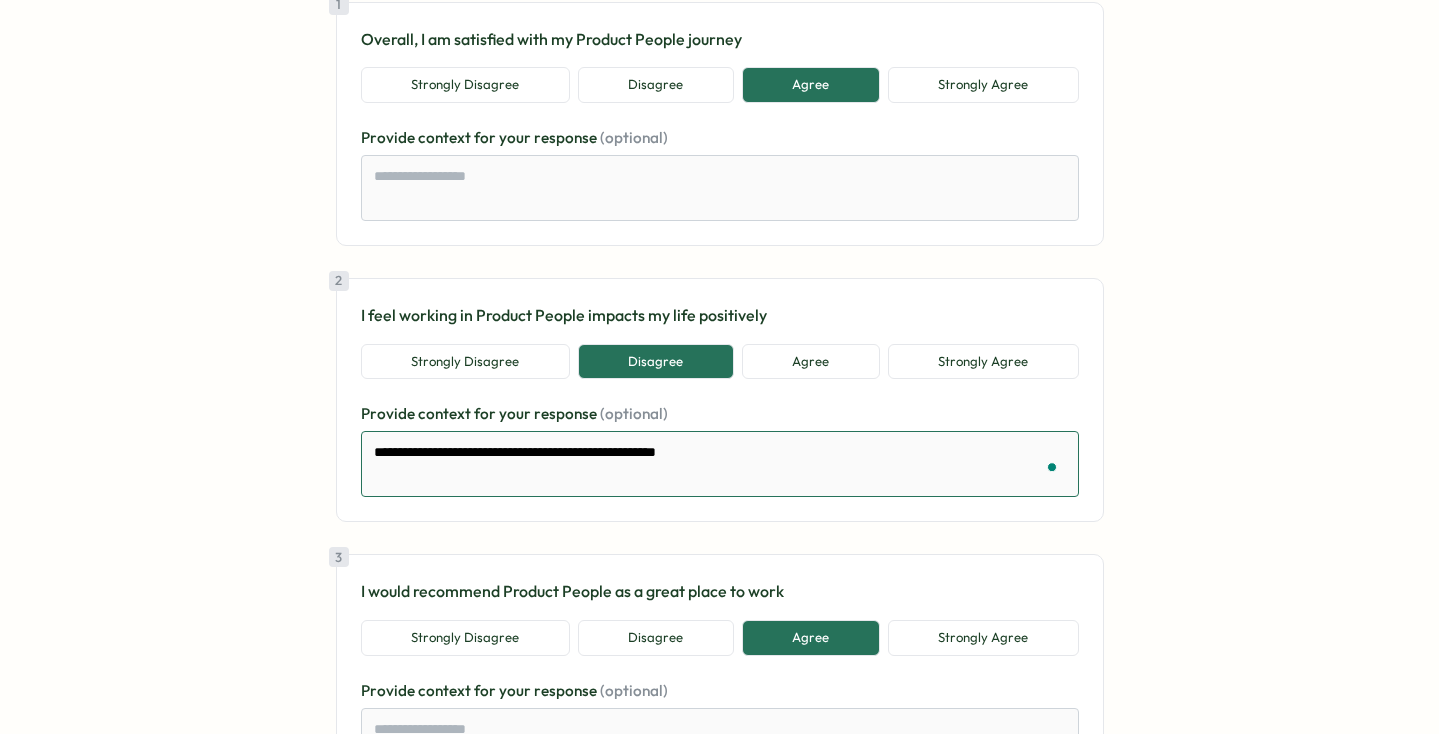 type on "*" 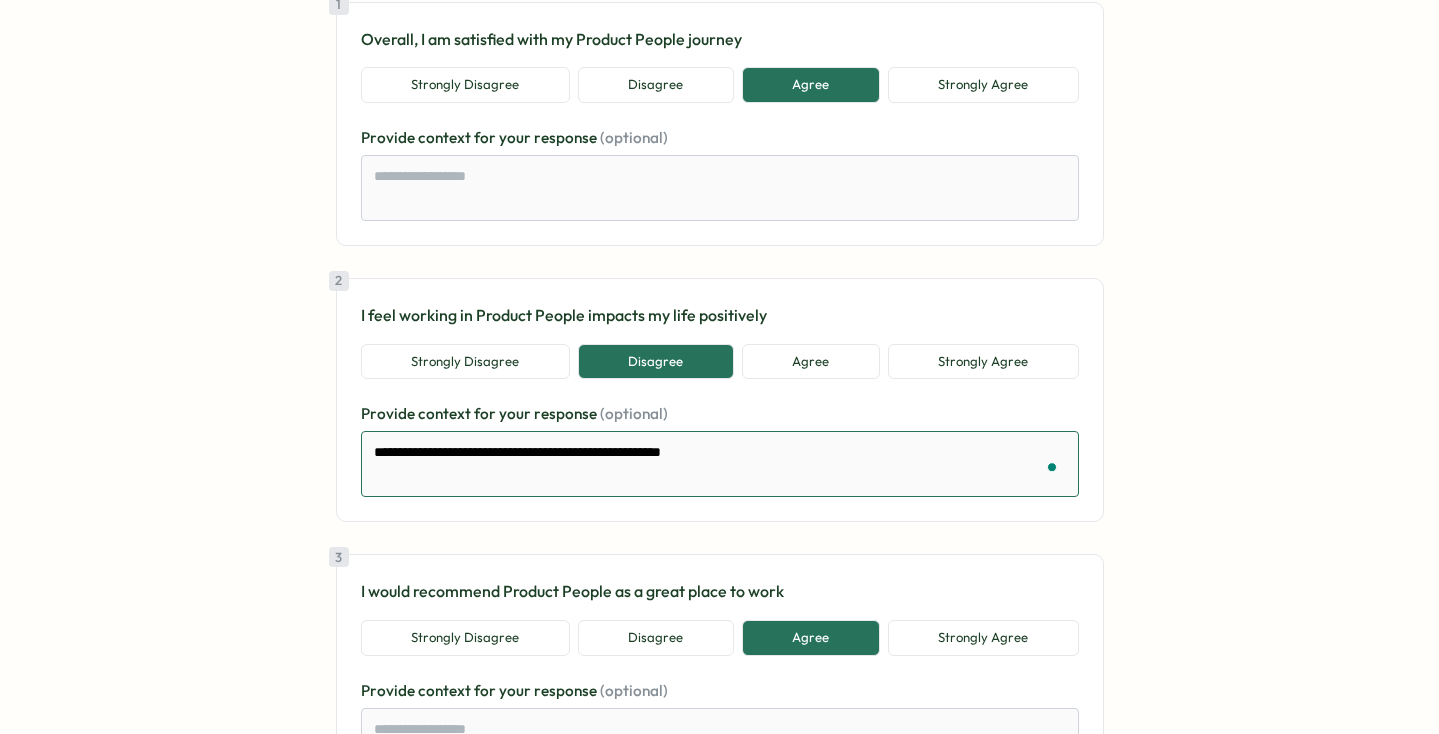 type on "*" 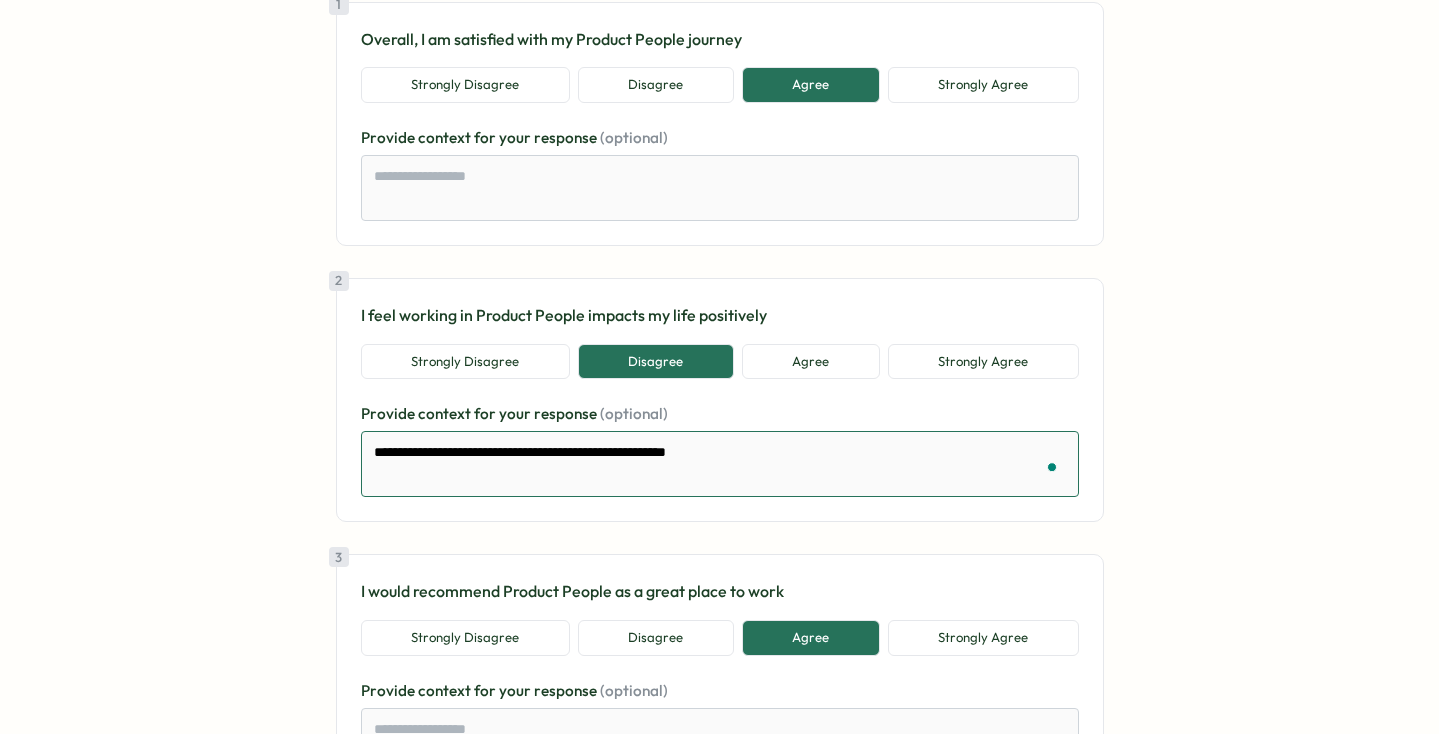 type on "*" 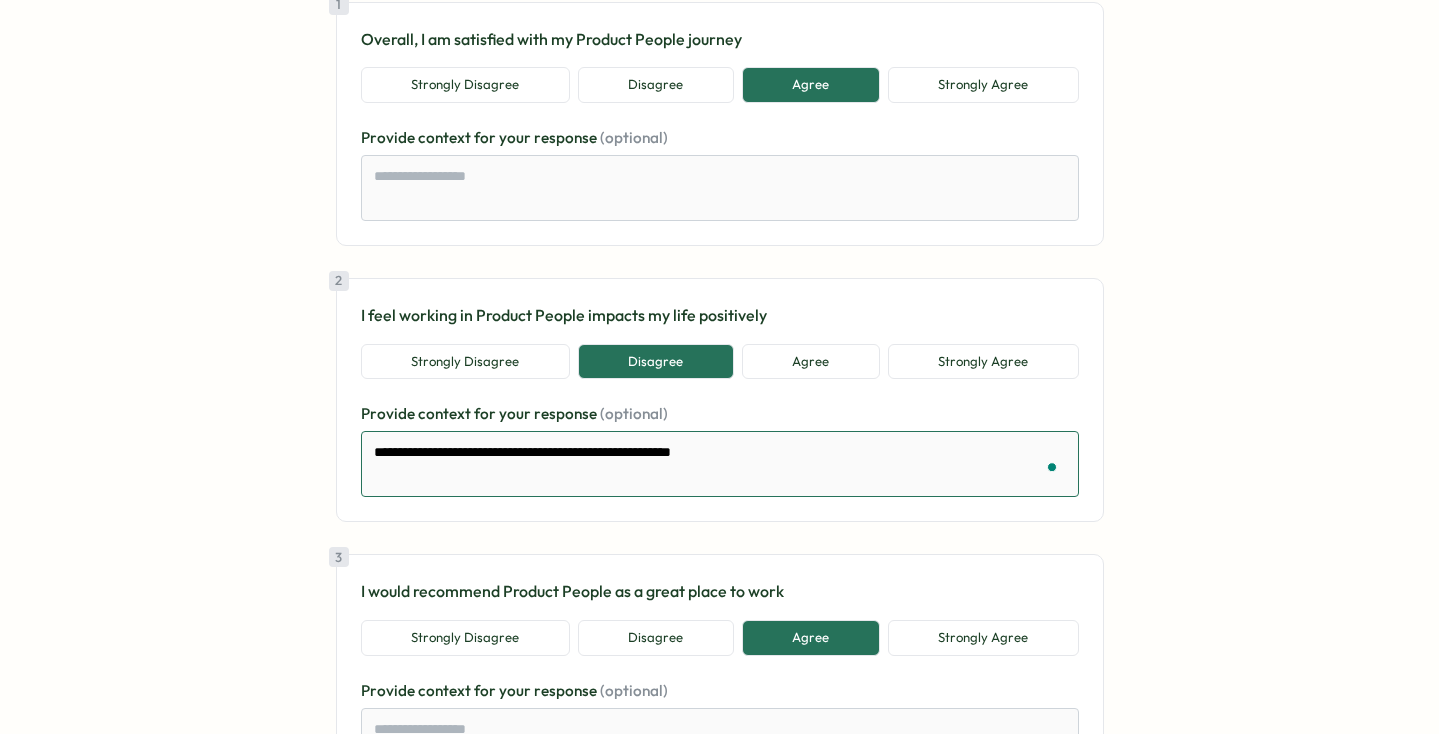 type on "*" 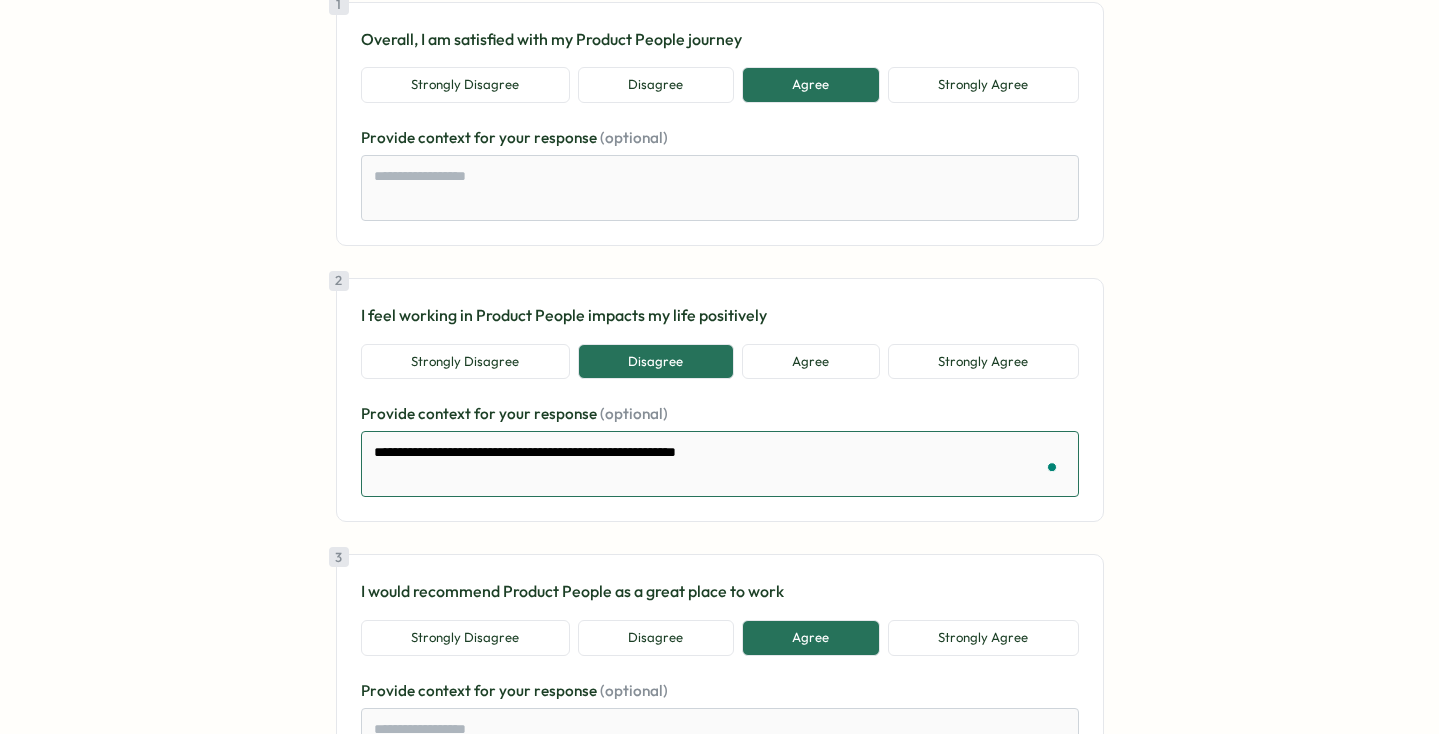 type on "**********" 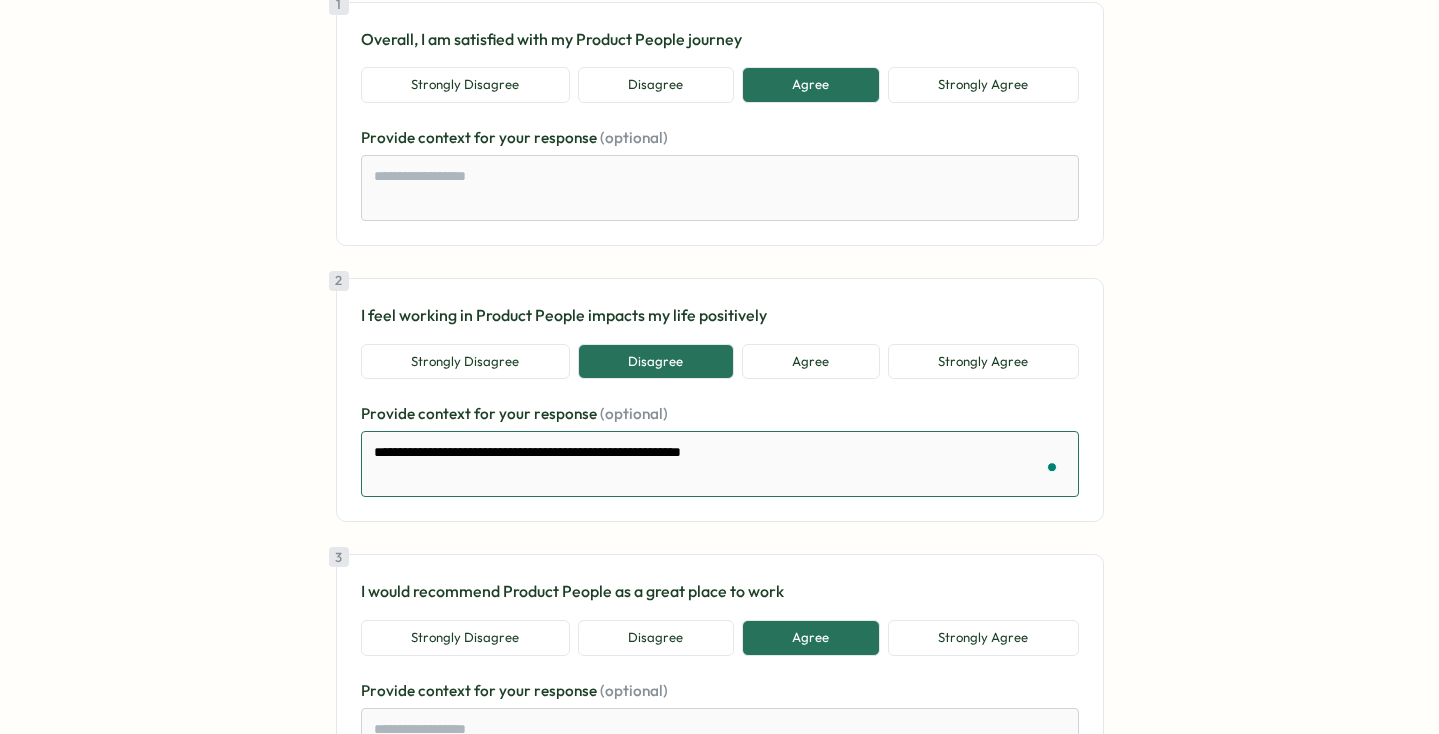 type on "*" 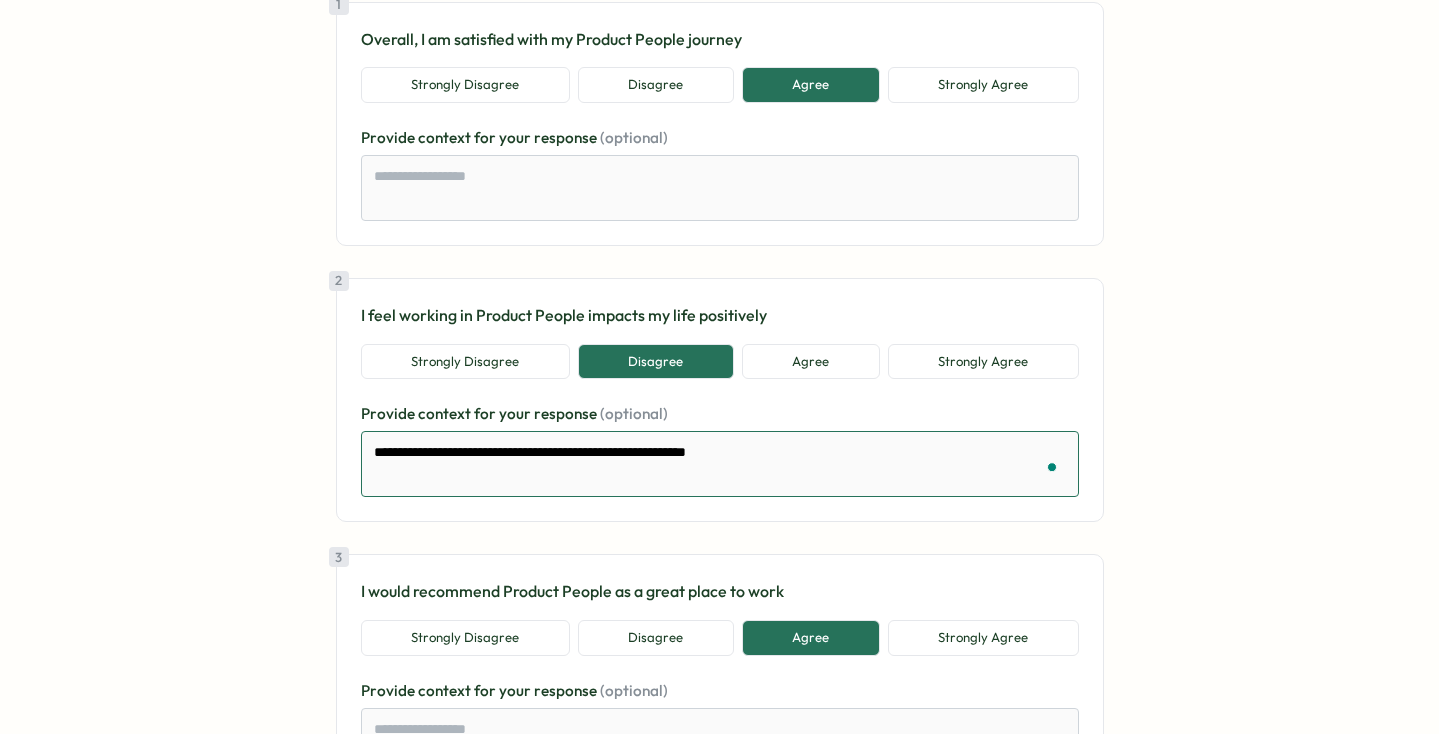 type on "*" 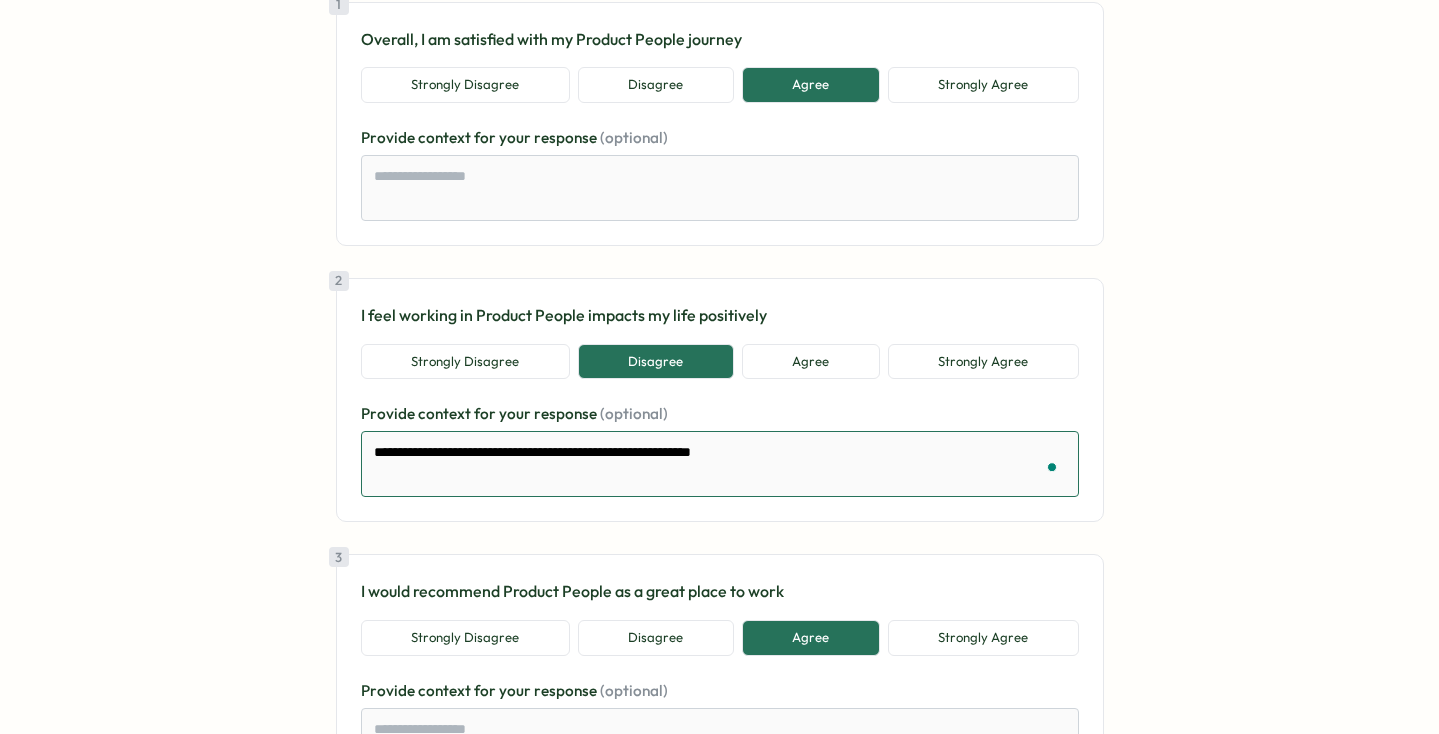 type on "*" 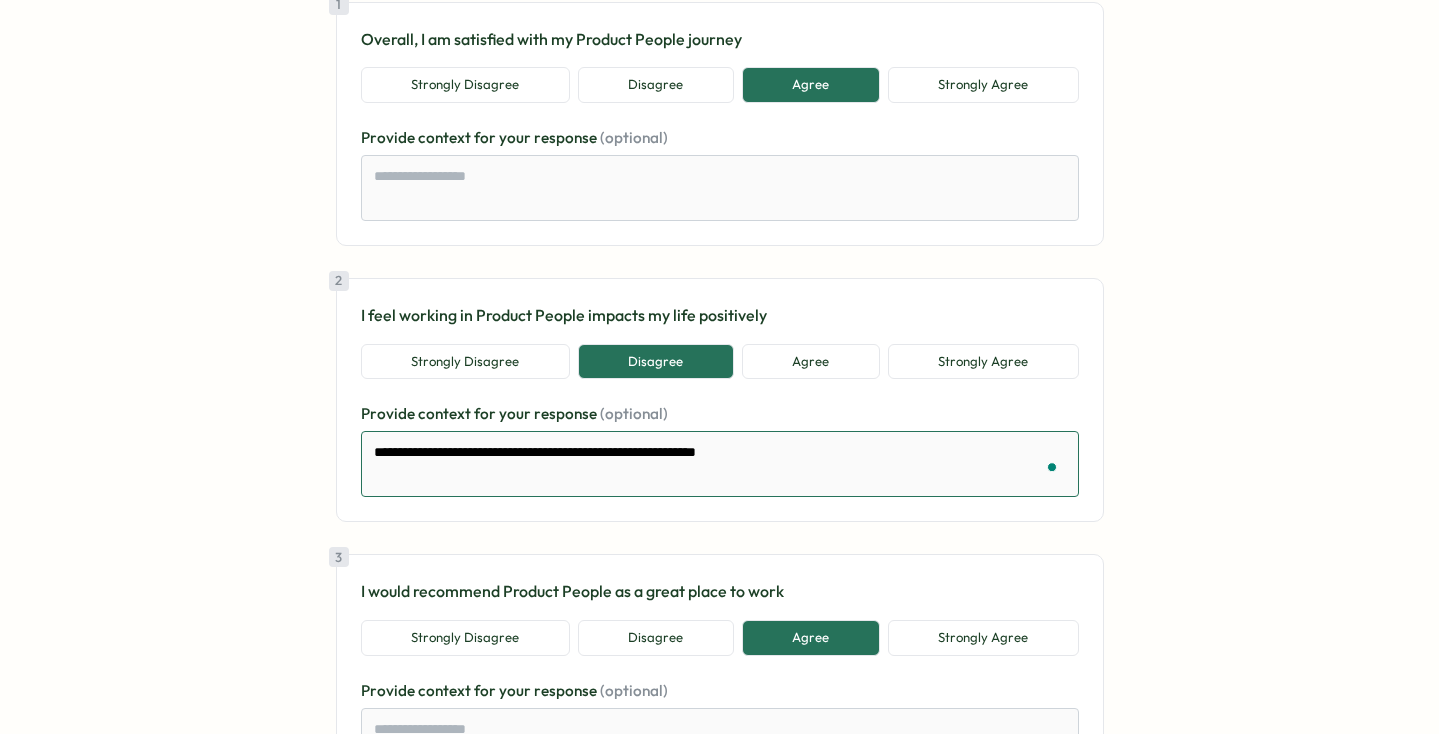 type on "*" 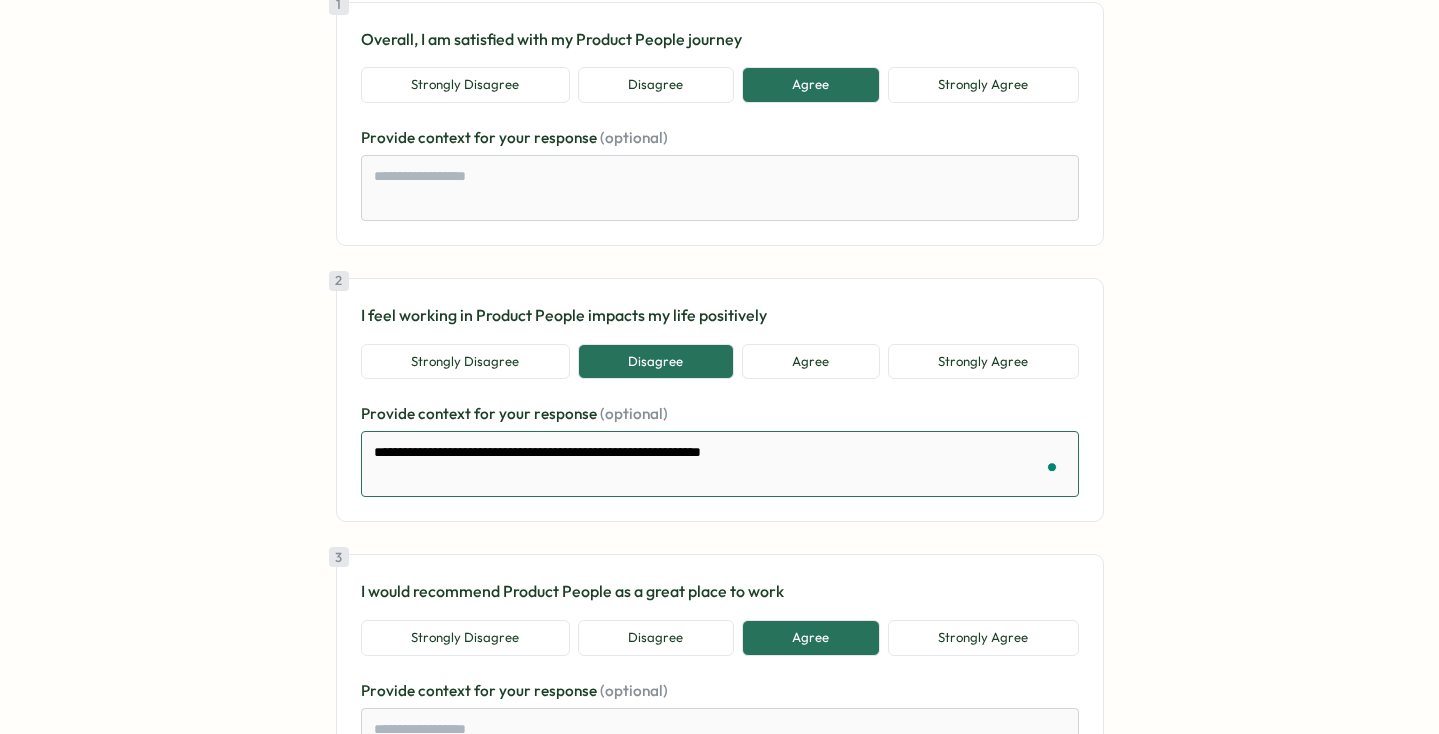 type on "*" 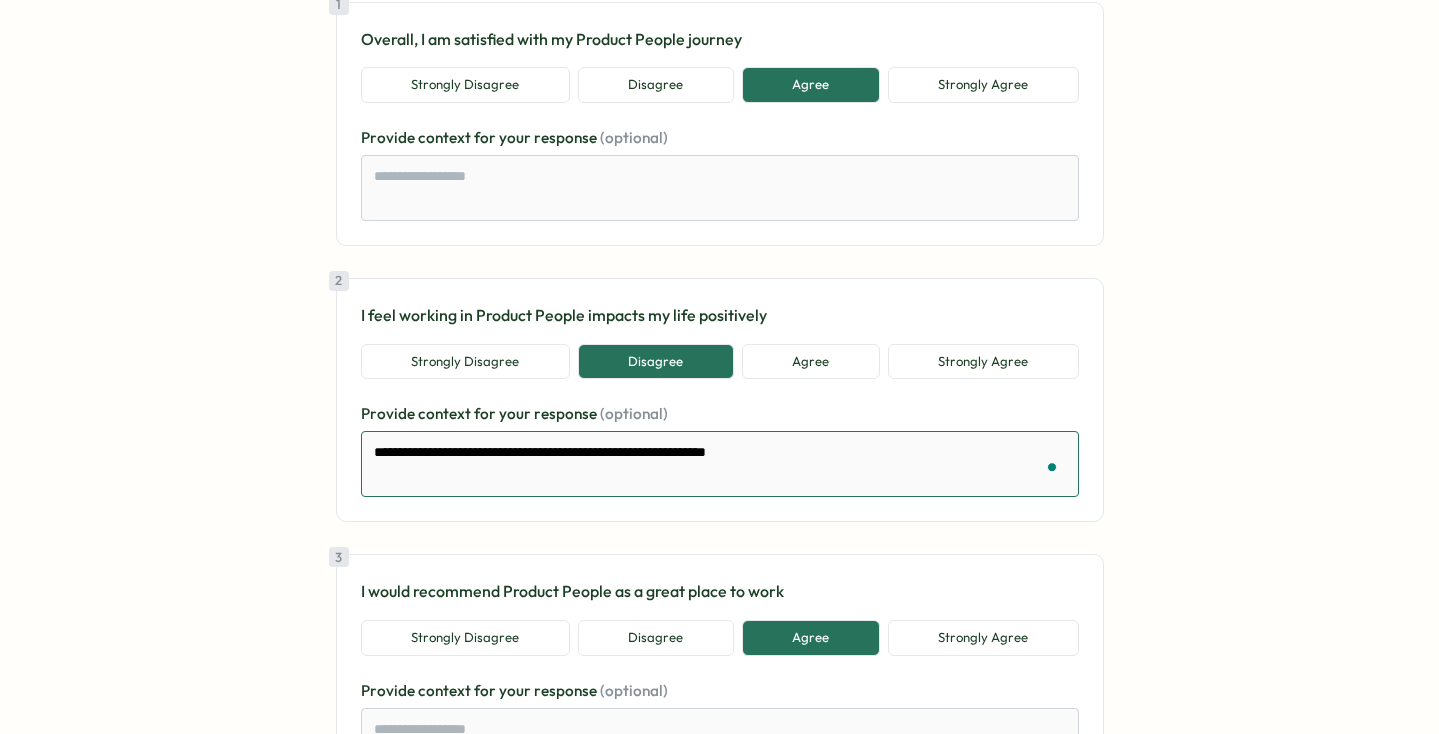 type on "*" 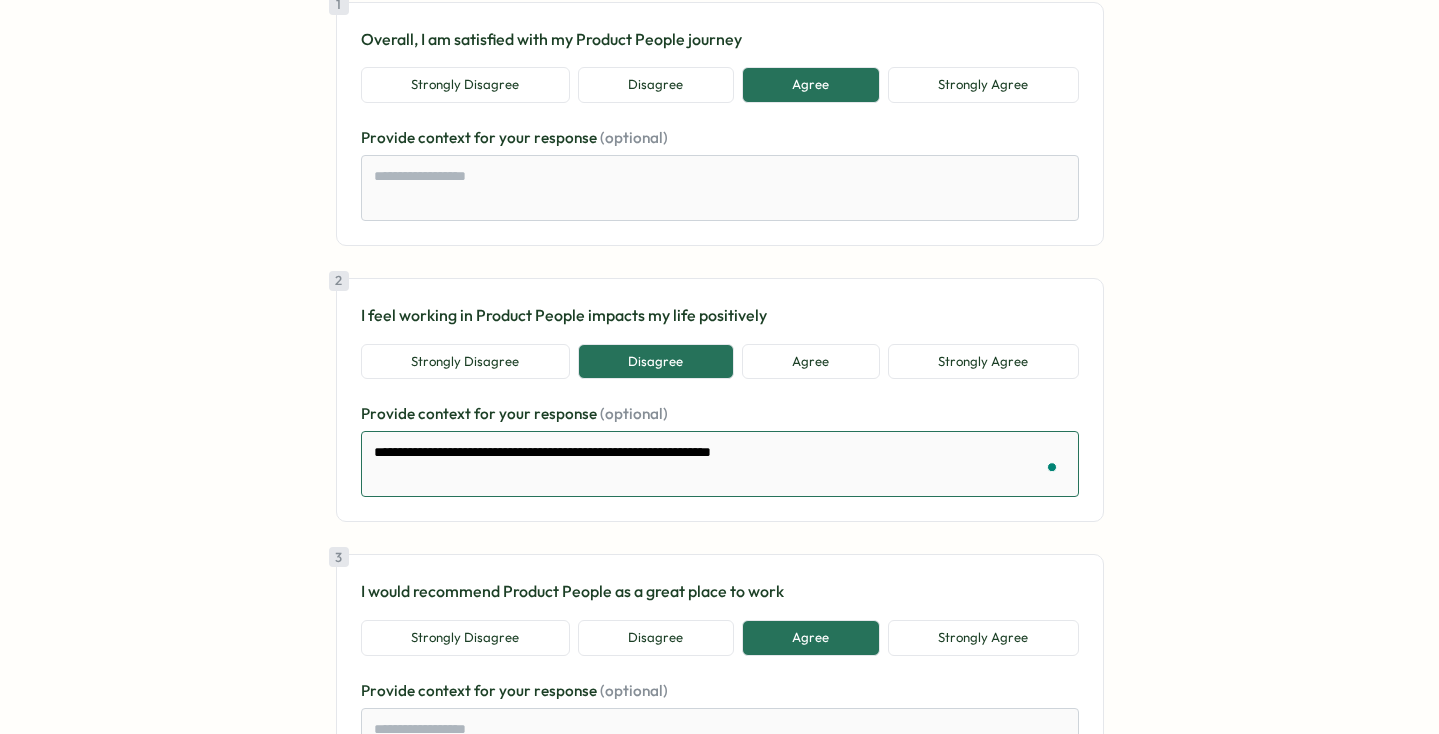 type on "*" 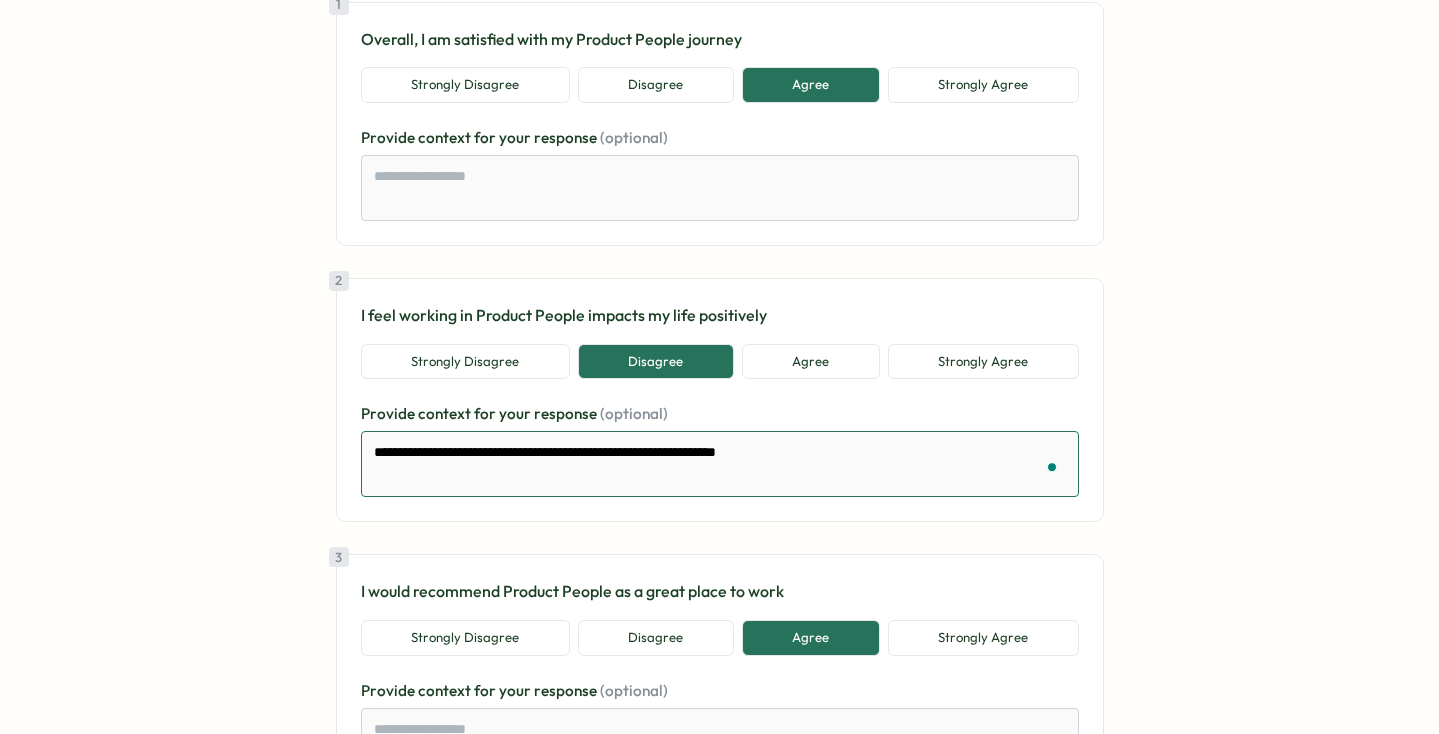 type on "*" 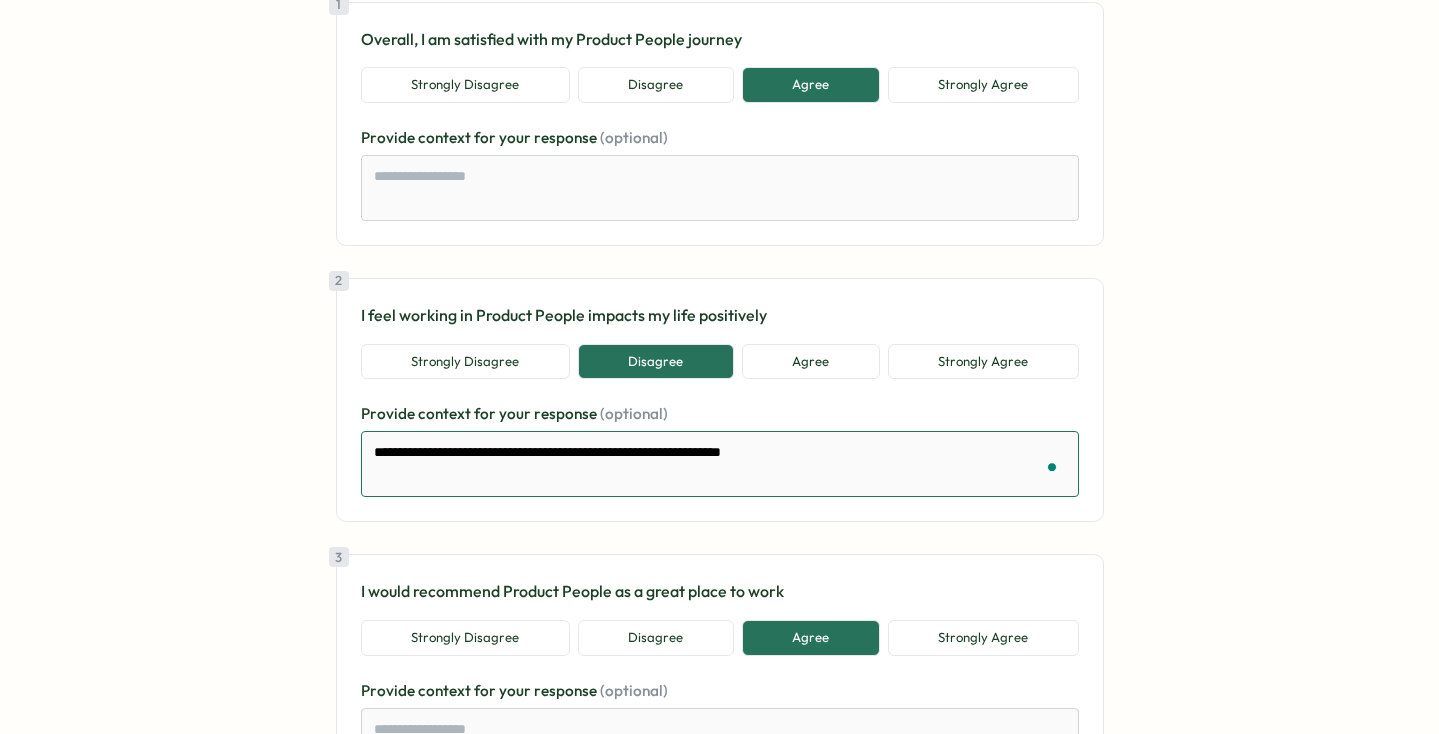 type on "*" 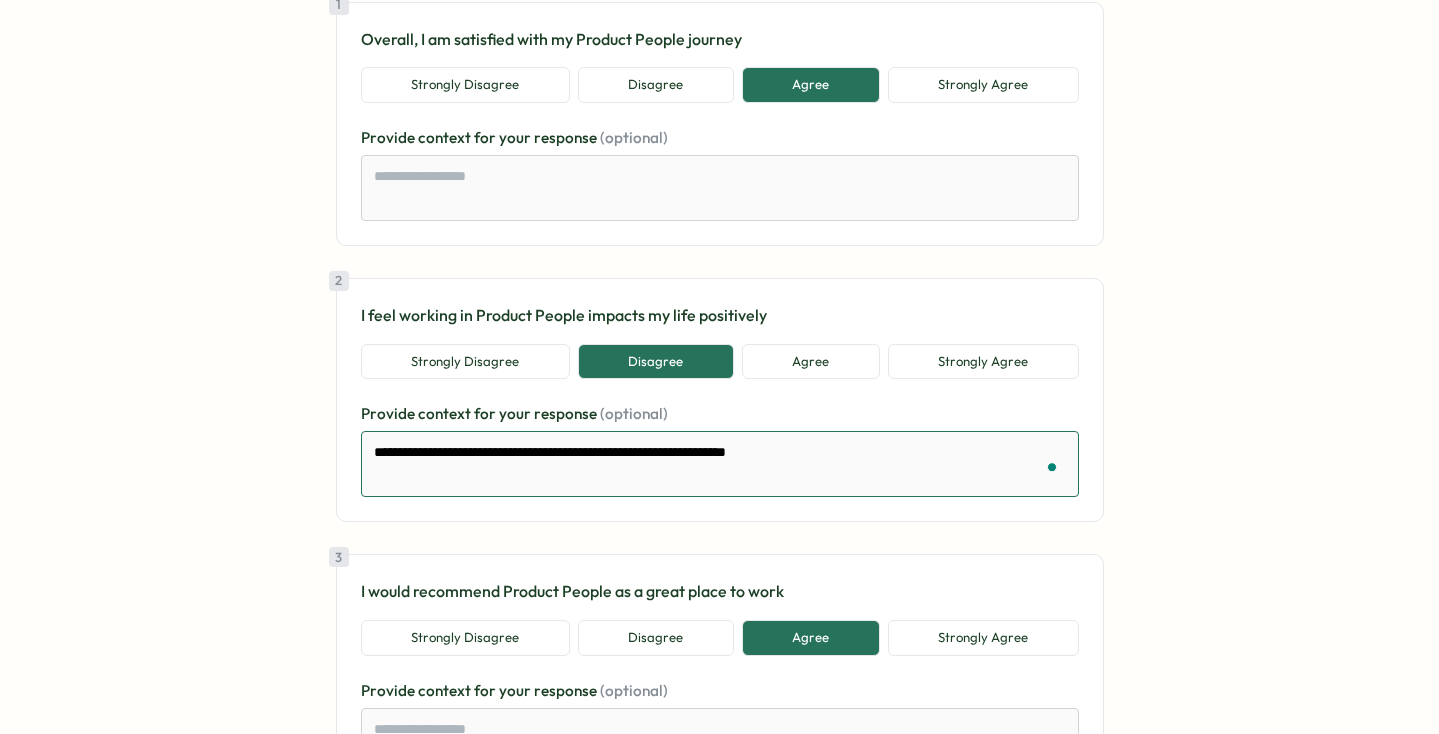type on "*" 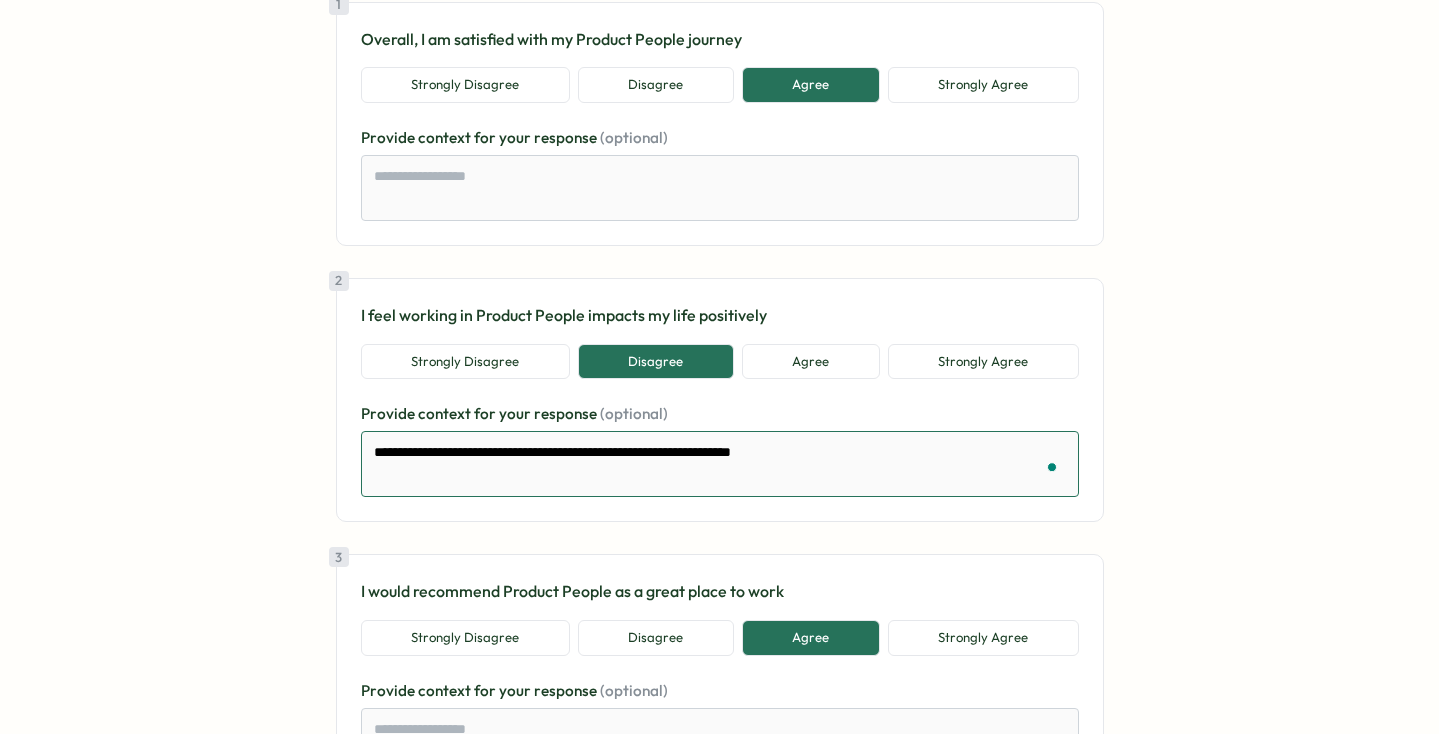 type on "*" 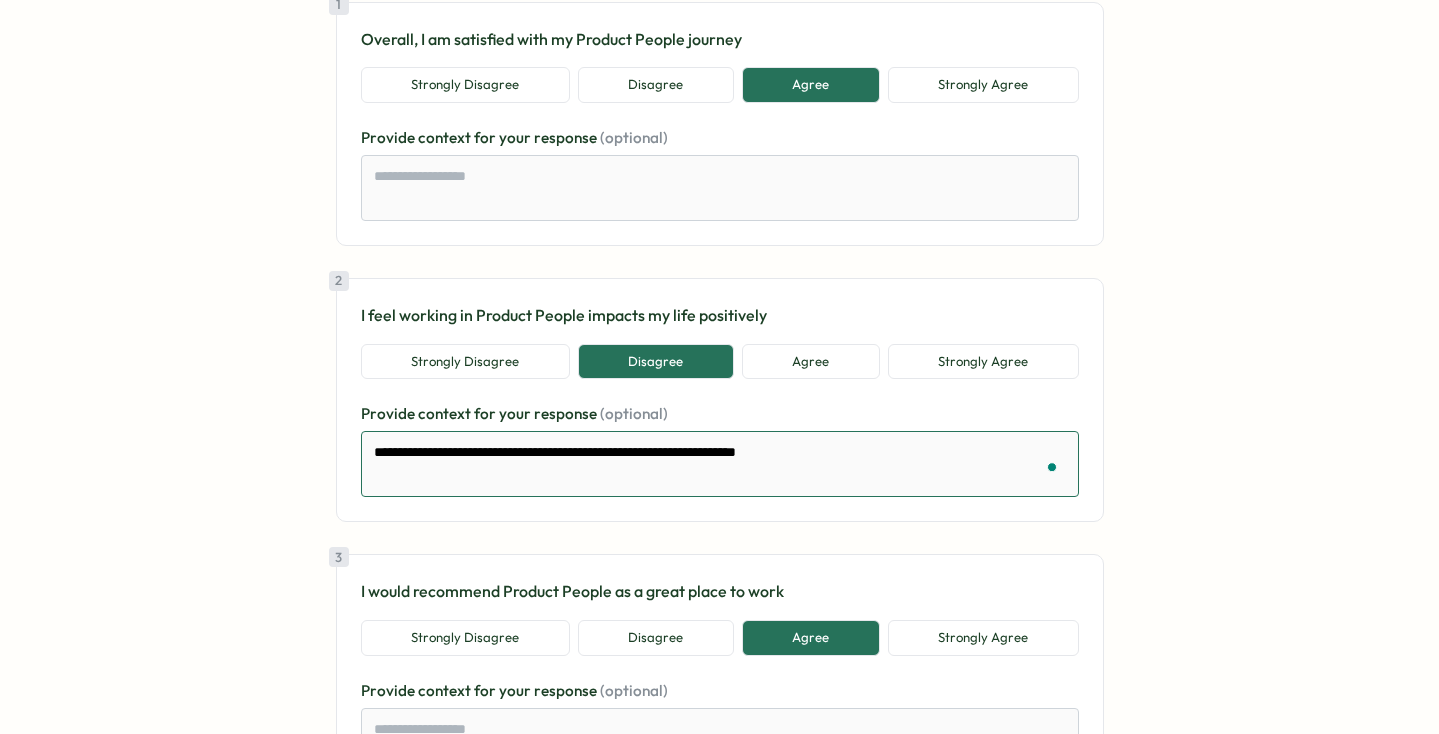 type on "*" 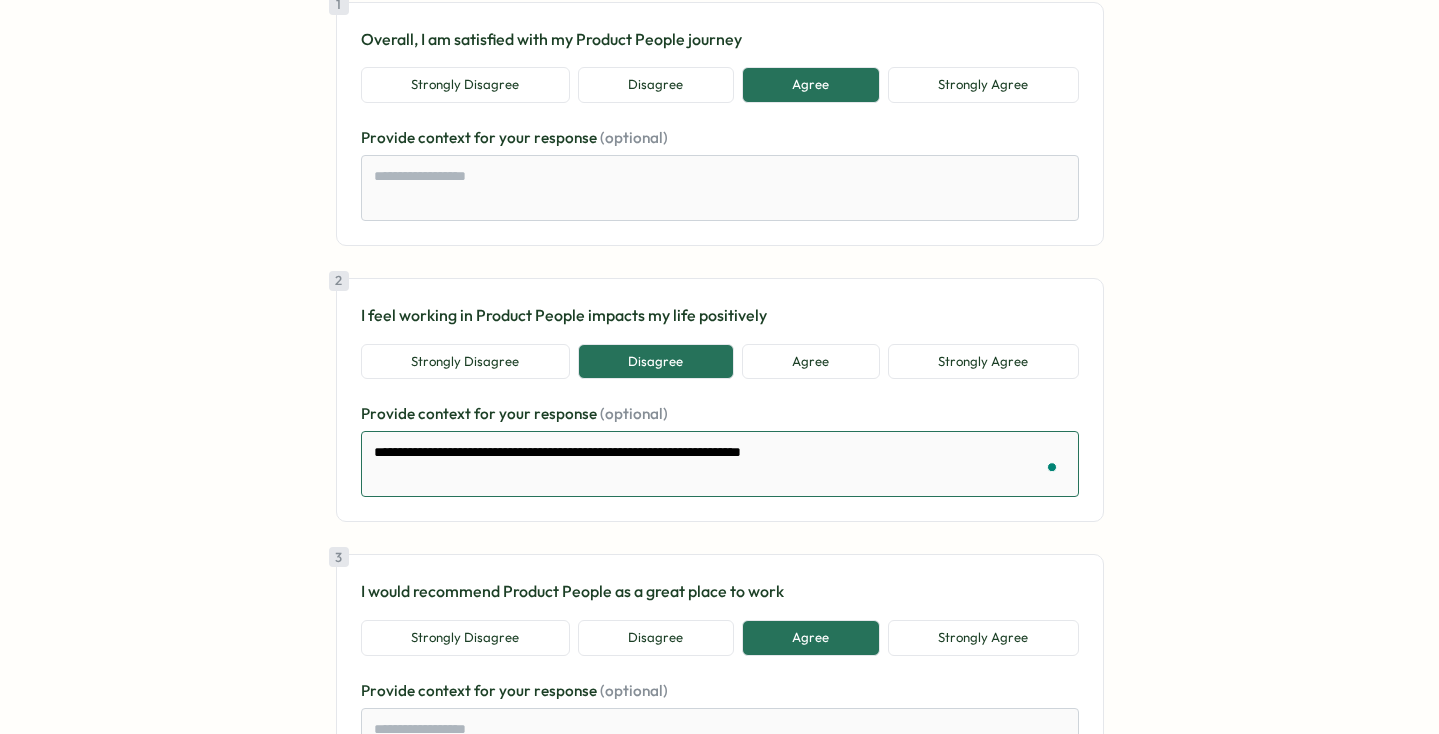 type on "*" 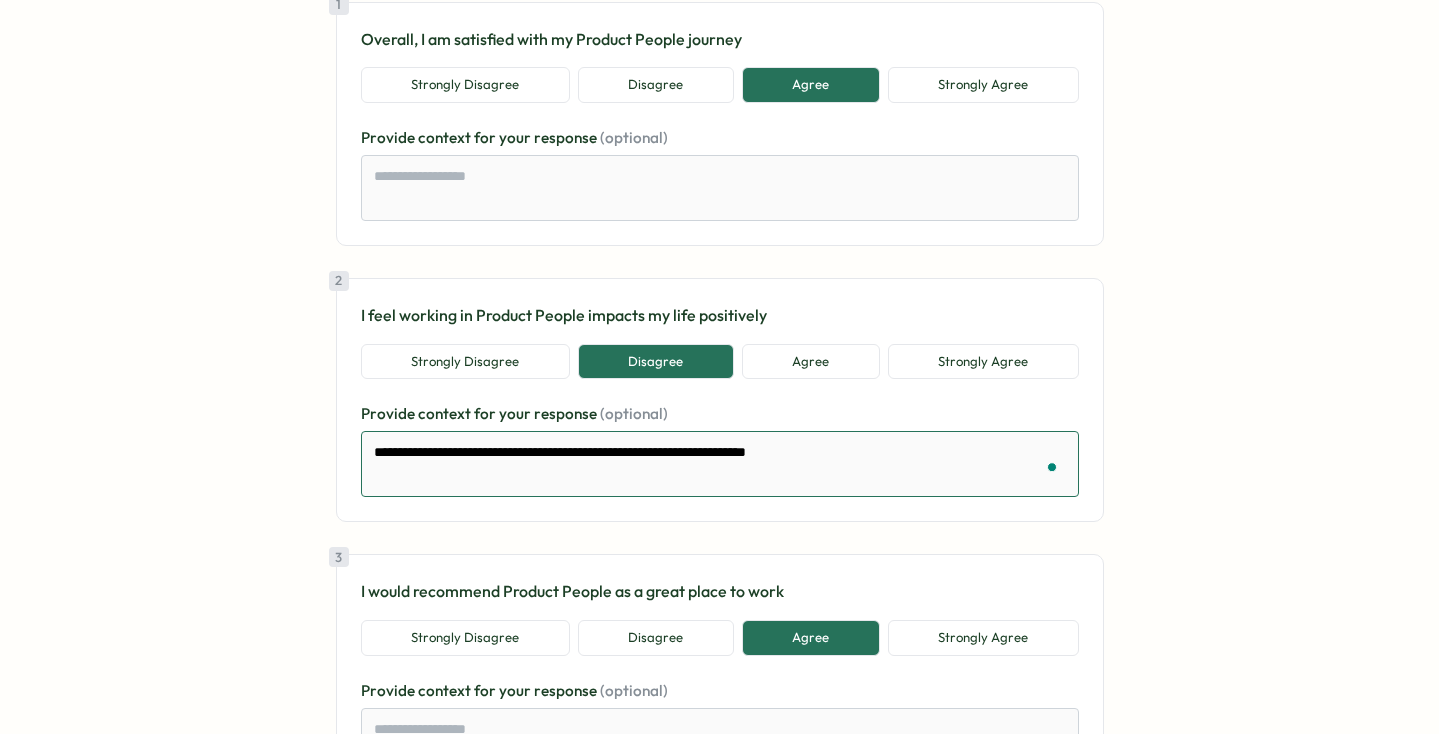 type on "*" 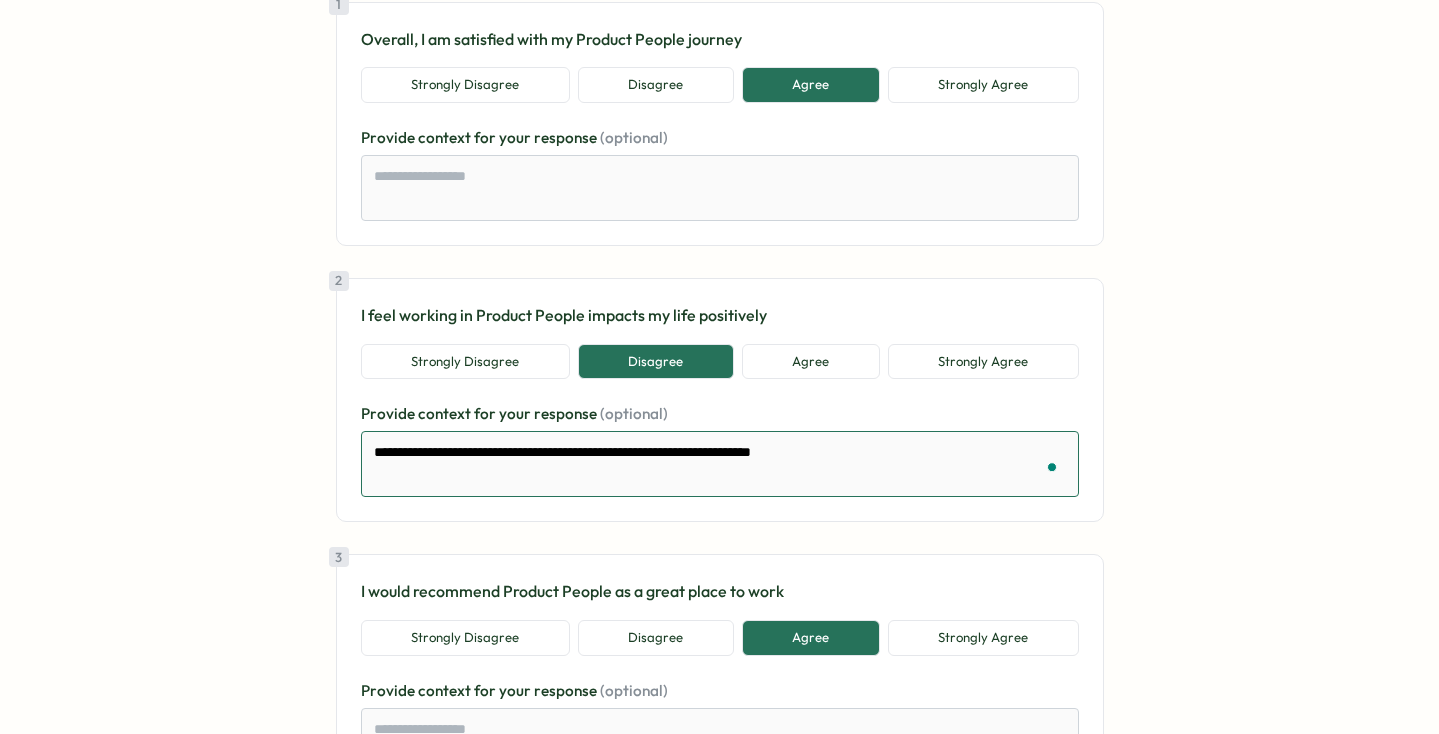 type on "*" 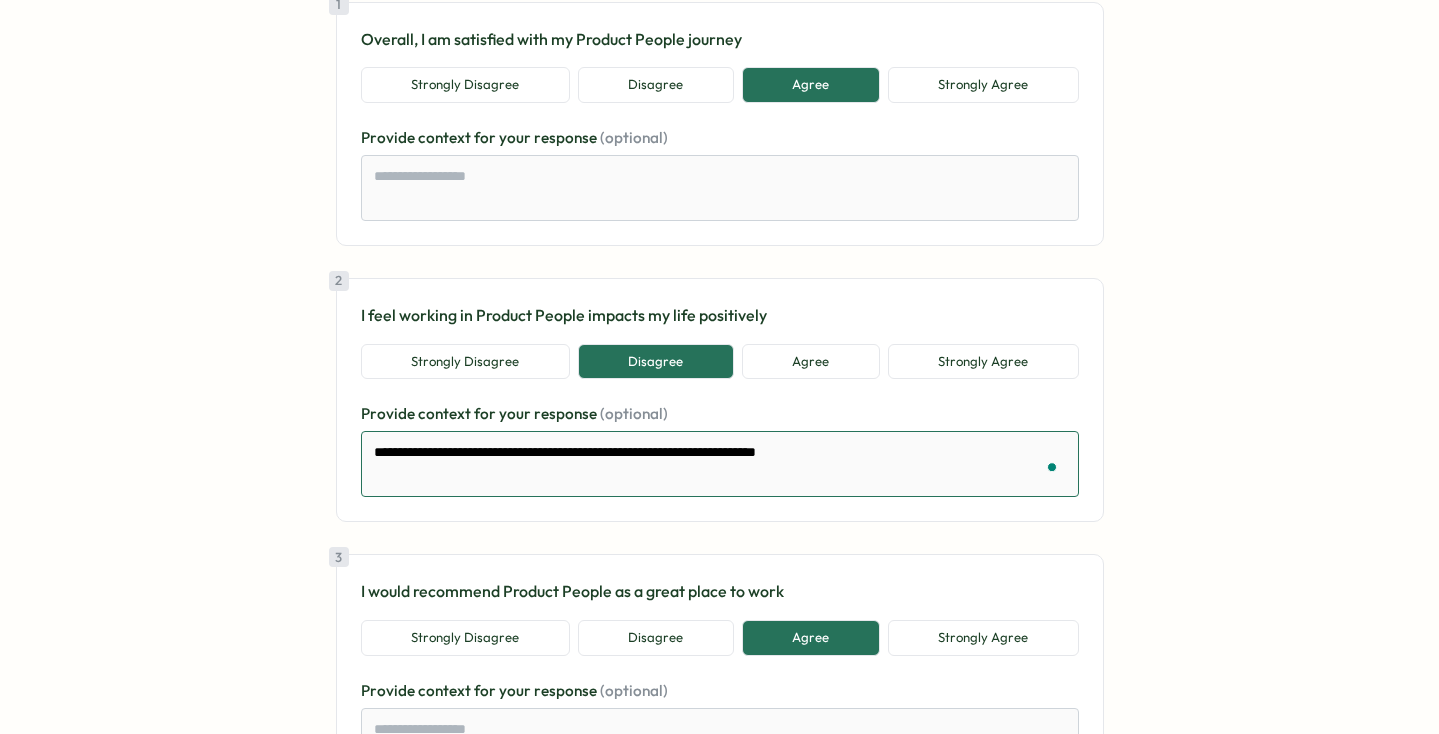 type on "*" 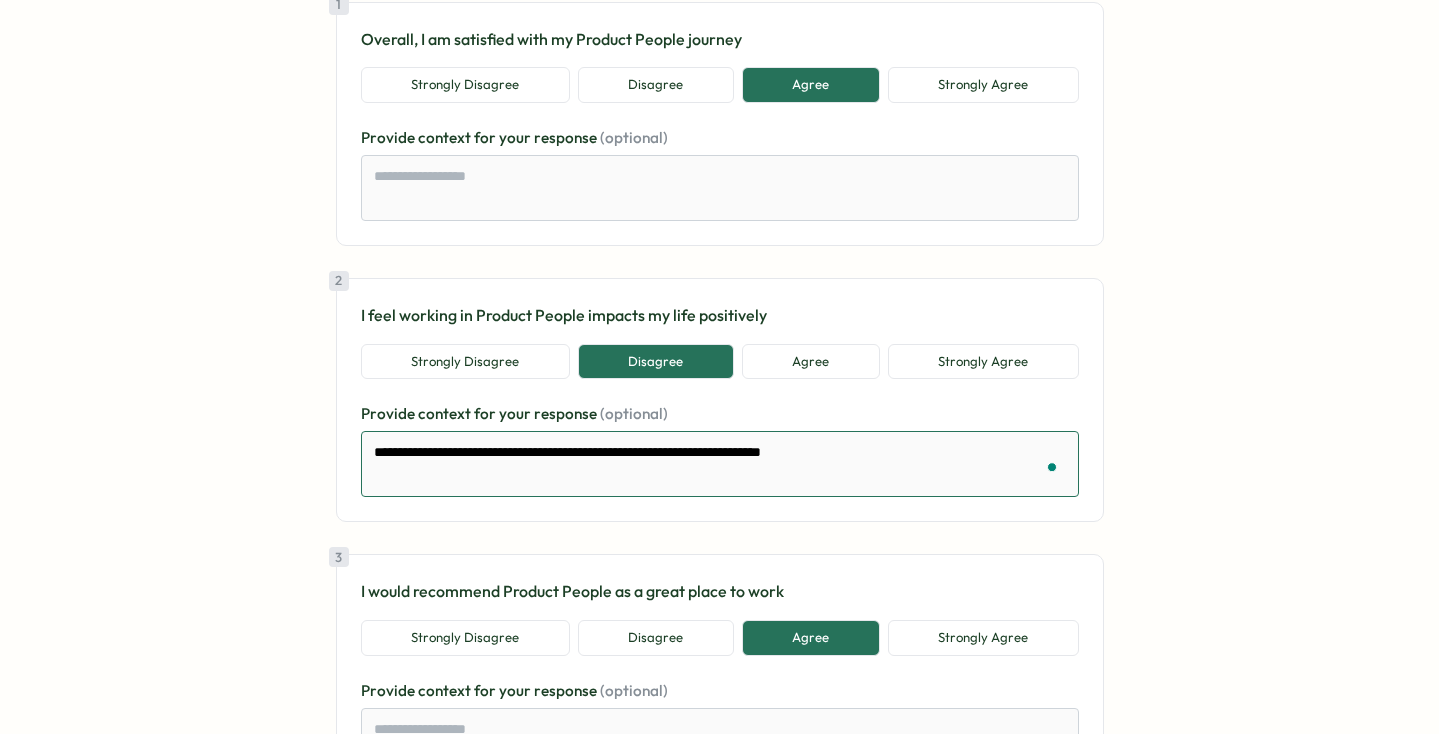 type on "*" 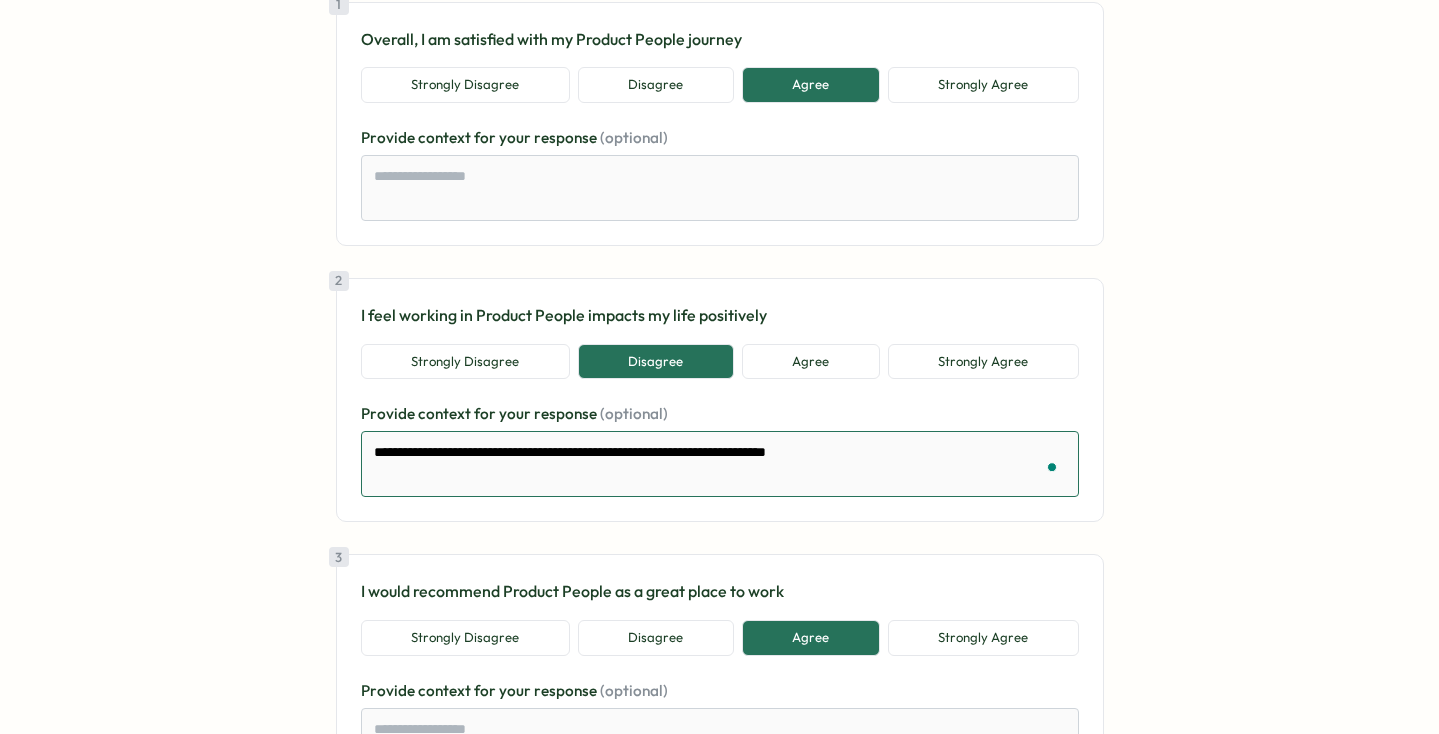 type on "*" 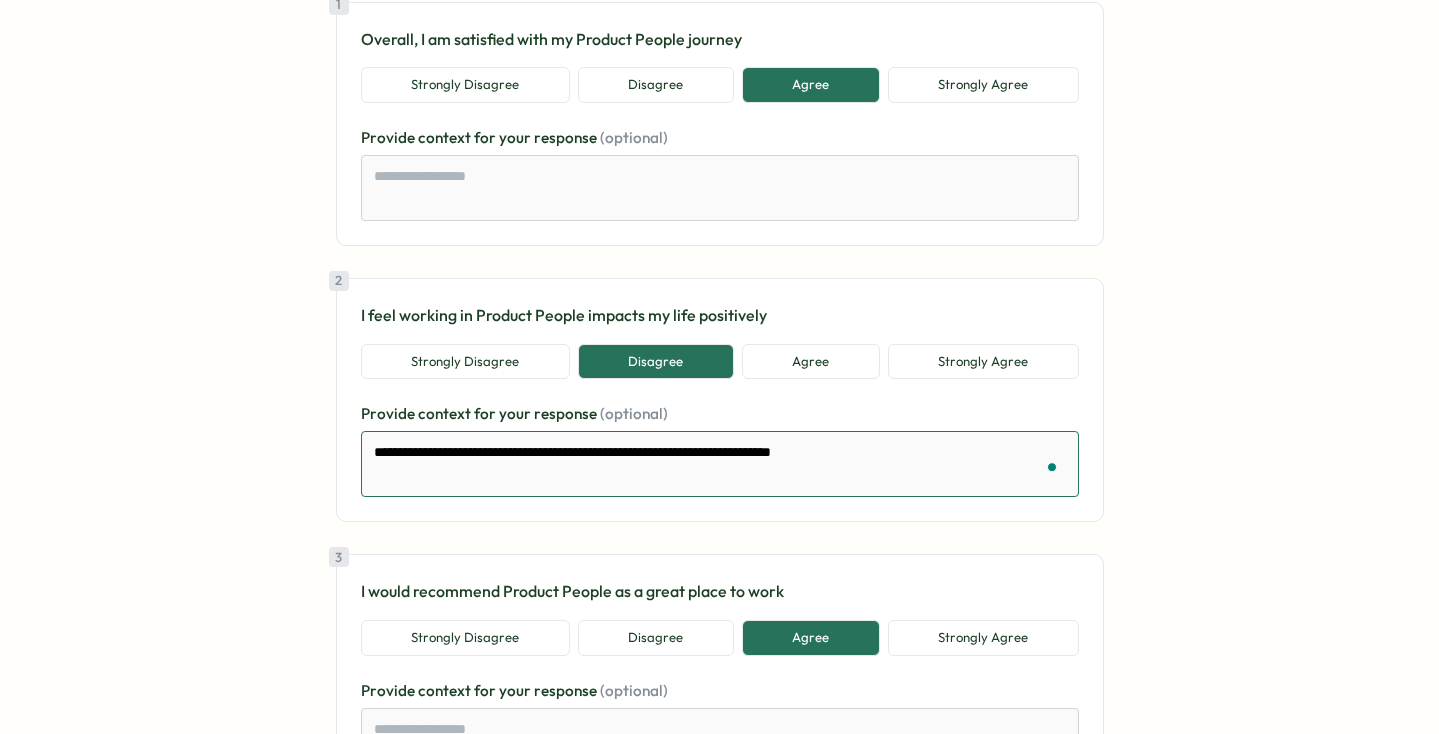 type on "*" 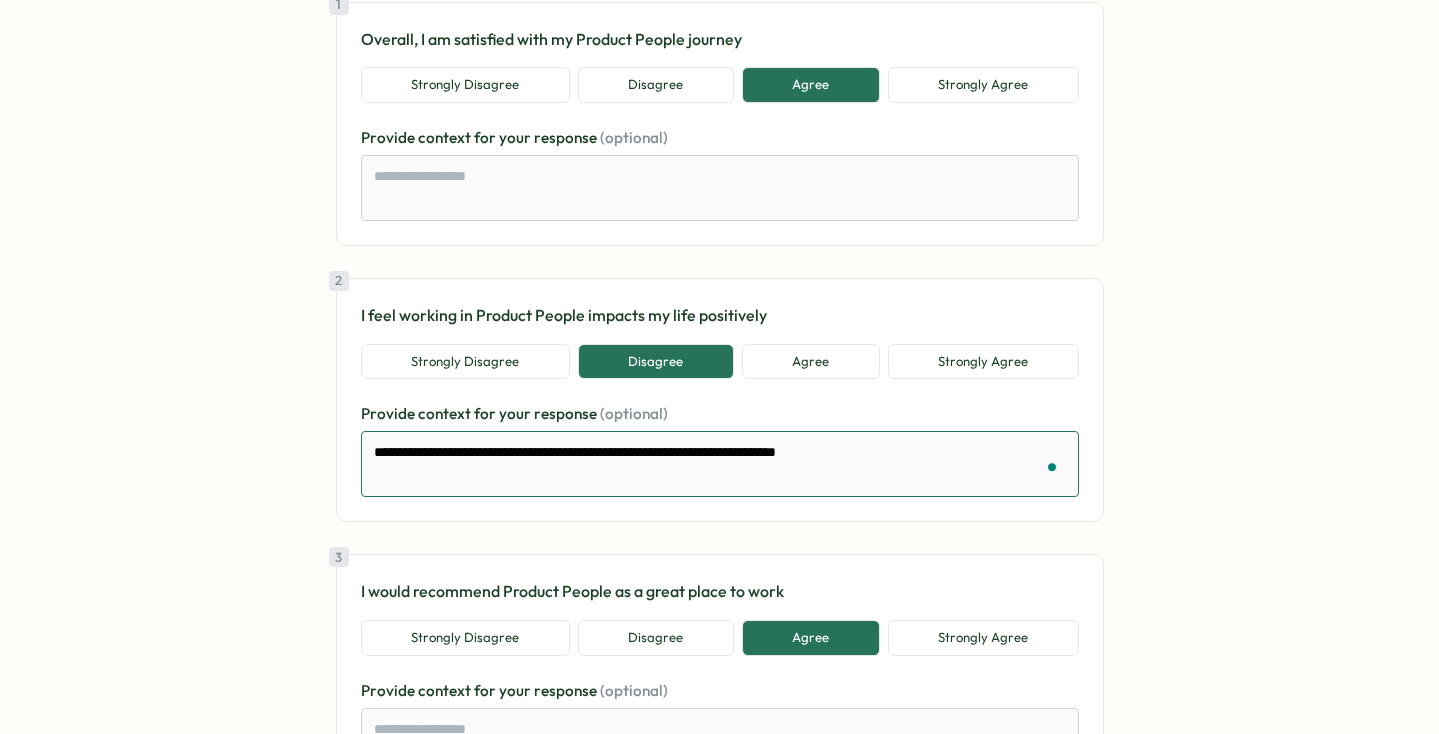 type on "*" 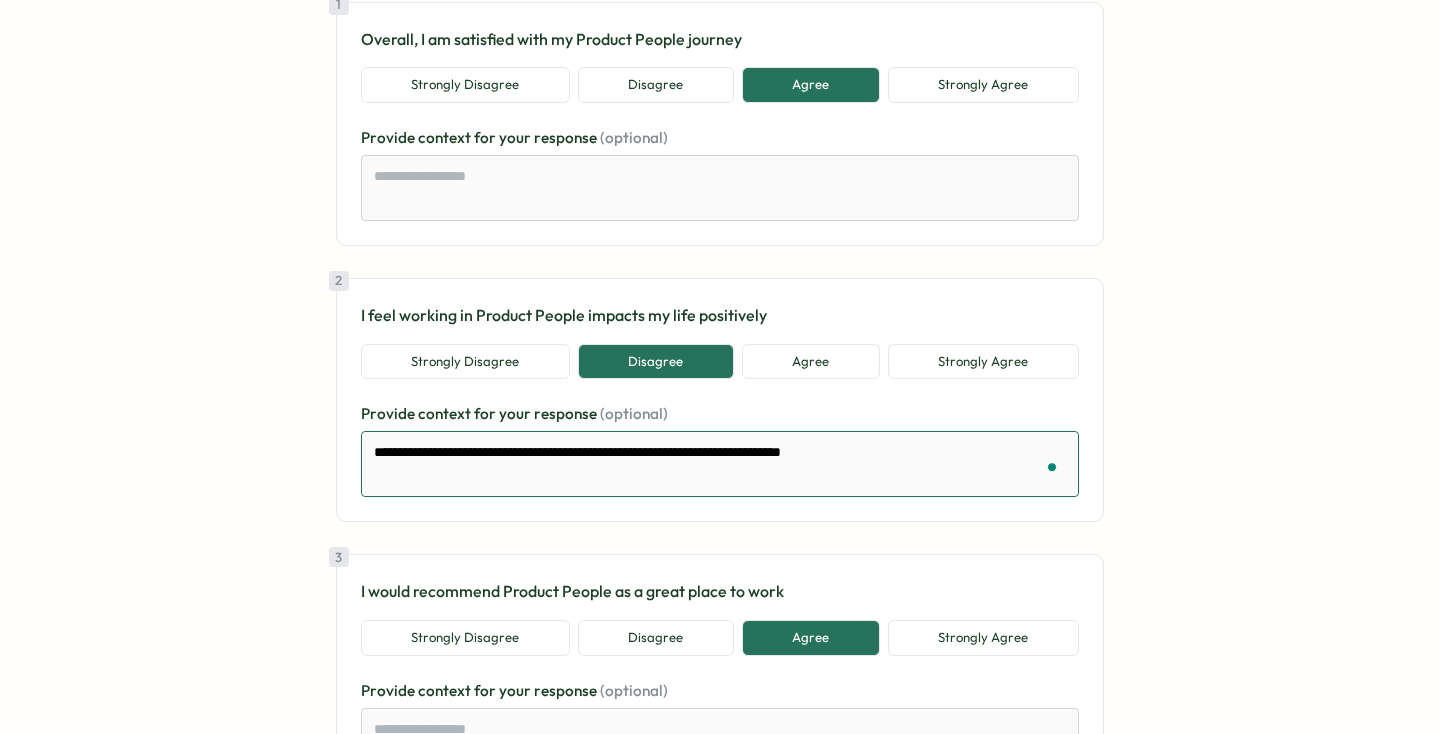 type on "*" 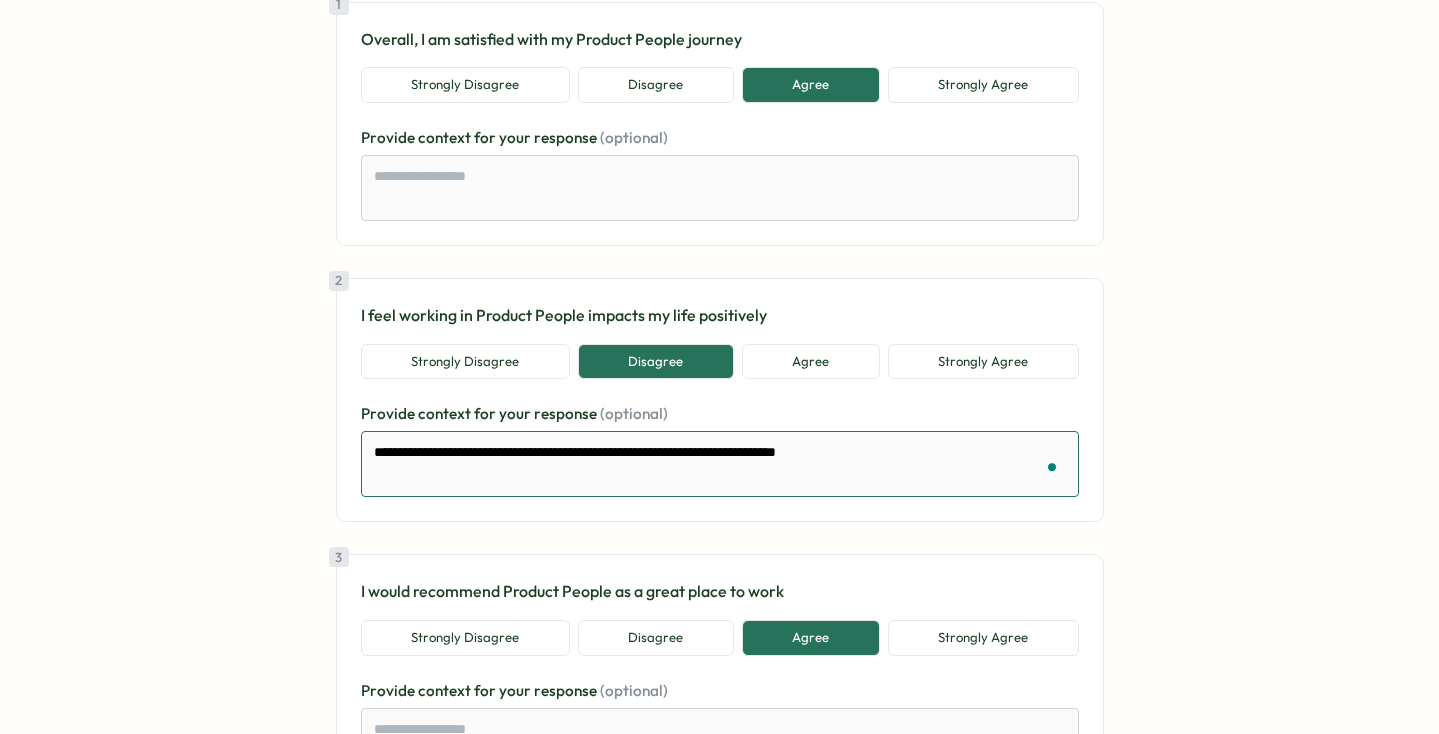 type on "*" 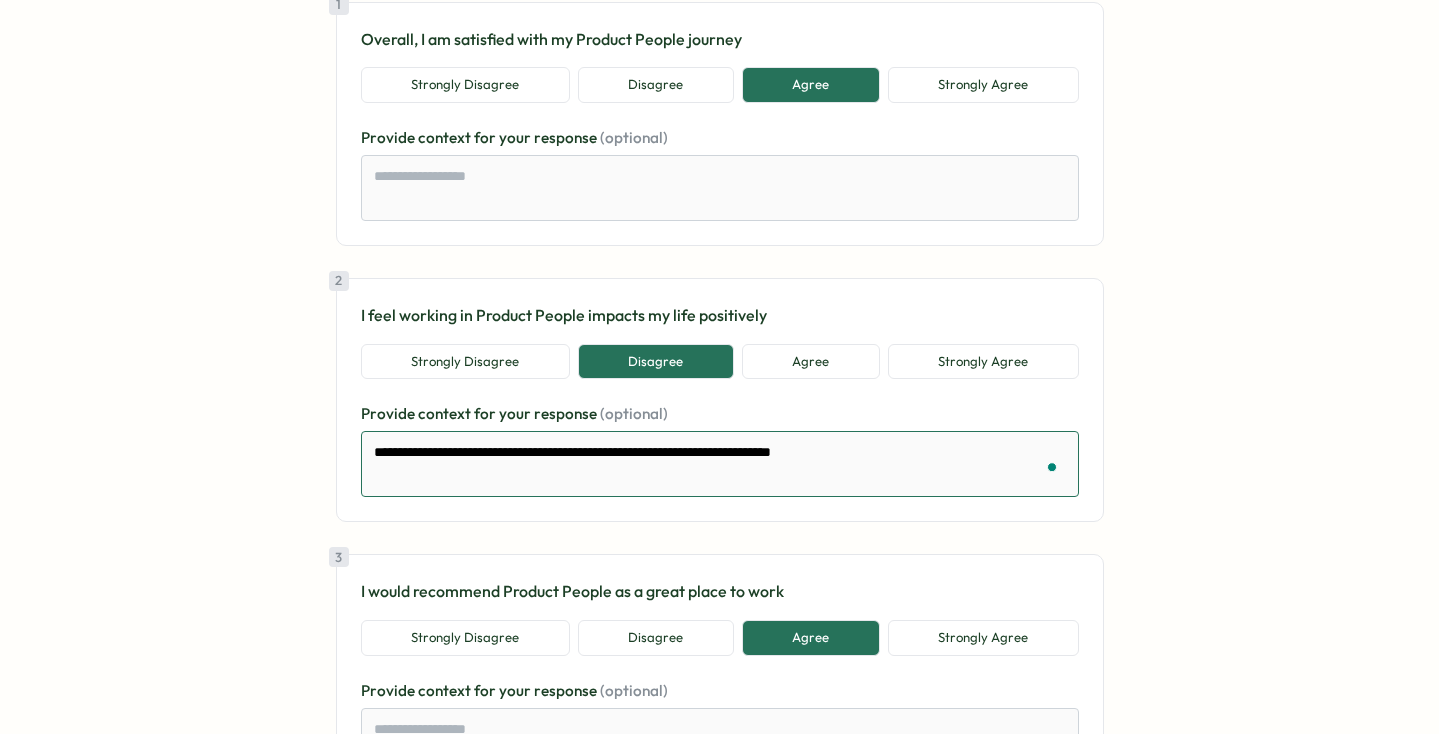 type on "*" 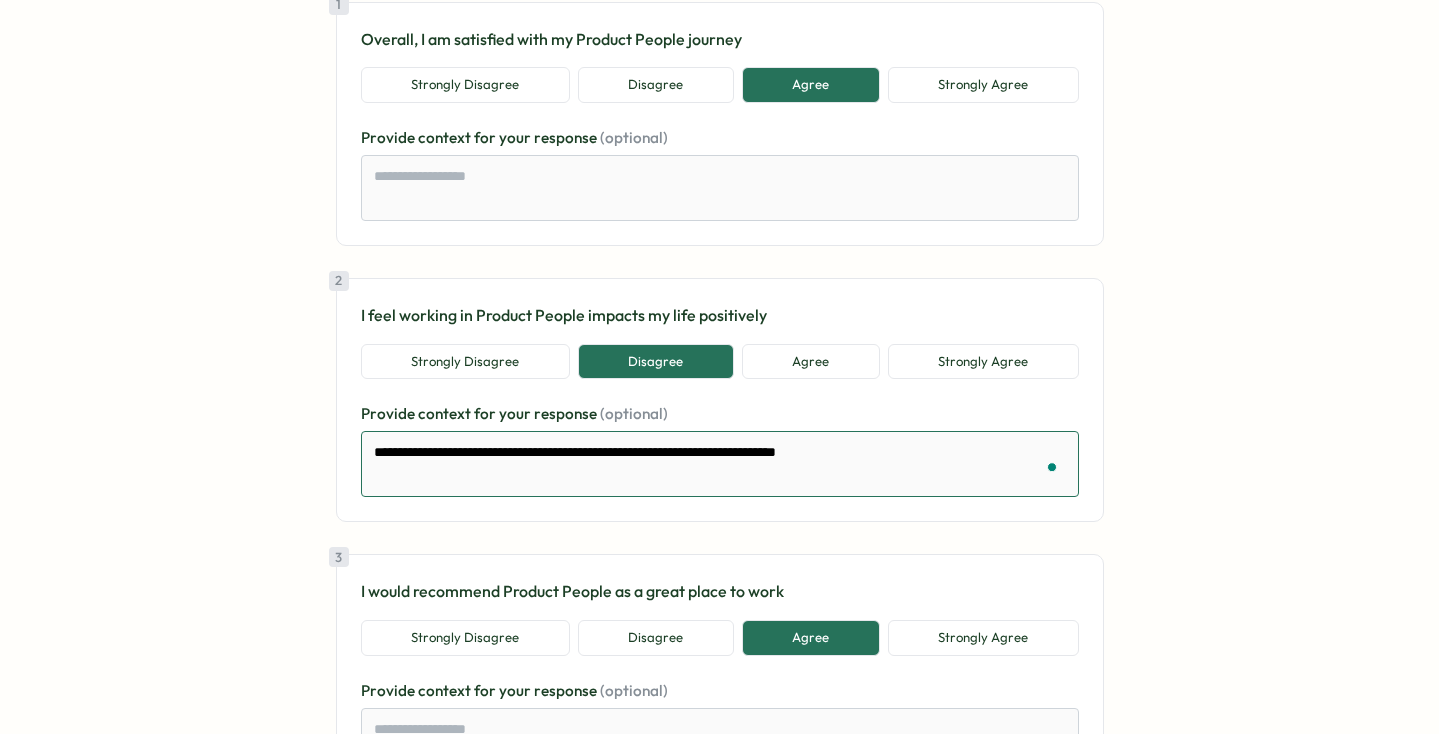 type on "*" 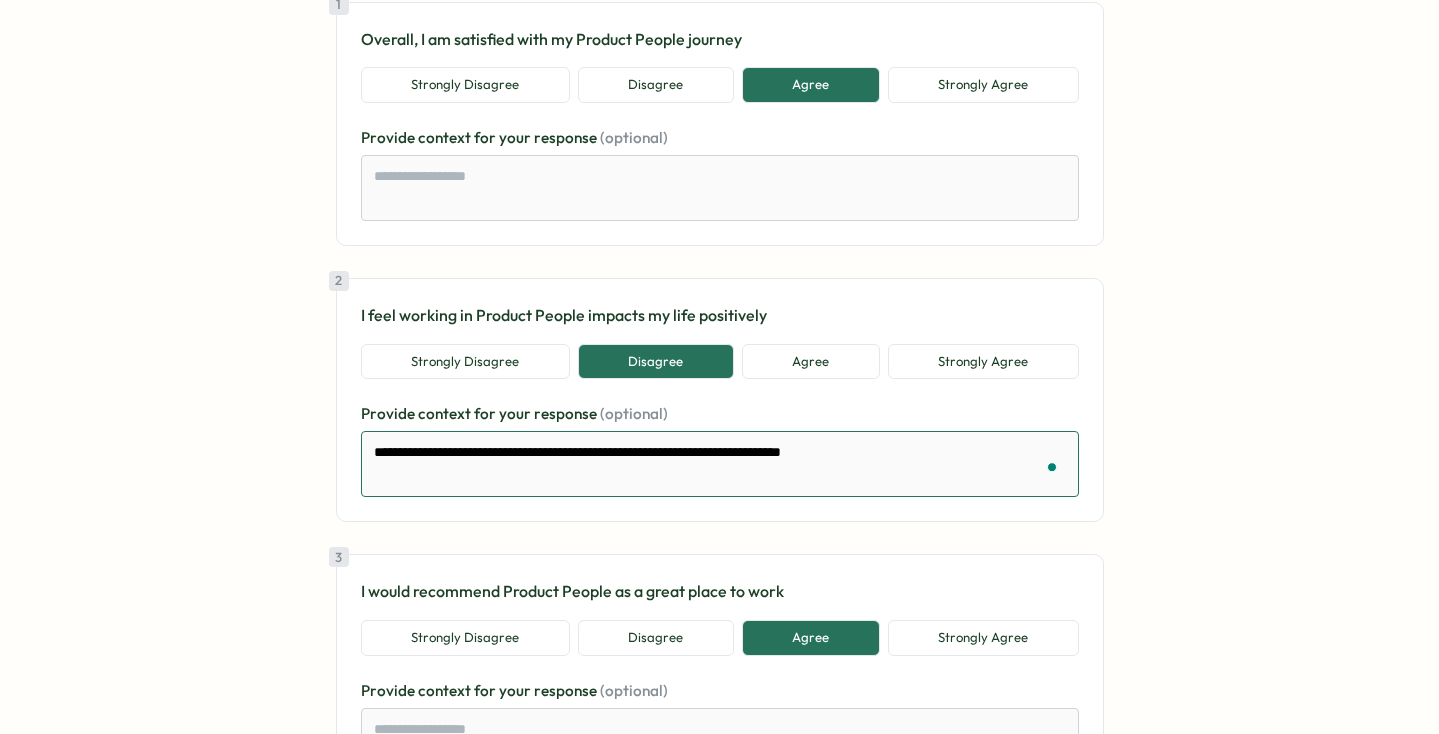 type on "*" 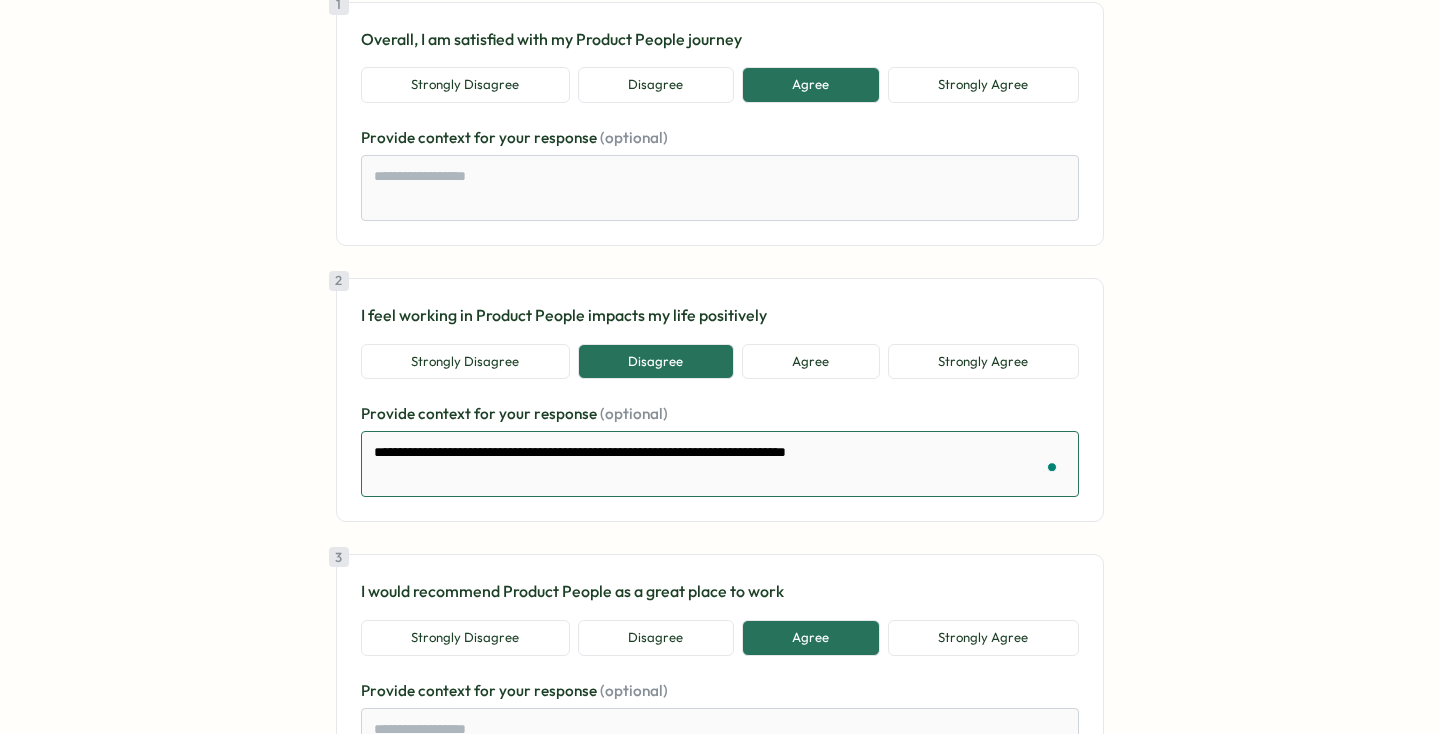 type on "*" 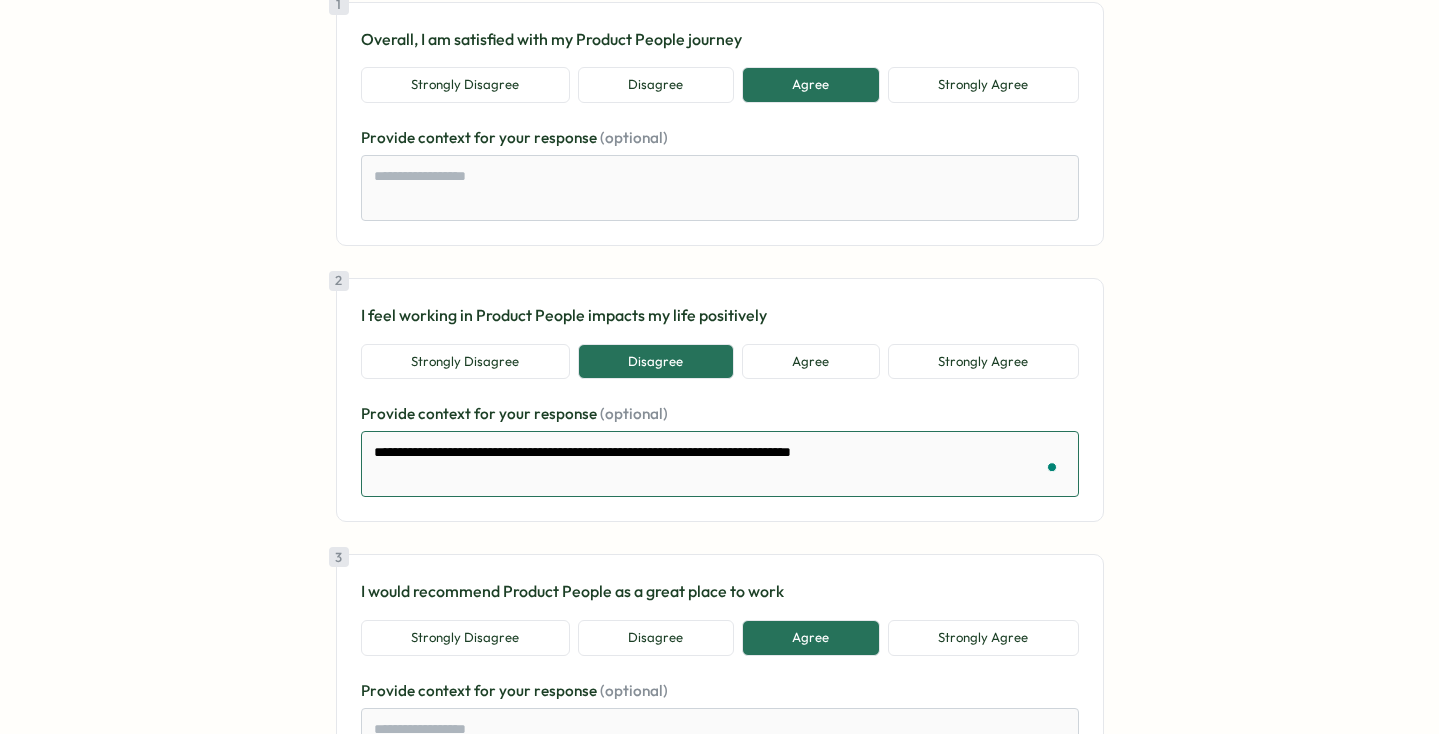 type on "*" 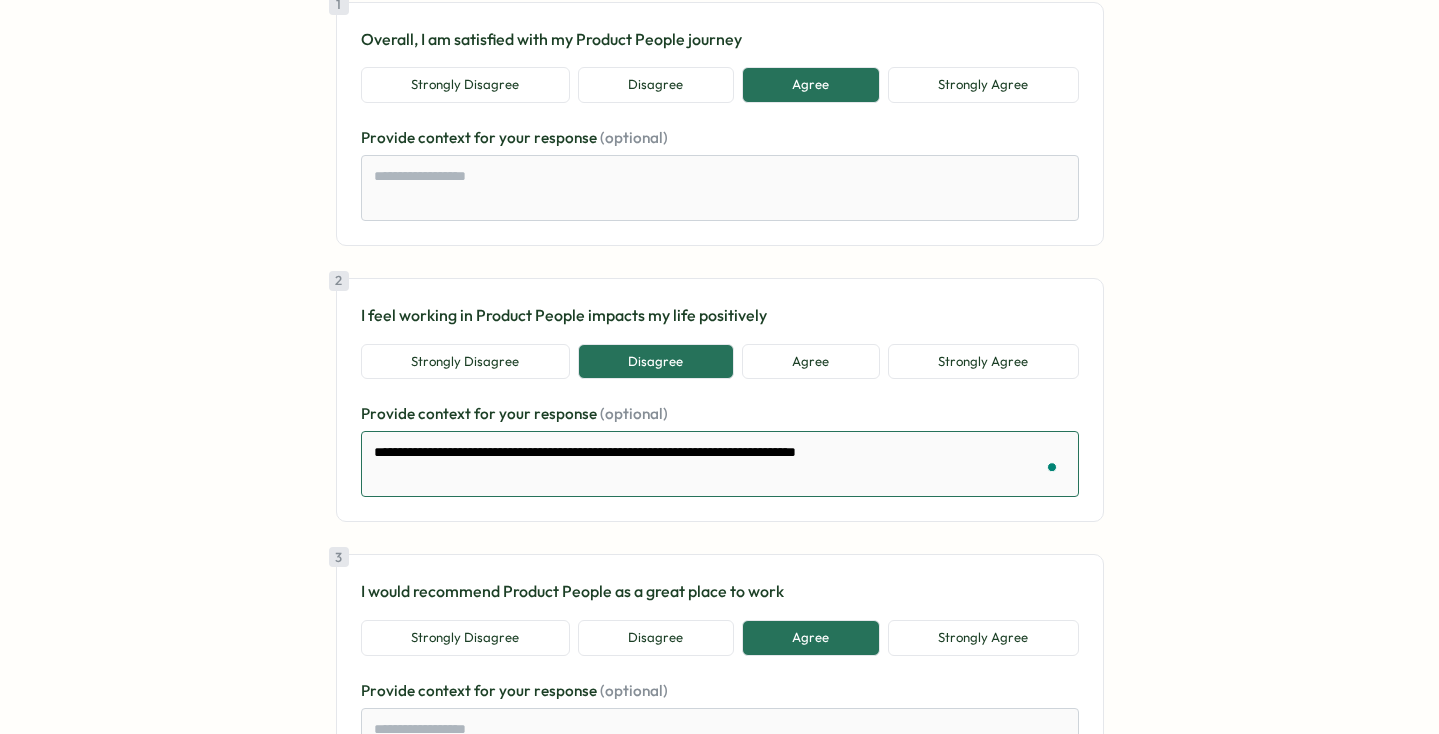type on "*" 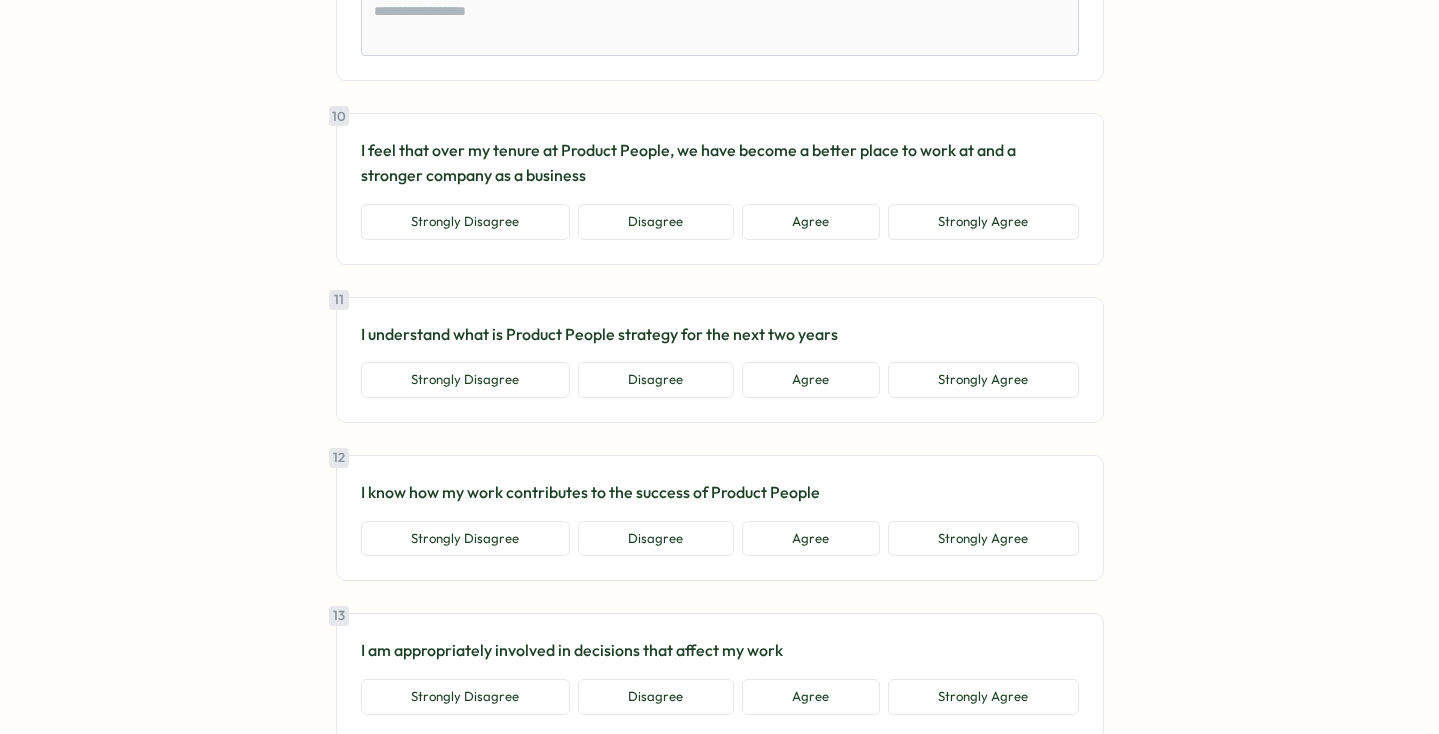 scroll, scrollTop: 2672, scrollLeft: 0, axis: vertical 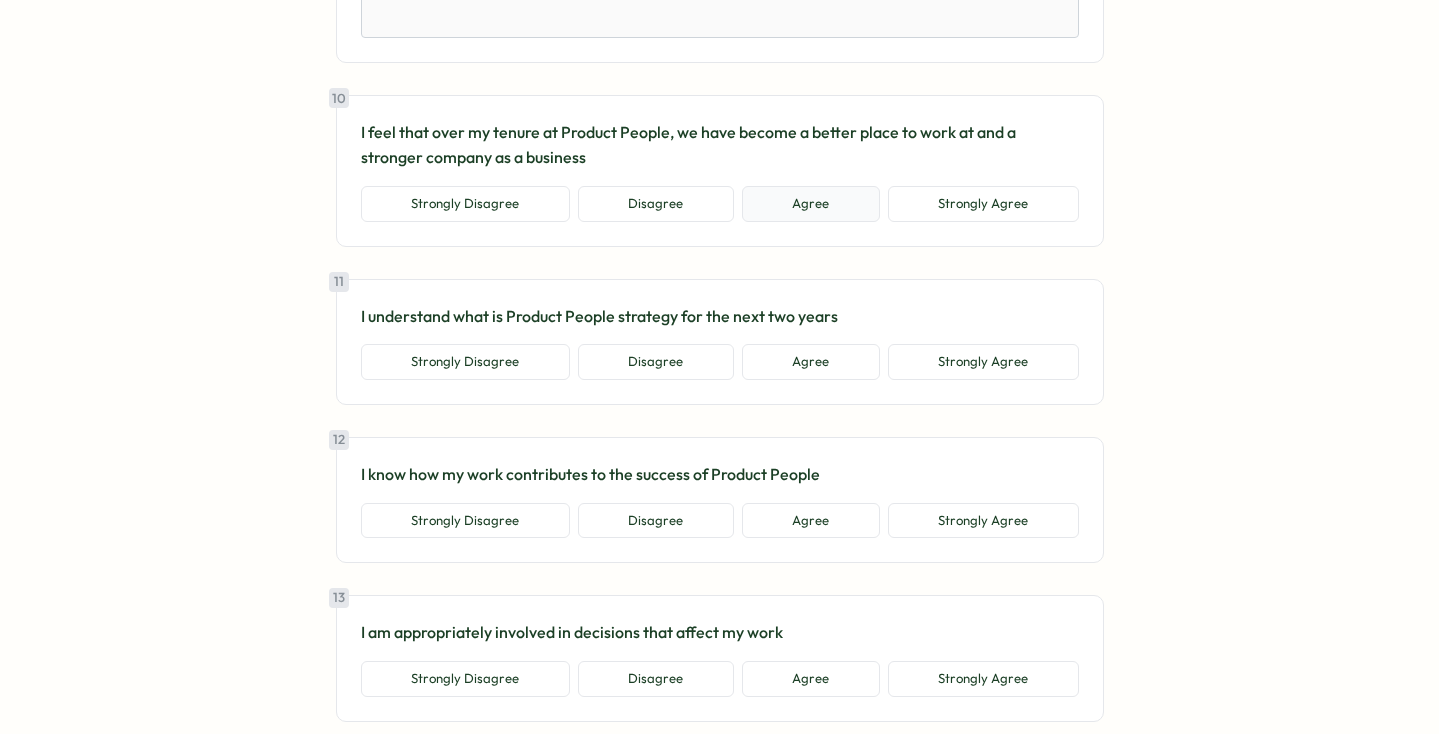 type on "**********" 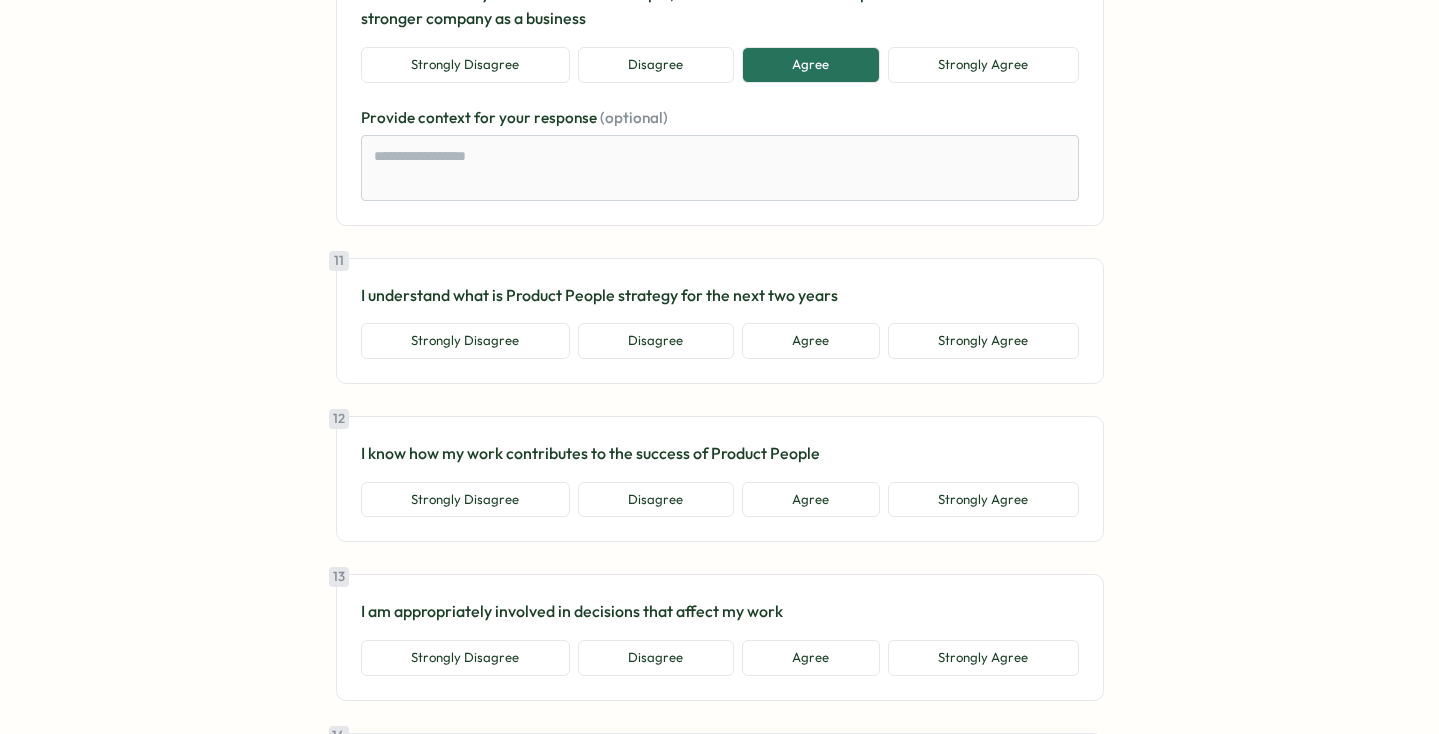 scroll, scrollTop: 2850, scrollLeft: 0, axis: vertical 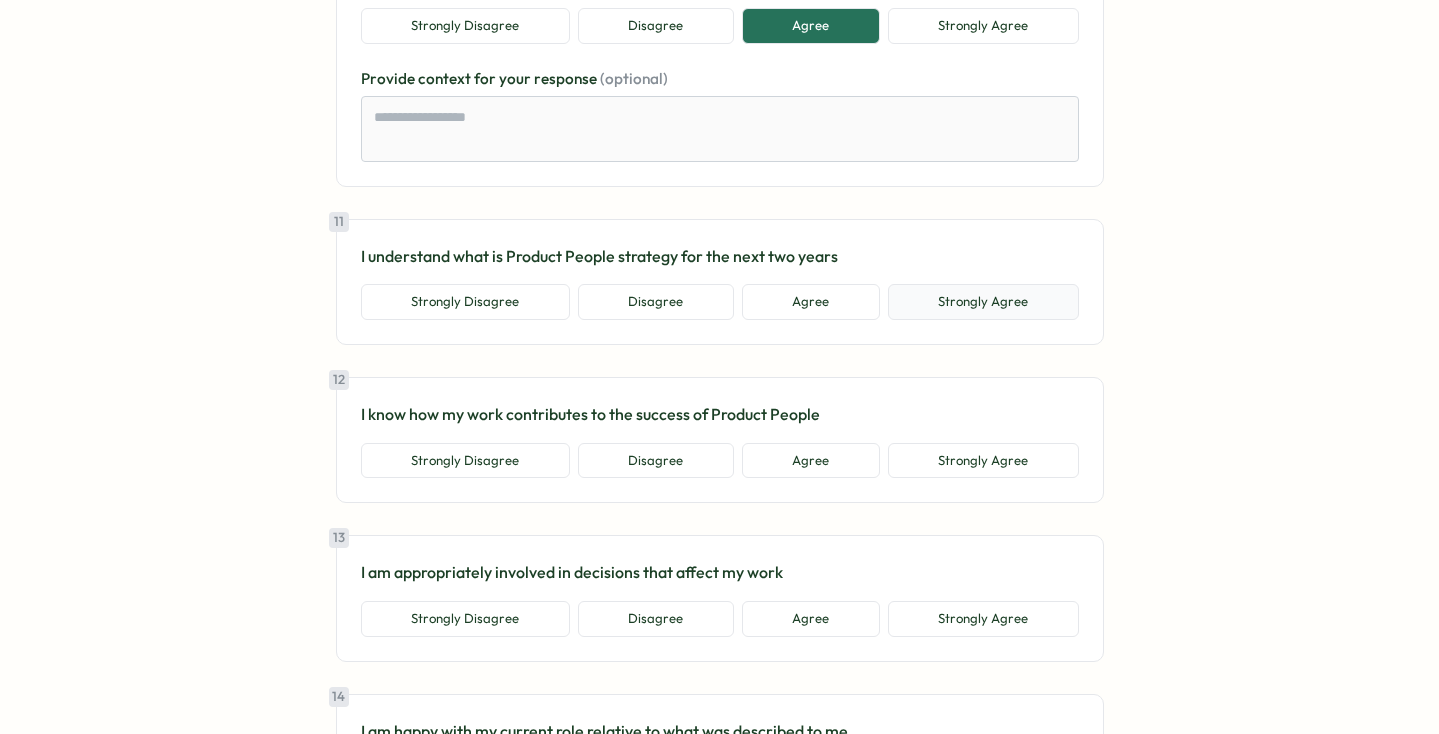 click on "Strongly Agree" at bounding box center [983, 302] 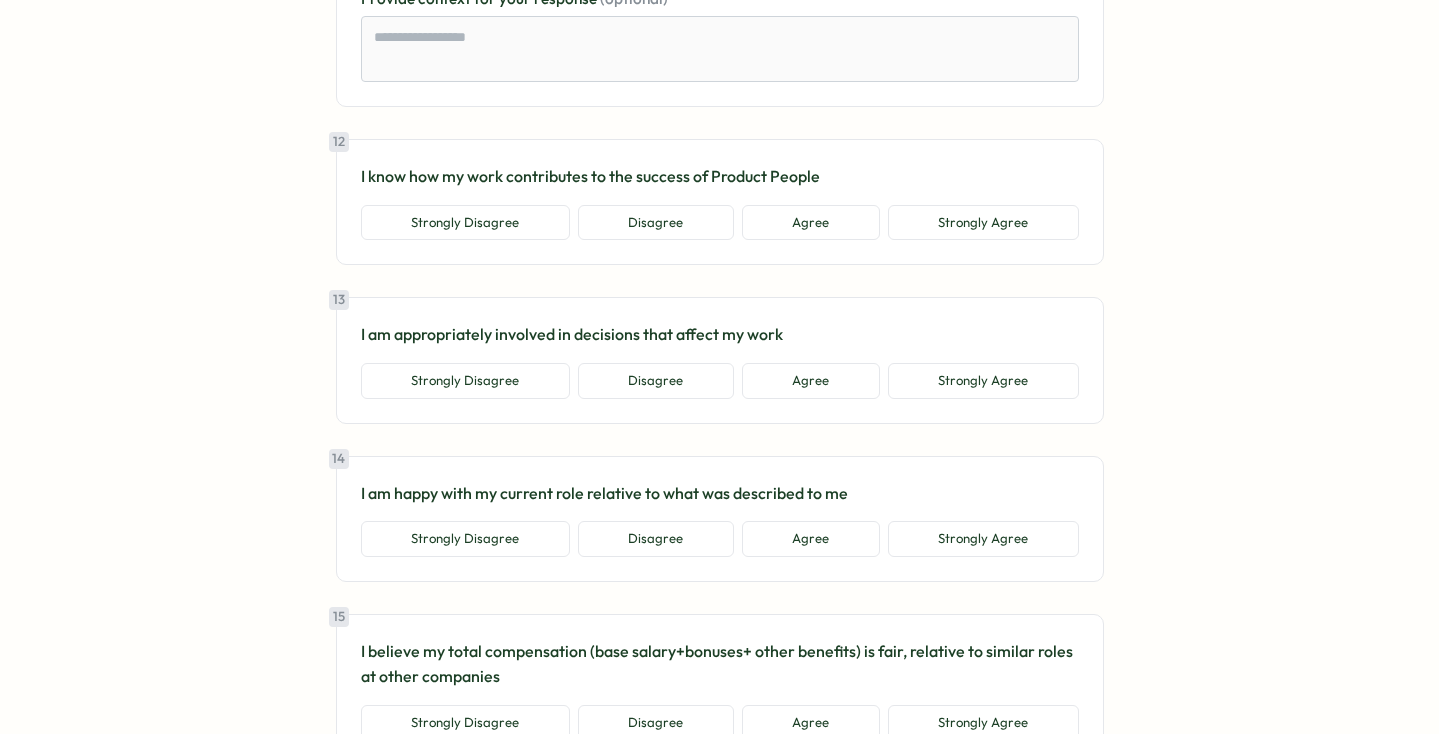 scroll, scrollTop: 3207, scrollLeft: 0, axis: vertical 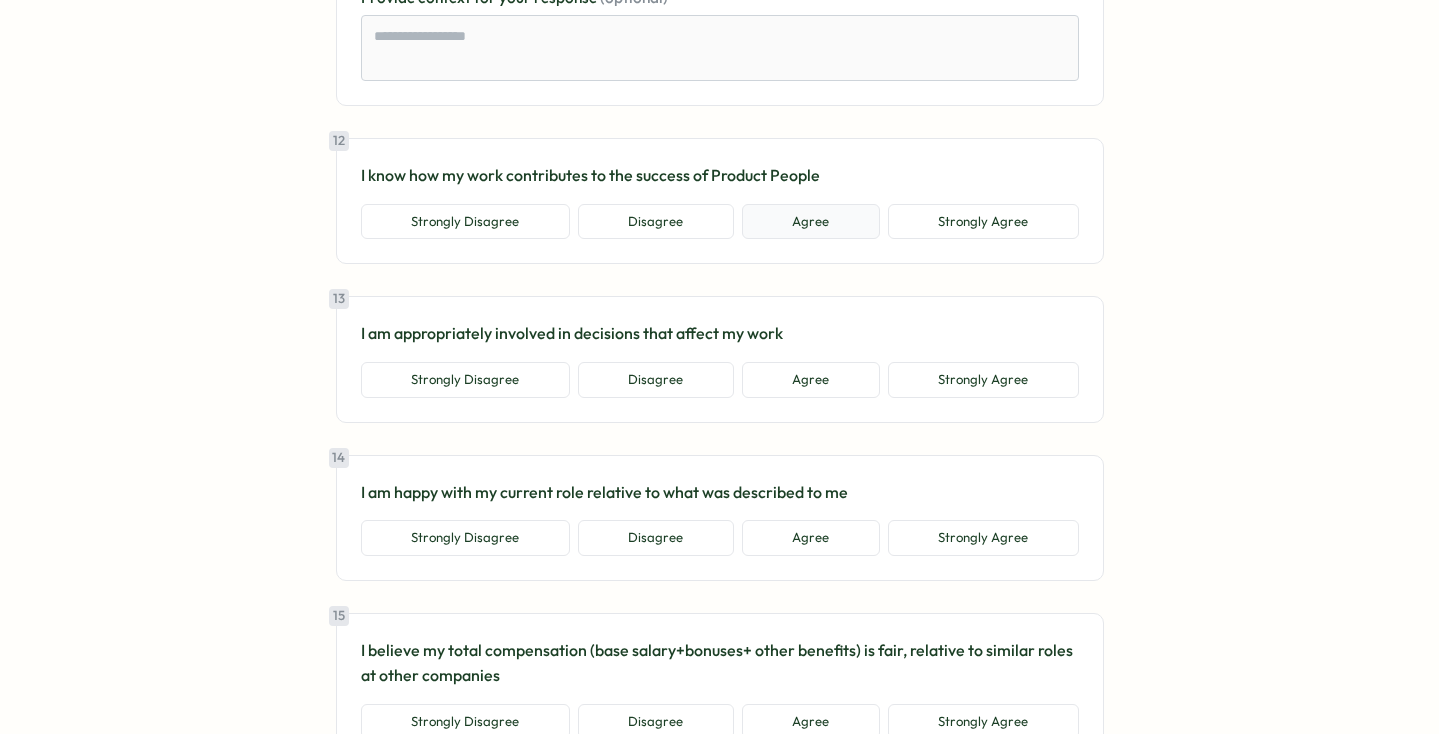 click on "Agree" at bounding box center [811, 222] 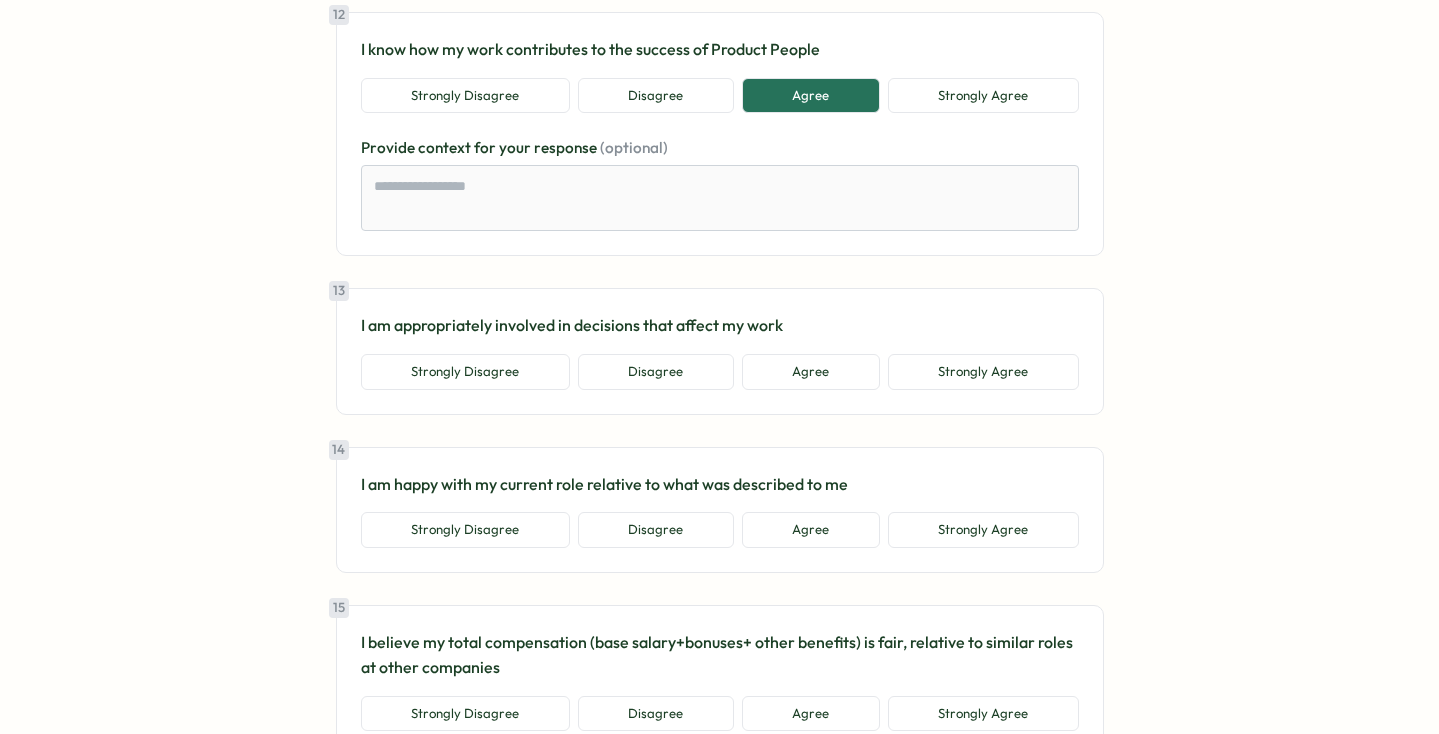 scroll, scrollTop: 3353, scrollLeft: 0, axis: vertical 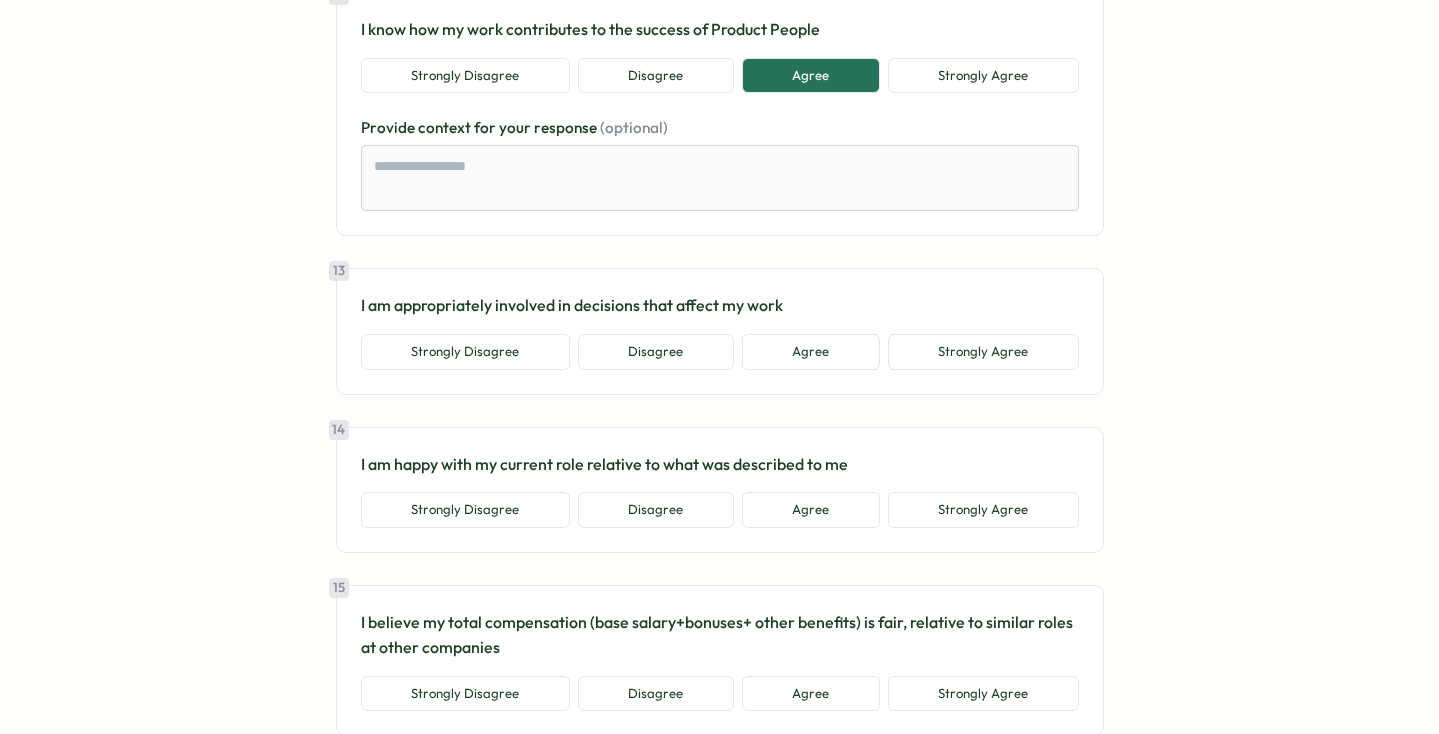 drag, startPoint x: 651, startPoint y: 348, endPoint x: 706, endPoint y: 294, distance: 77.07788 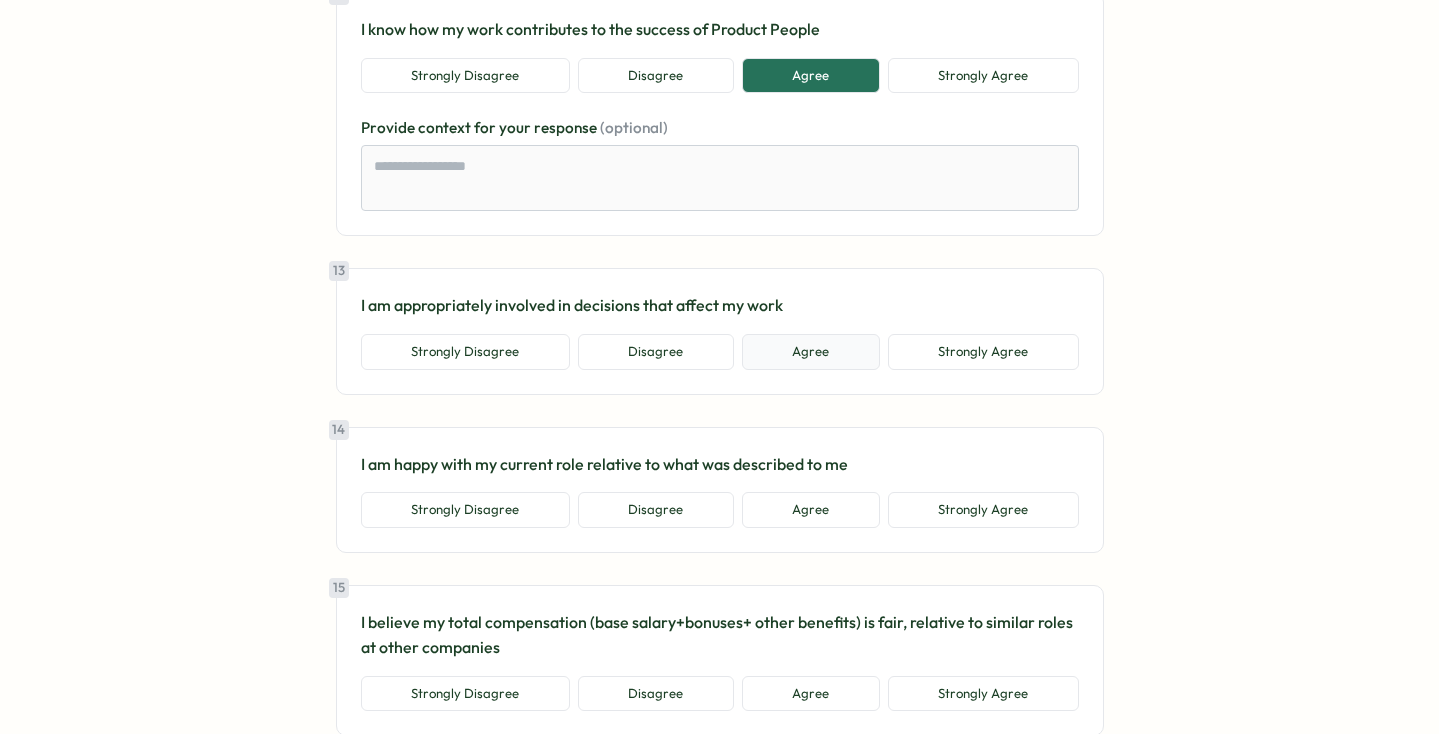 click on "Agree" at bounding box center [811, 352] 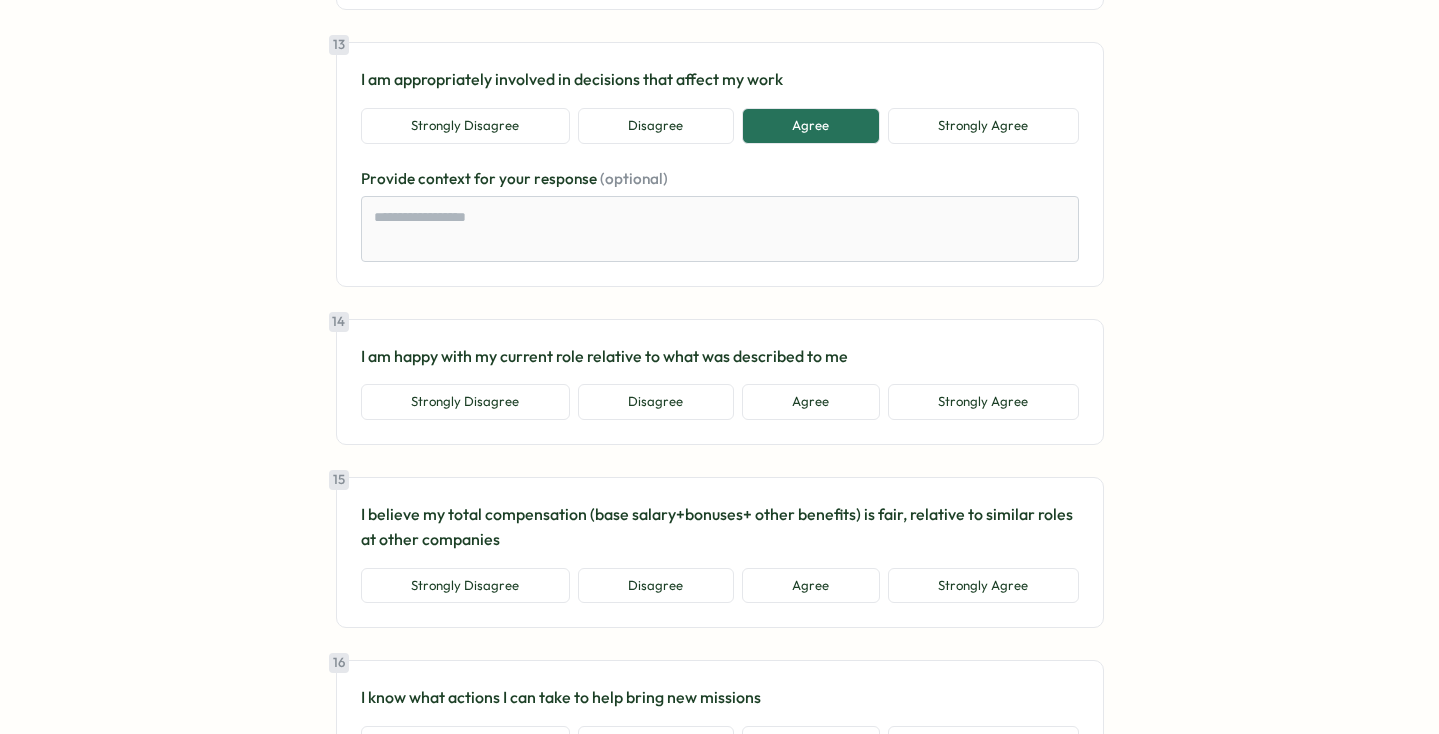 scroll, scrollTop: 3593, scrollLeft: 0, axis: vertical 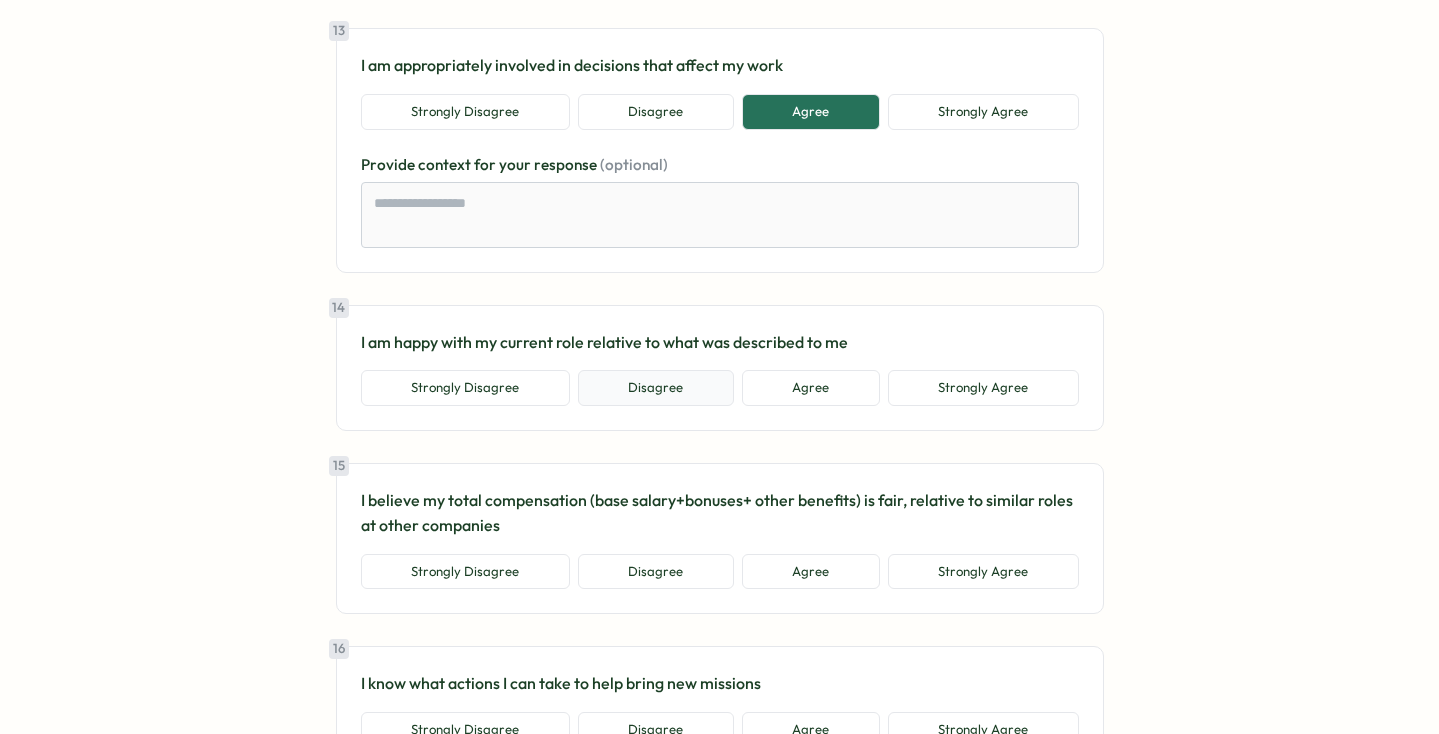 click on "Disagree" at bounding box center (656, 388) 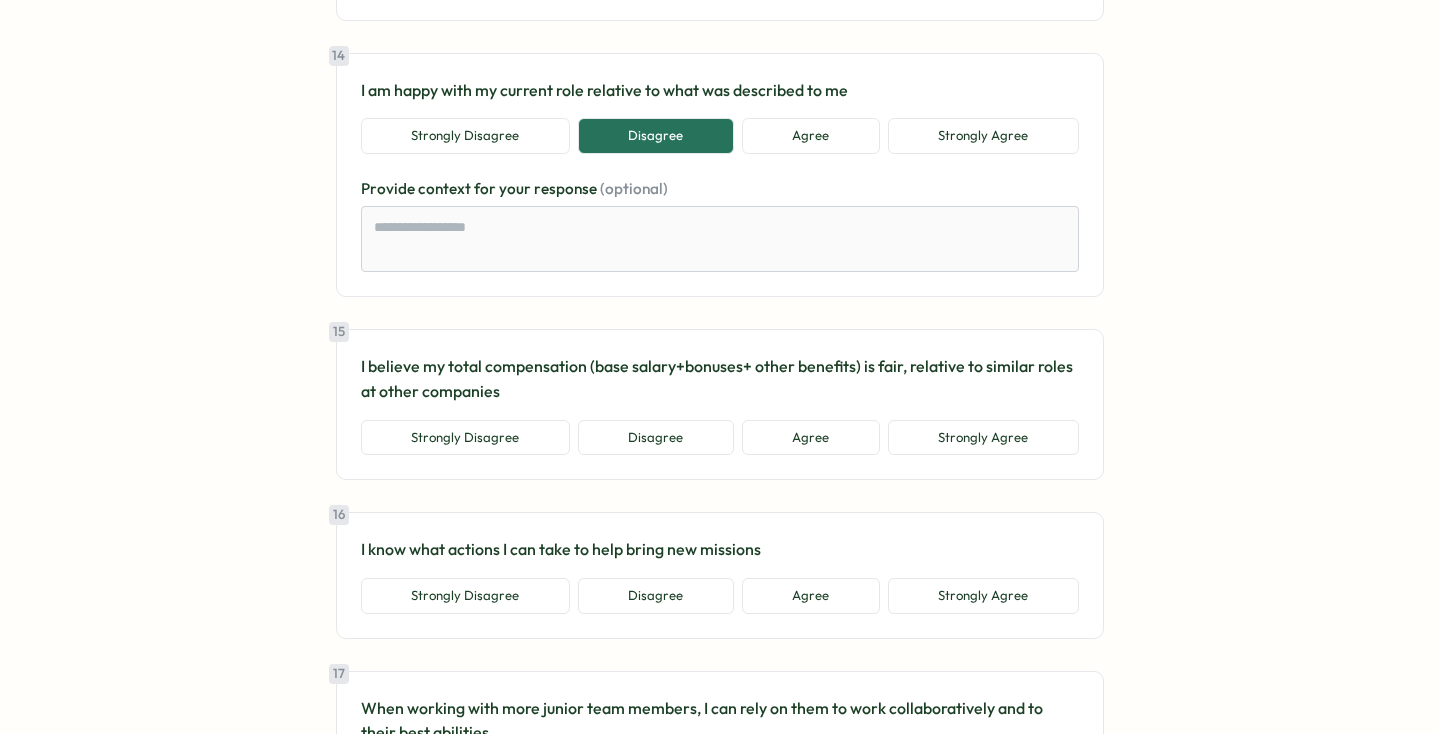 scroll, scrollTop: 3864, scrollLeft: 0, axis: vertical 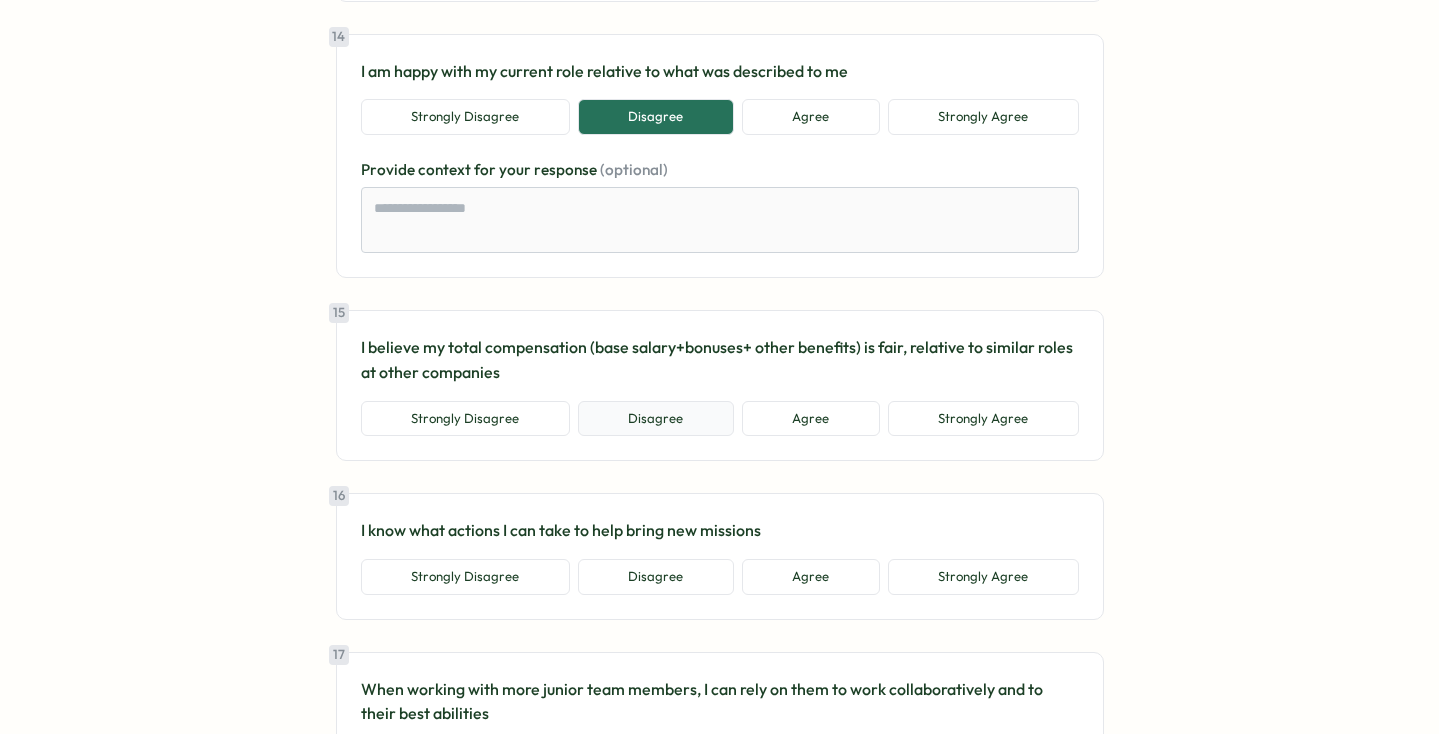 click on "Disagree" at bounding box center (656, 419) 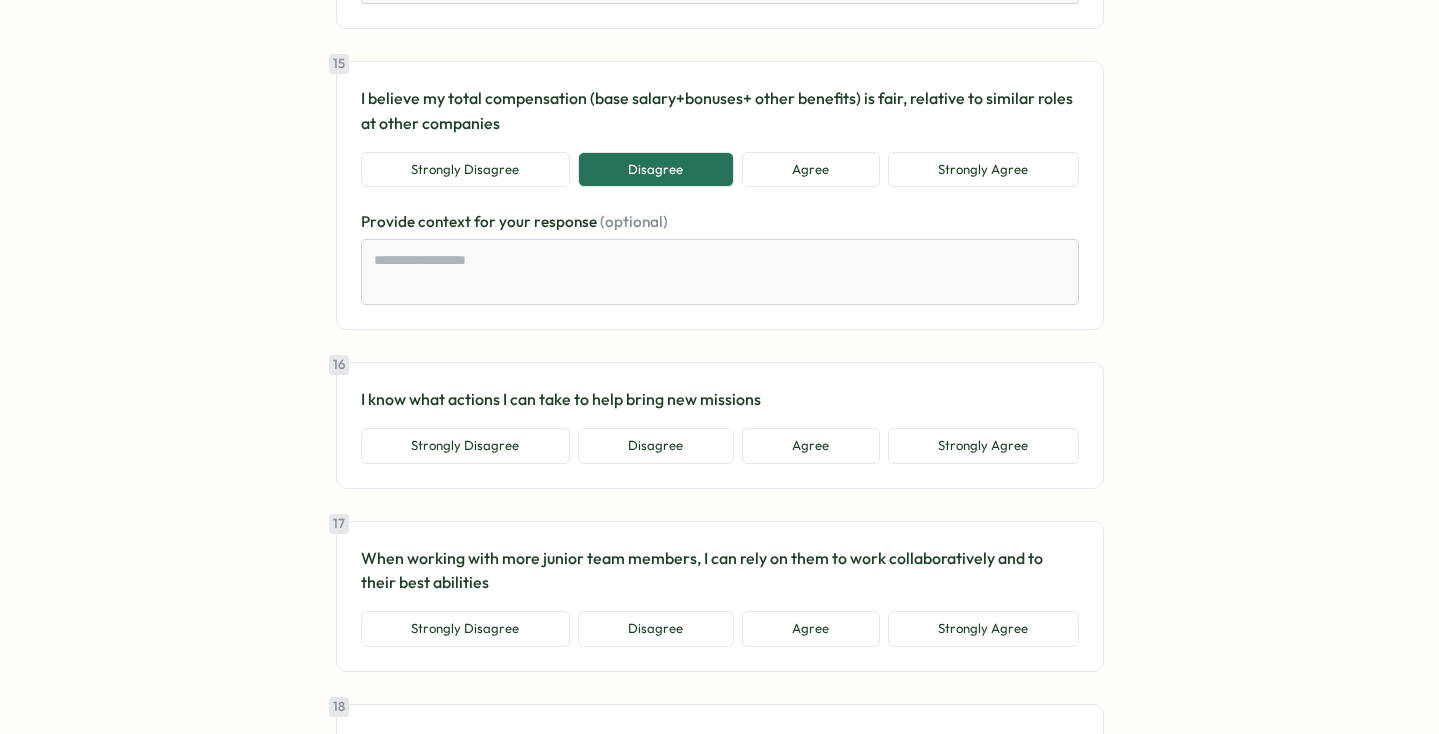 scroll, scrollTop: 4141, scrollLeft: 0, axis: vertical 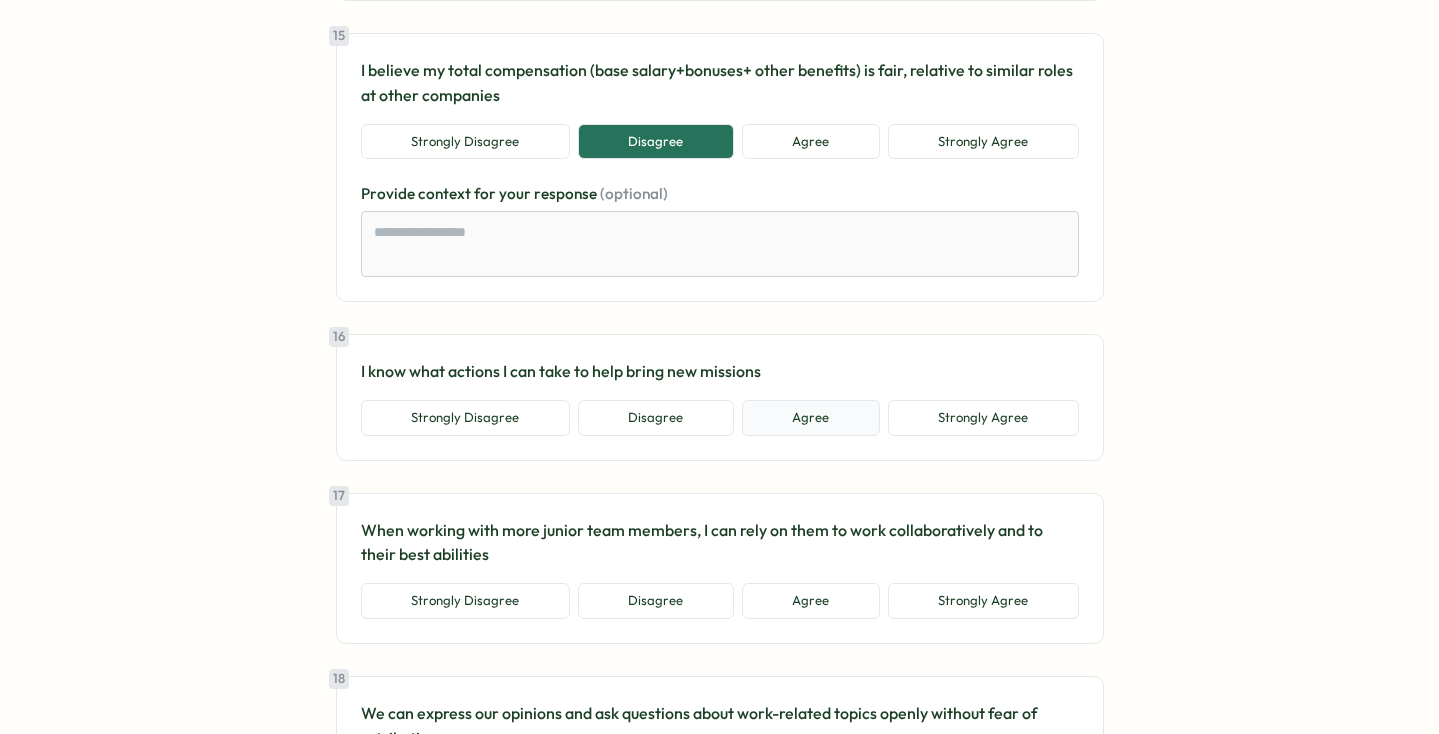 click on "Agree" at bounding box center (811, 418) 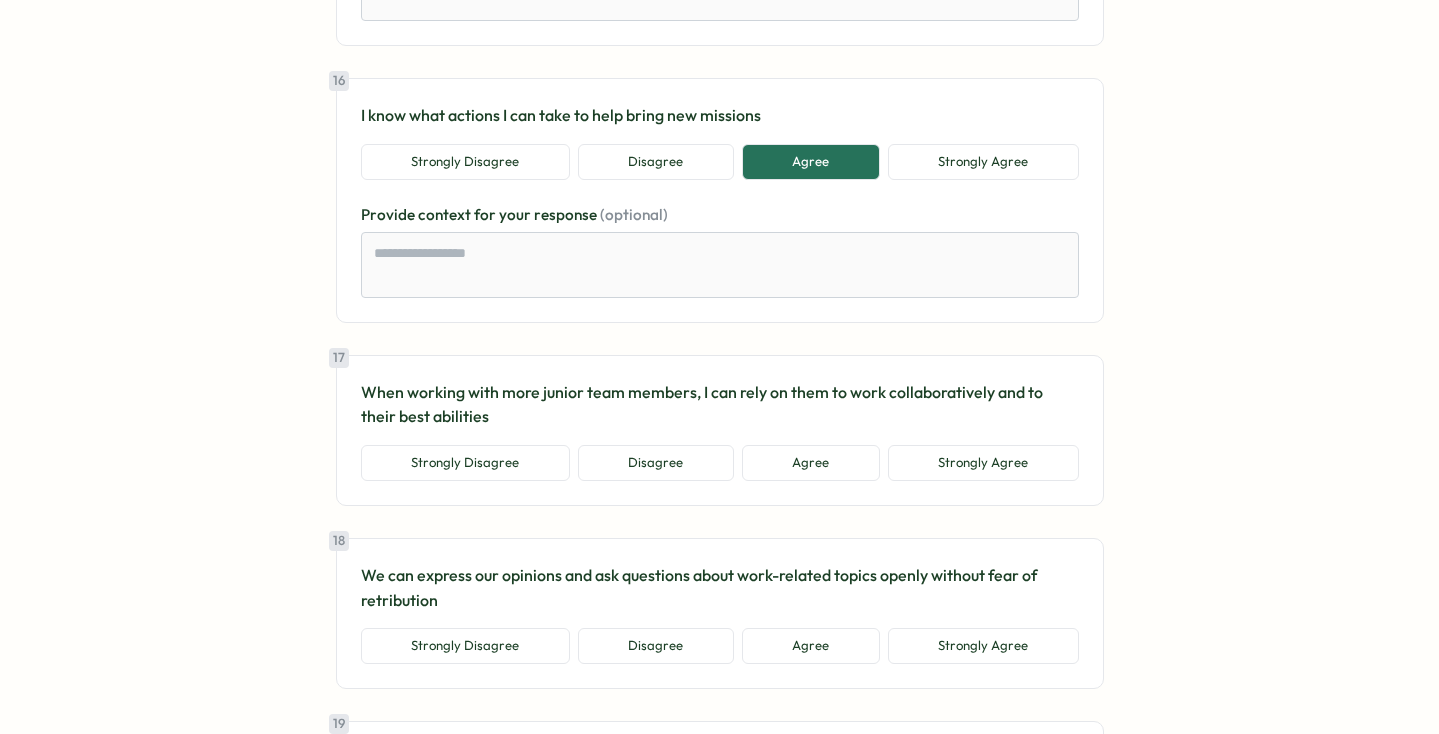 scroll, scrollTop: 4421, scrollLeft: 0, axis: vertical 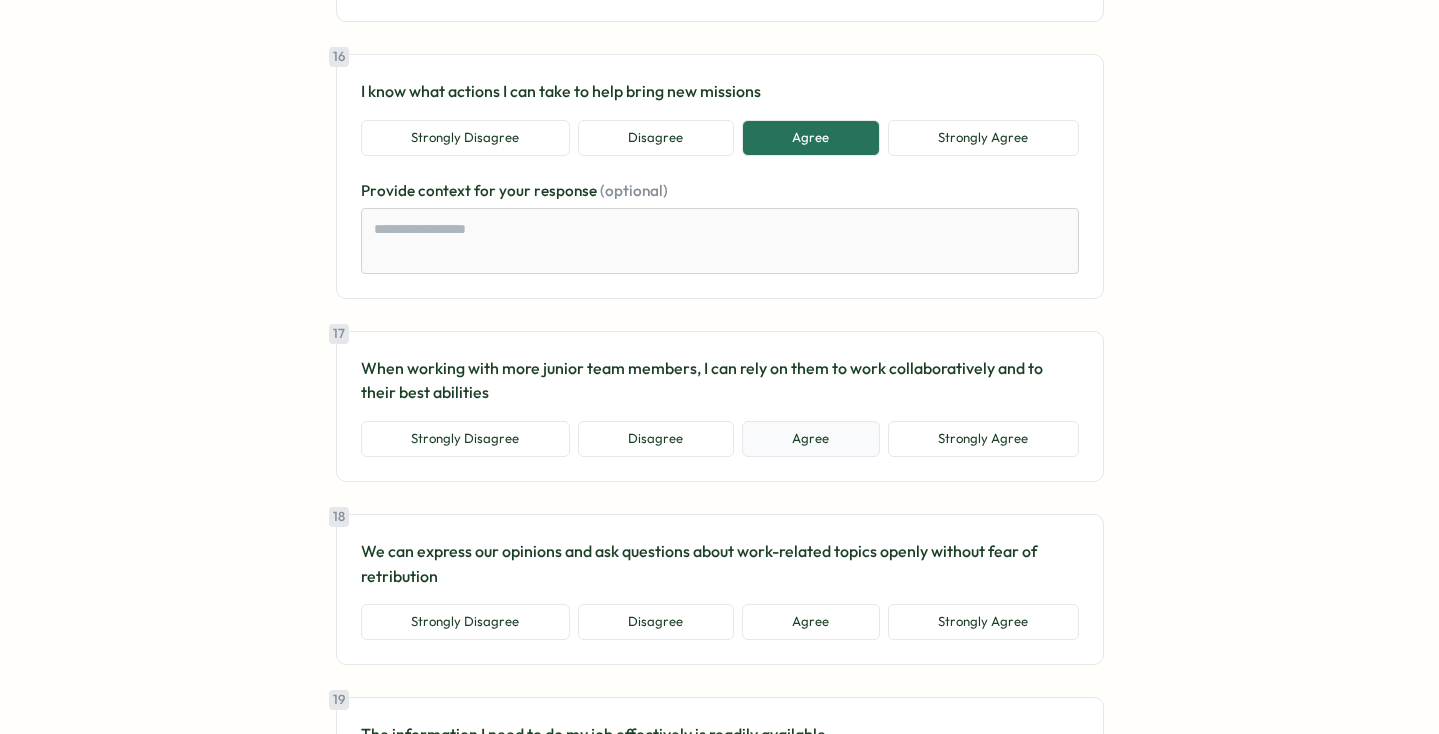 click on "Agree" at bounding box center (811, 439) 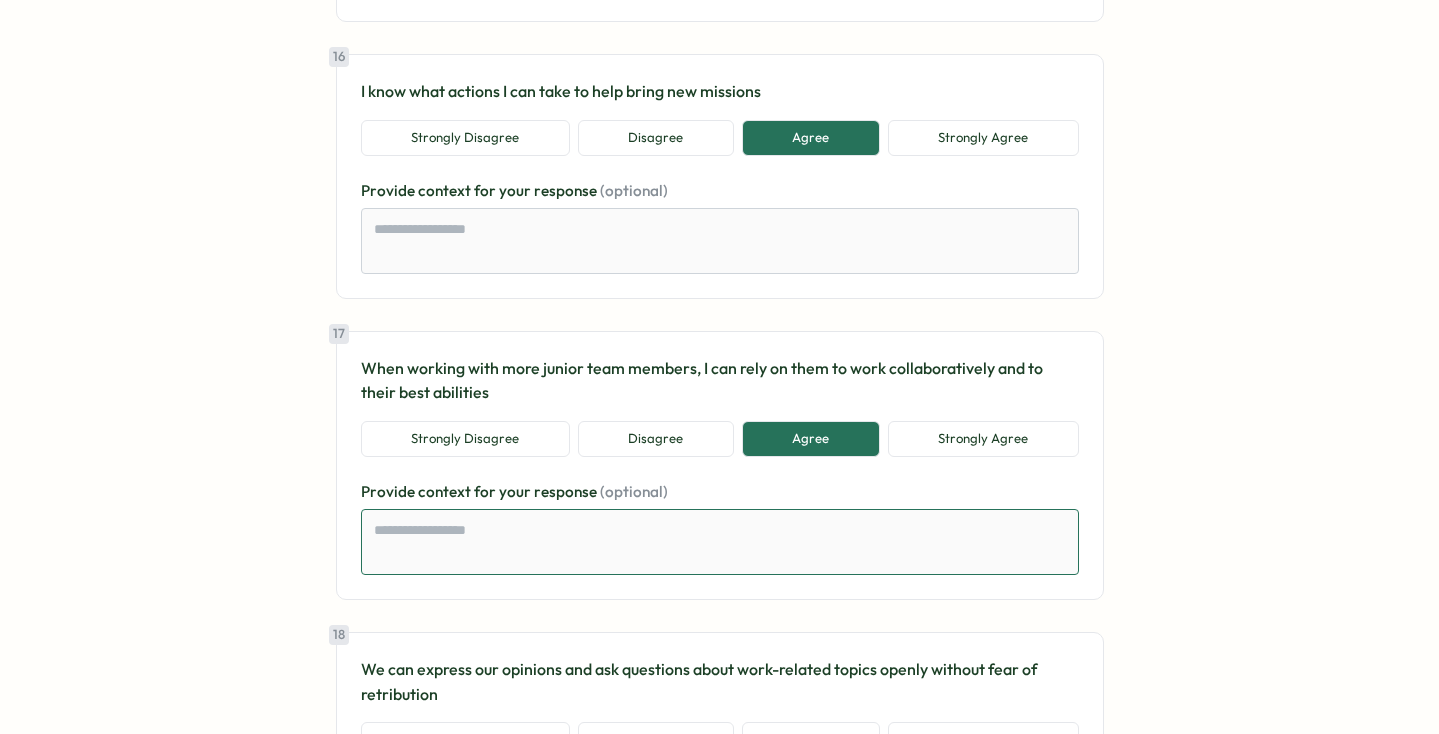click at bounding box center (720, 542) 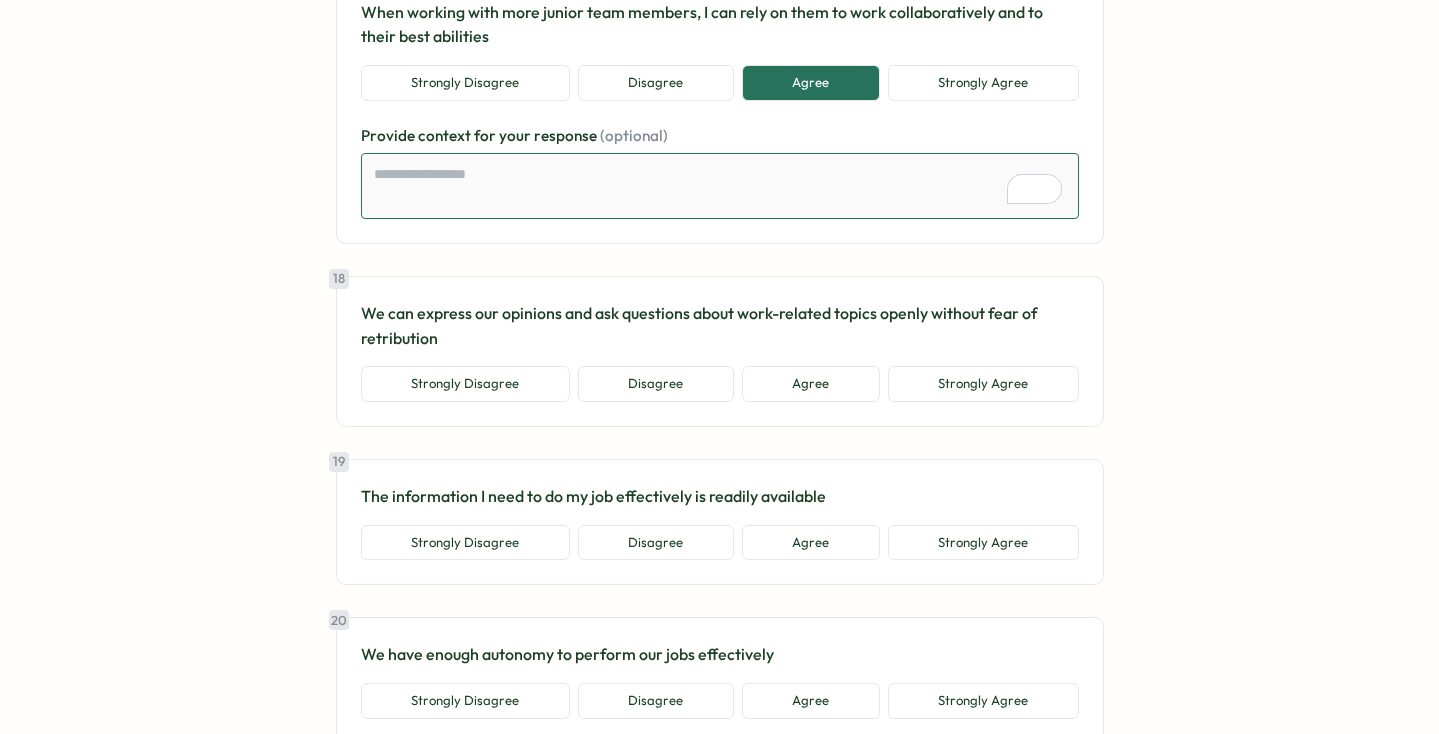 scroll, scrollTop: 4843, scrollLeft: 0, axis: vertical 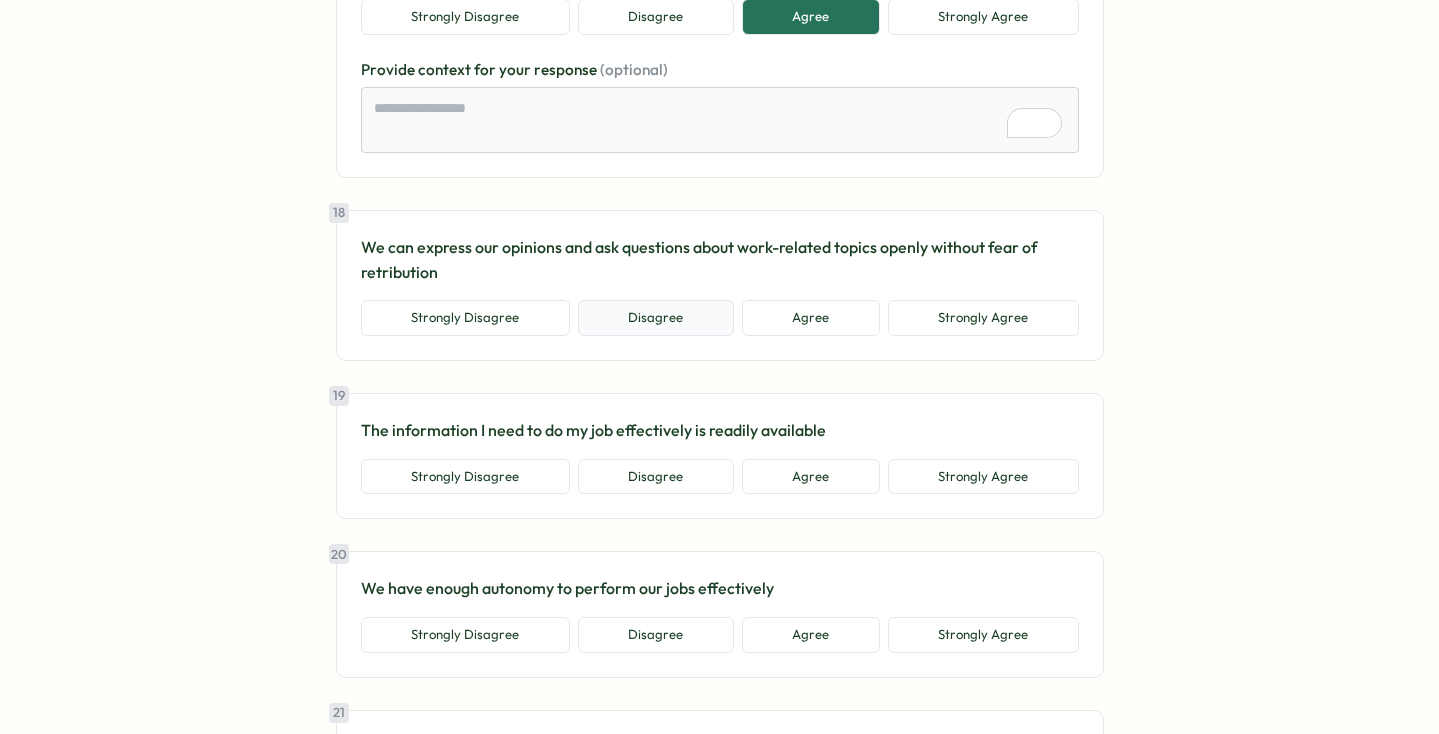 click on "Disagree" at bounding box center (656, 318) 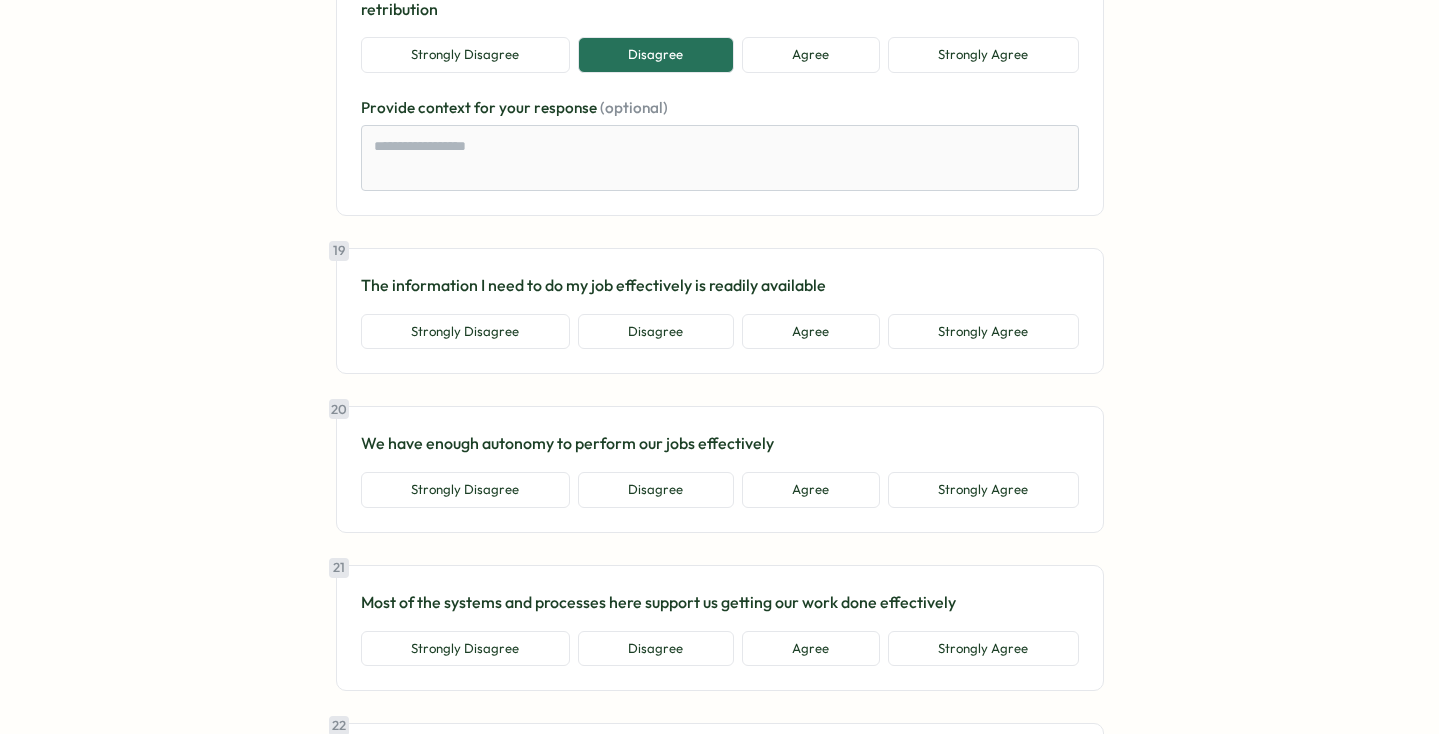 scroll, scrollTop: 5107, scrollLeft: 0, axis: vertical 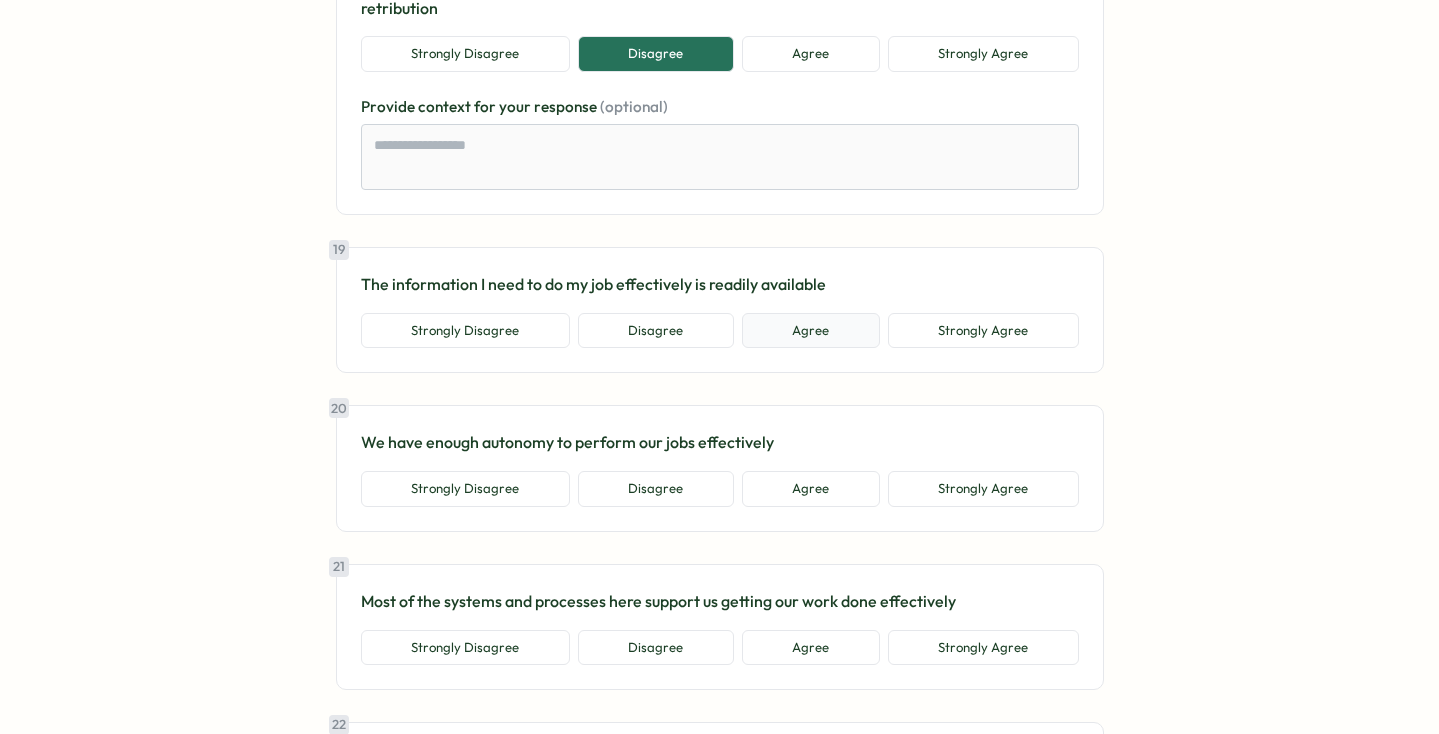 click on "Agree" at bounding box center (811, 331) 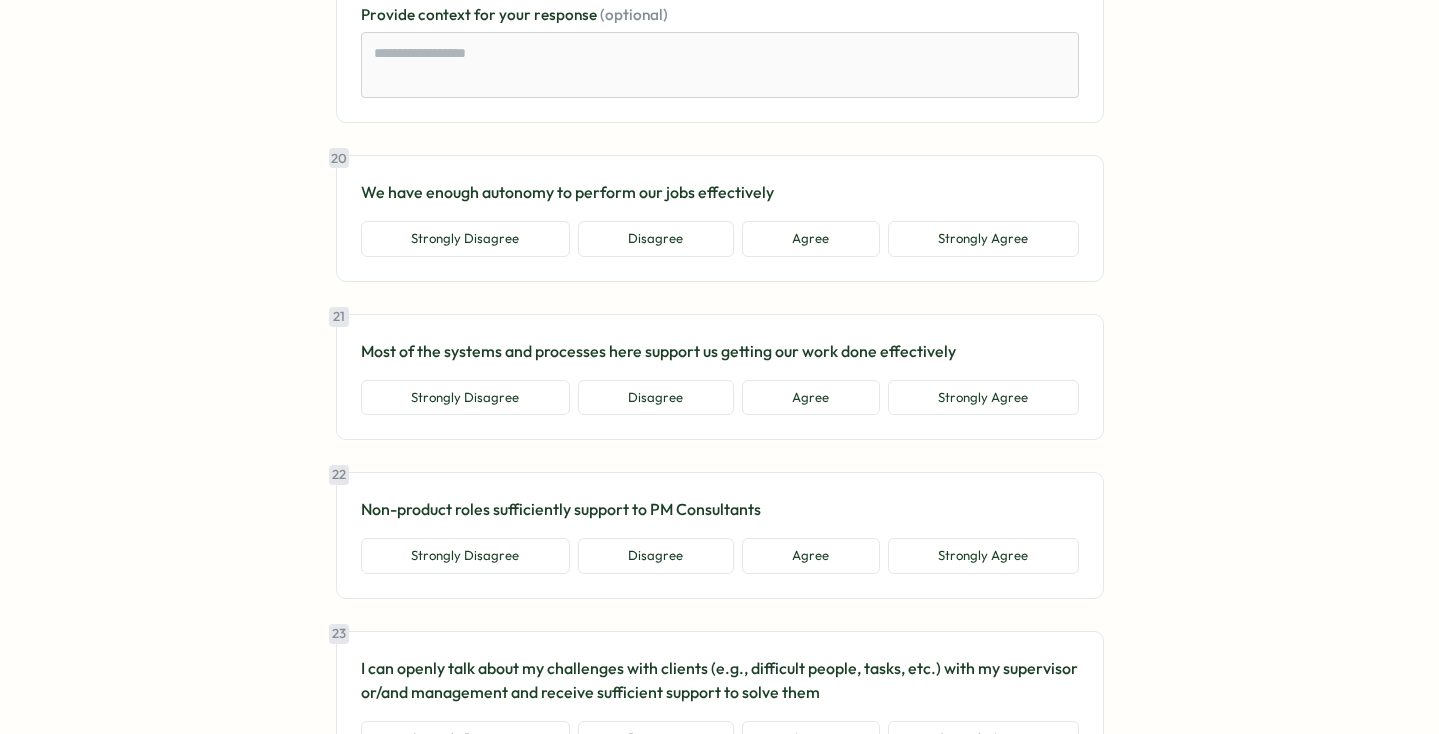 scroll, scrollTop: 5485, scrollLeft: 0, axis: vertical 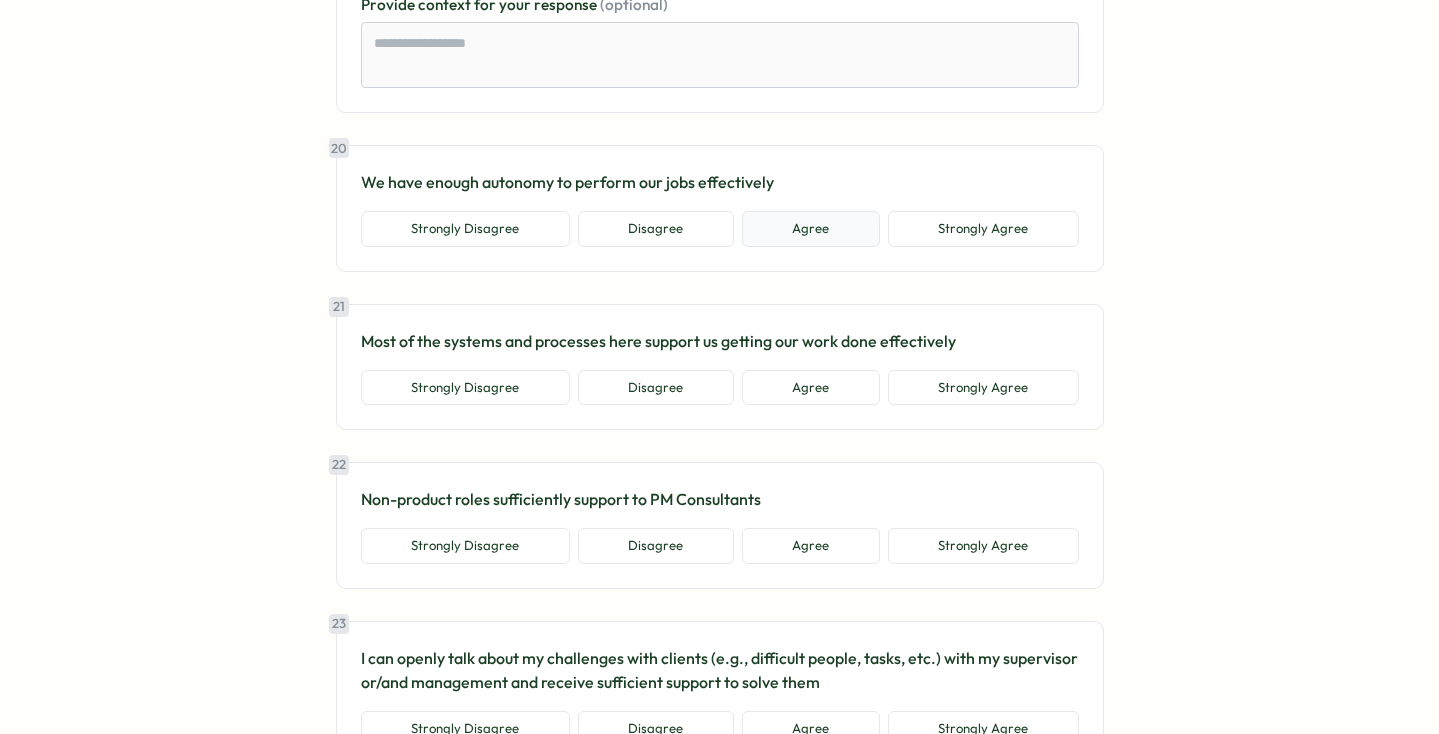 click on "Agree" at bounding box center (811, 229) 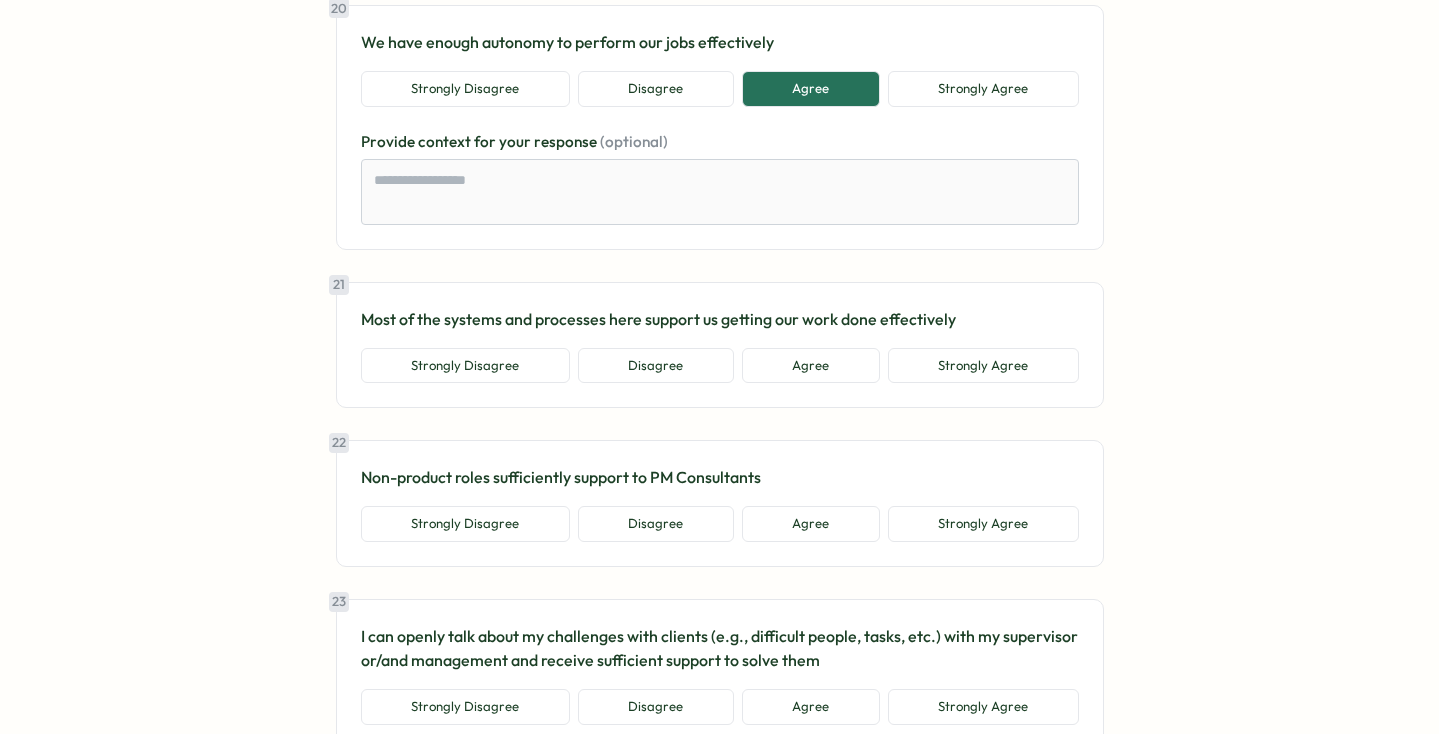 scroll, scrollTop: 5632, scrollLeft: 0, axis: vertical 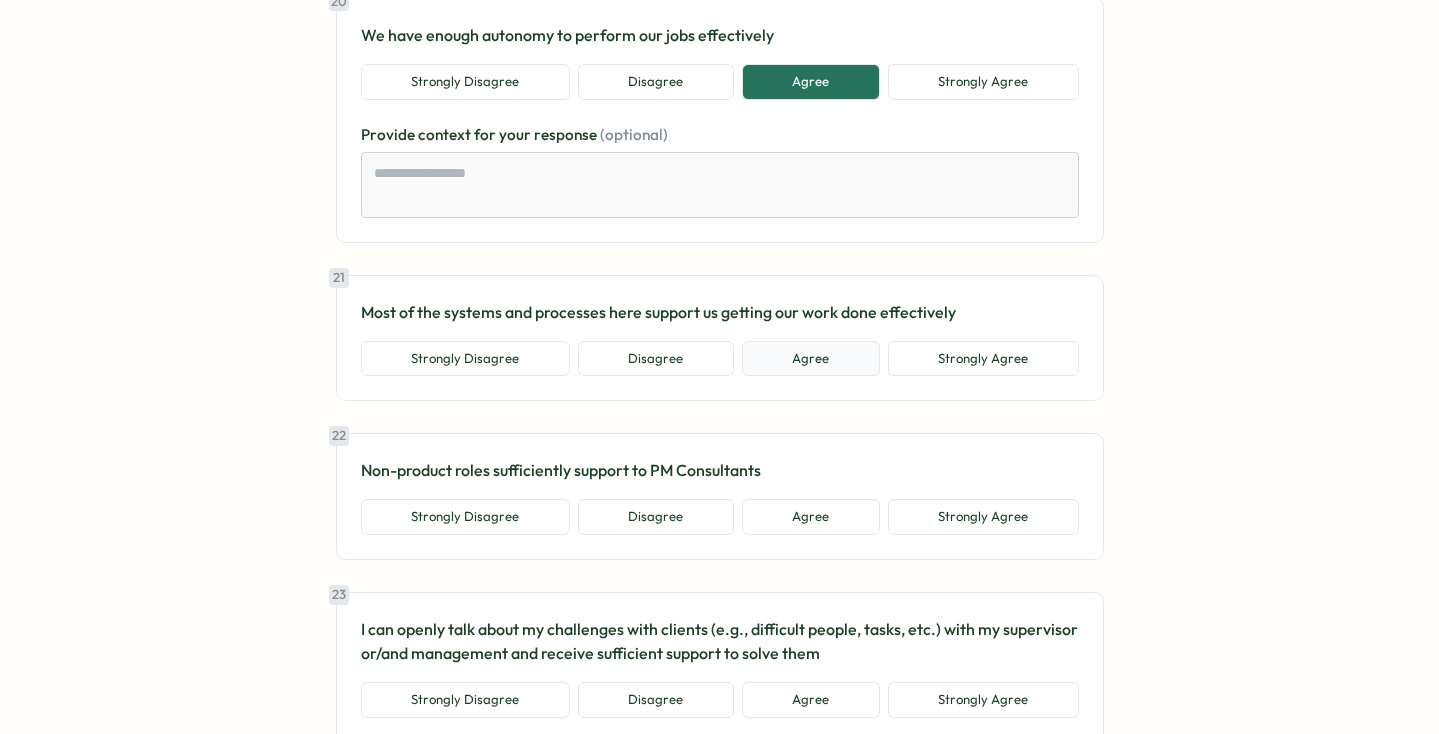 click on "Agree" at bounding box center (811, 359) 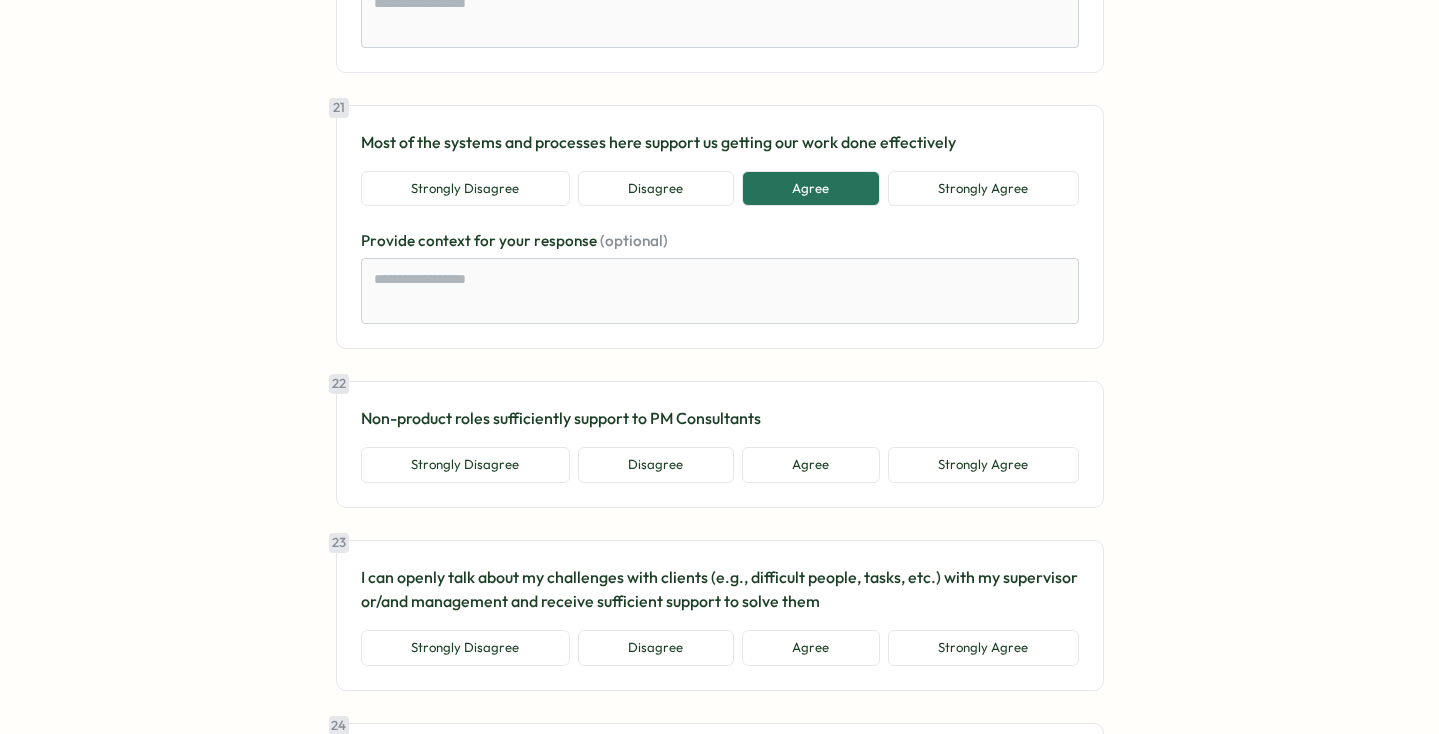 scroll, scrollTop: 5816, scrollLeft: 0, axis: vertical 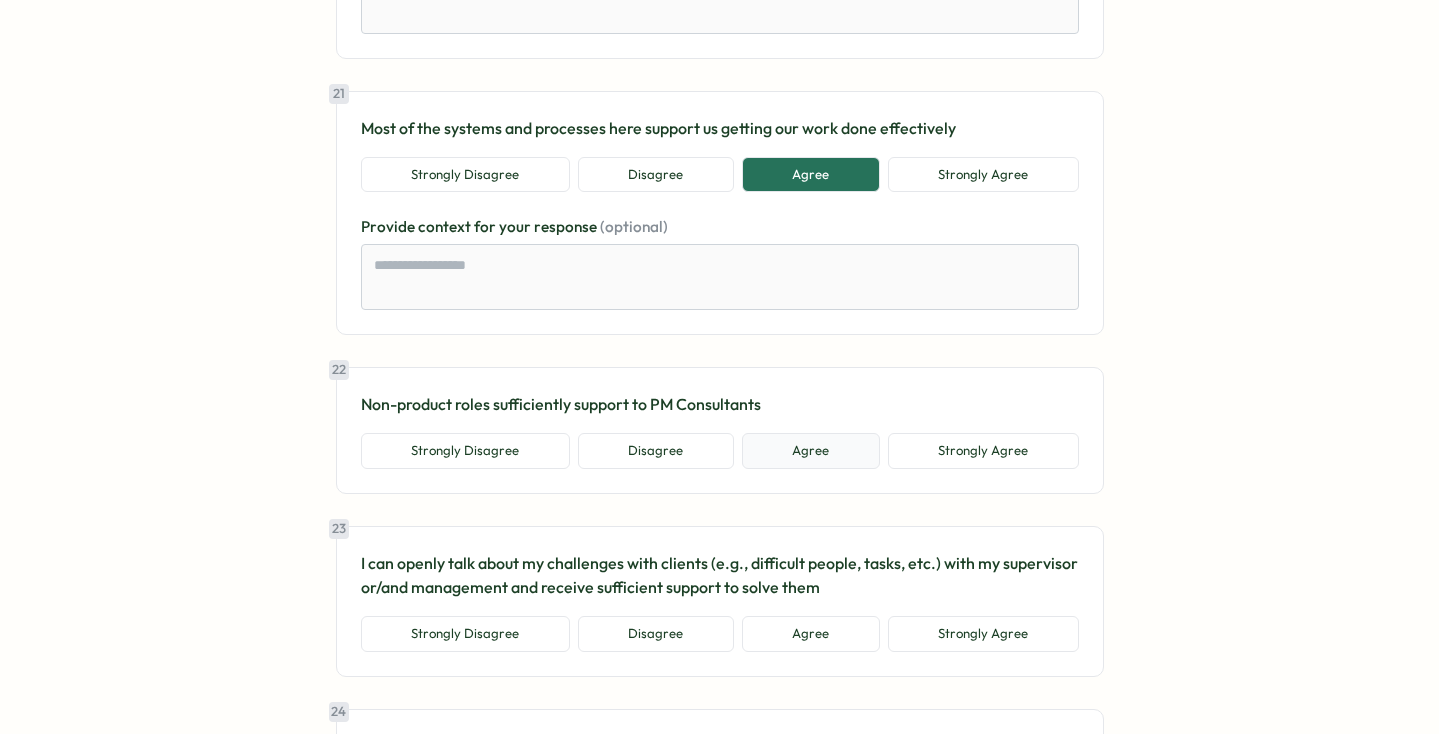 click on "Agree" at bounding box center [811, 451] 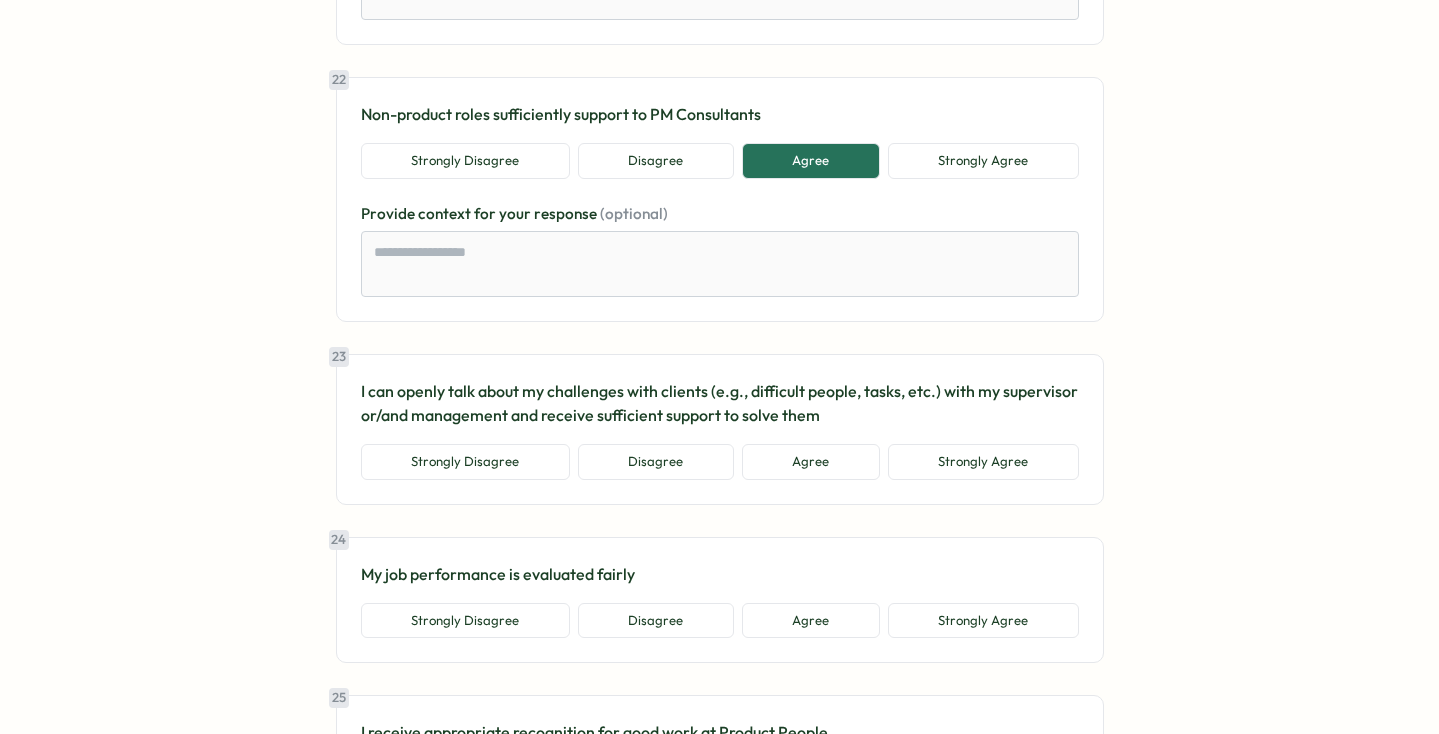 scroll, scrollTop: 6175, scrollLeft: 0, axis: vertical 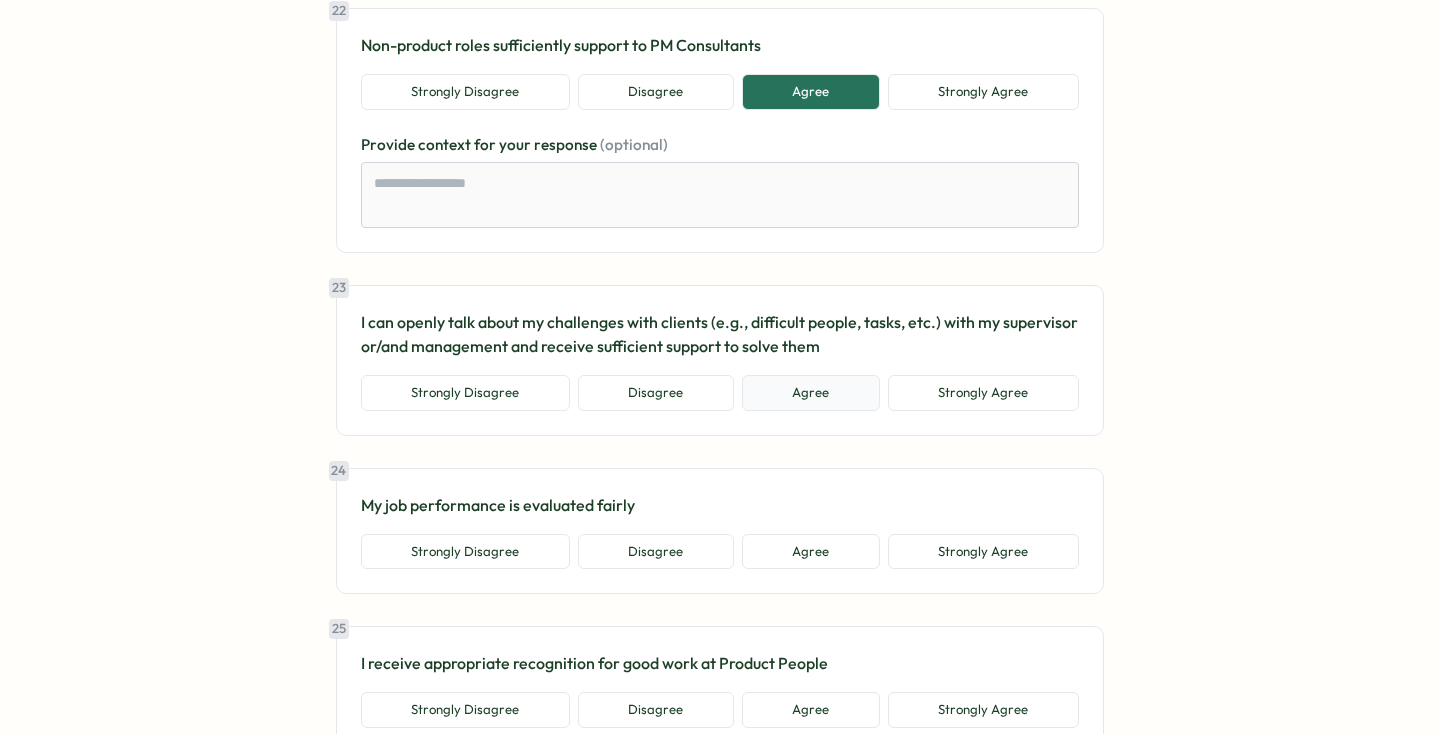 click on "Agree" at bounding box center (811, 393) 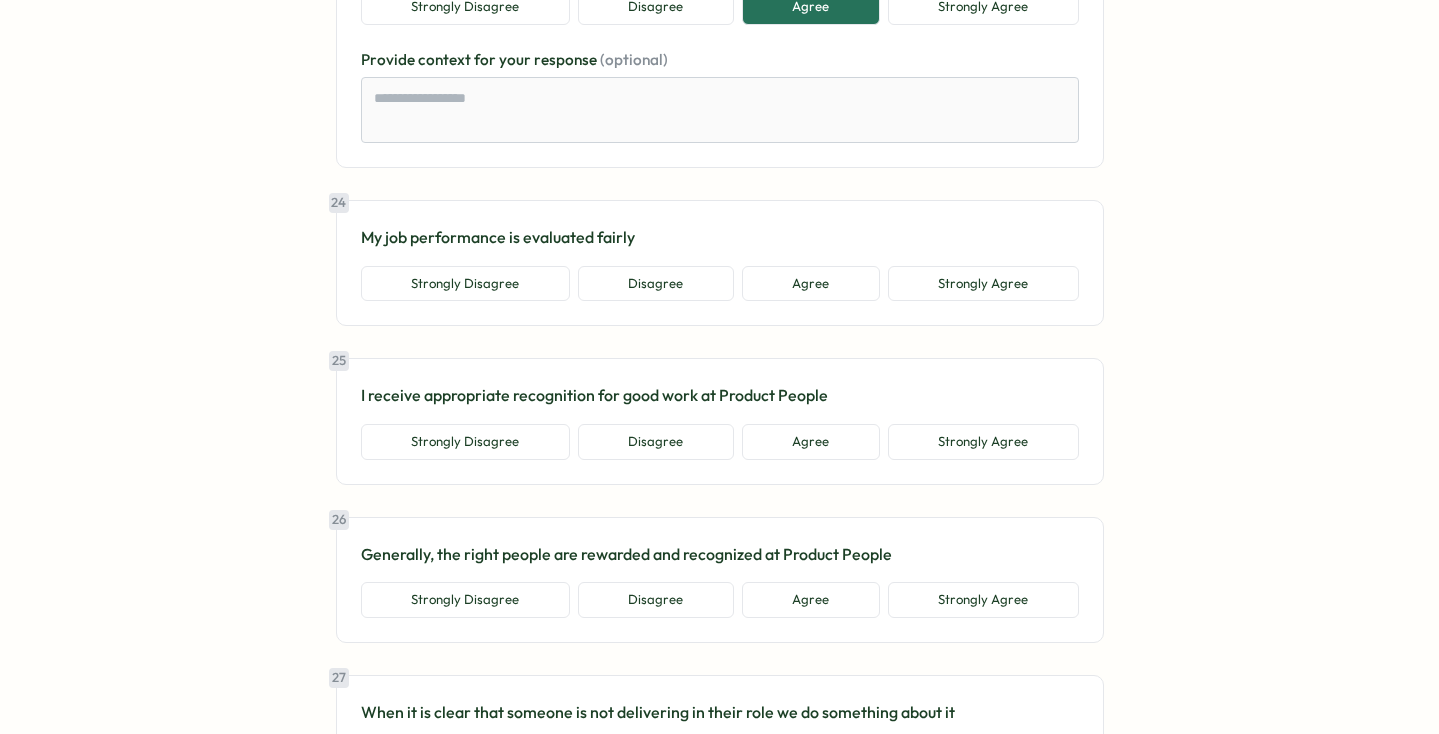 scroll, scrollTop: 6677, scrollLeft: 0, axis: vertical 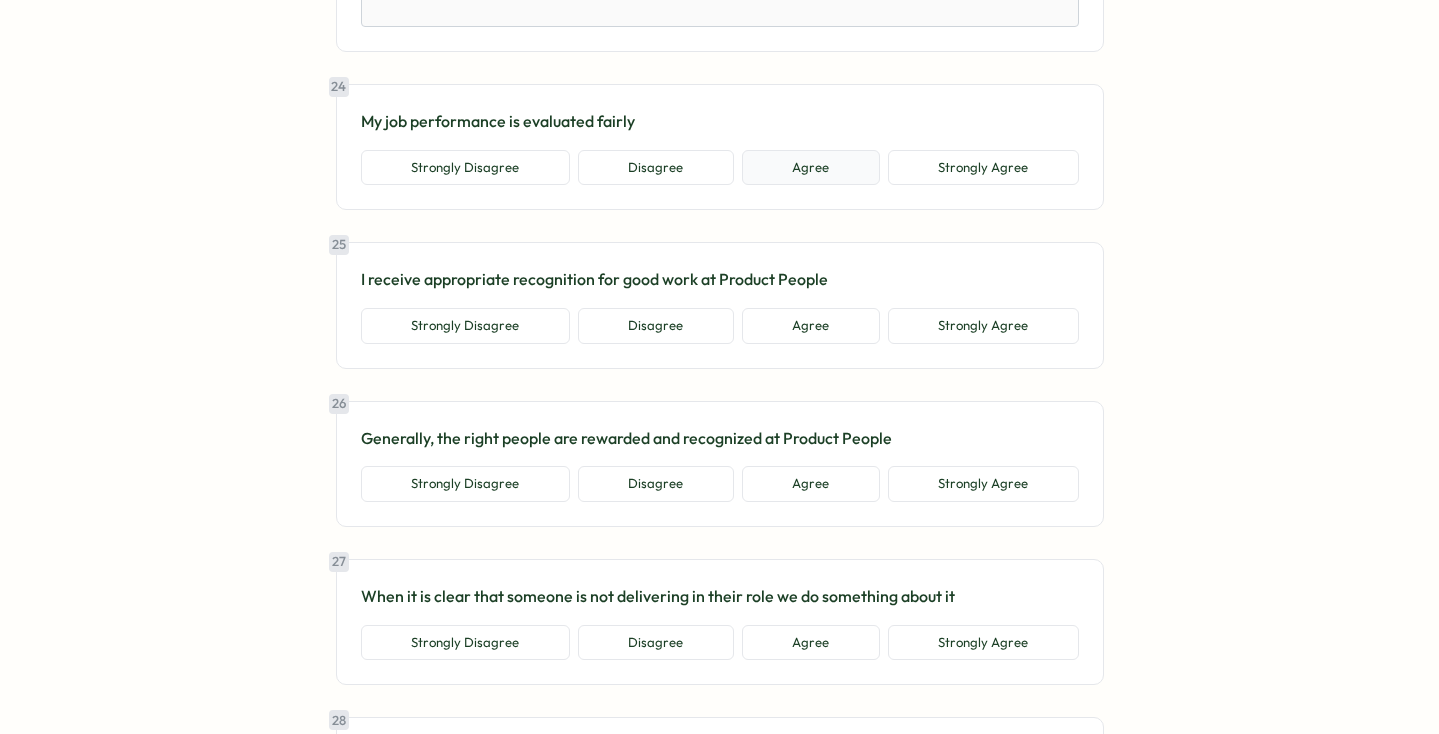 click on "Agree" at bounding box center (811, 168) 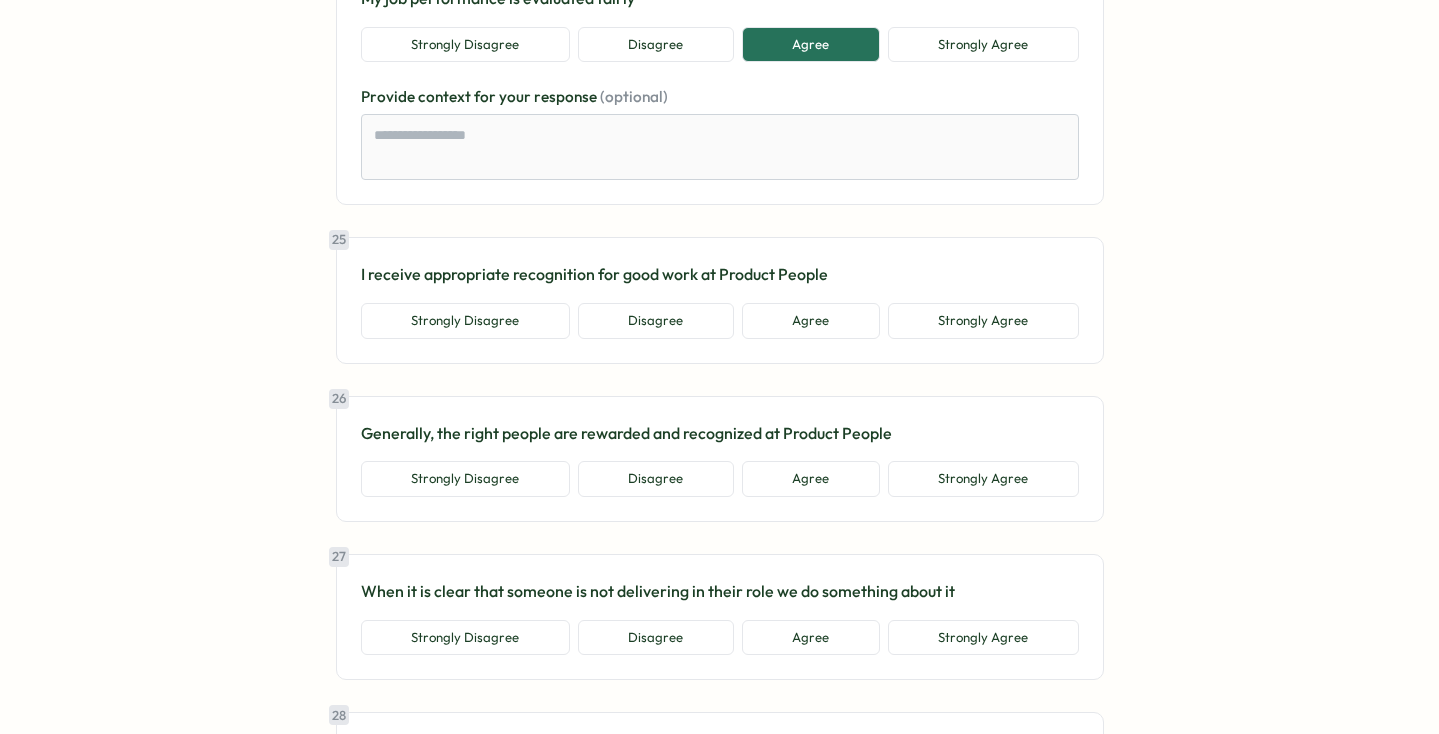 scroll, scrollTop: 6813, scrollLeft: 0, axis: vertical 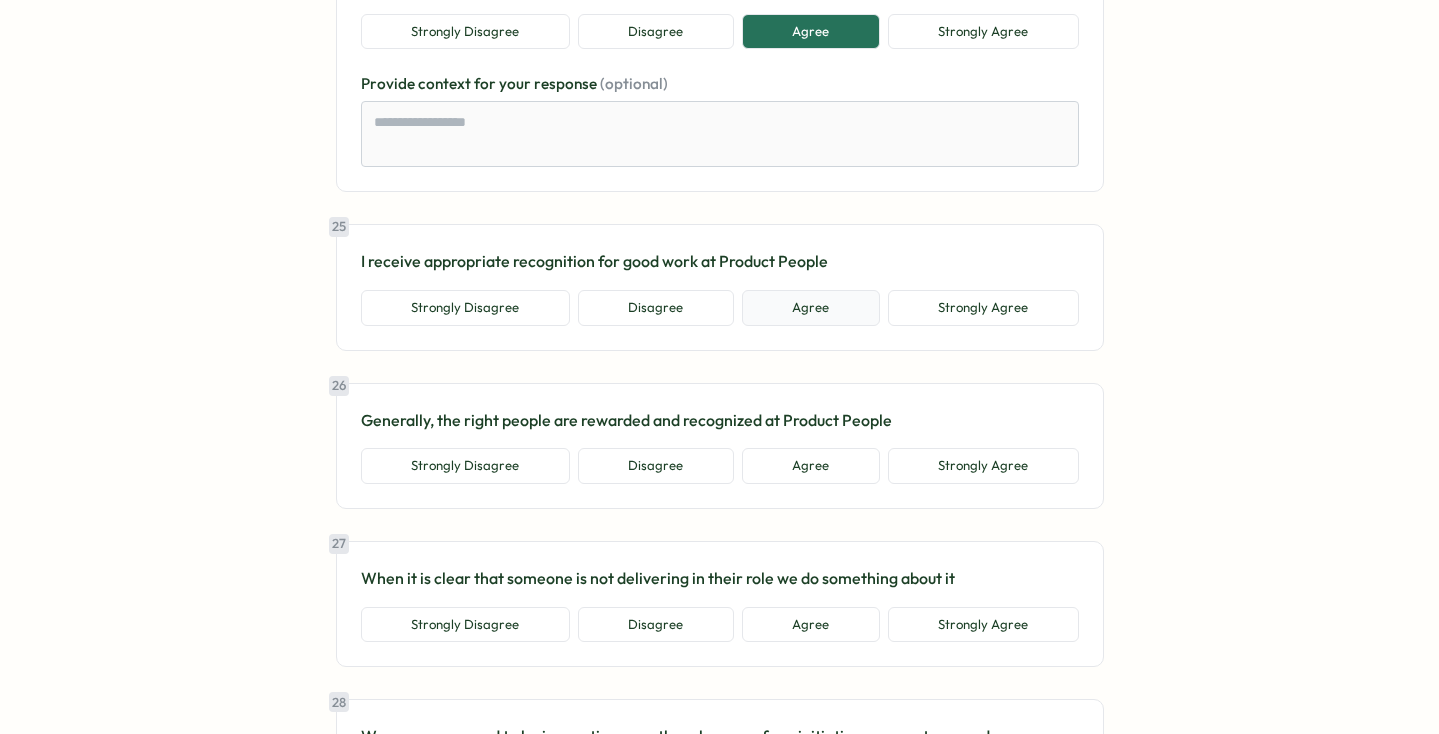 click on "Agree" at bounding box center [811, 308] 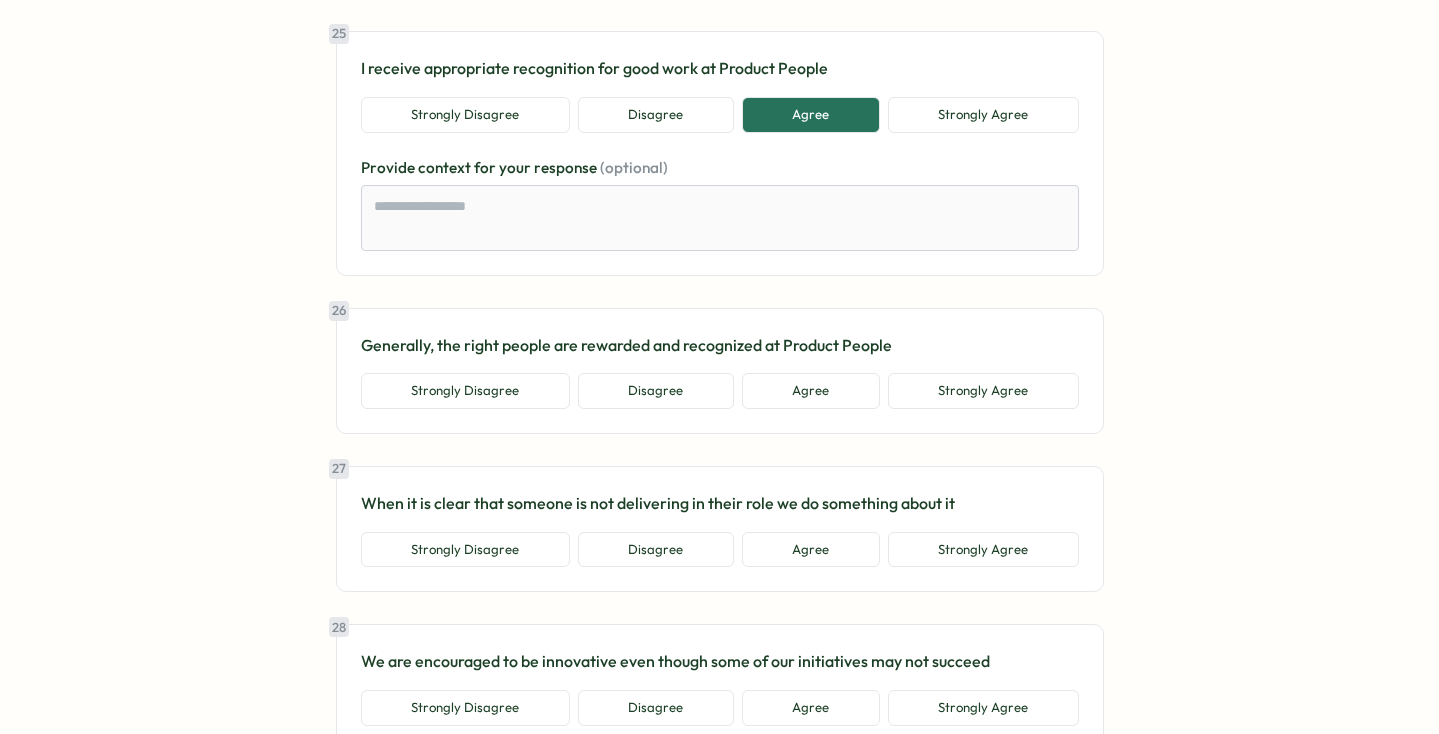 scroll, scrollTop: 7027, scrollLeft: 0, axis: vertical 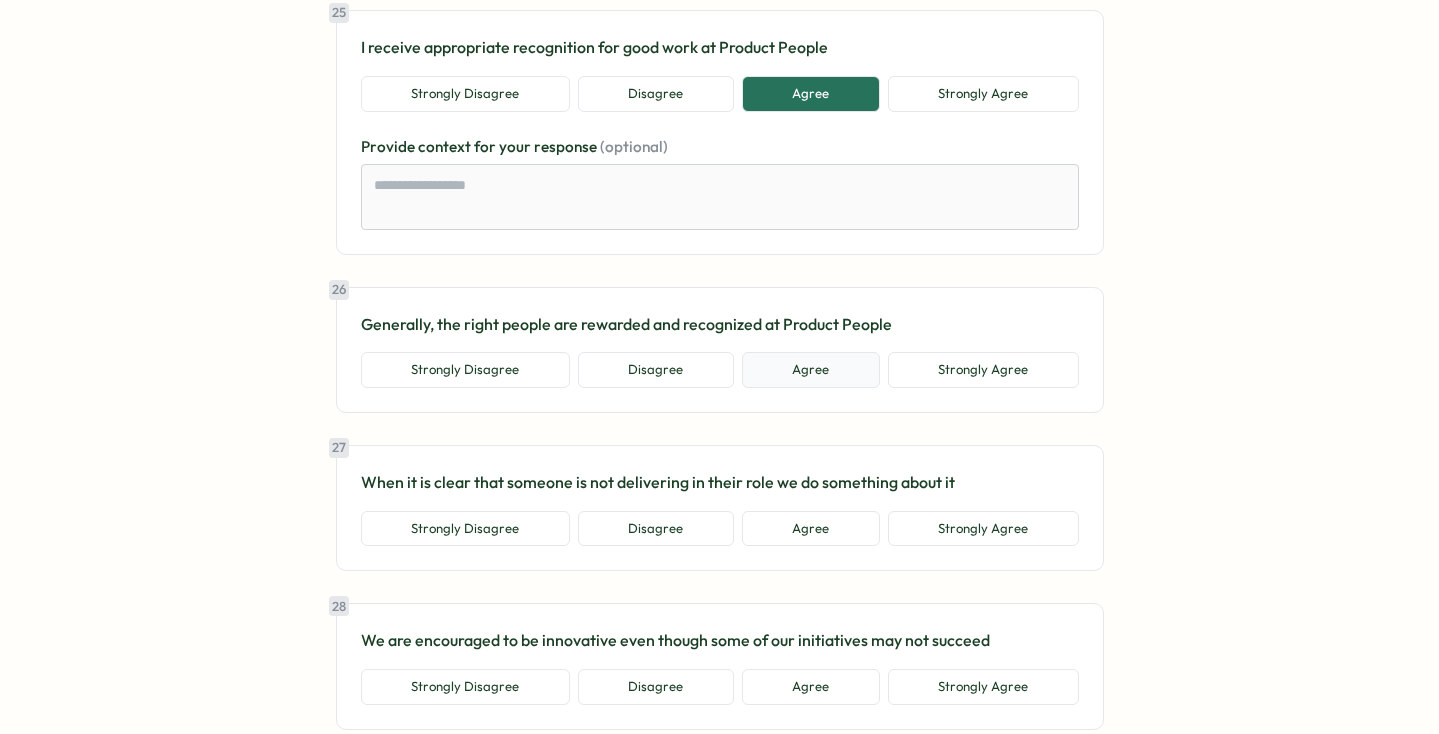 click on "Agree" at bounding box center (811, 370) 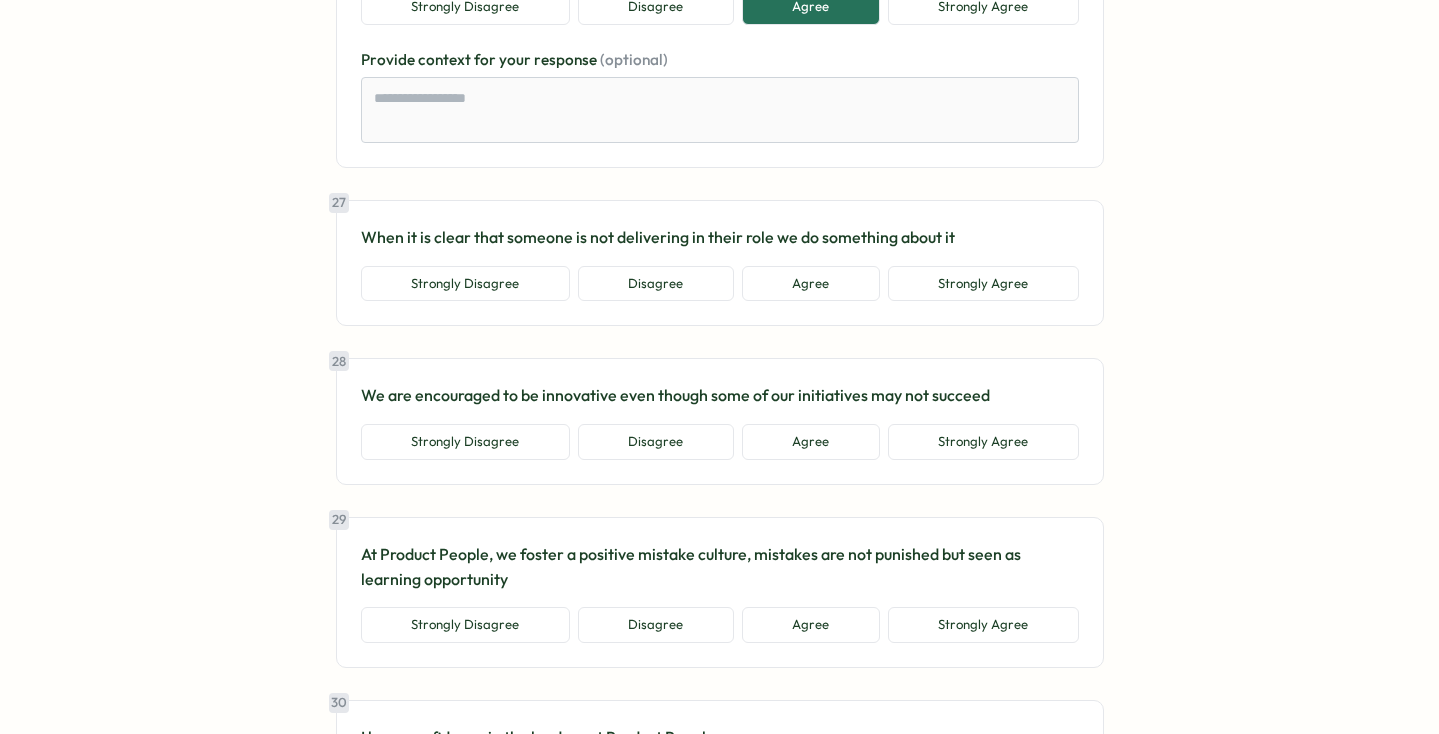 scroll, scrollTop: 7404, scrollLeft: 0, axis: vertical 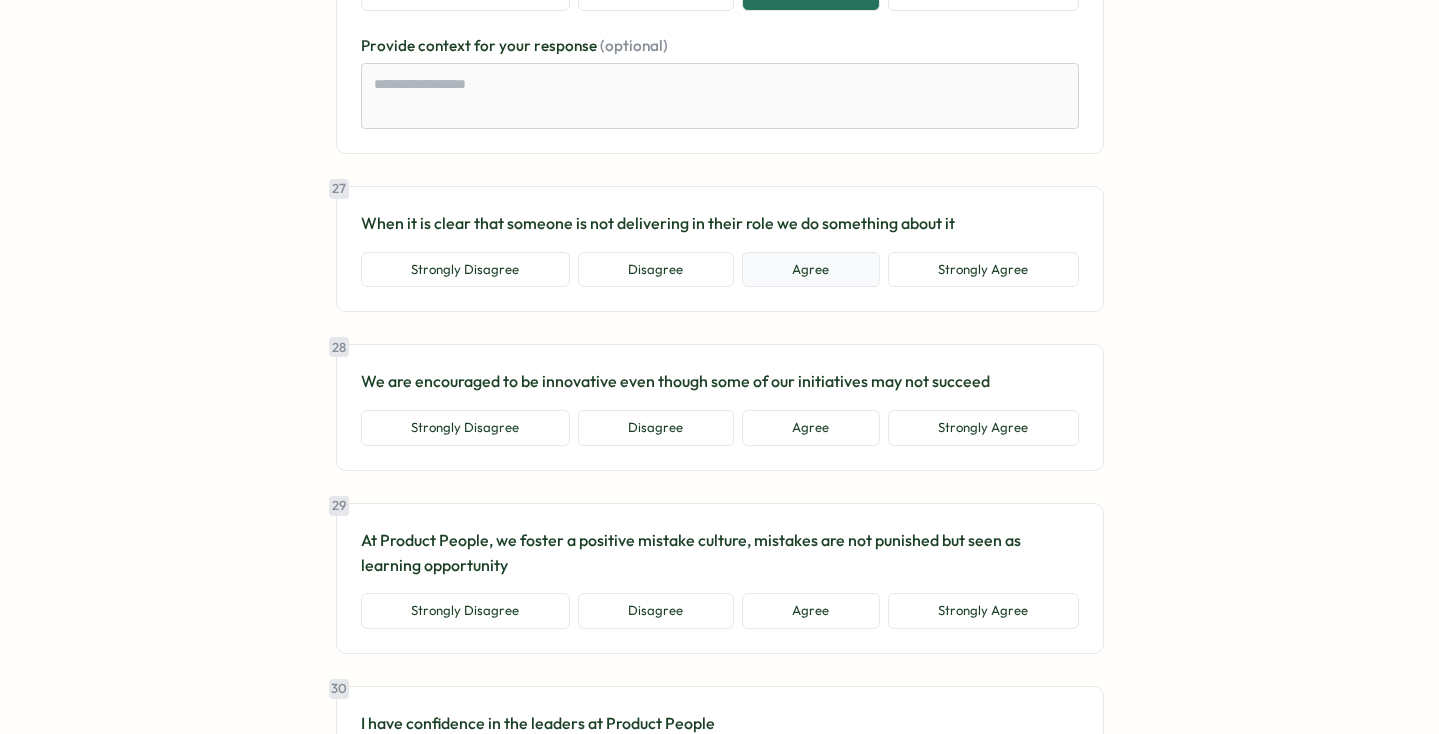 click on "Agree" at bounding box center (811, 270) 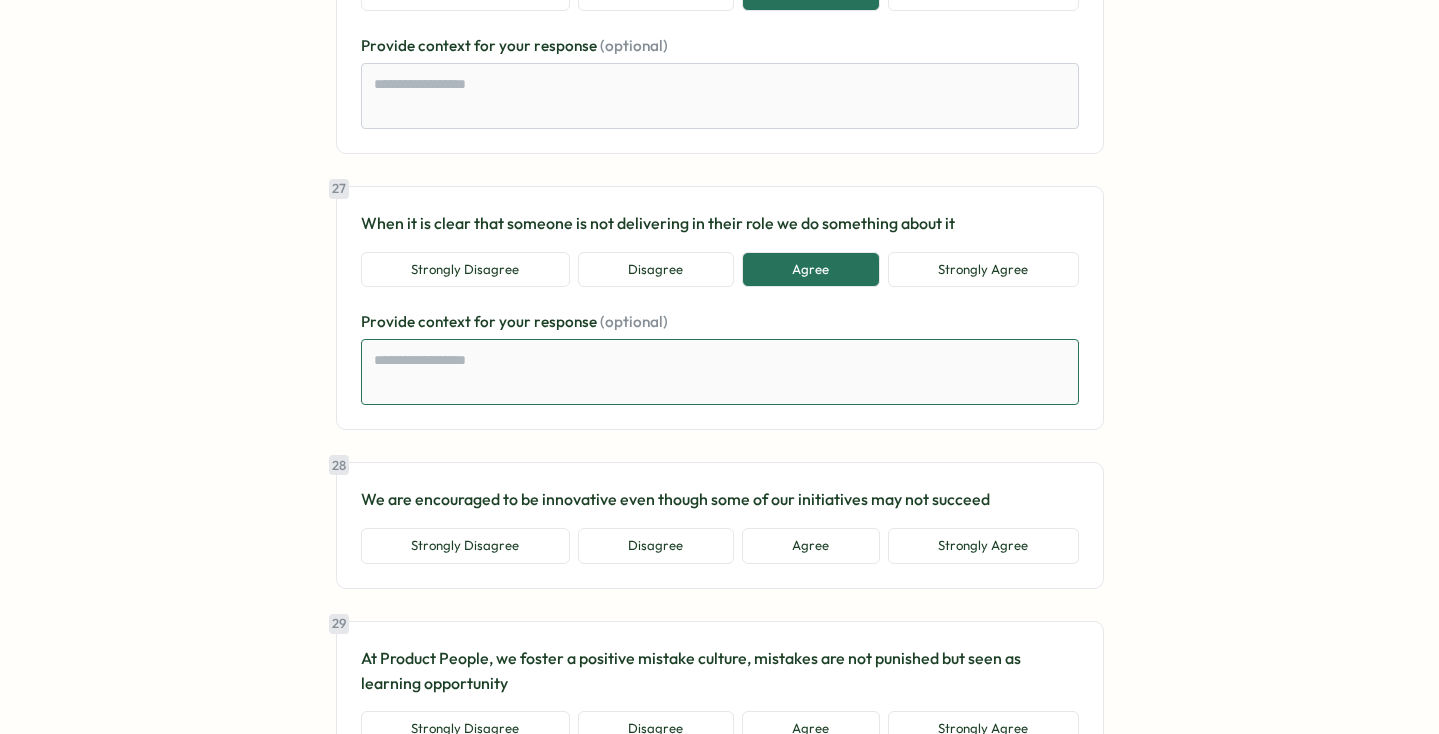 click at bounding box center (720, 372) 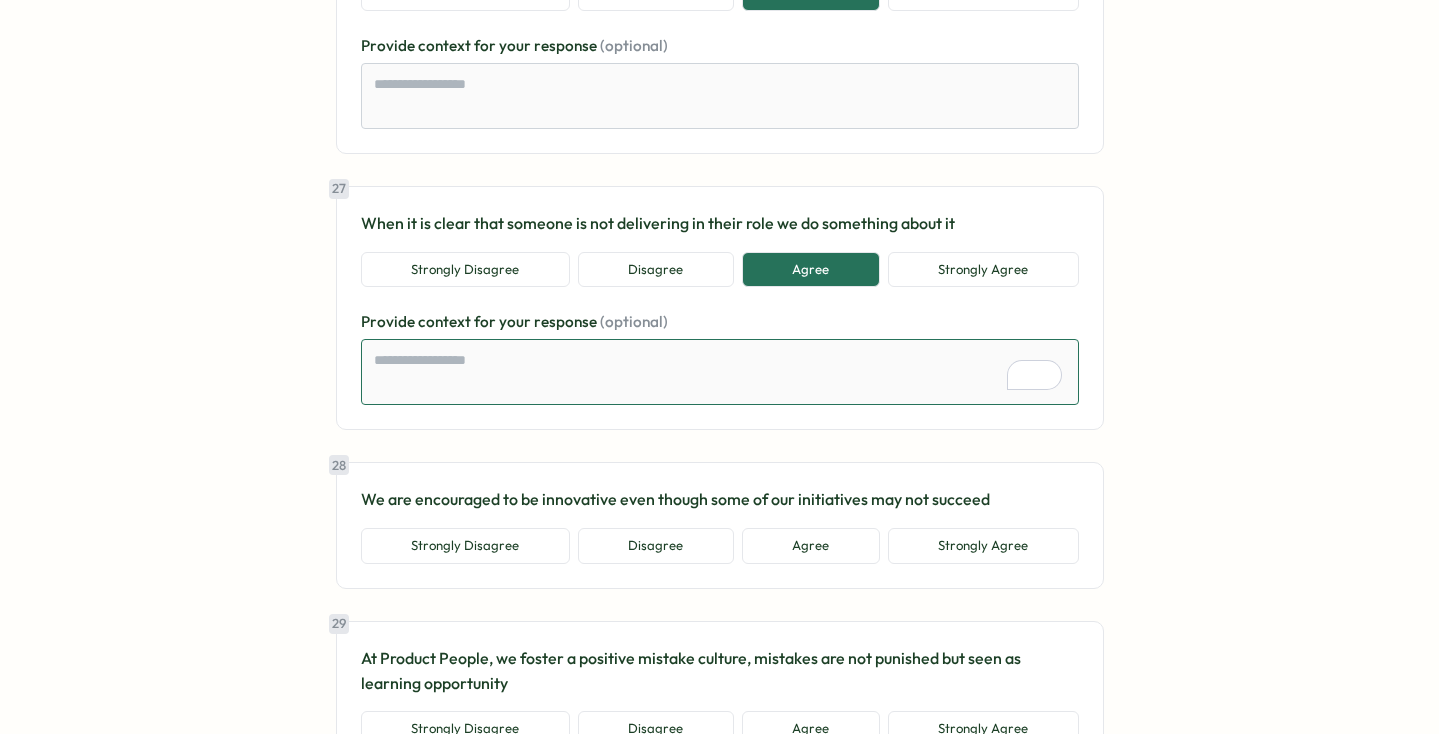 type on "*" 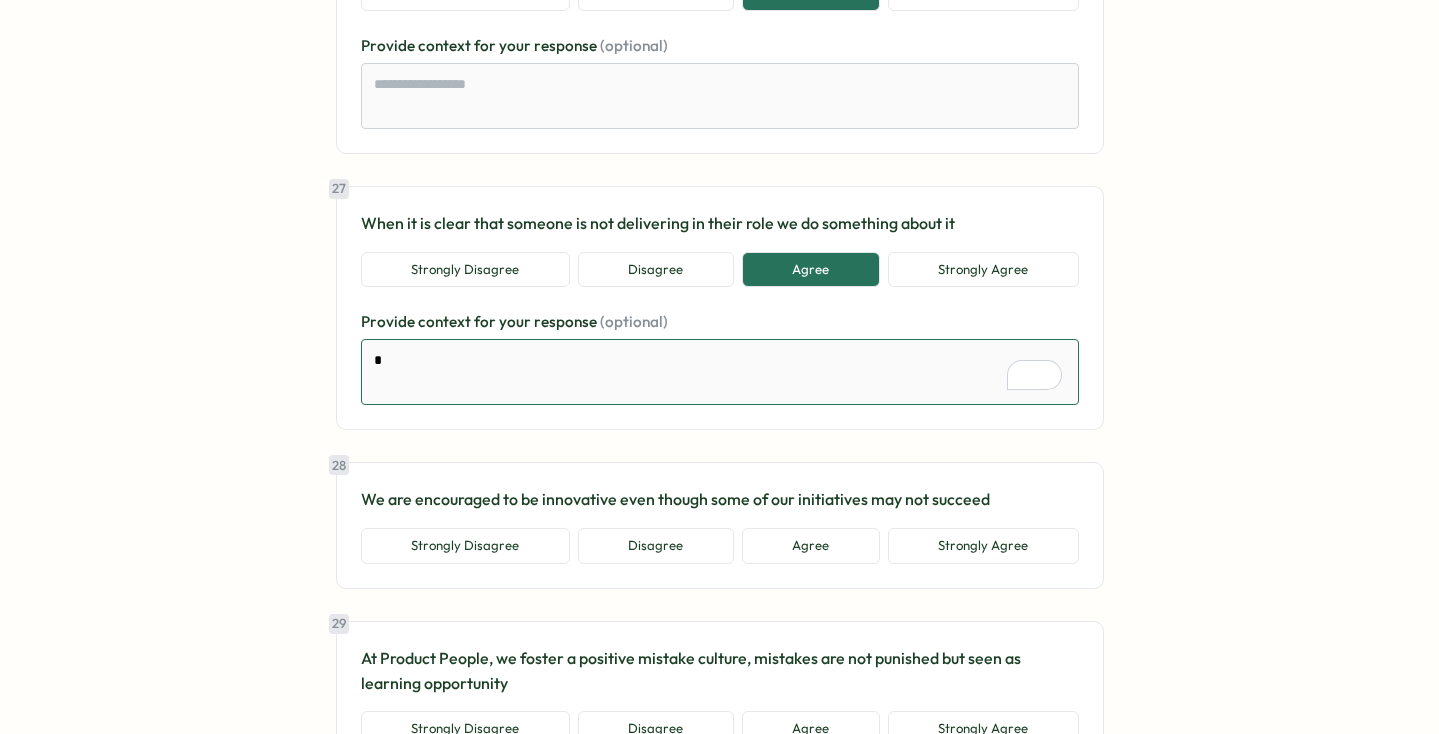 type on "*" 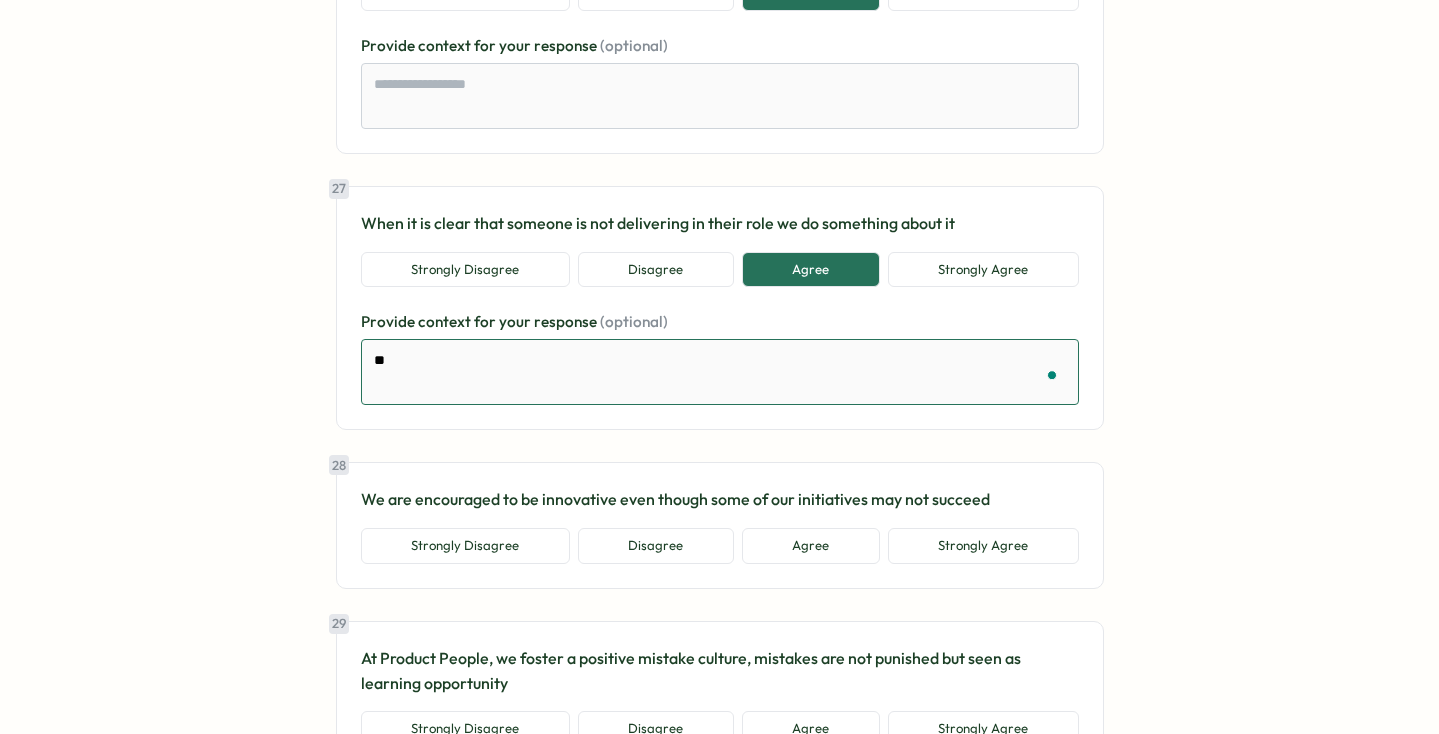 type on "*" 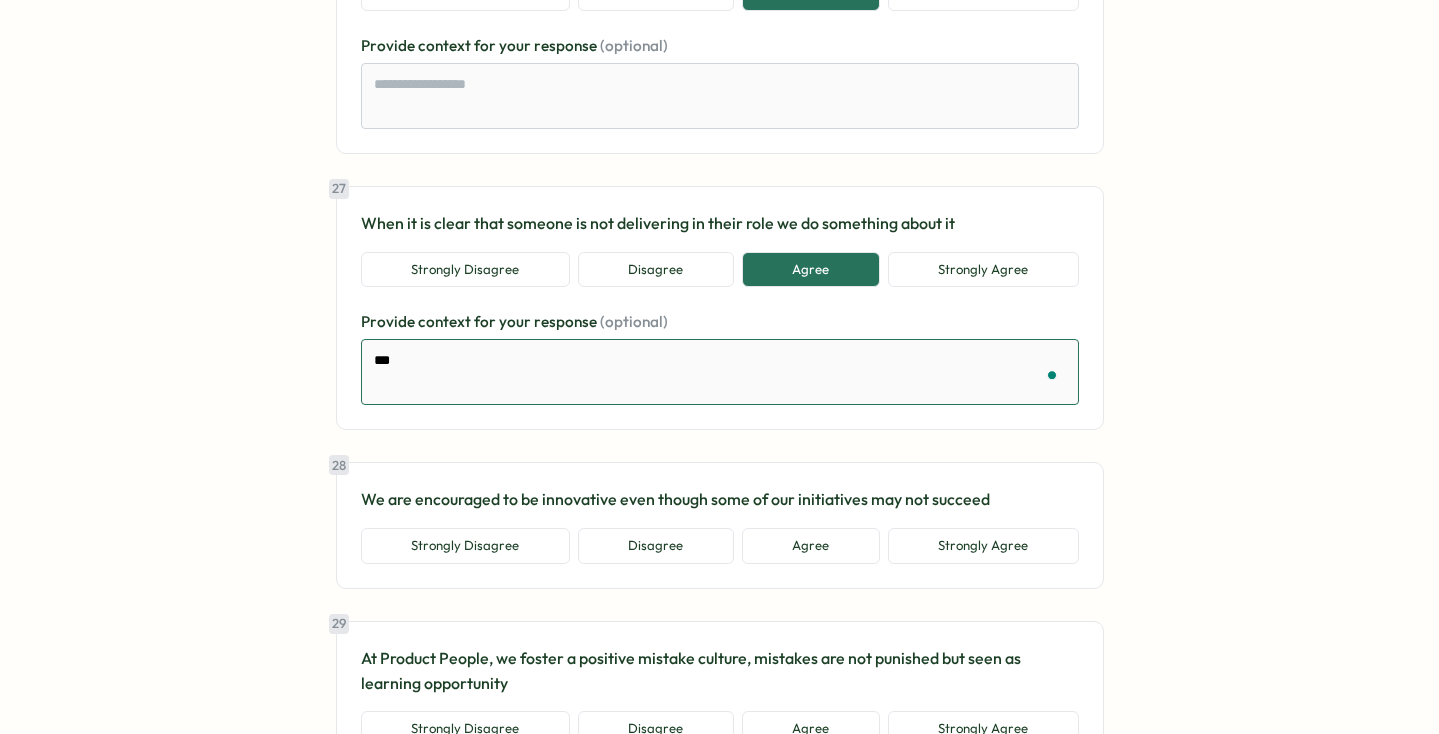 type on "*" 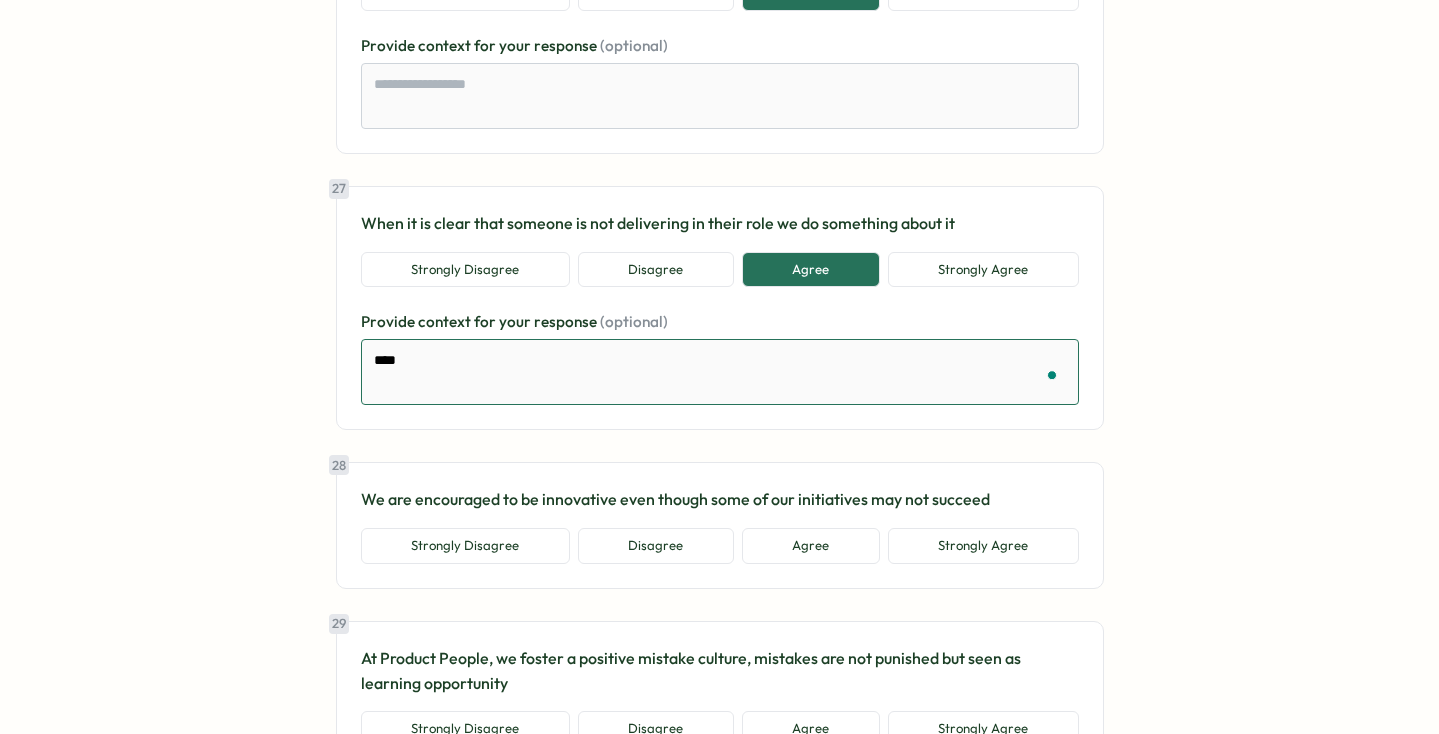 type on "*" 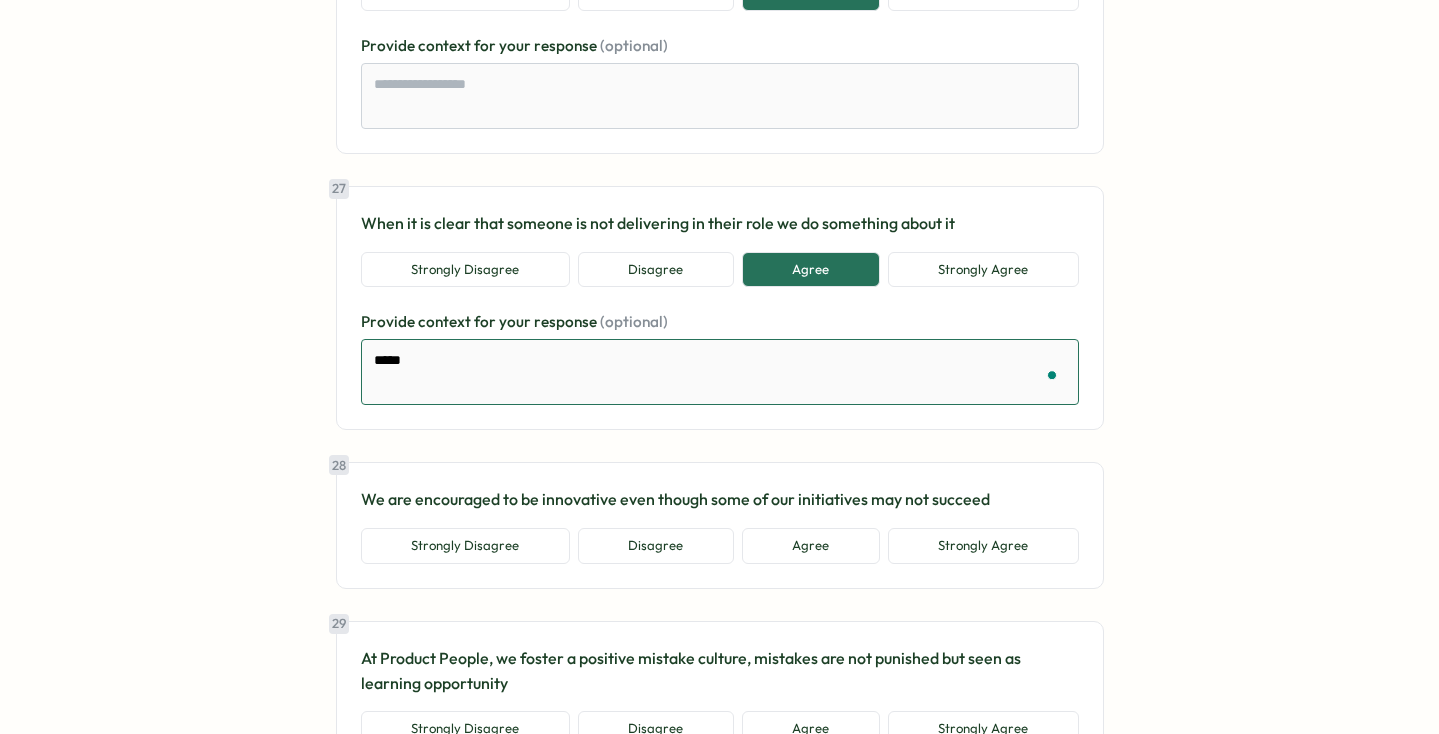 type on "*" 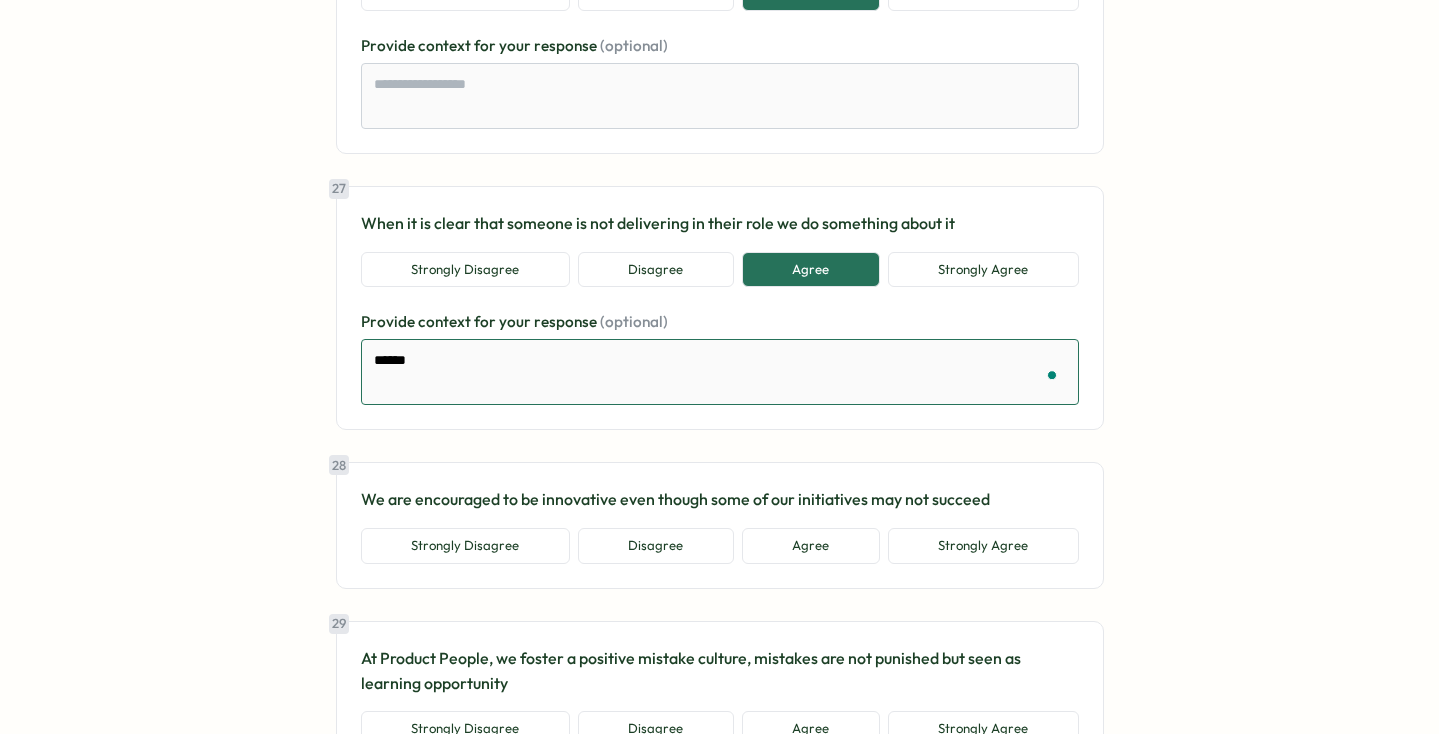 type on "*" 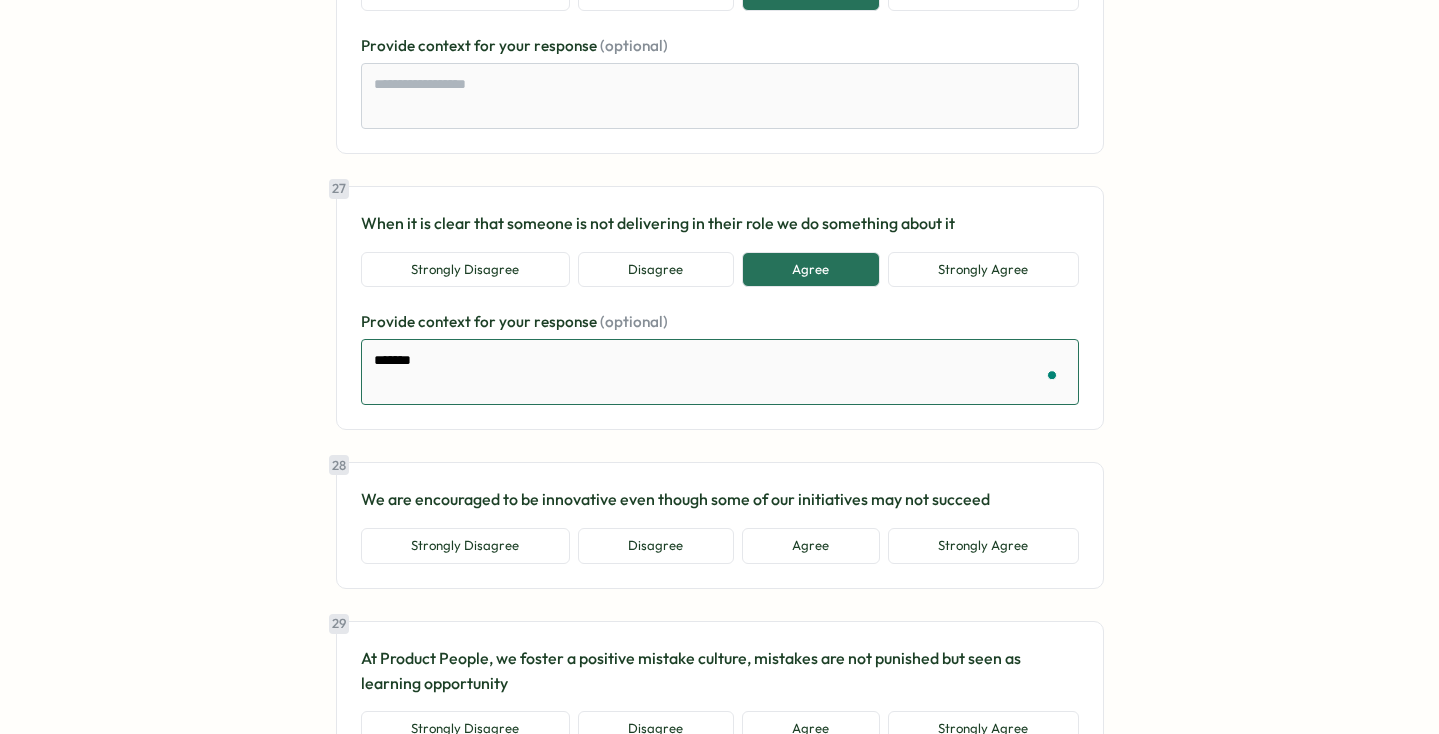 type on "*" 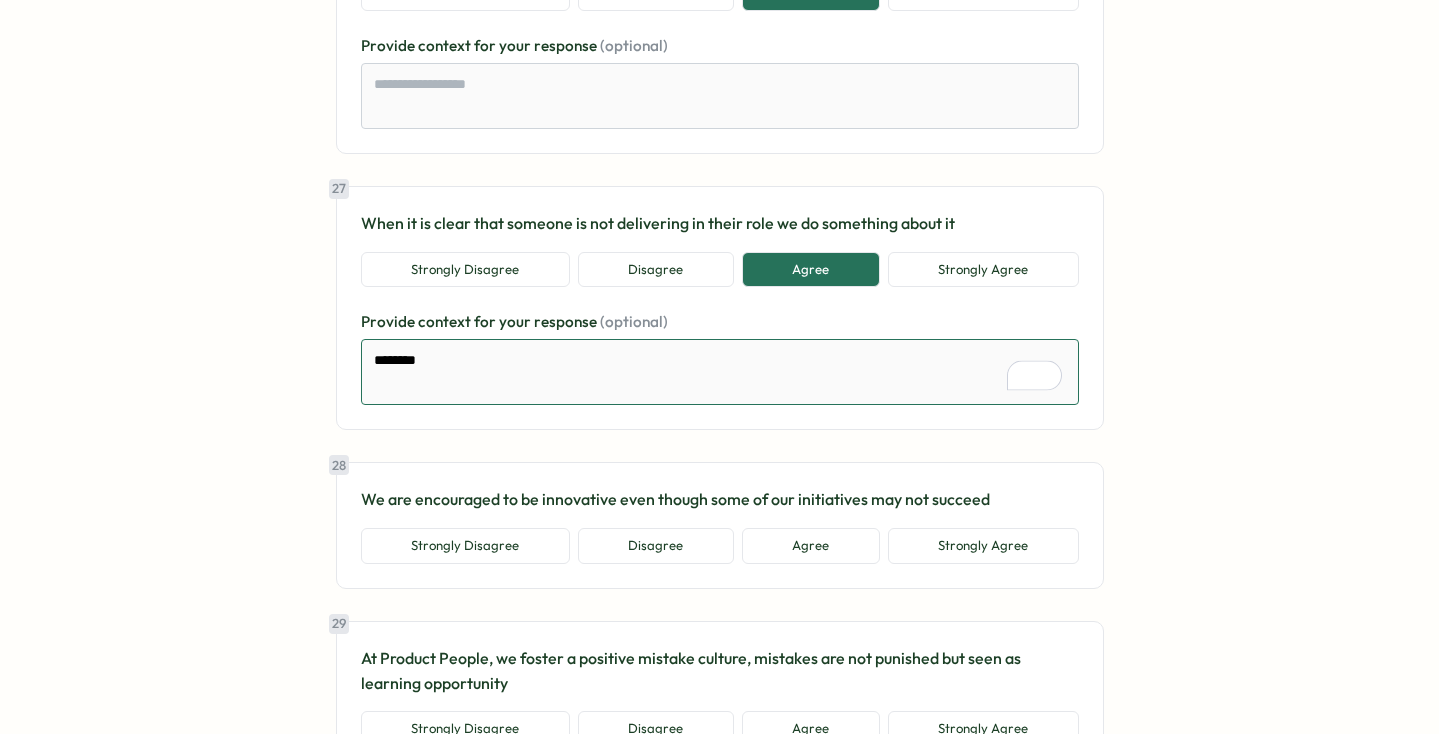 type on "*" 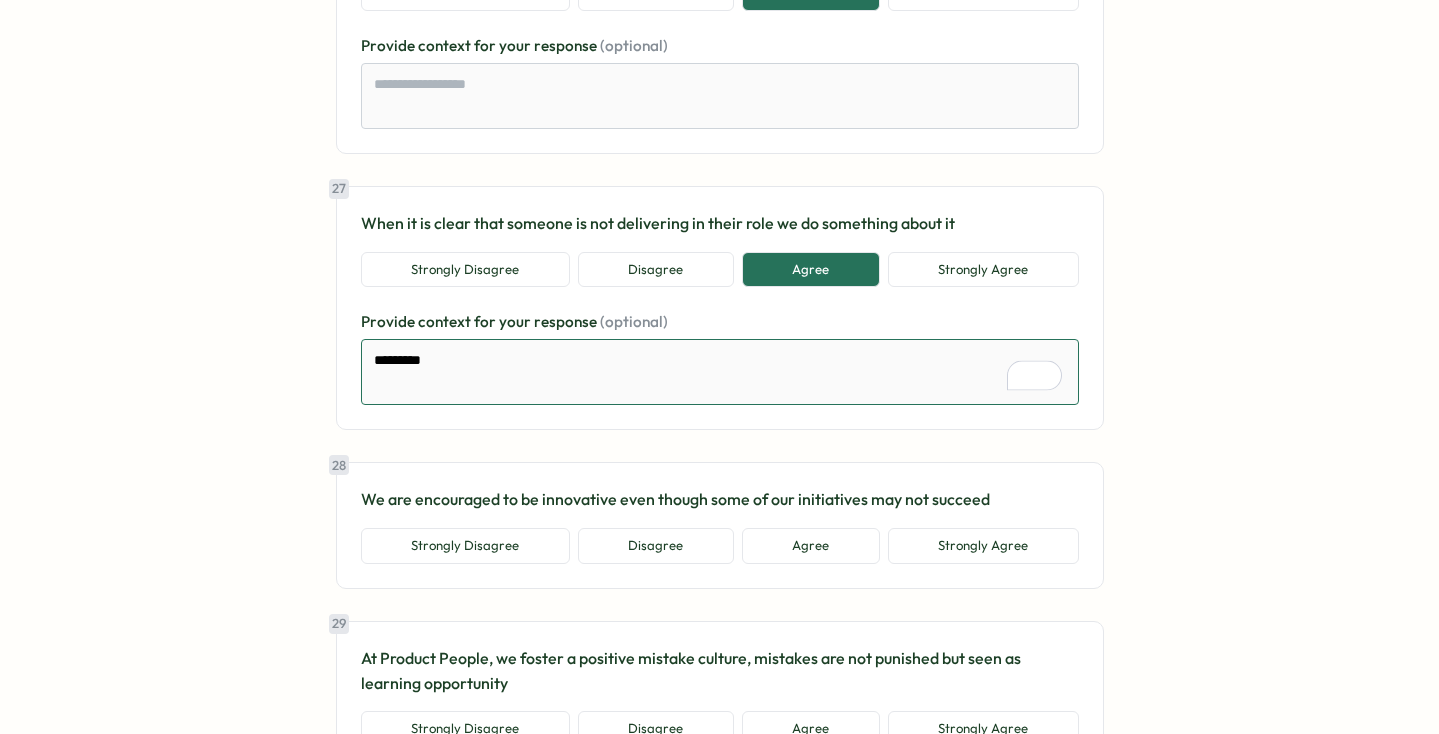 type on "*" 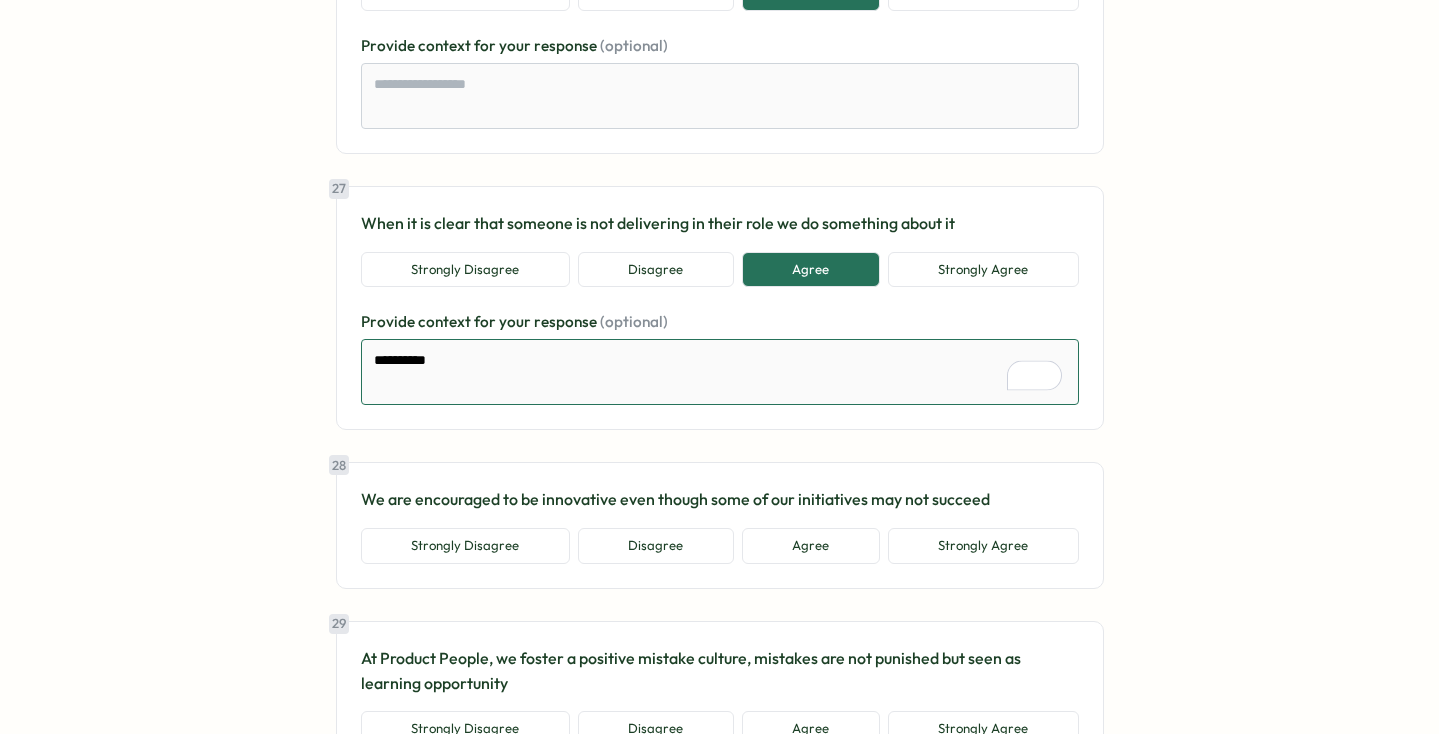 type on "*" 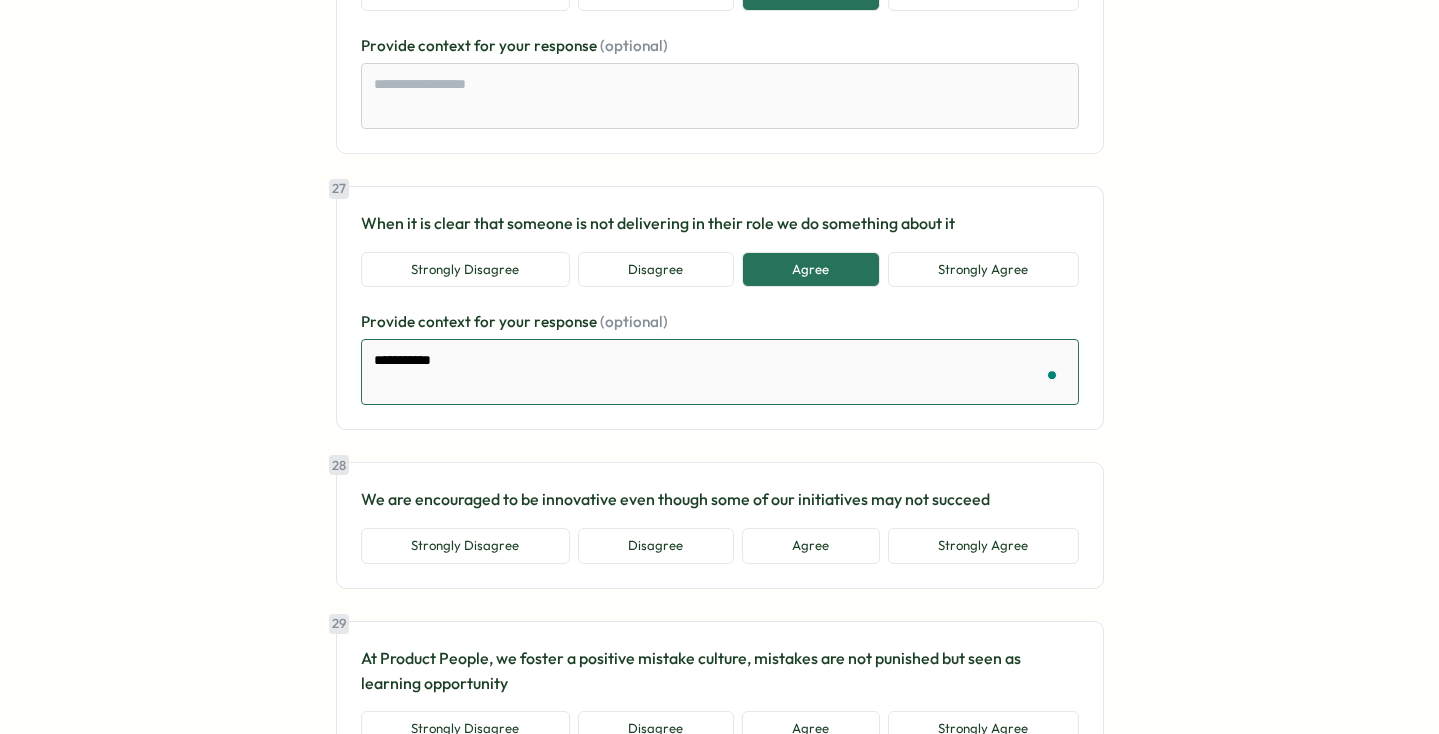 type on "*" 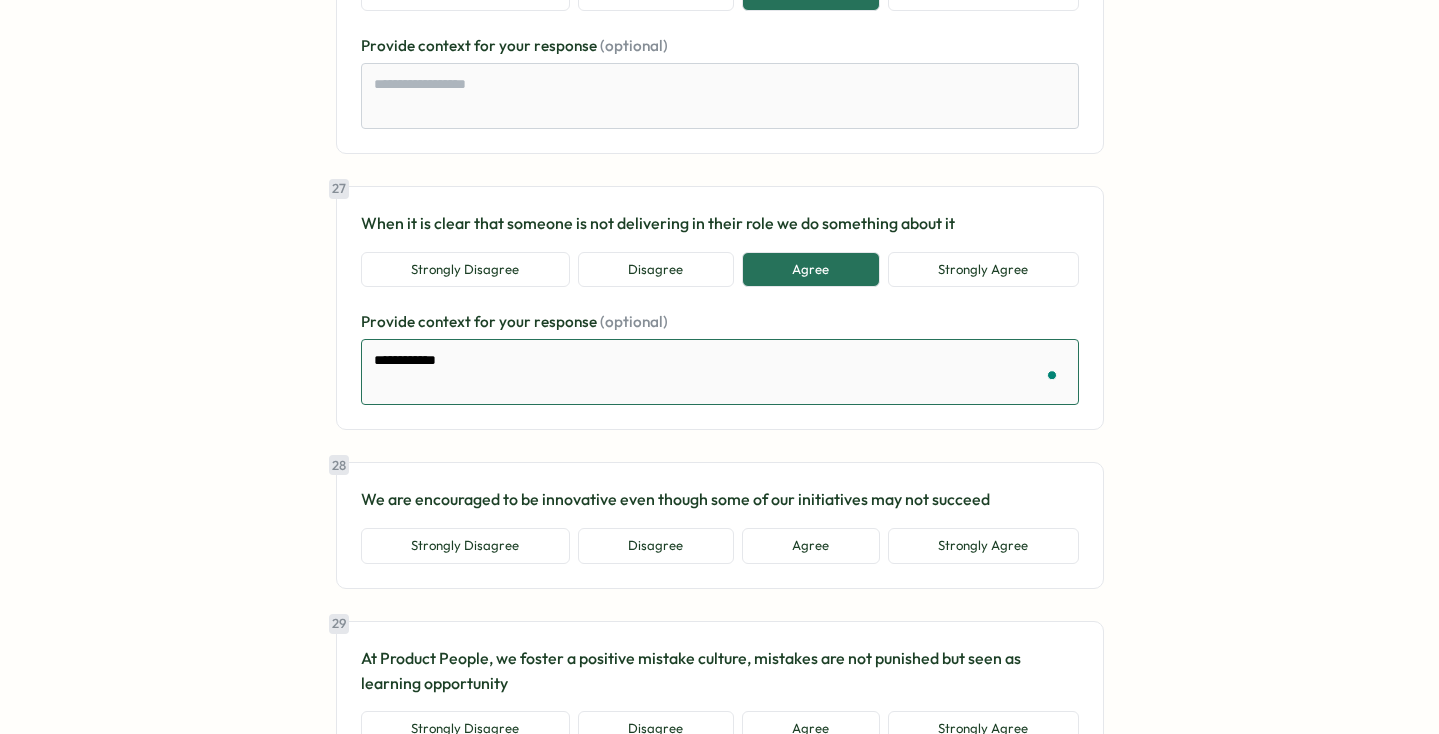 type on "*" 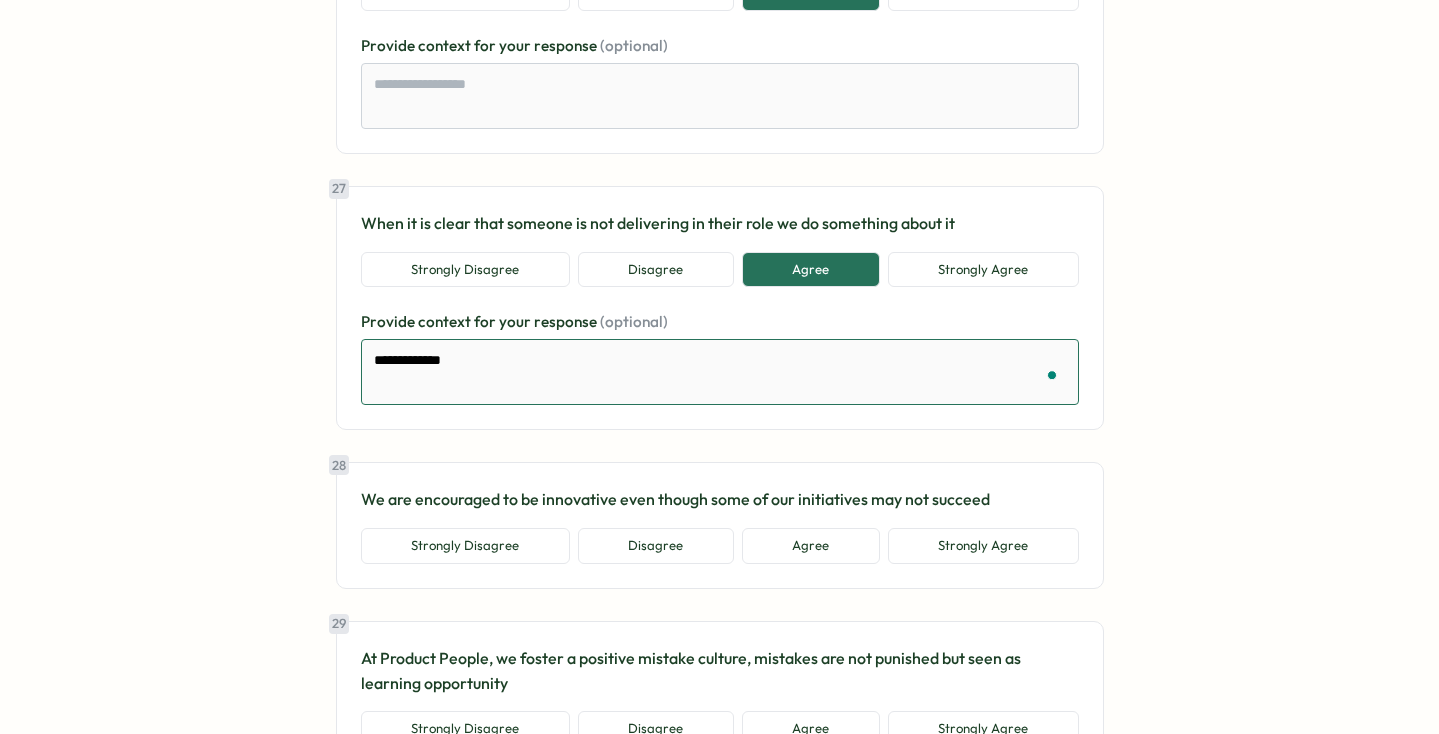 type 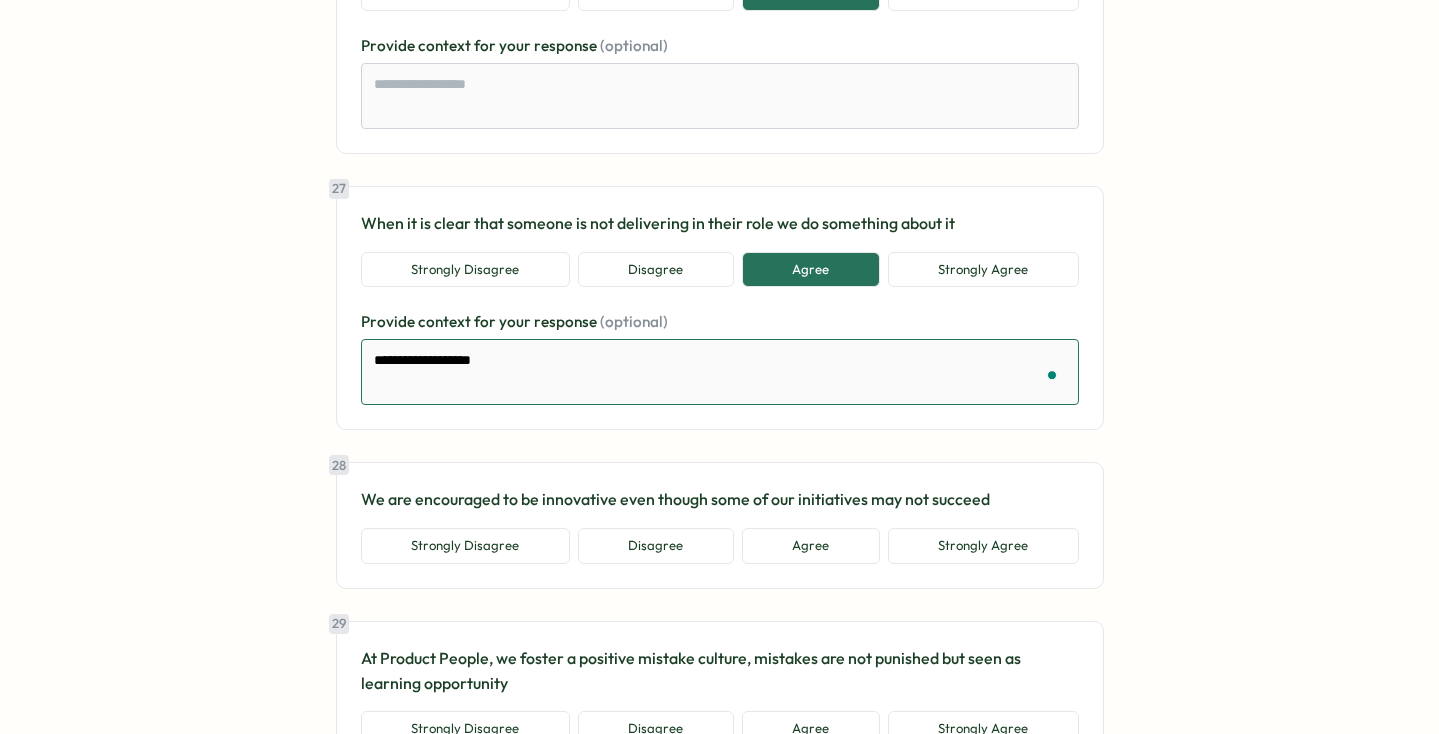 click on "**********" at bounding box center (720, 372) 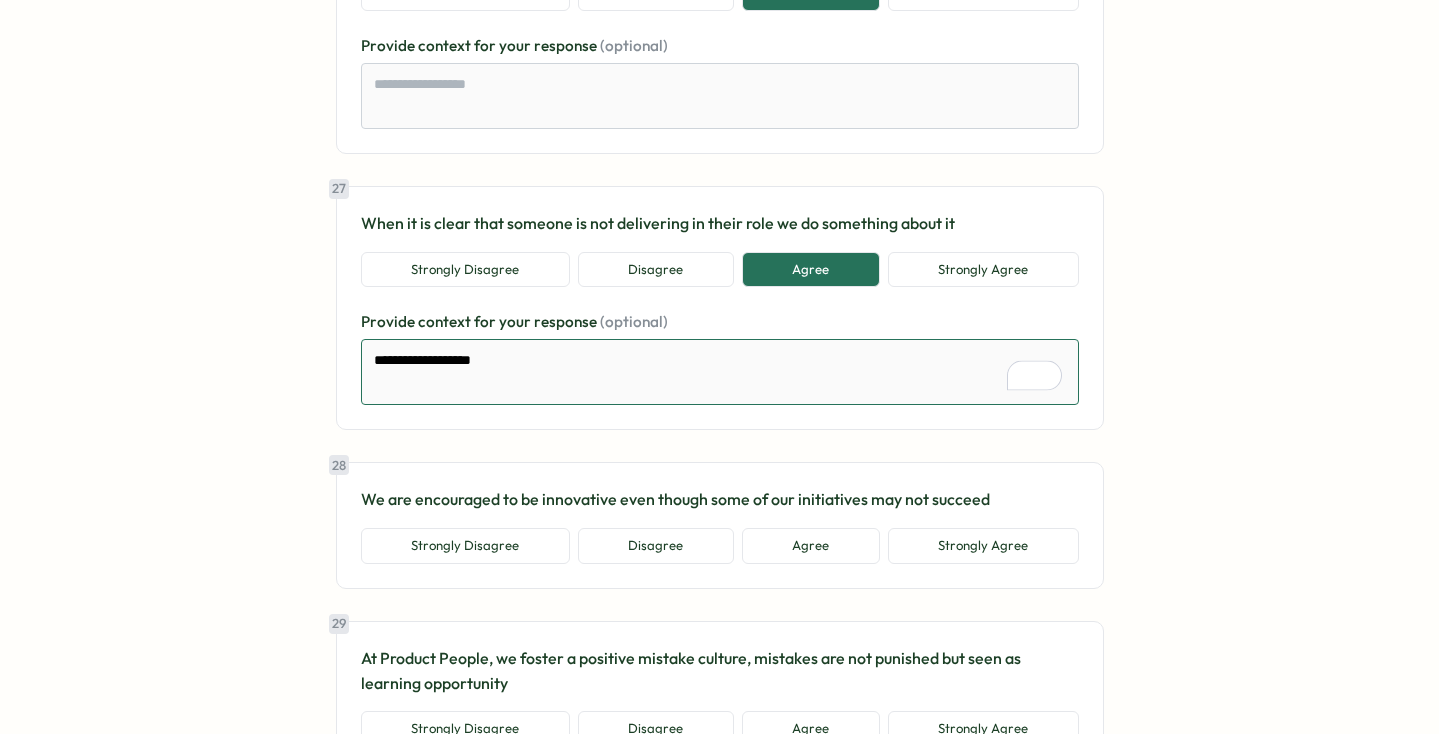click on "**********" at bounding box center (720, 372) 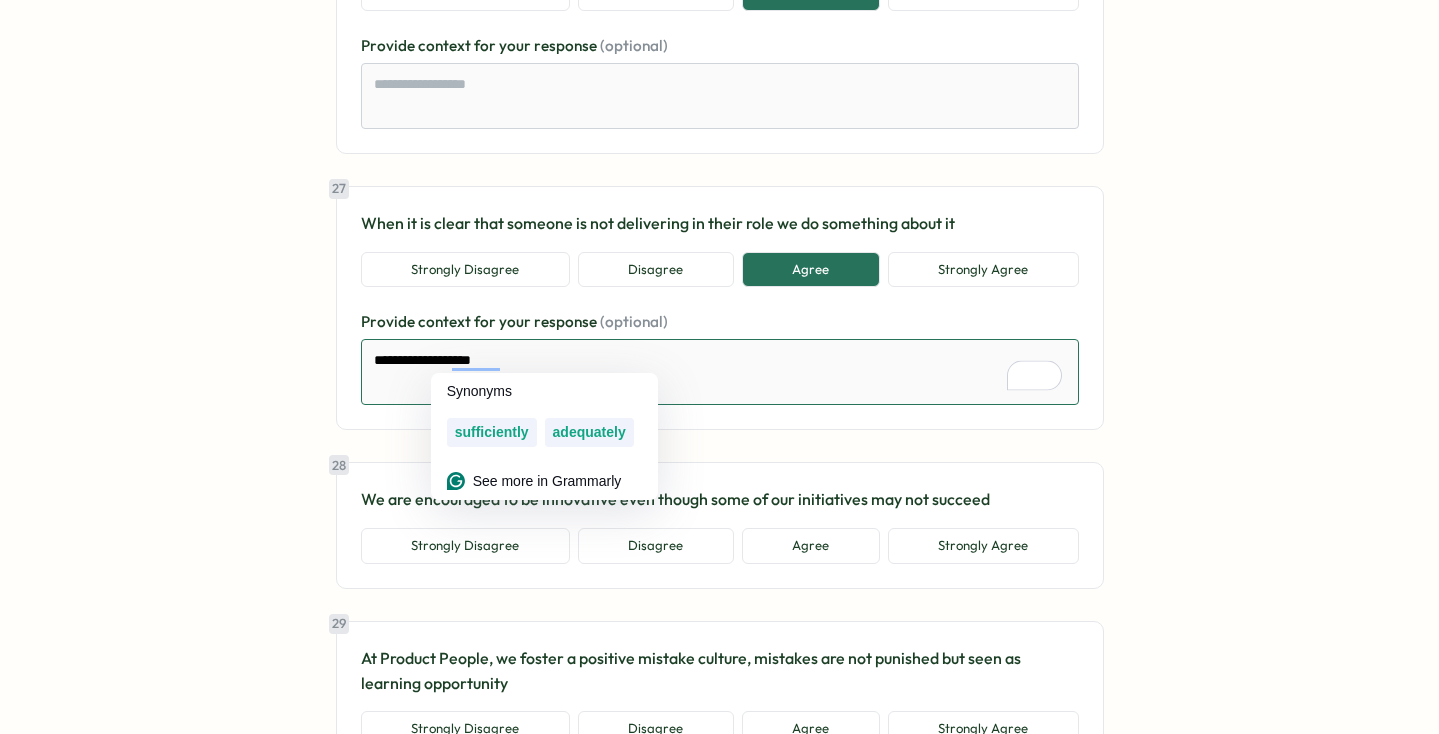 drag, startPoint x: 709, startPoint y: 352, endPoint x: 255, endPoint y: 352, distance: 454 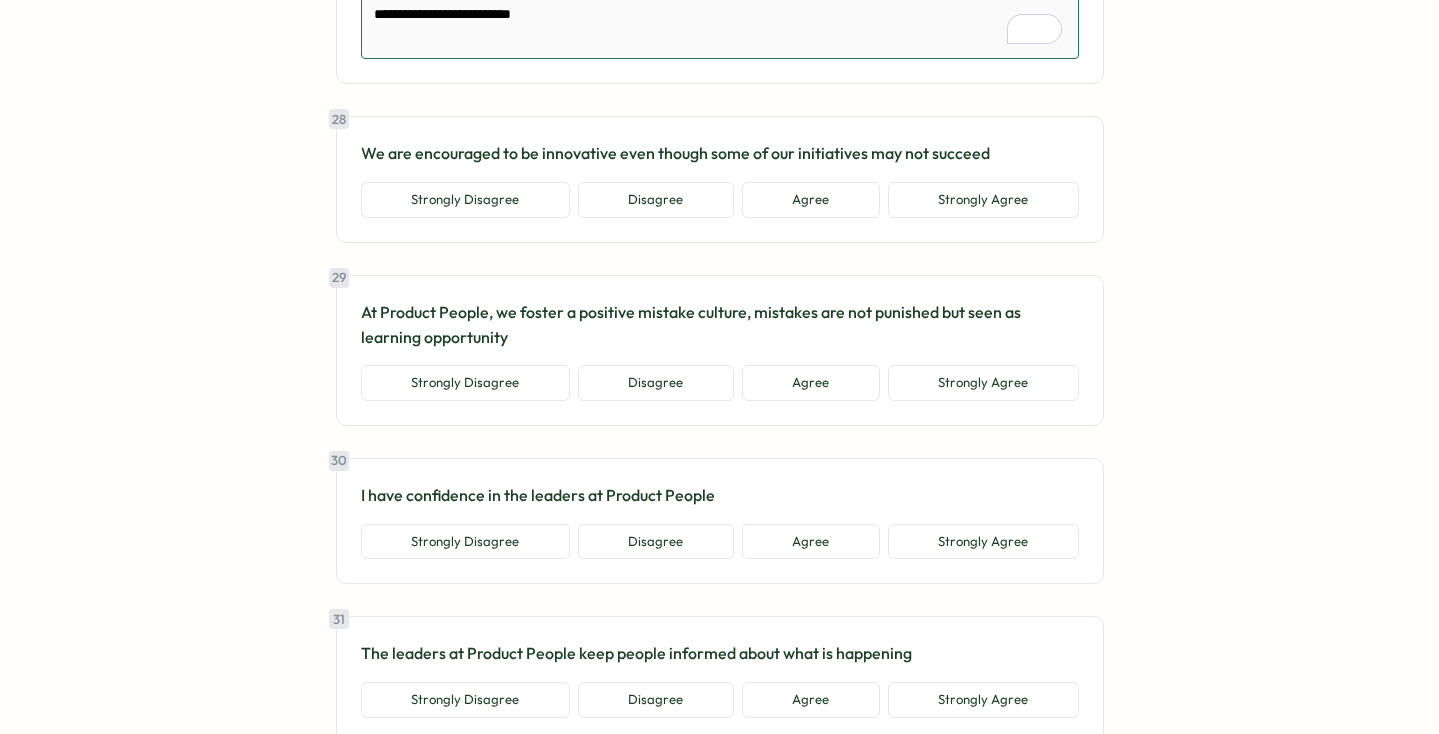scroll, scrollTop: 7753, scrollLeft: 0, axis: vertical 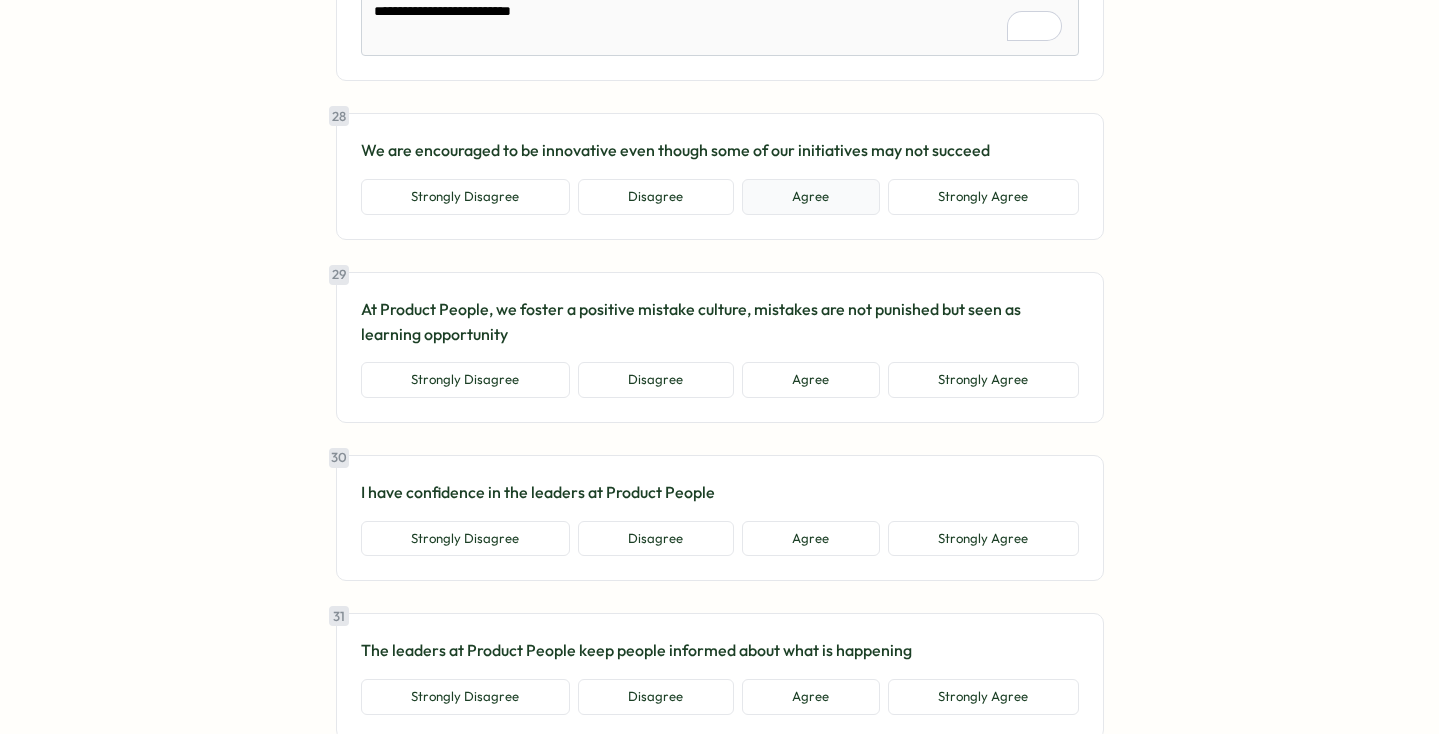 click on "Agree" at bounding box center (811, 197) 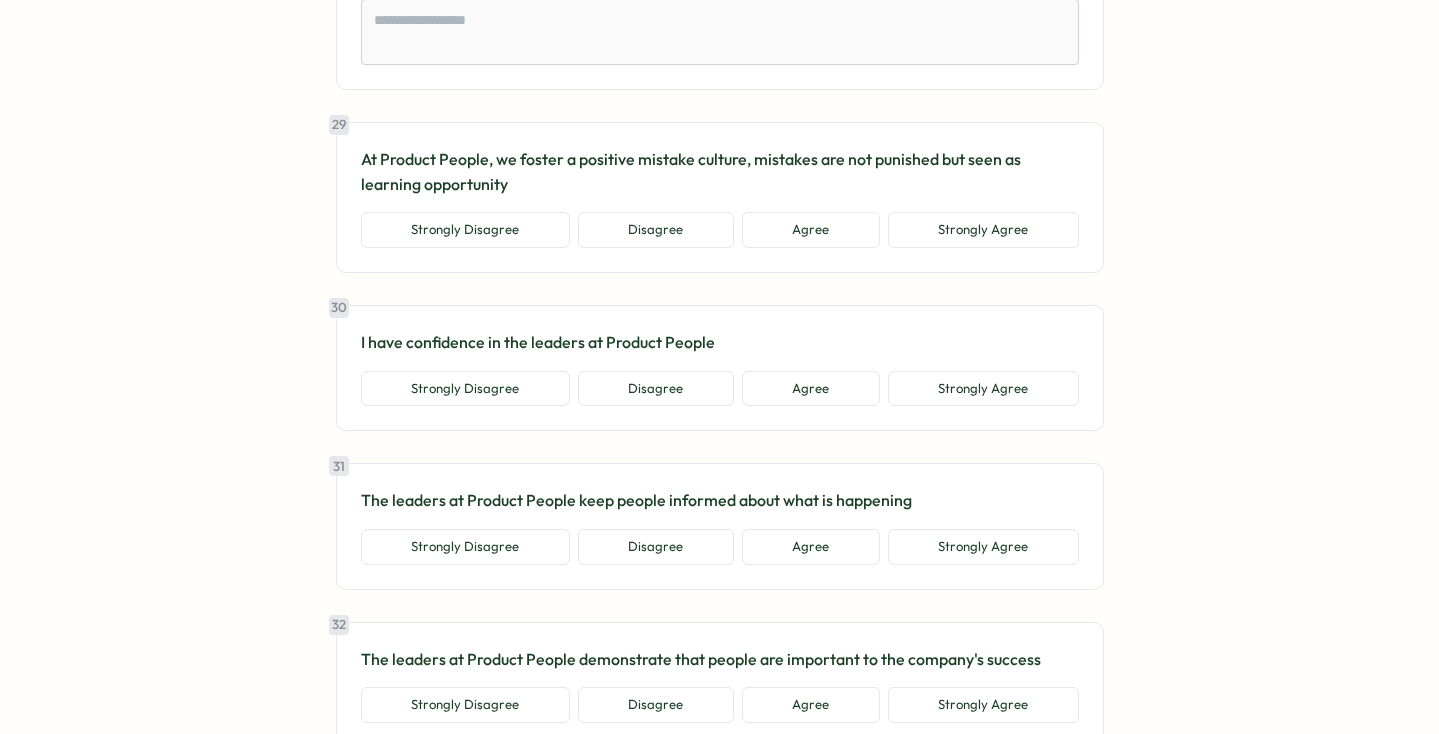scroll, scrollTop: 8034, scrollLeft: 0, axis: vertical 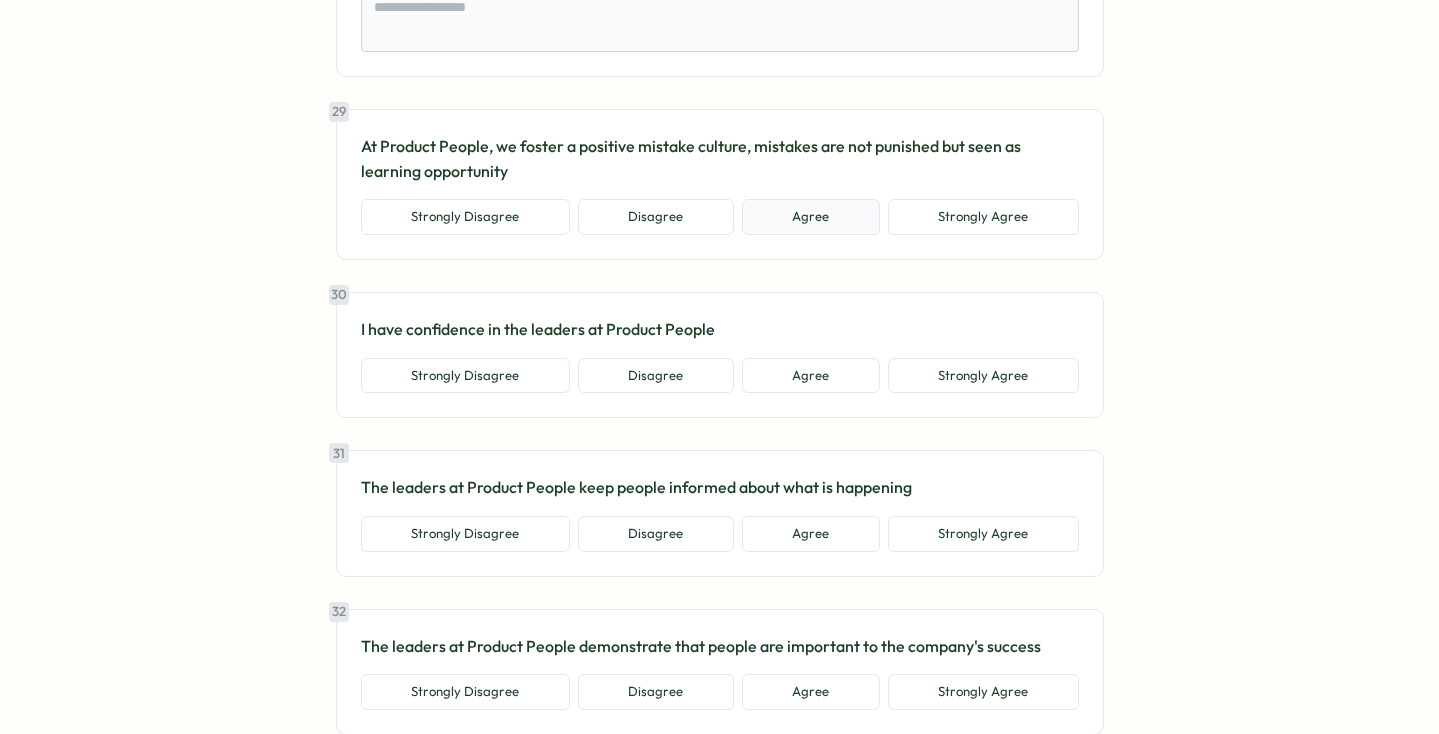 click on "Agree" at bounding box center [811, 217] 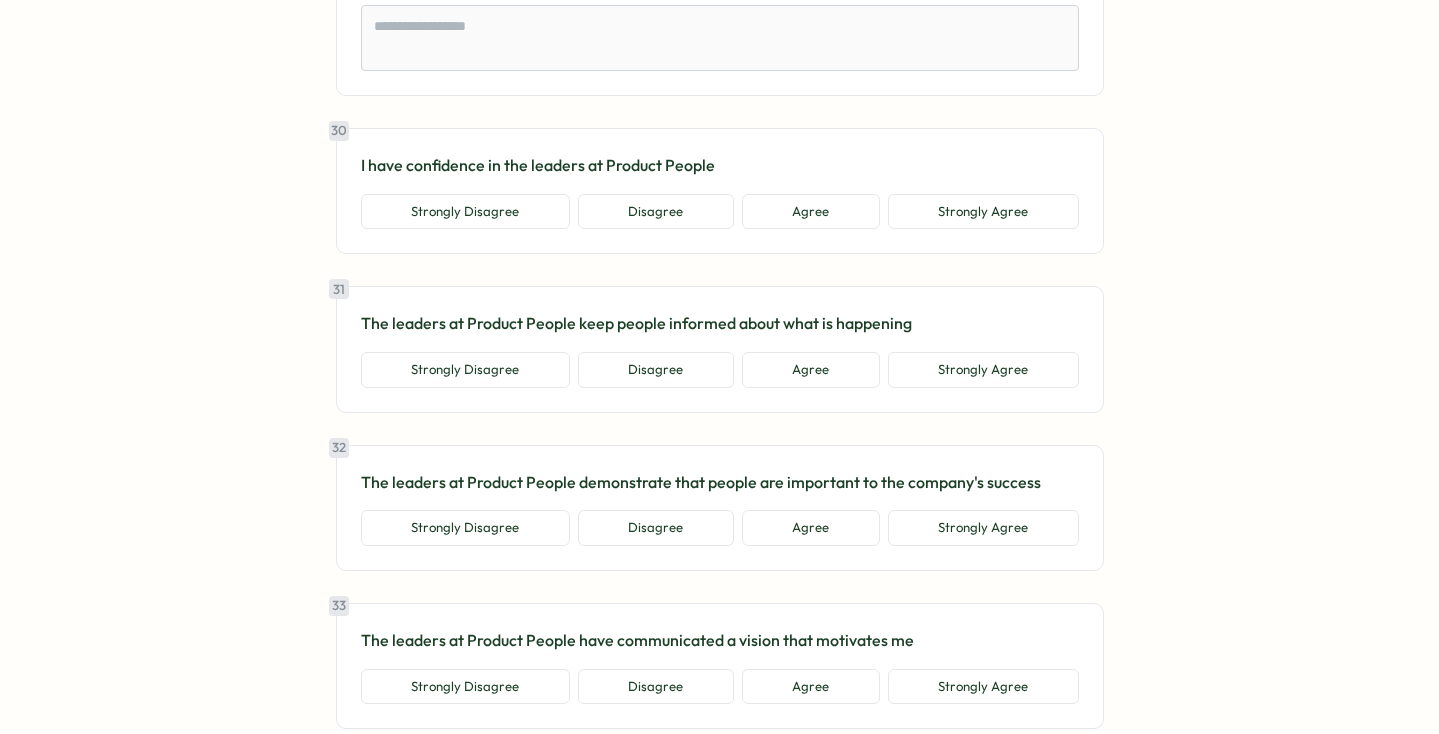 scroll, scrollTop: 8317, scrollLeft: 0, axis: vertical 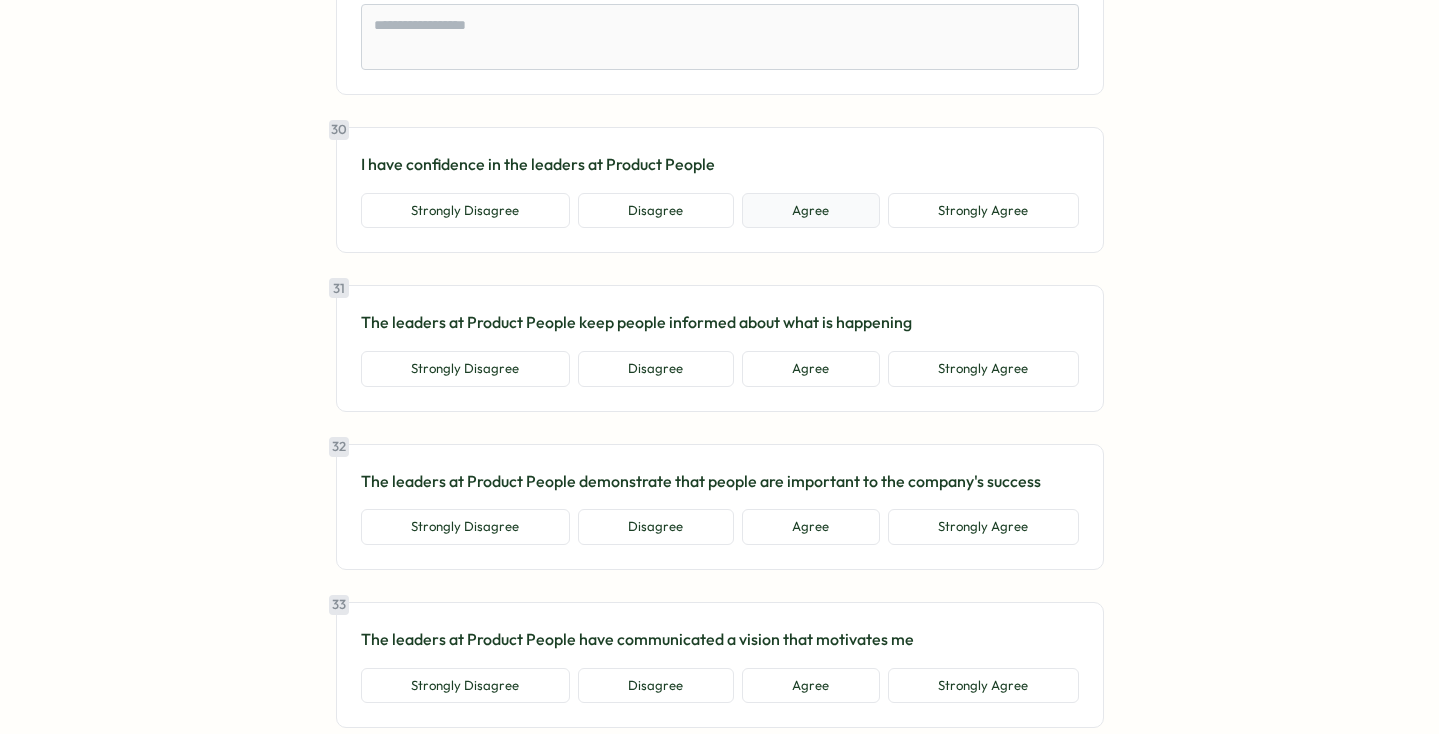 click on "Agree" at bounding box center [811, 211] 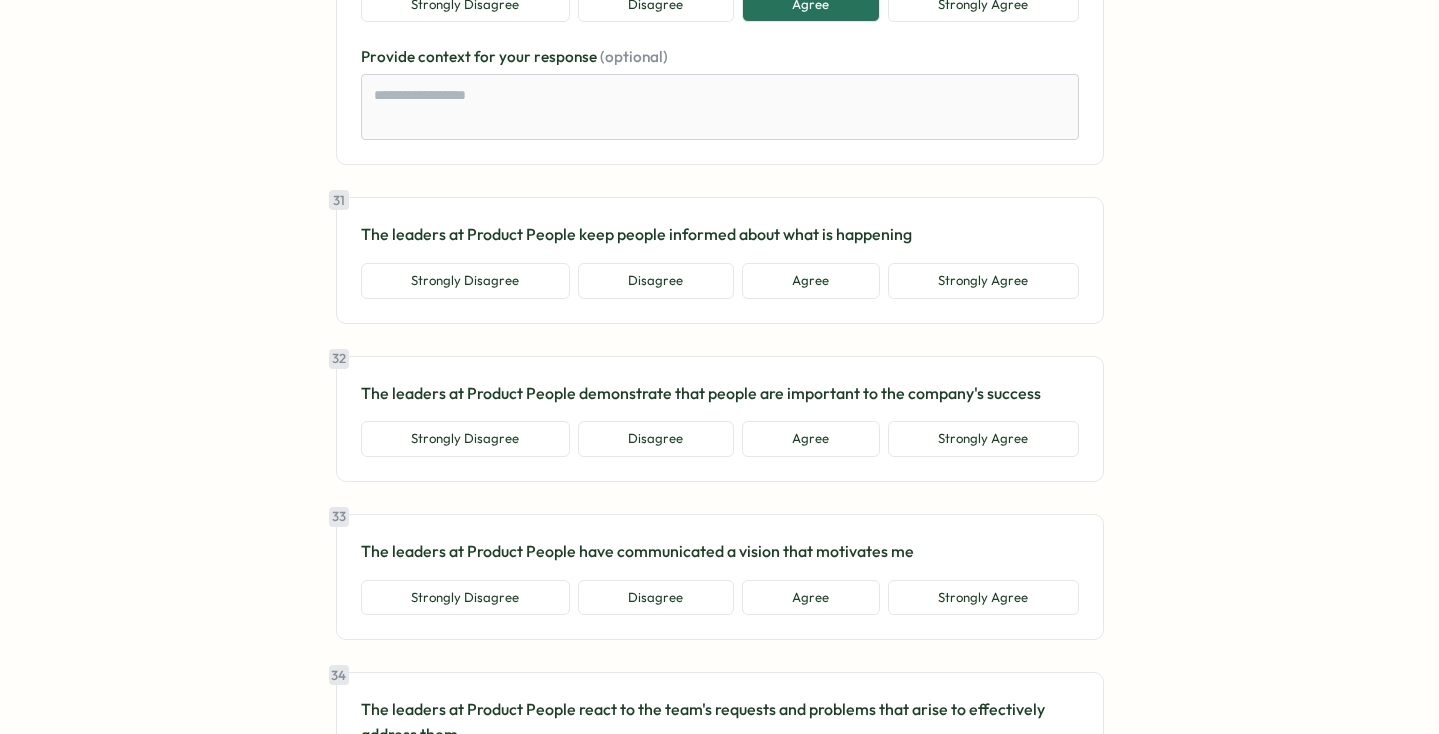 scroll, scrollTop: 8529, scrollLeft: 0, axis: vertical 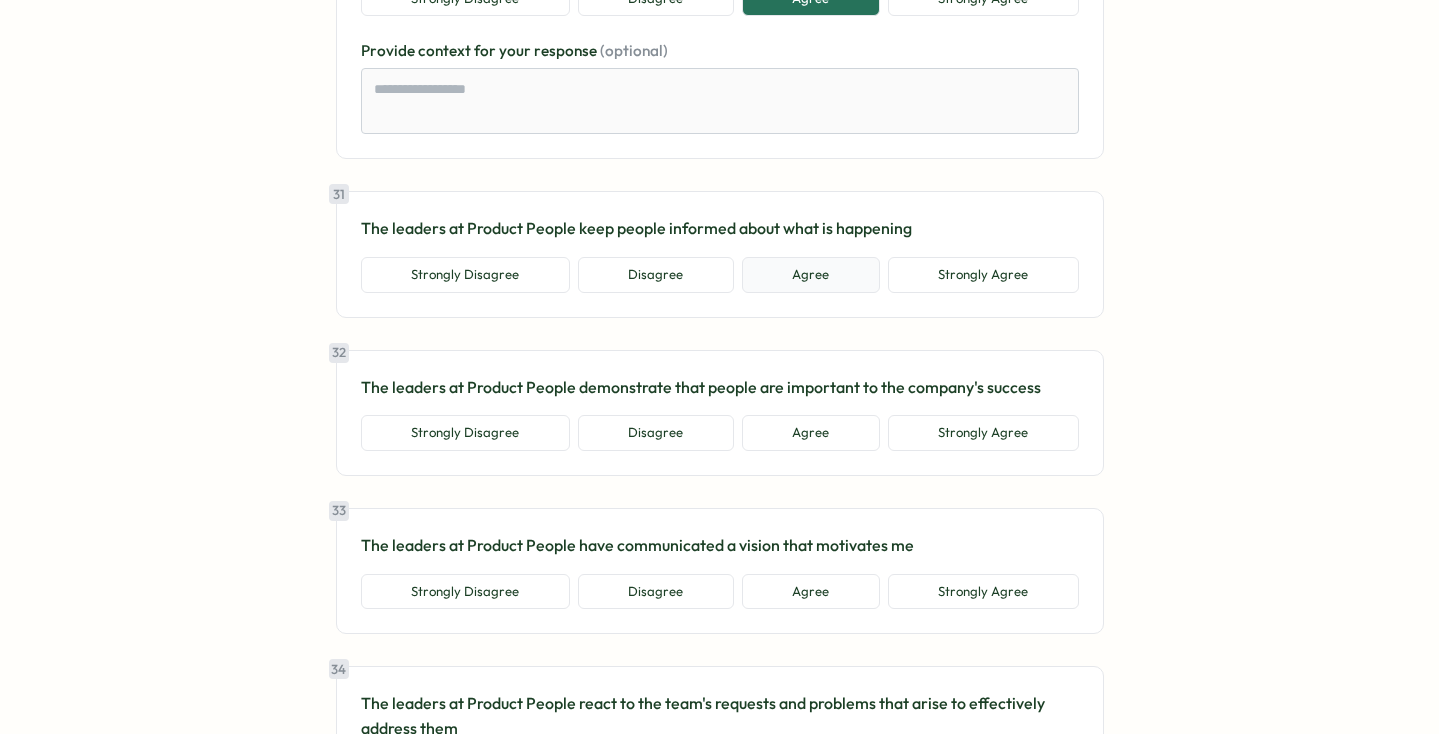 click on "Agree" at bounding box center (811, 275) 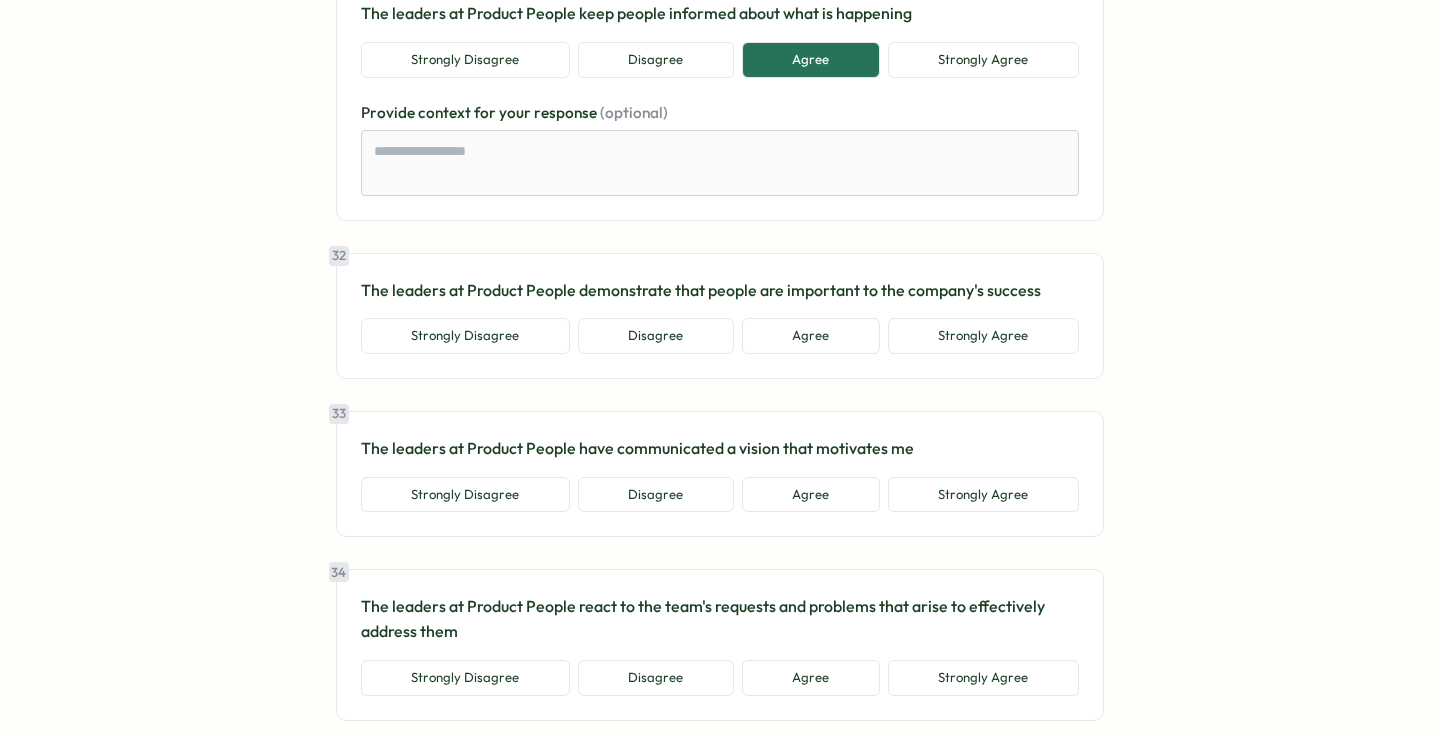 scroll, scrollTop: 8760, scrollLeft: 0, axis: vertical 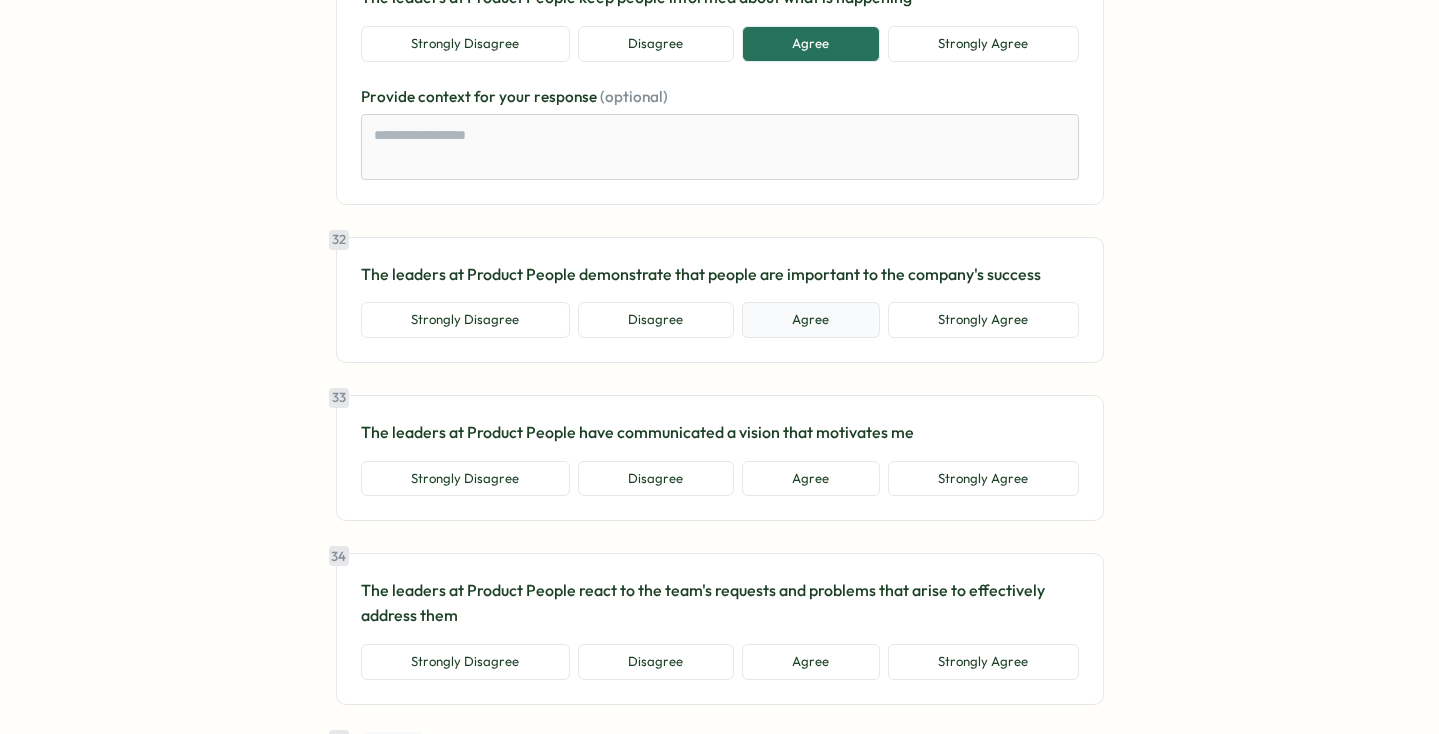 click on "Agree" at bounding box center [811, 320] 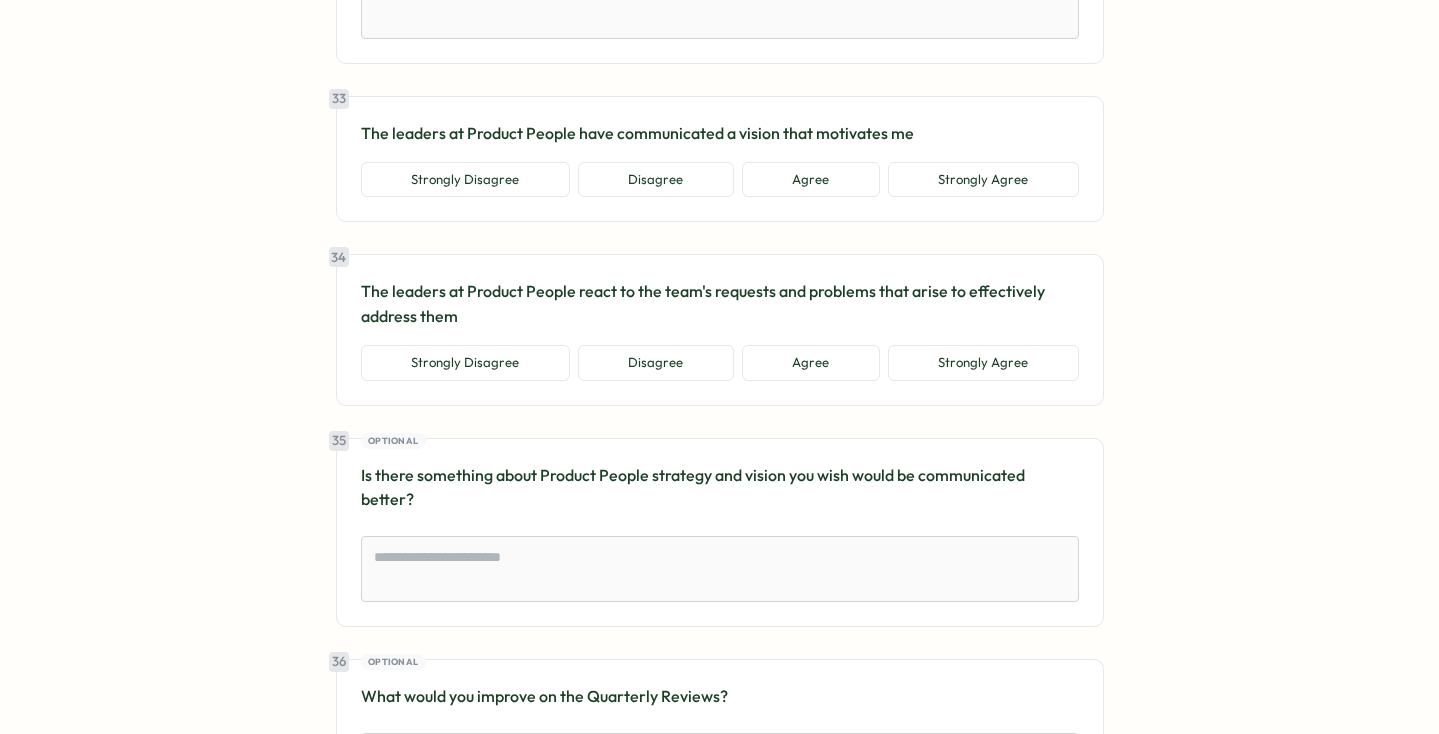 scroll, scrollTop: 9179, scrollLeft: 0, axis: vertical 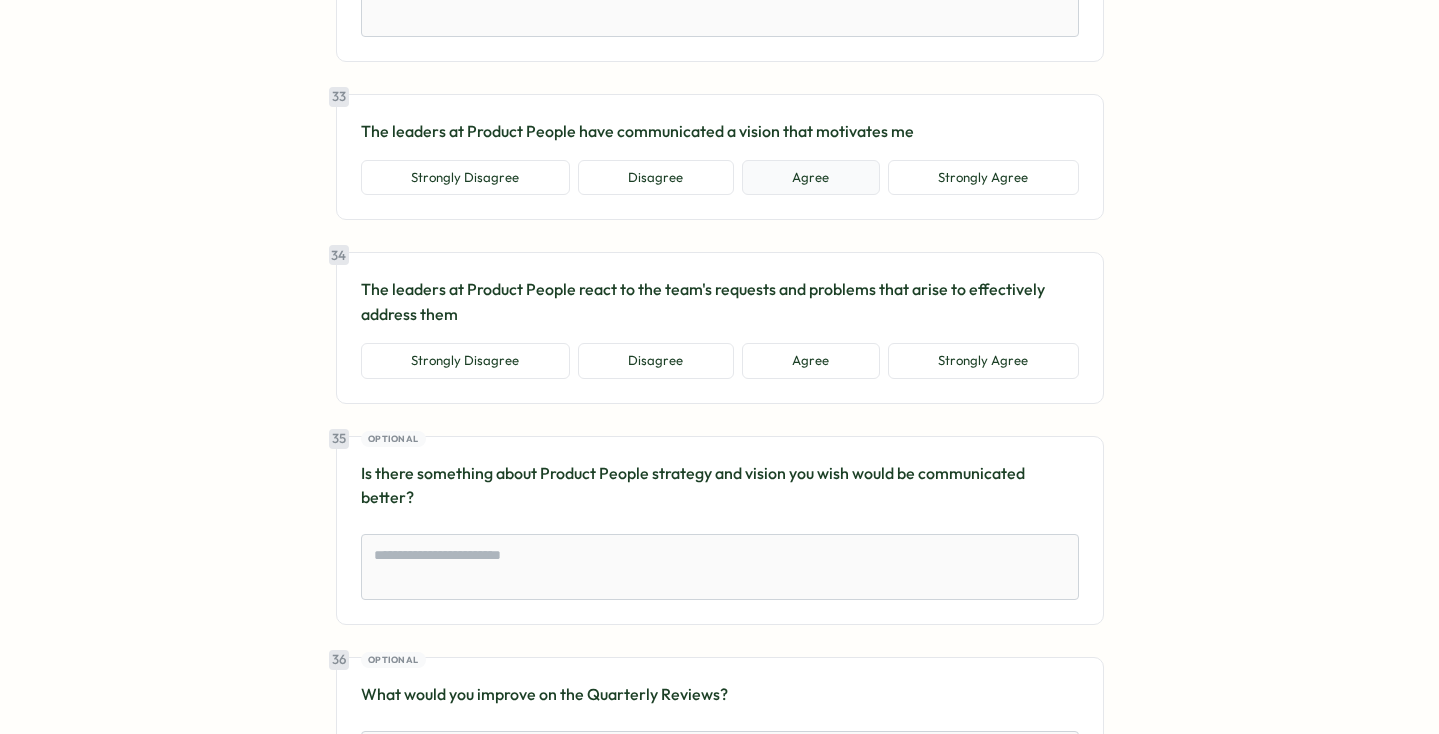 click on "Agree" at bounding box center [811, 178] 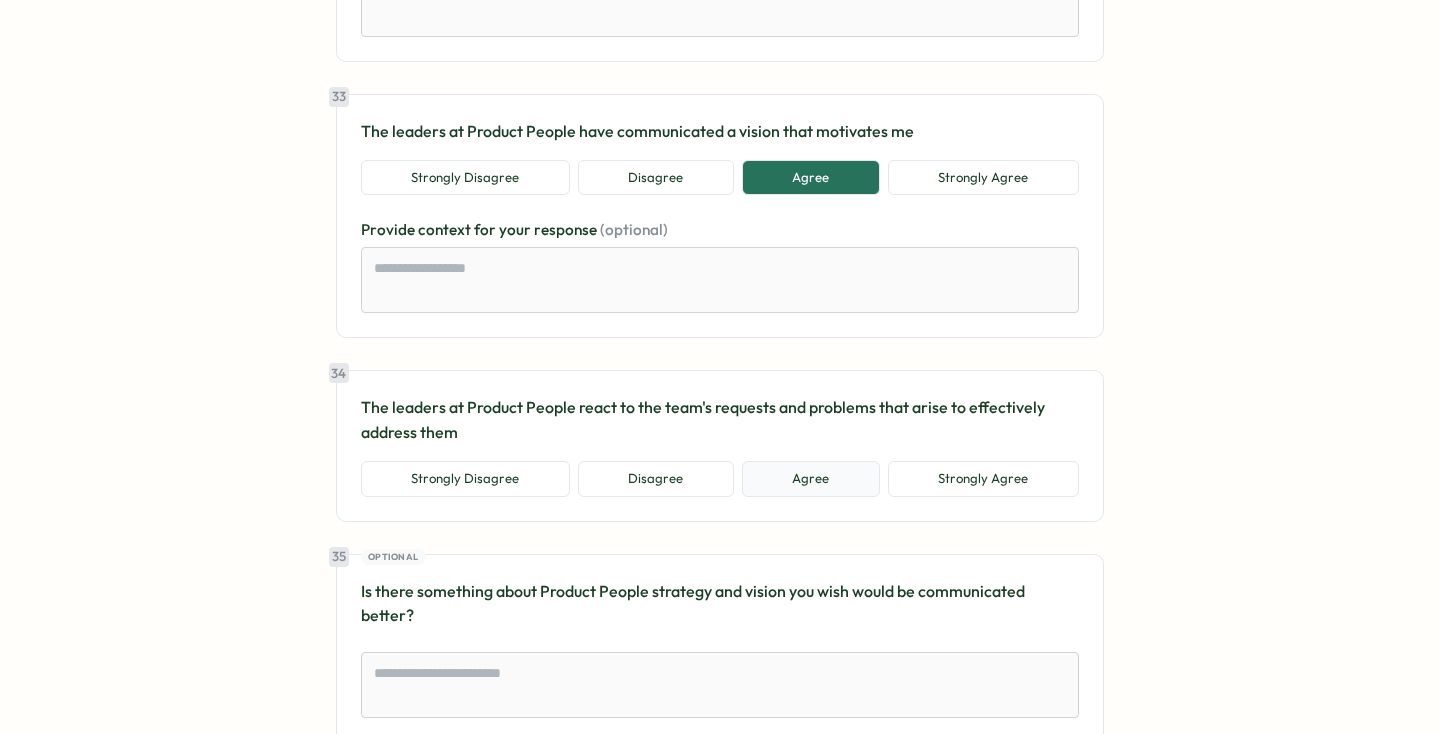 click on "Agree" at bounding box center (811, 479) 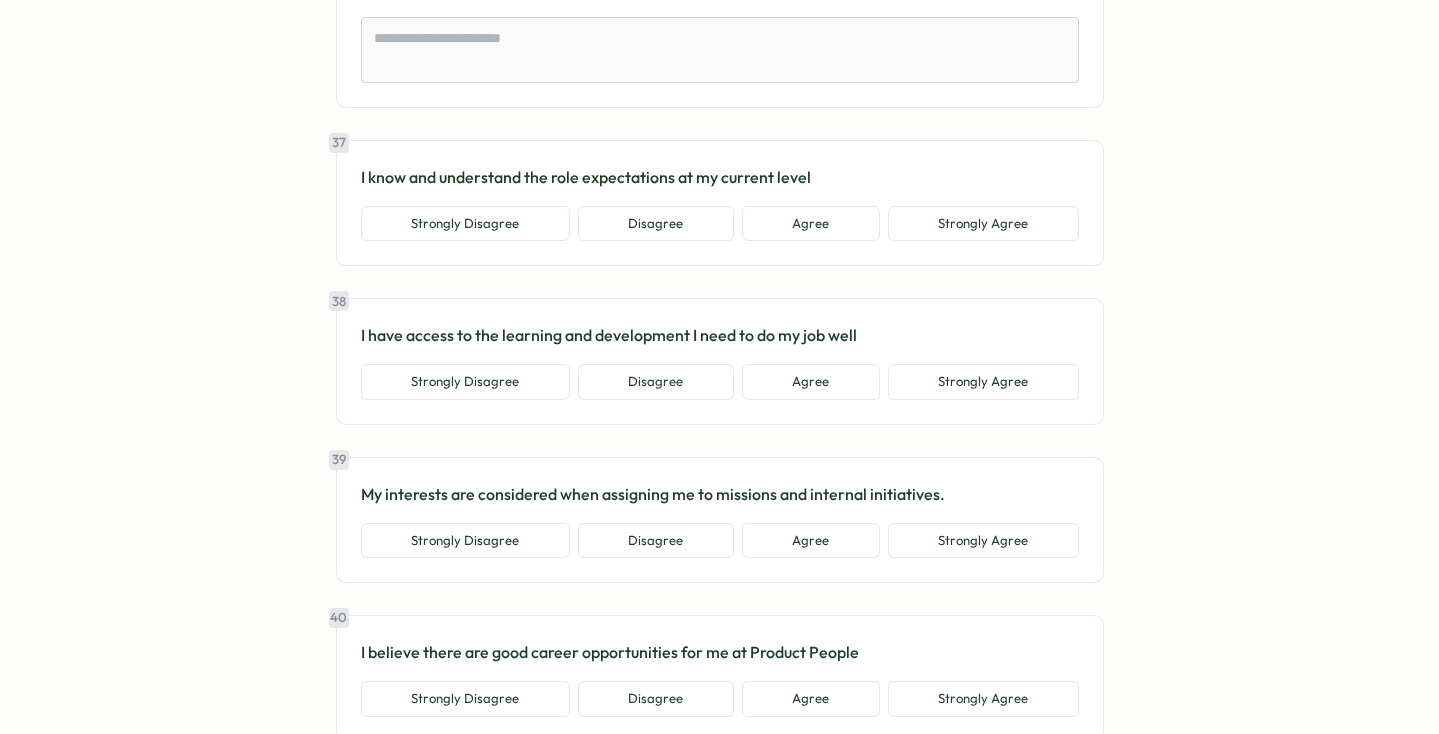 scroll, scrollTop: 10150, scrollLeft: 0, axis: vertical 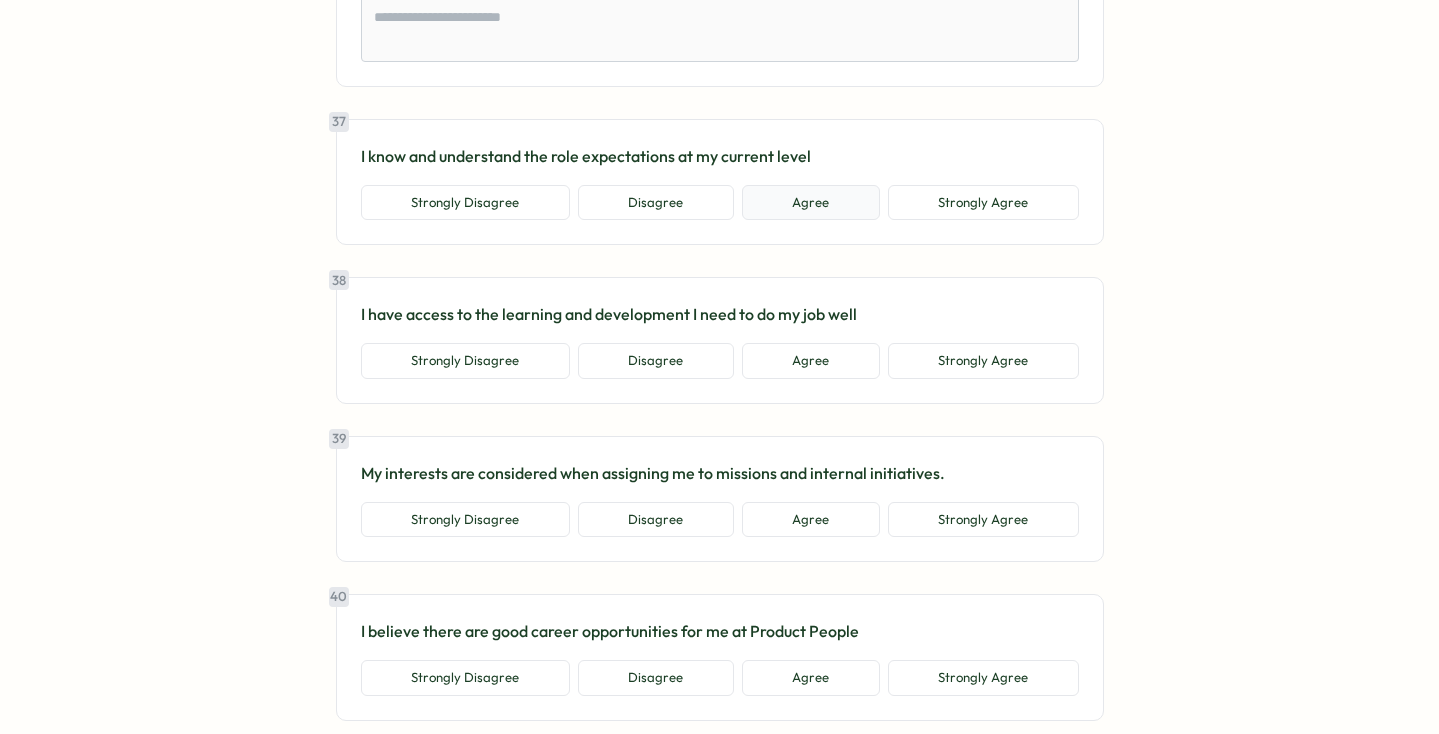click on "Agree" at bounding box center [811, 203] 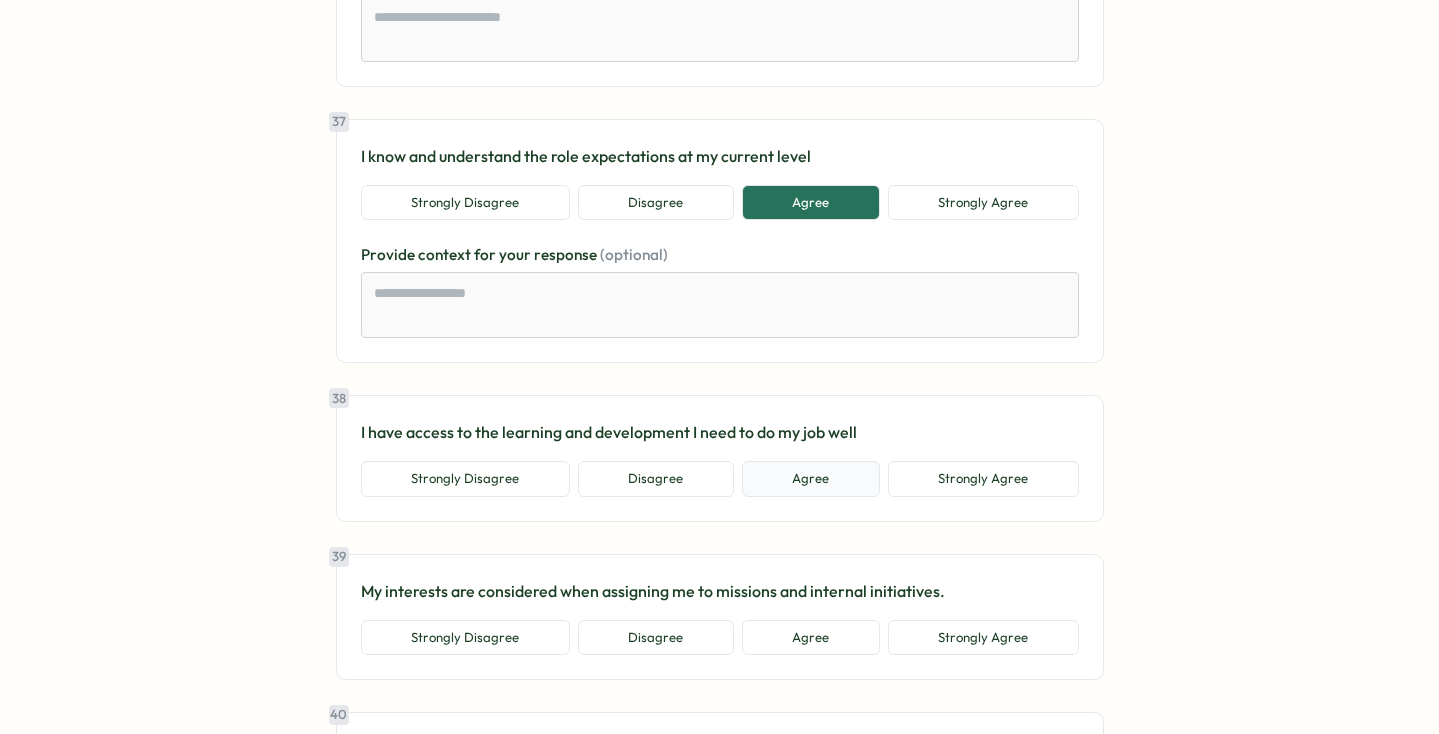 click on "Agree" at bounding box center [811, 479] 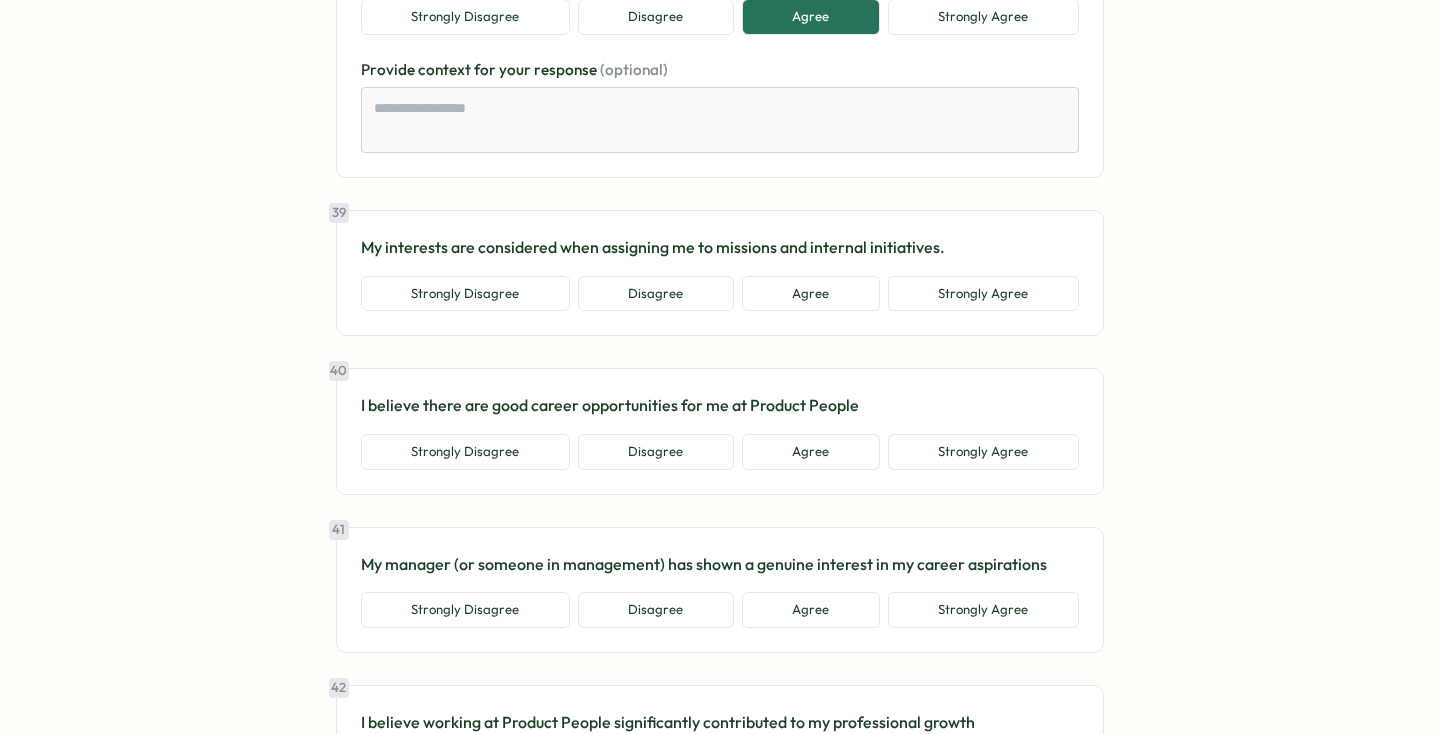scroll, scrollTop: 10613, scrollLeft: 0, axis: vertical 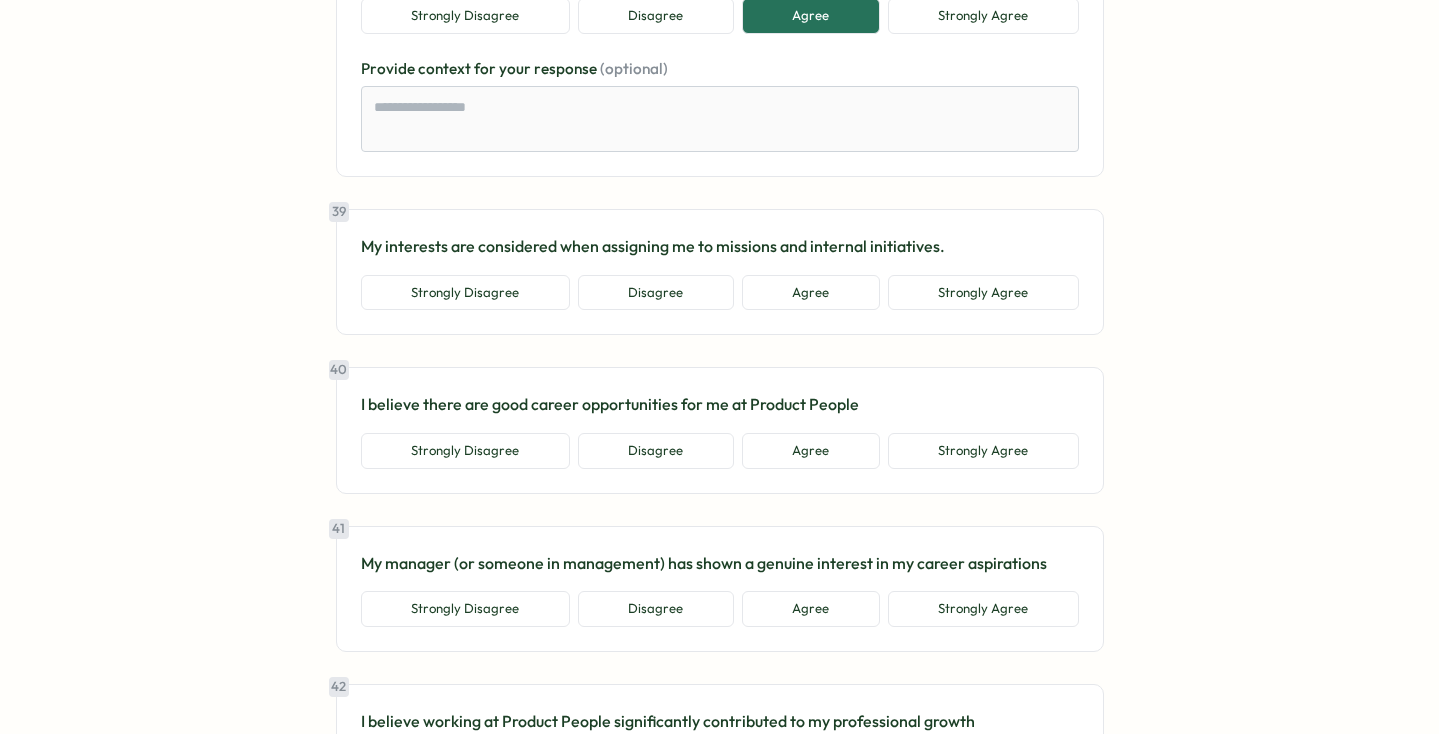 click on "Strongly Disagree Disagree Agree Strongly Agree" at bounding box center (720, 293) 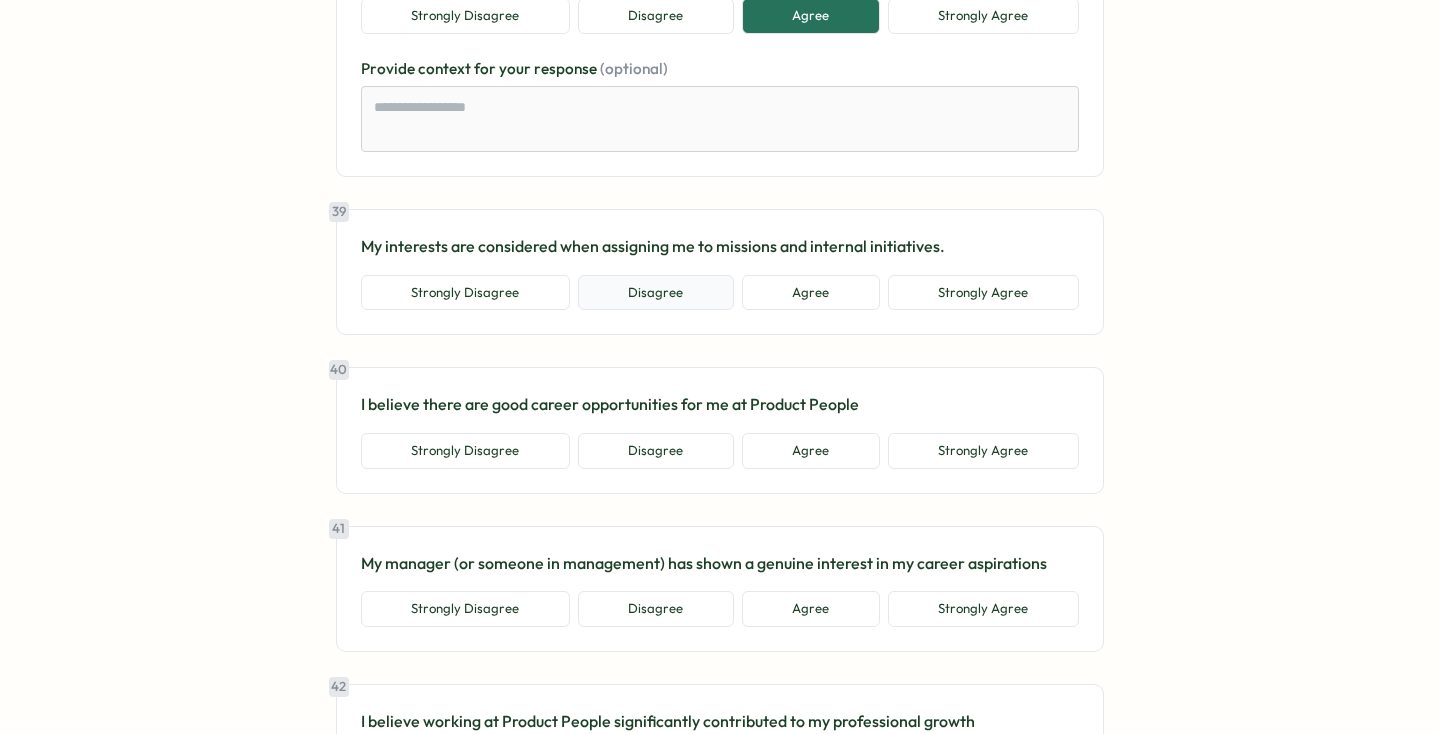 click on "Disagree" at bounding box center [656, 293] 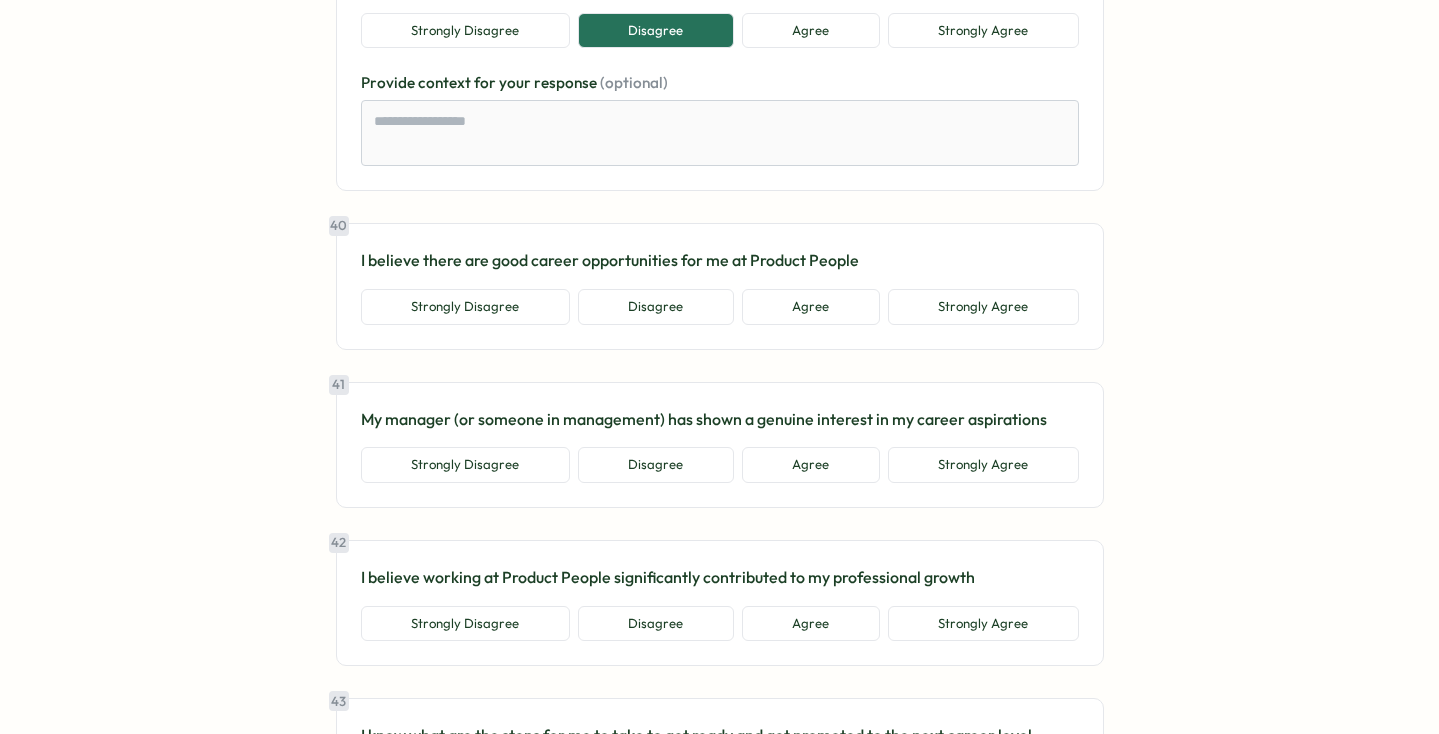 scroll, scrollTop: 10873, scrollLeft: 0, axis: vertical 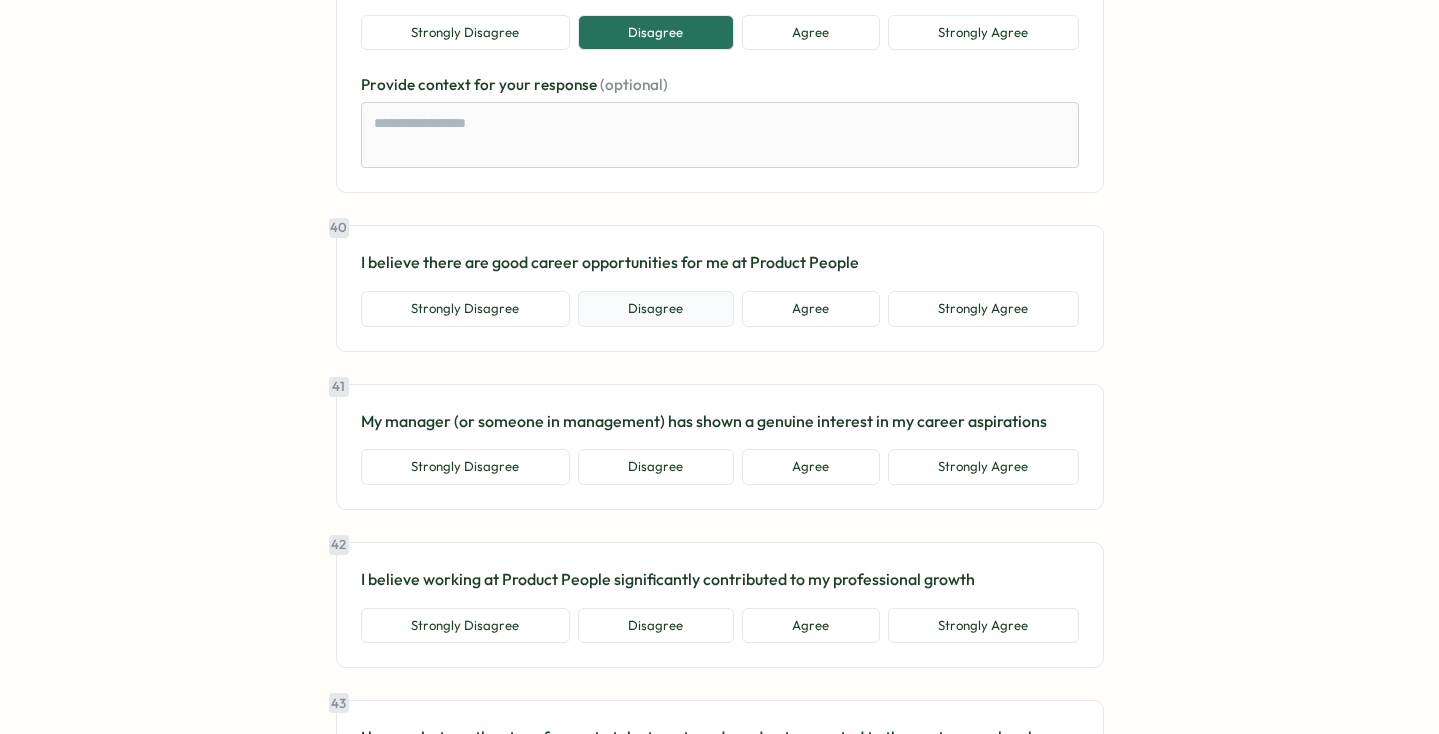 click on "Disagree" at bounding box center (656, 309) 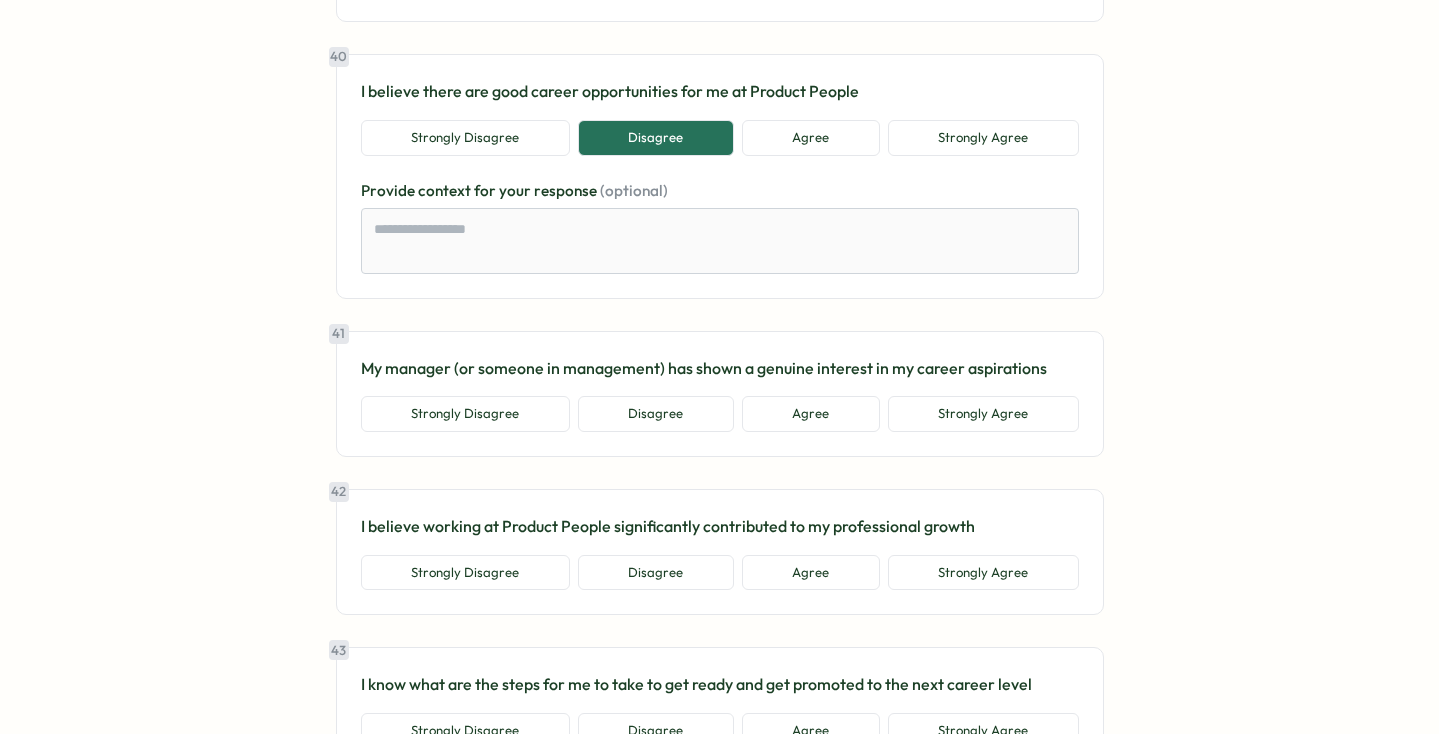 scroll, scrollTop: 11053, scrollLeft: 0, axis: vertical 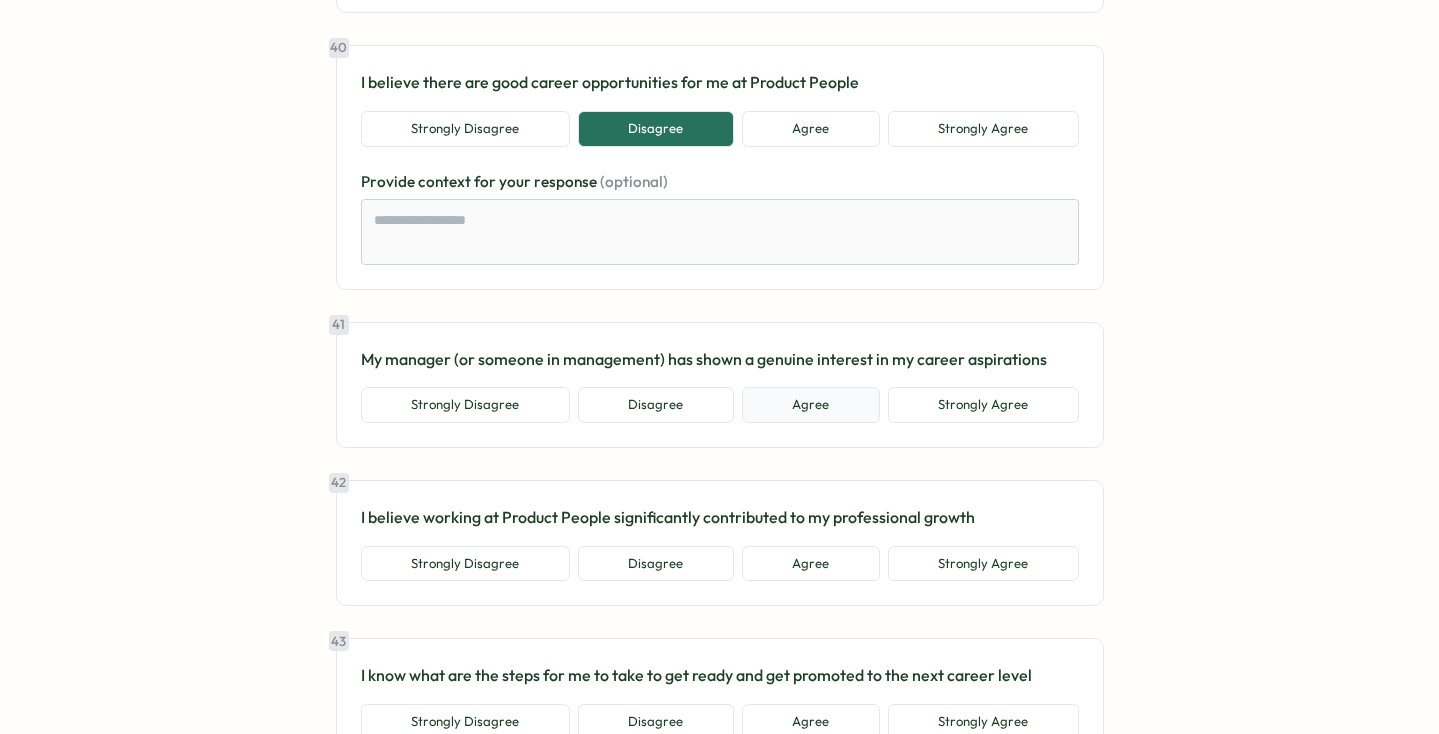 click on "Agree" at bounding box center [811, 405] 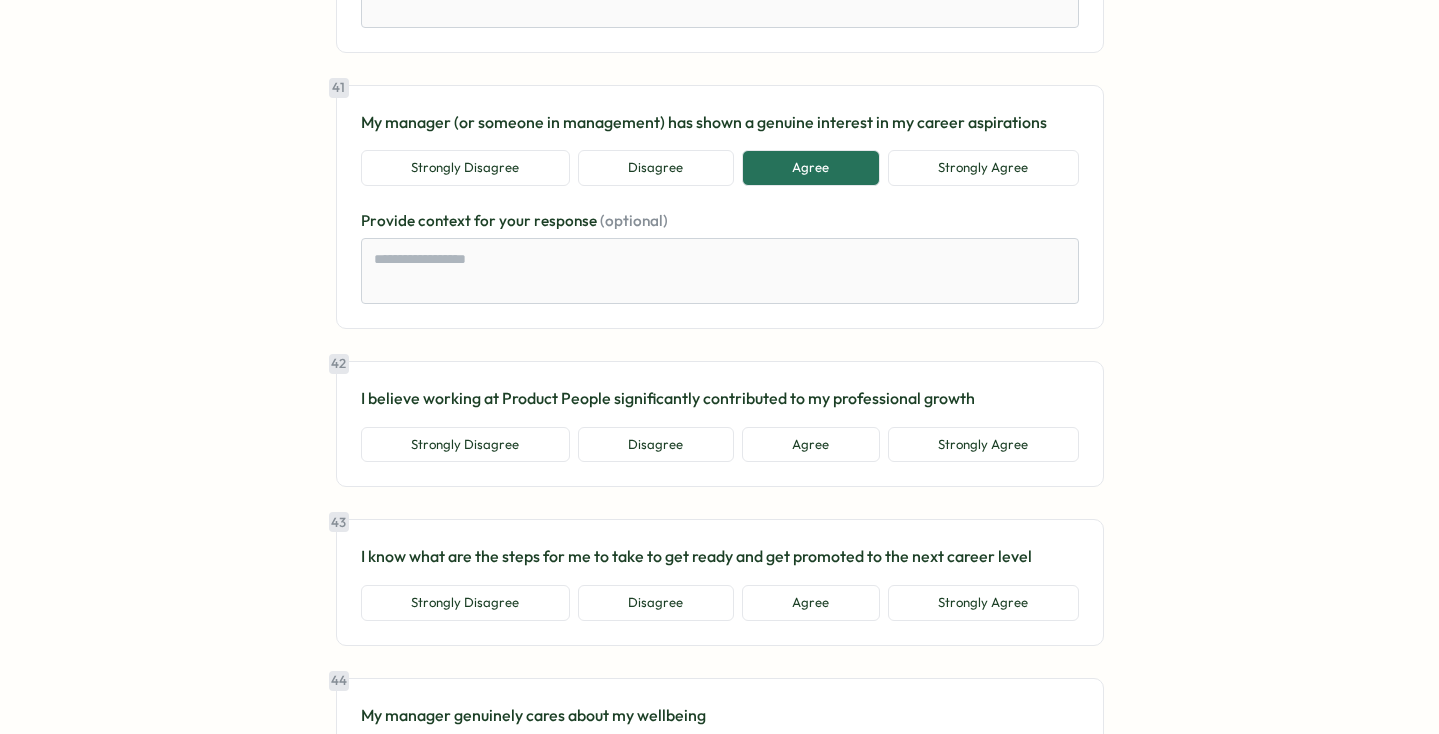 scroll, scrollTop: 11311, scrollLeft: 0, axis: vertical 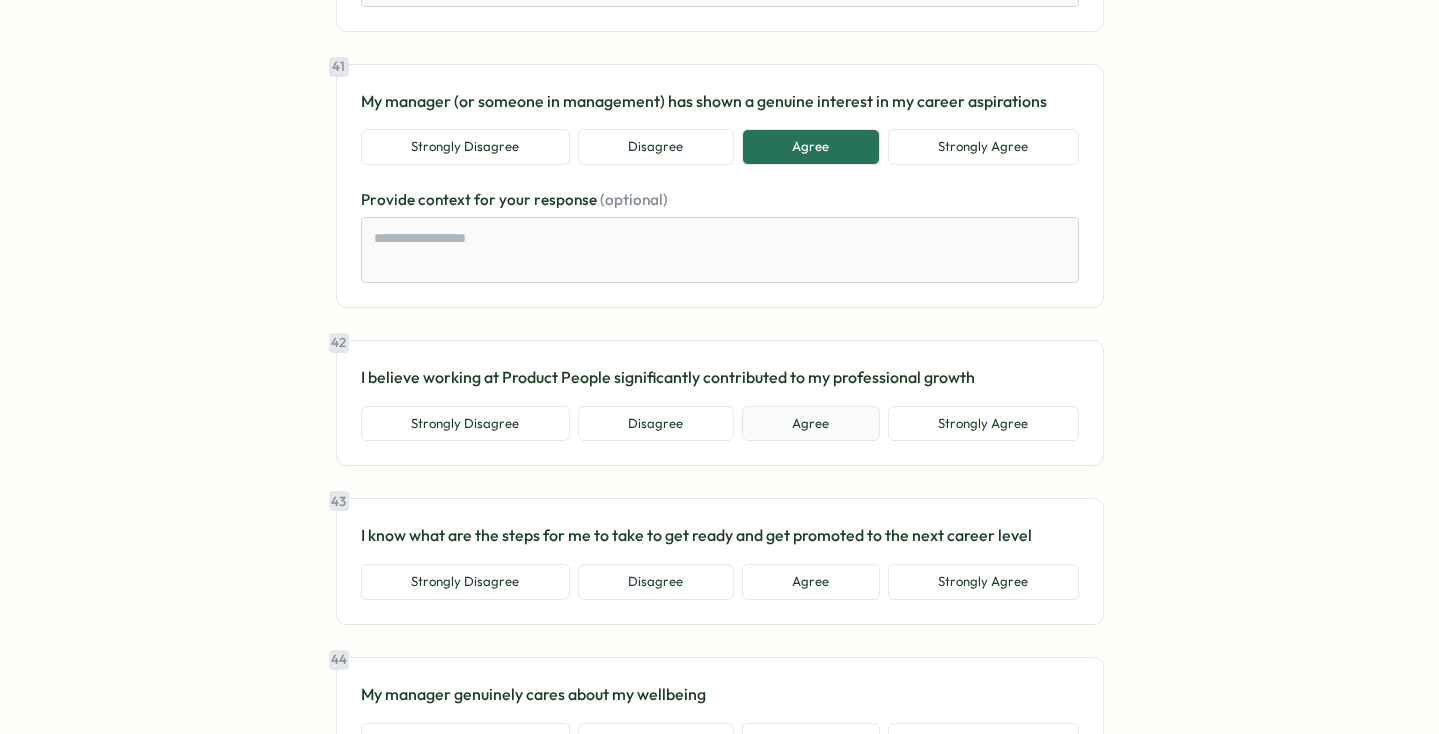 click on "Agree" at bounding box center [811, 424] 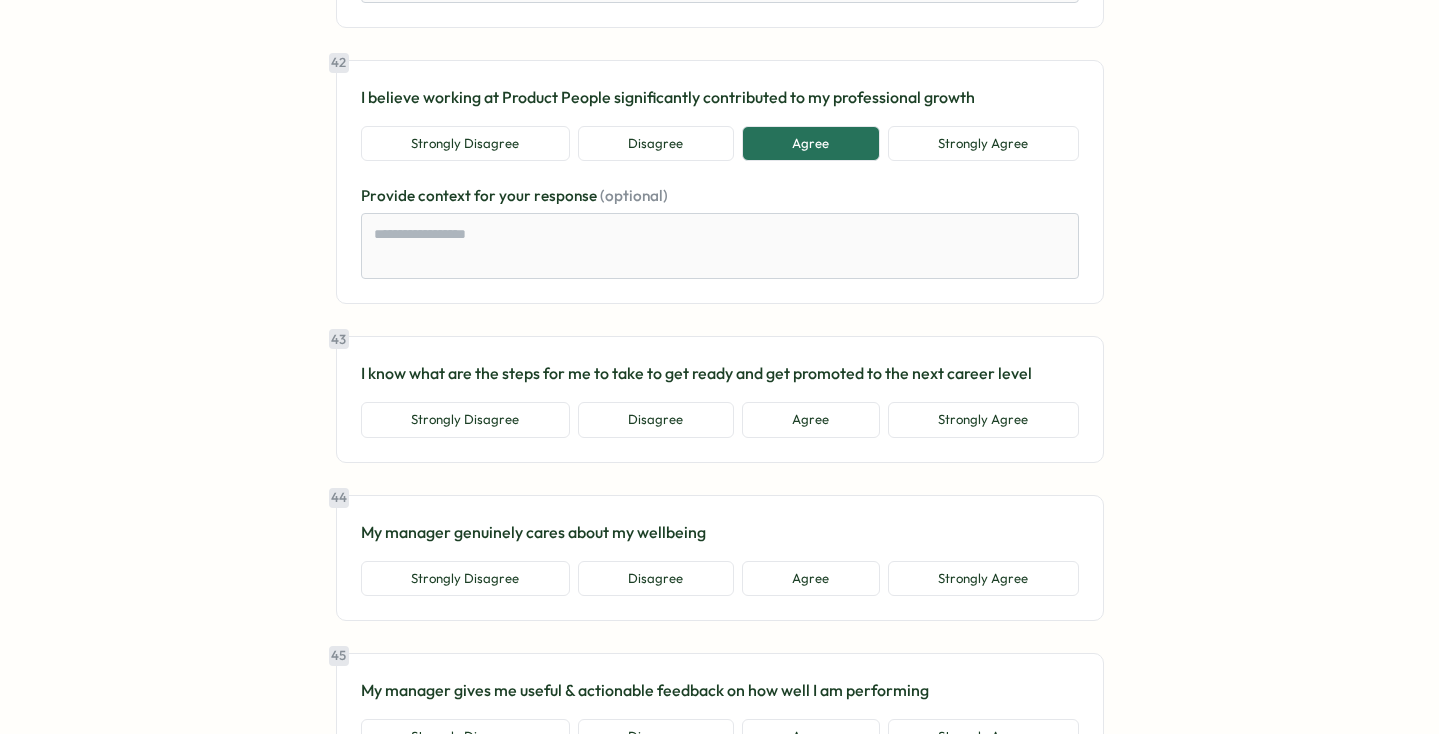 scroll, scrollTop: 11611, scrollLeft: 0, axis: vertical 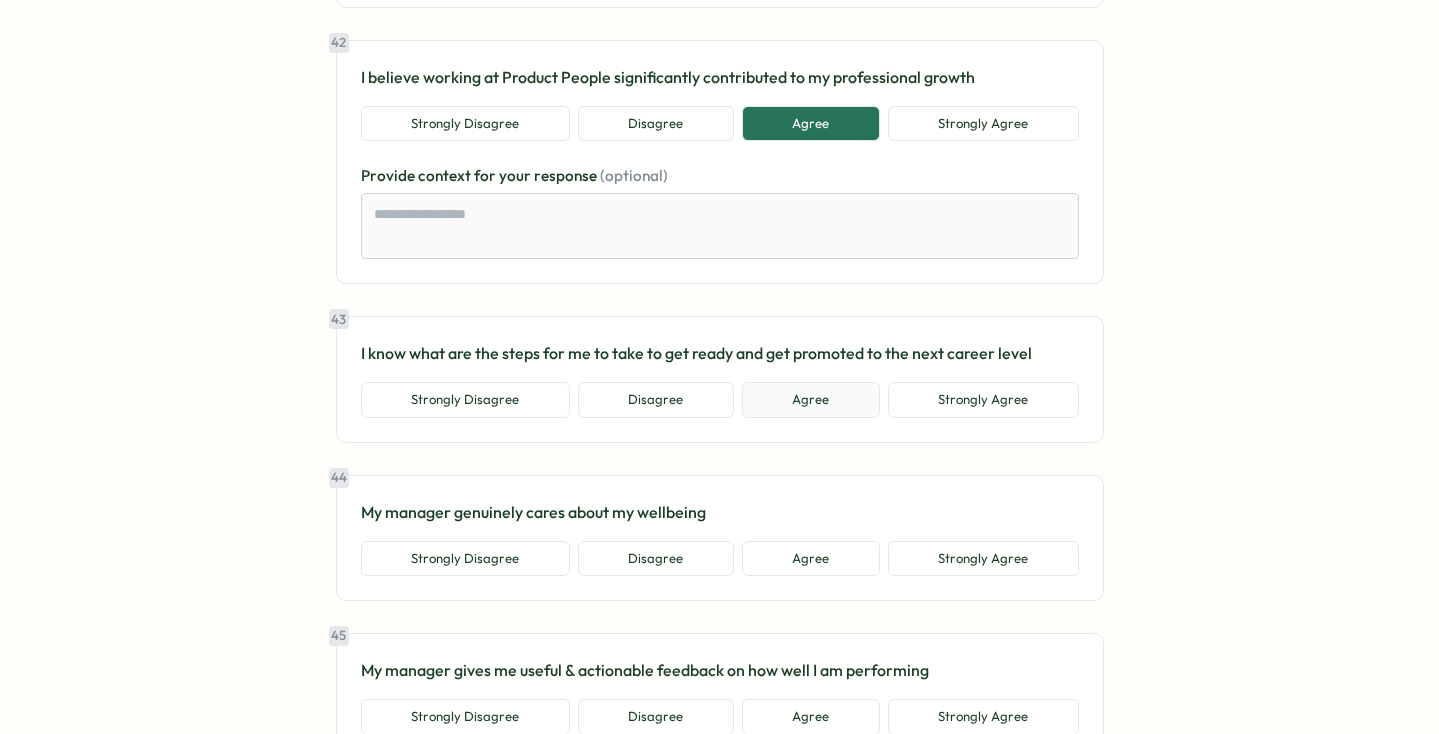 click on "Agree" at bounding box center [811, 400] 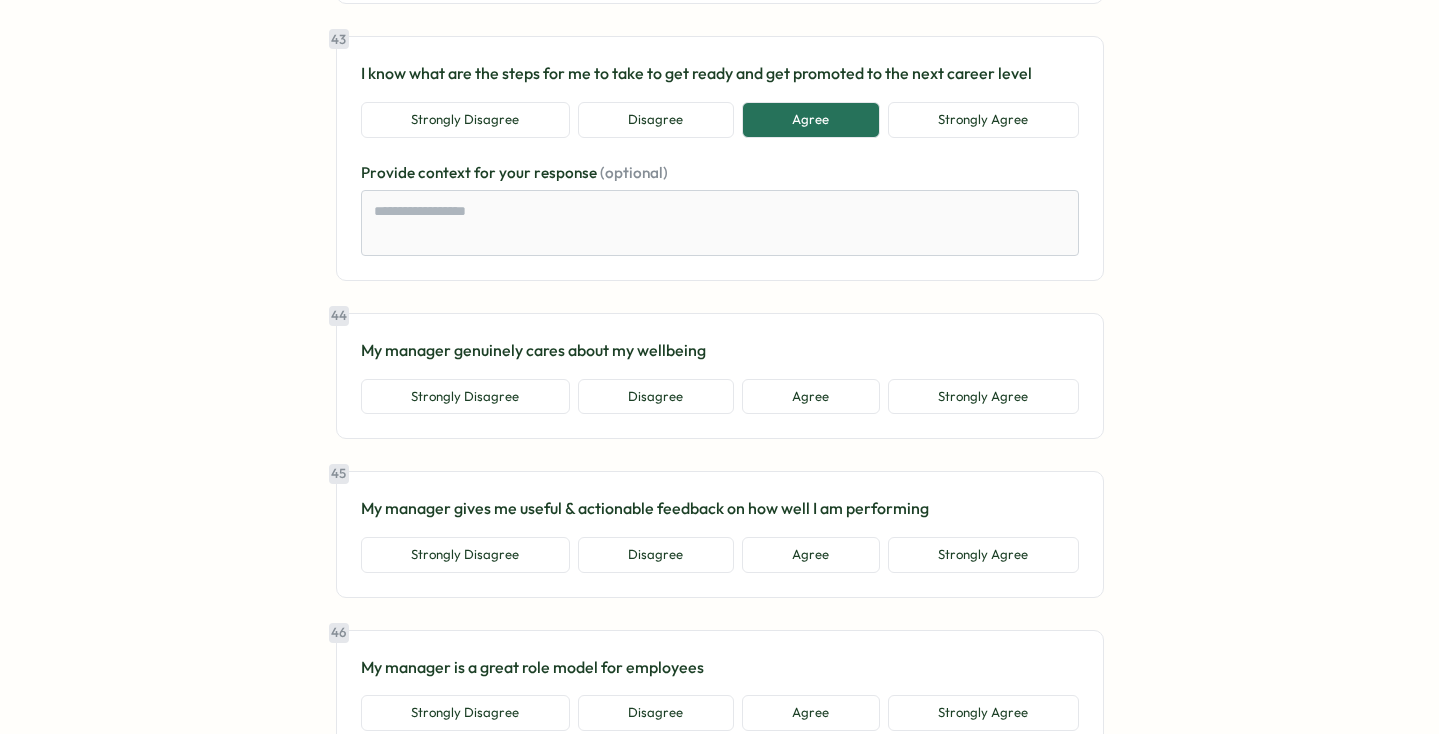 scroll, scrollTop: 11887, scrollLeft: 0, axis: vertical 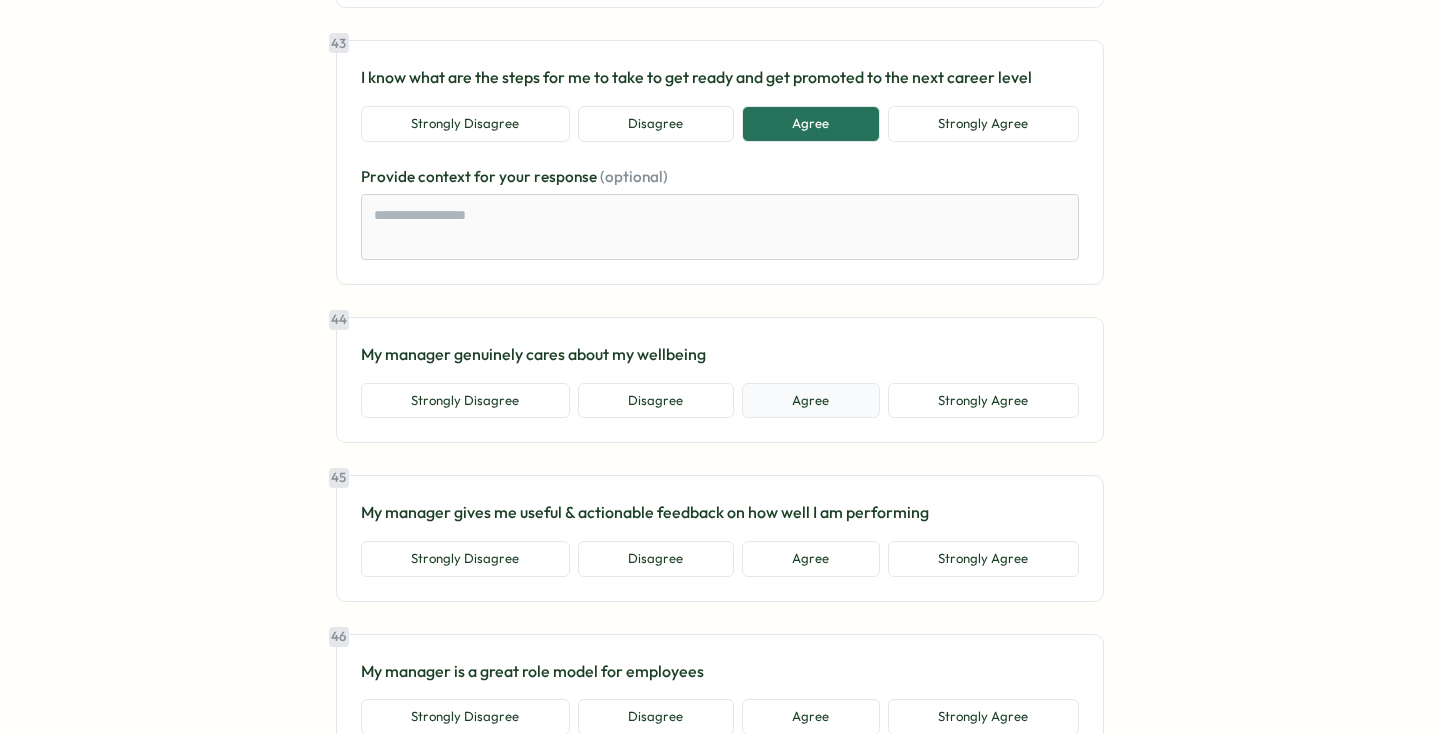 click on "Agree" at bounding box center (811, 401) 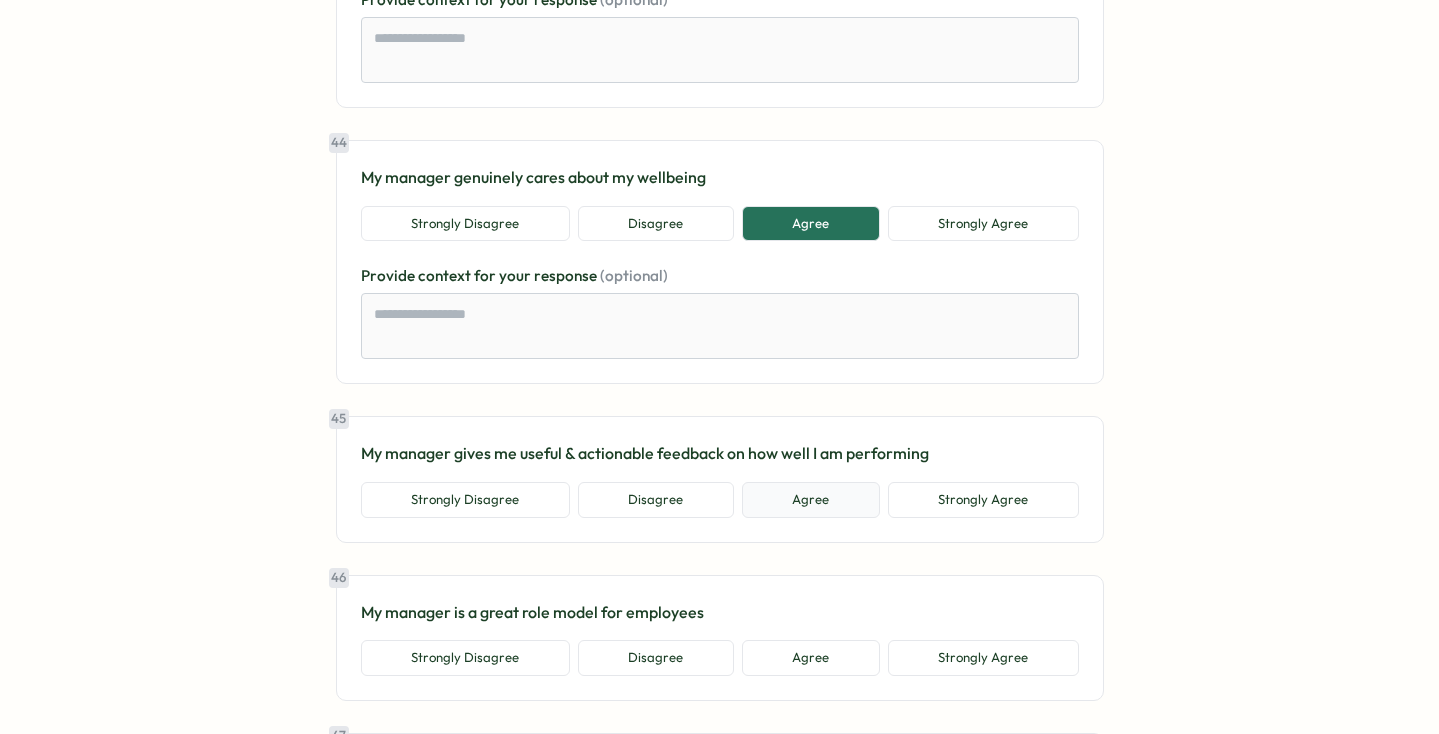 click on "Agree" at bounding box center (811, 500) 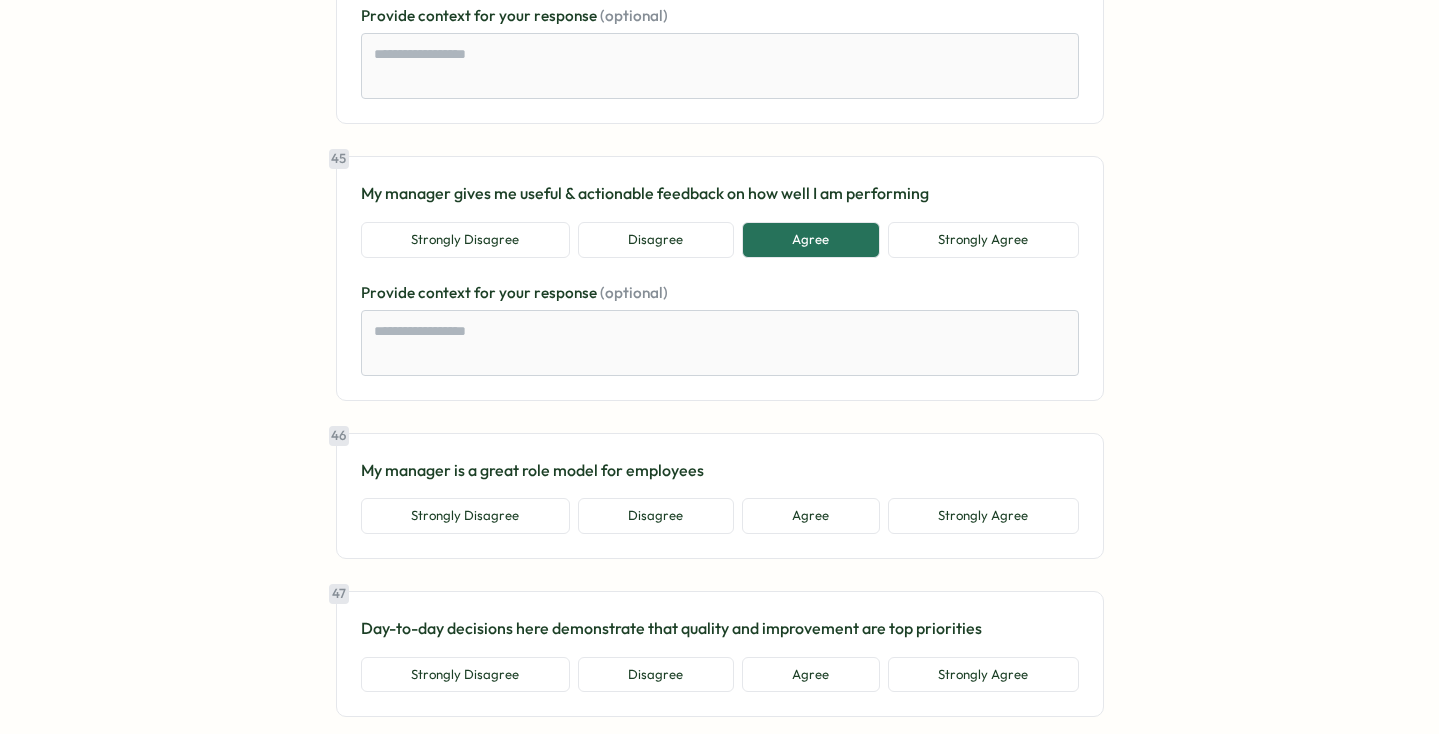 scroll, scrollTop: 12357, scrollLeft: 0, axis: vertical 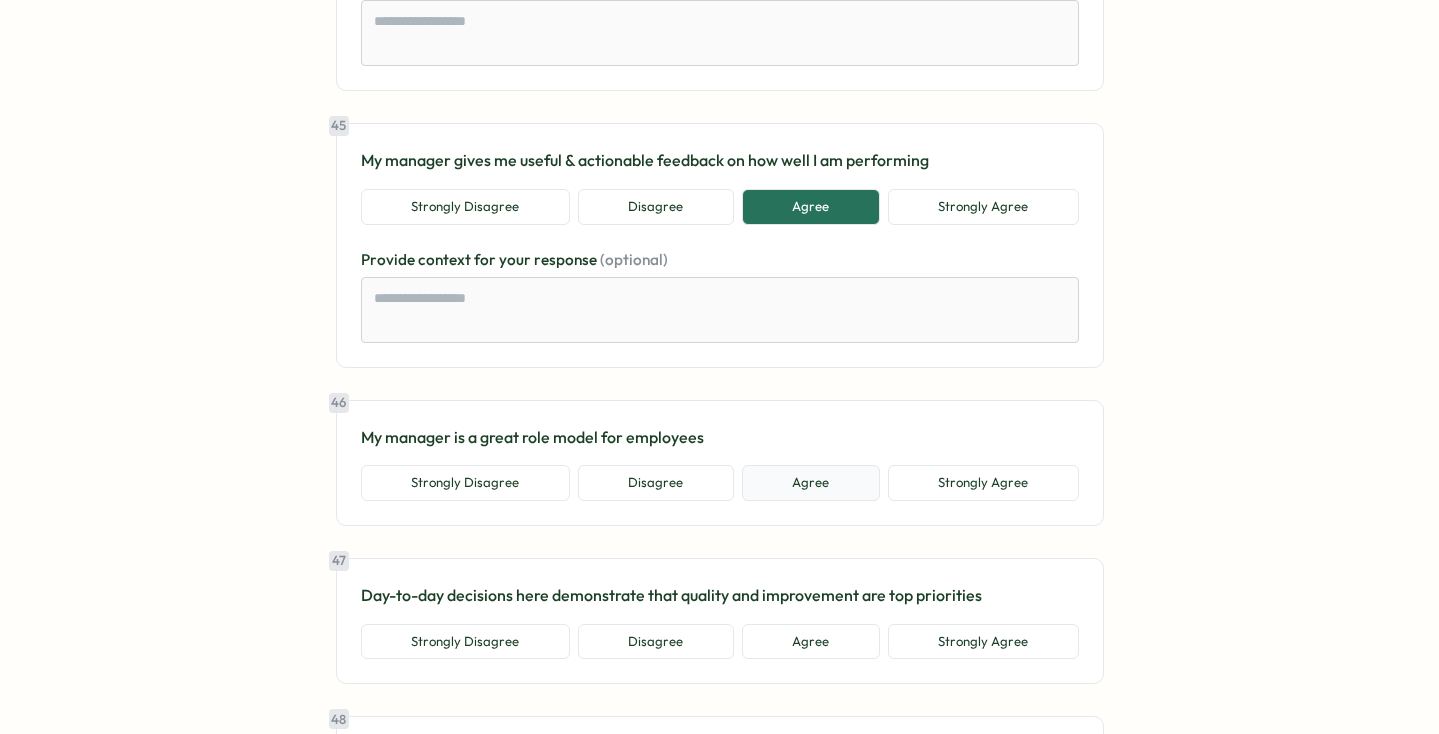 click on "Agree" at bounding box center (811, 483) 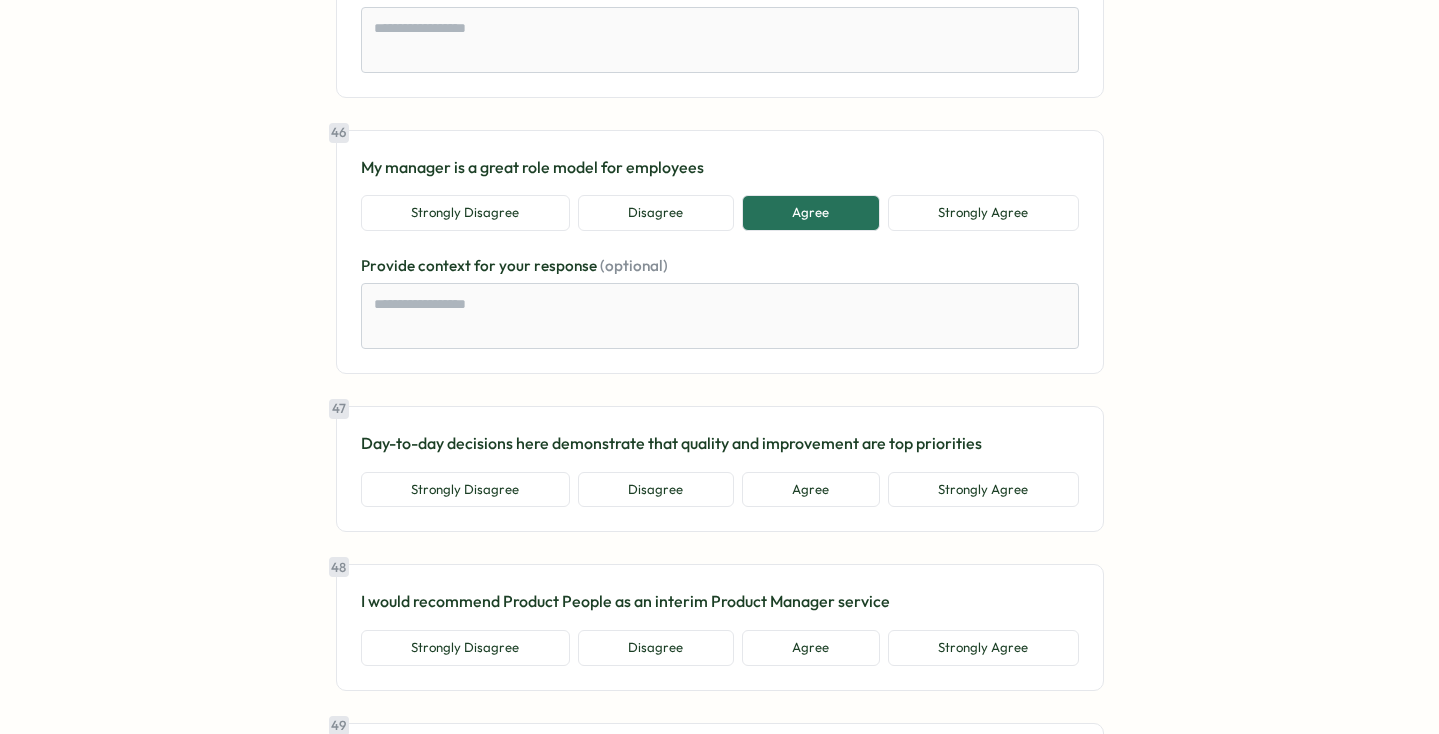 scroll, scrollTop: 12665, scrollLeft: 0, axis: vertical 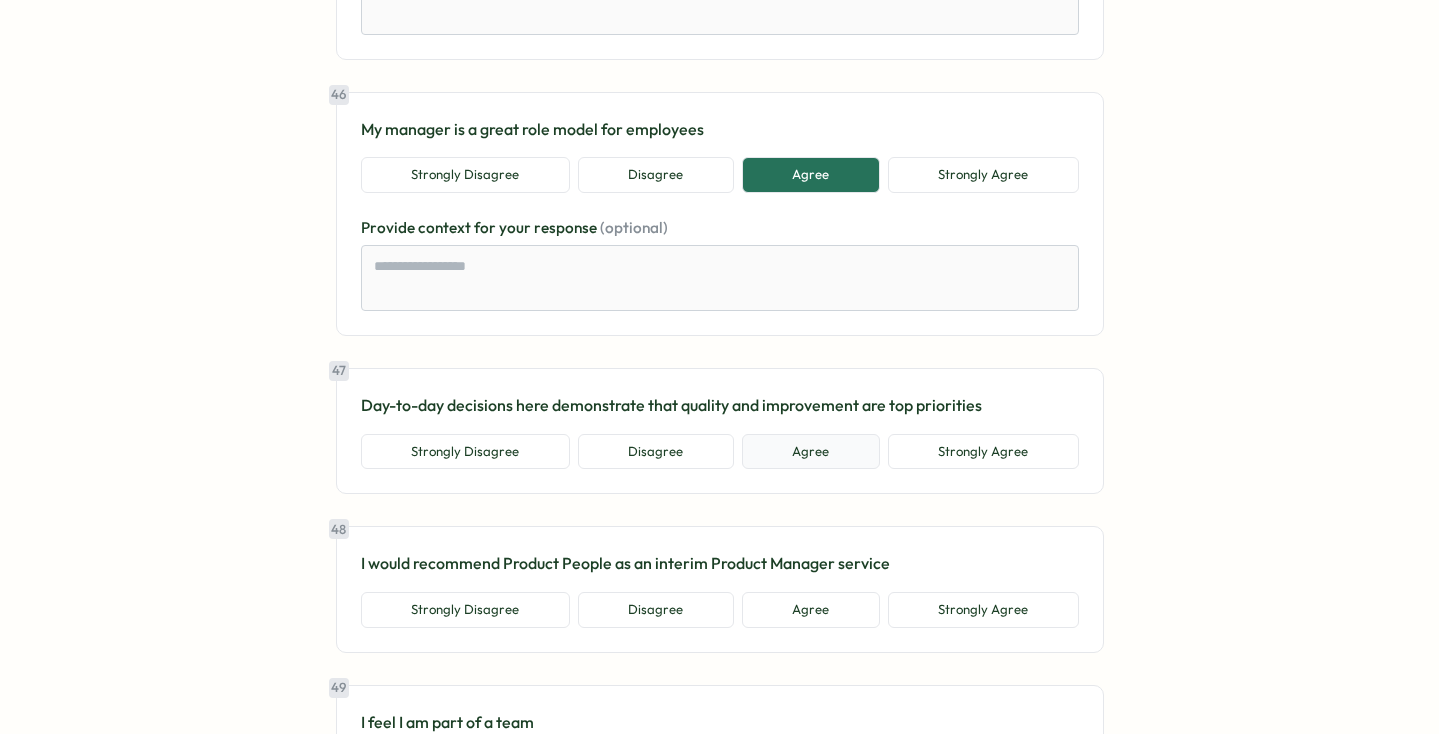 click on "Agree" at bounding box center (811, 452) 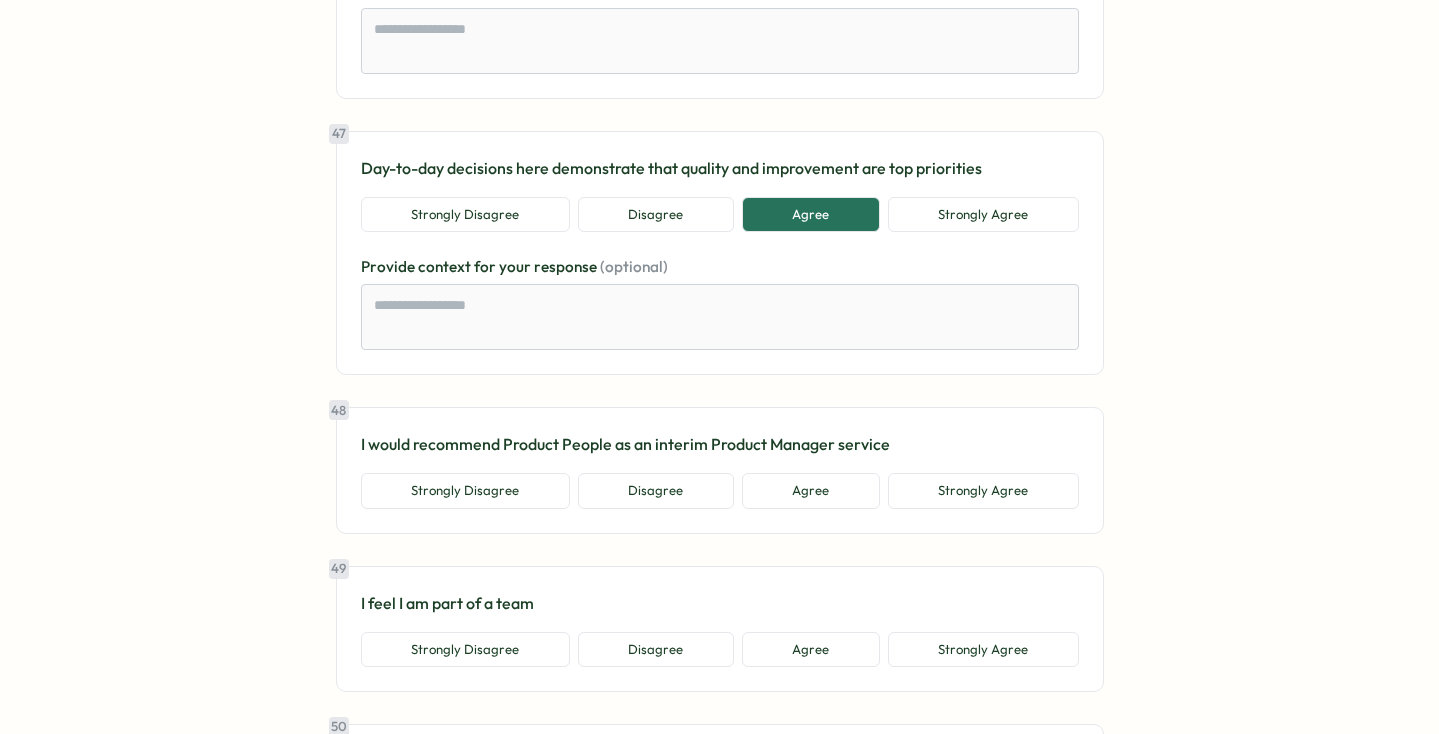 scroll, scrollTop: 12922, scrollLeft: 0, axis: vertical 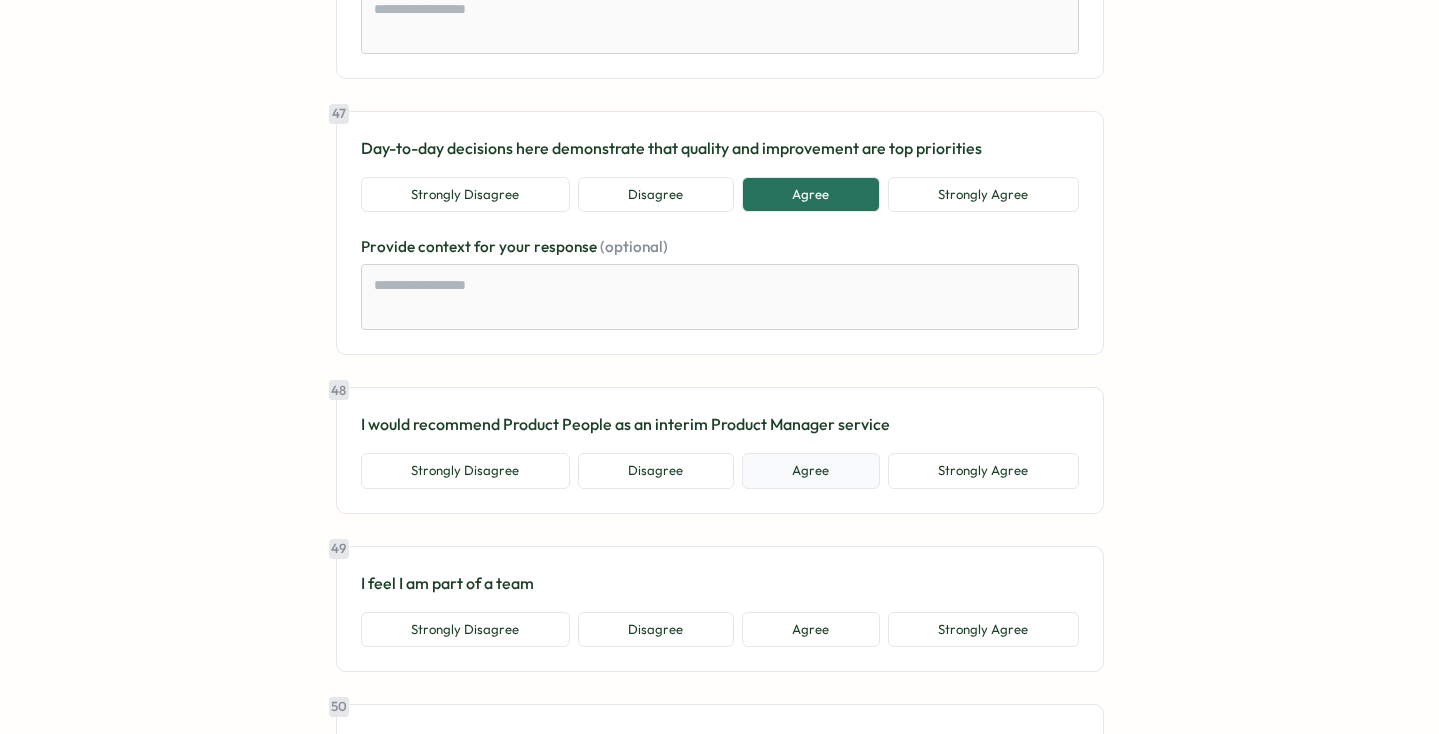 click on "Agree" at bounding box center [811, 471] 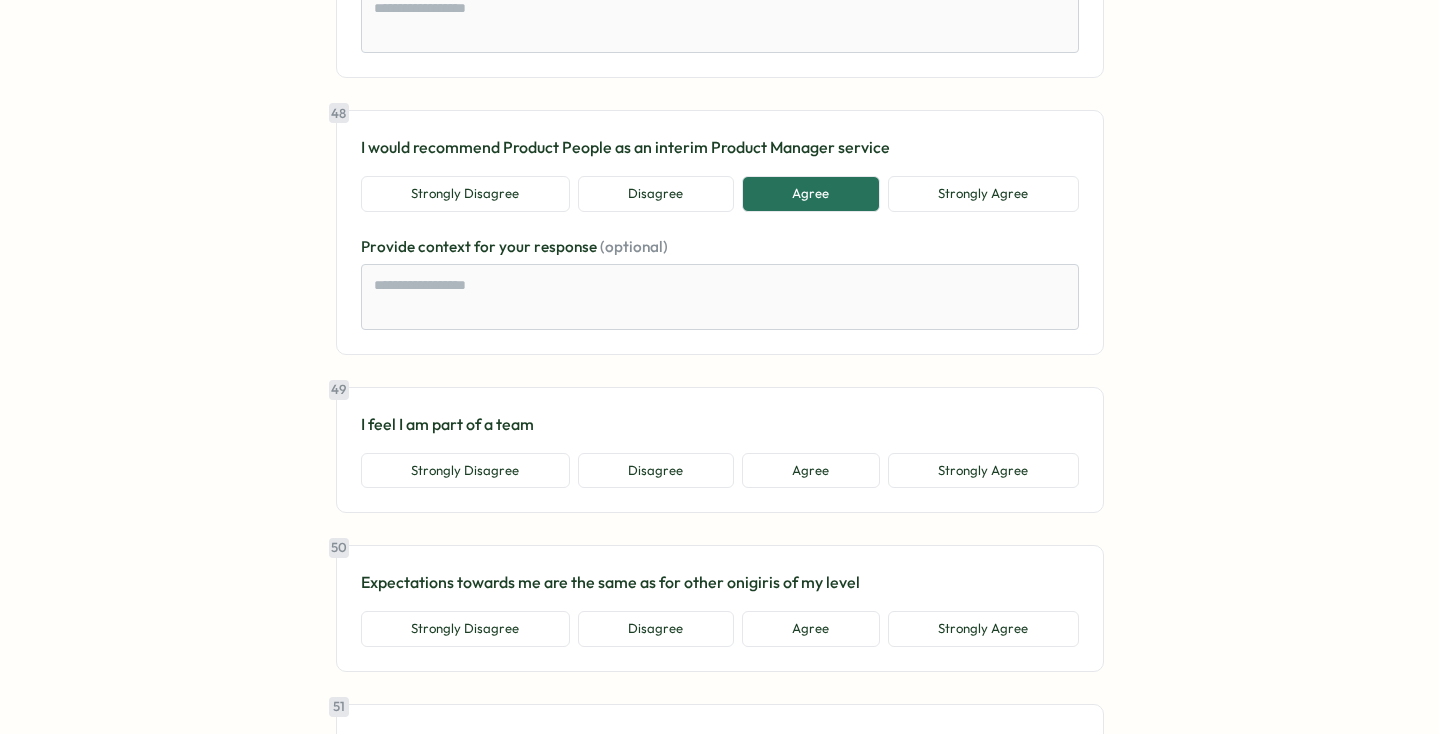 scroll, scrollTop: 13234, scrollLeft: 0, axis: vertical 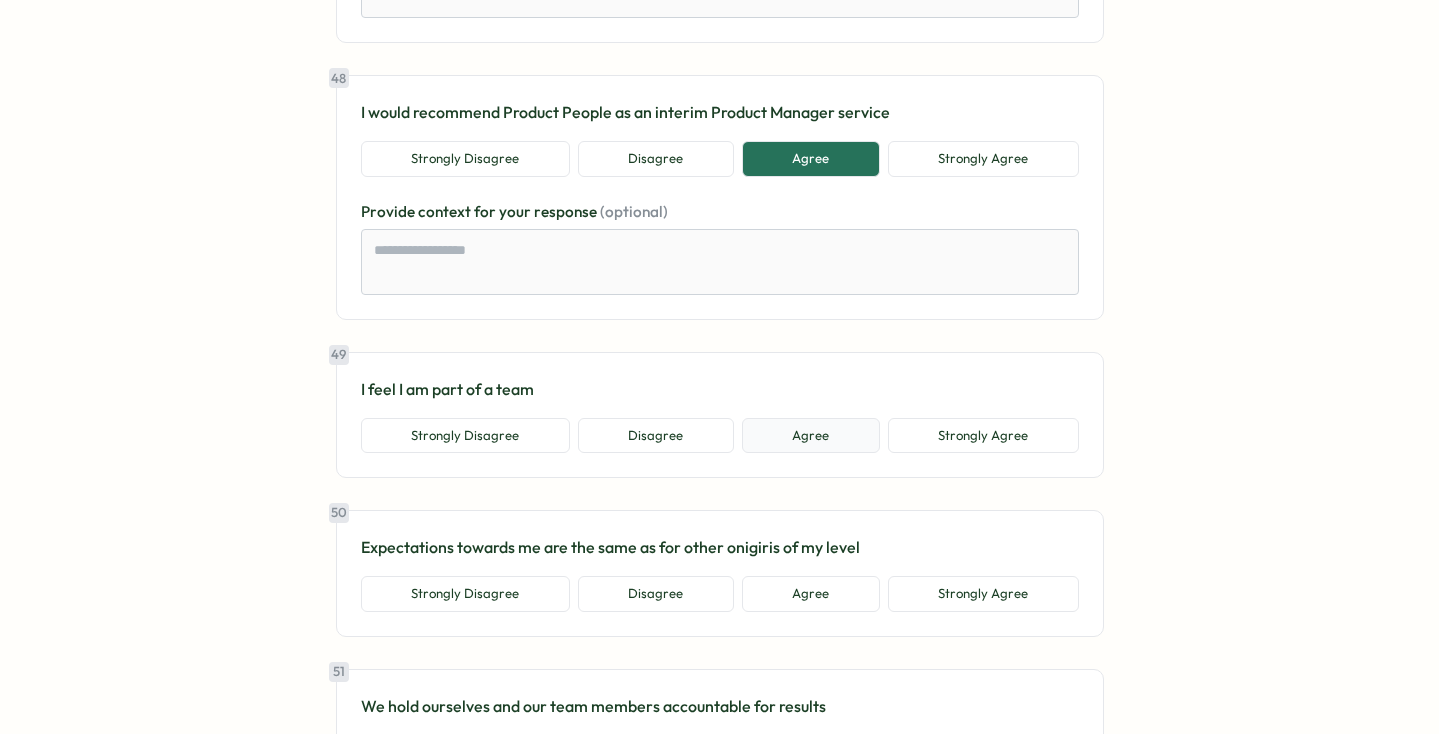 click on "Agree" at bounding box center (811, 436) 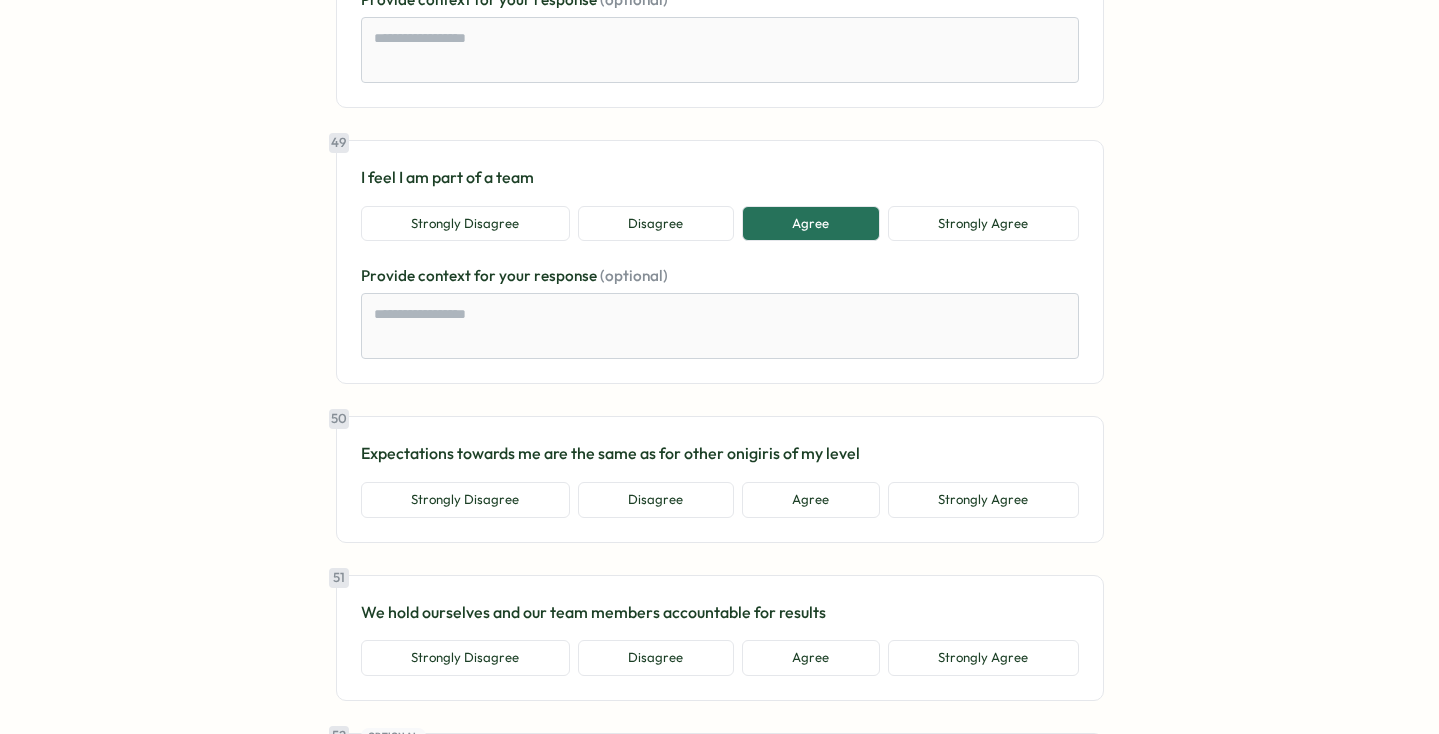 scroll, scrollTop: 13578, scrollLeft: 0, axis: vertical 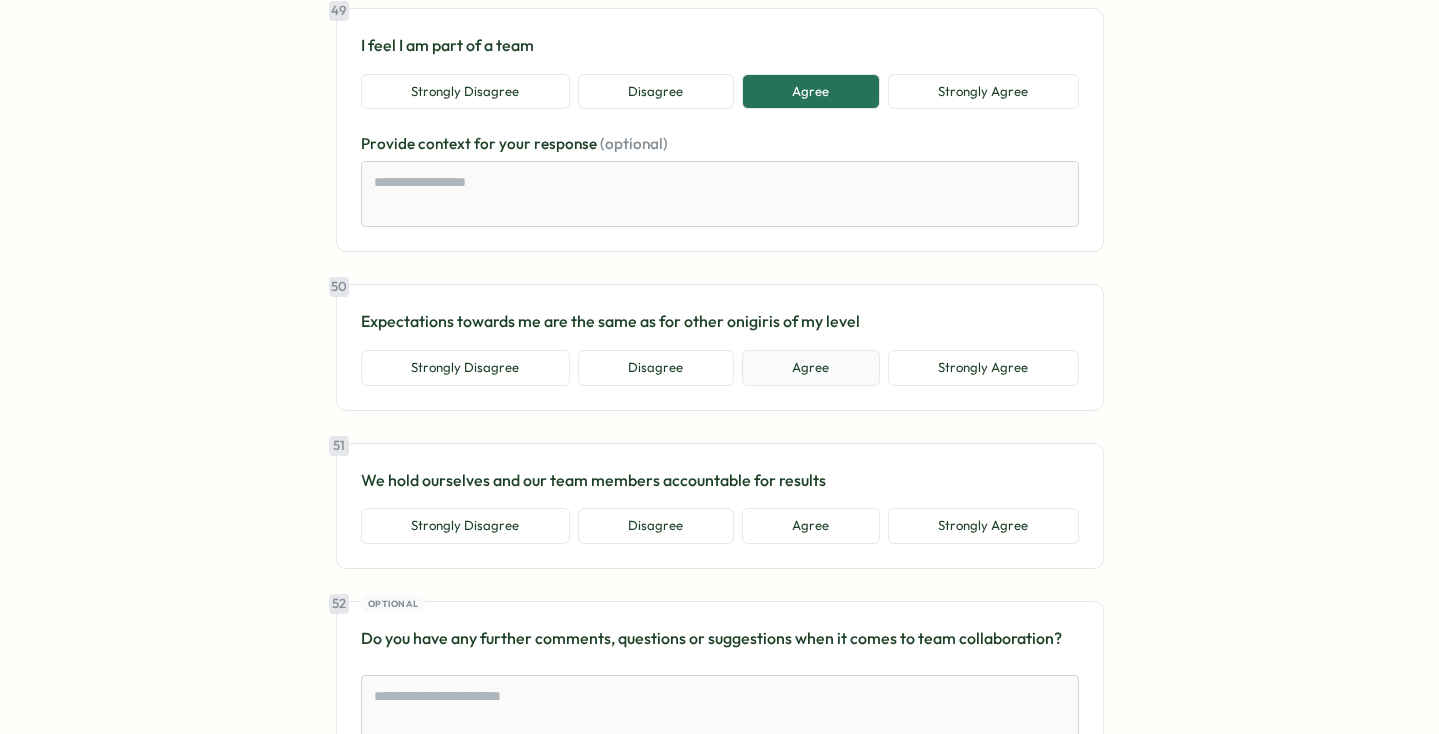 click on "Agree" at bounding box center [811, 368] 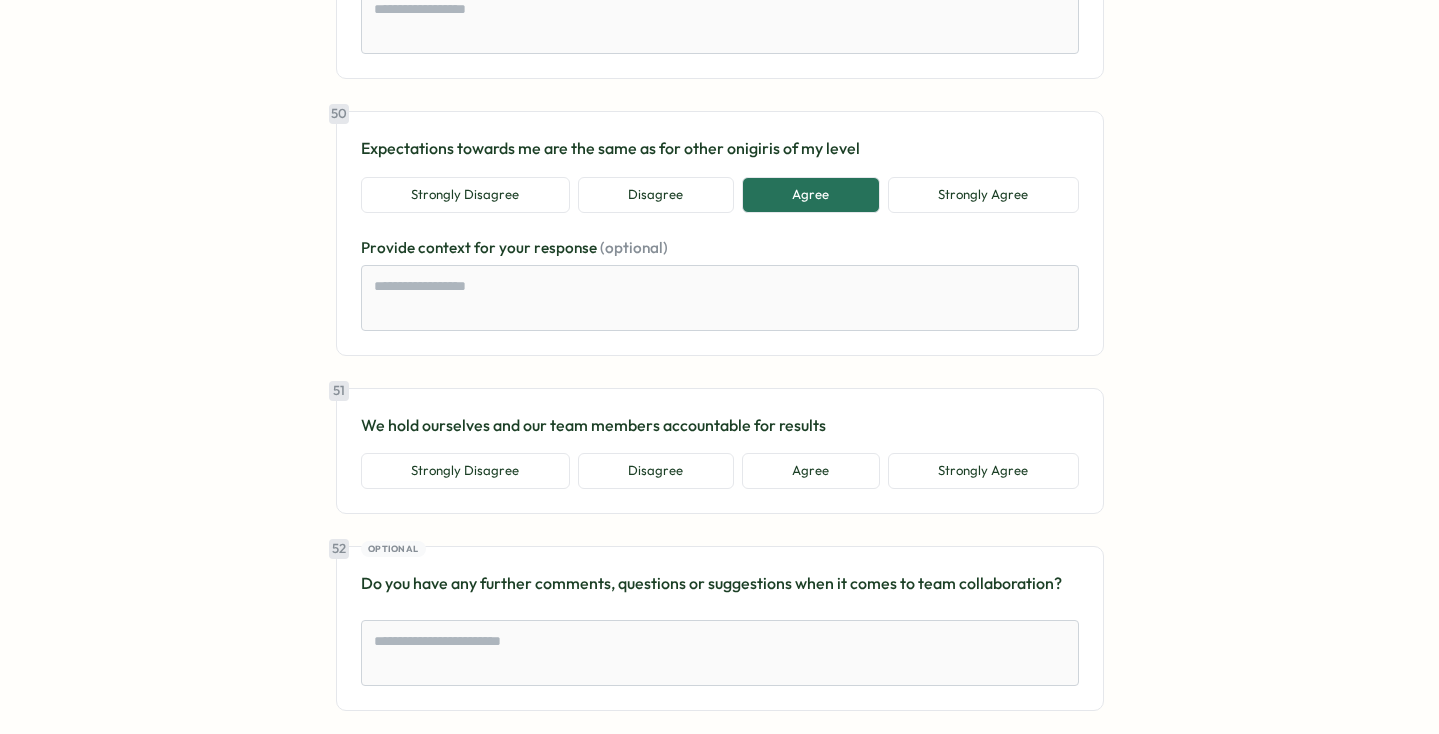 scroll, scrollTop: 13757, scrollLeft: 0, axis: vertical 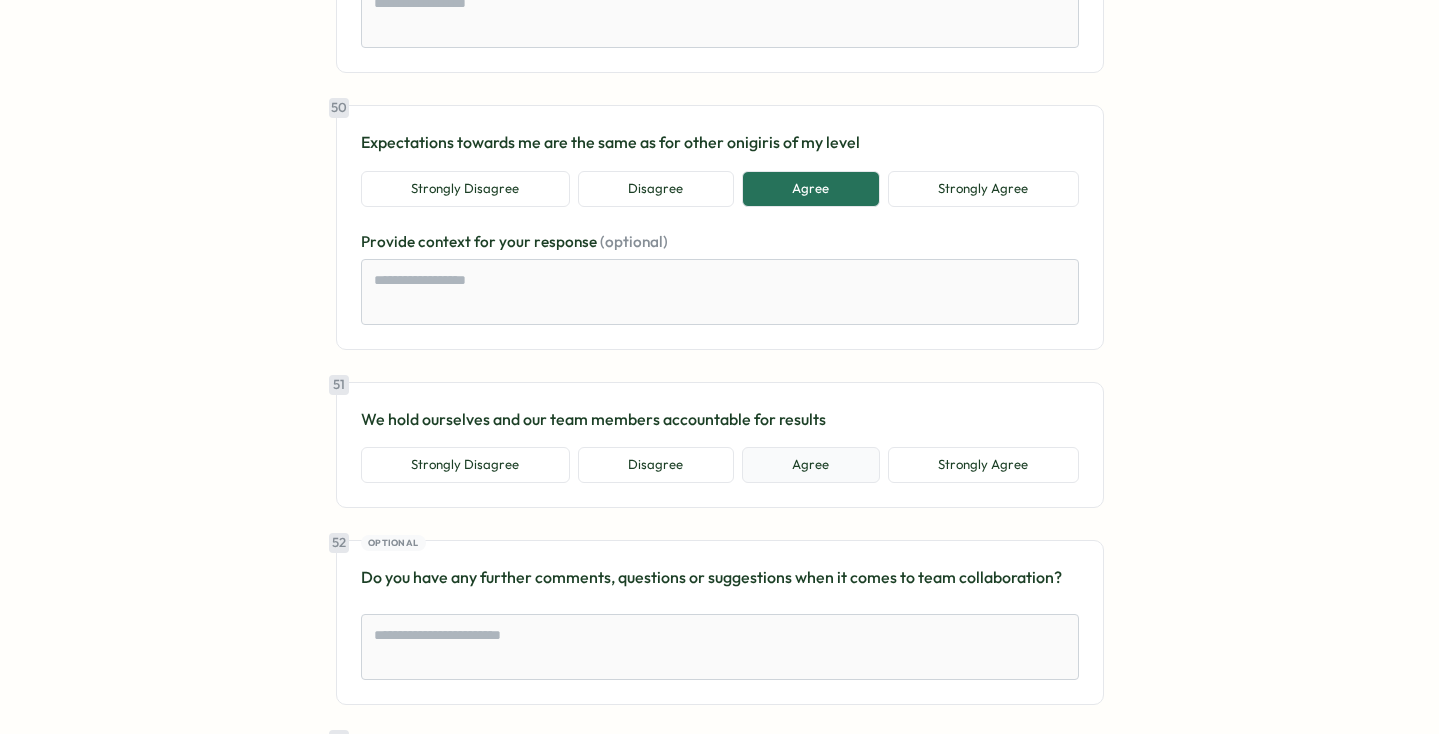 click on "Agree" at bounding box center (811, 465) 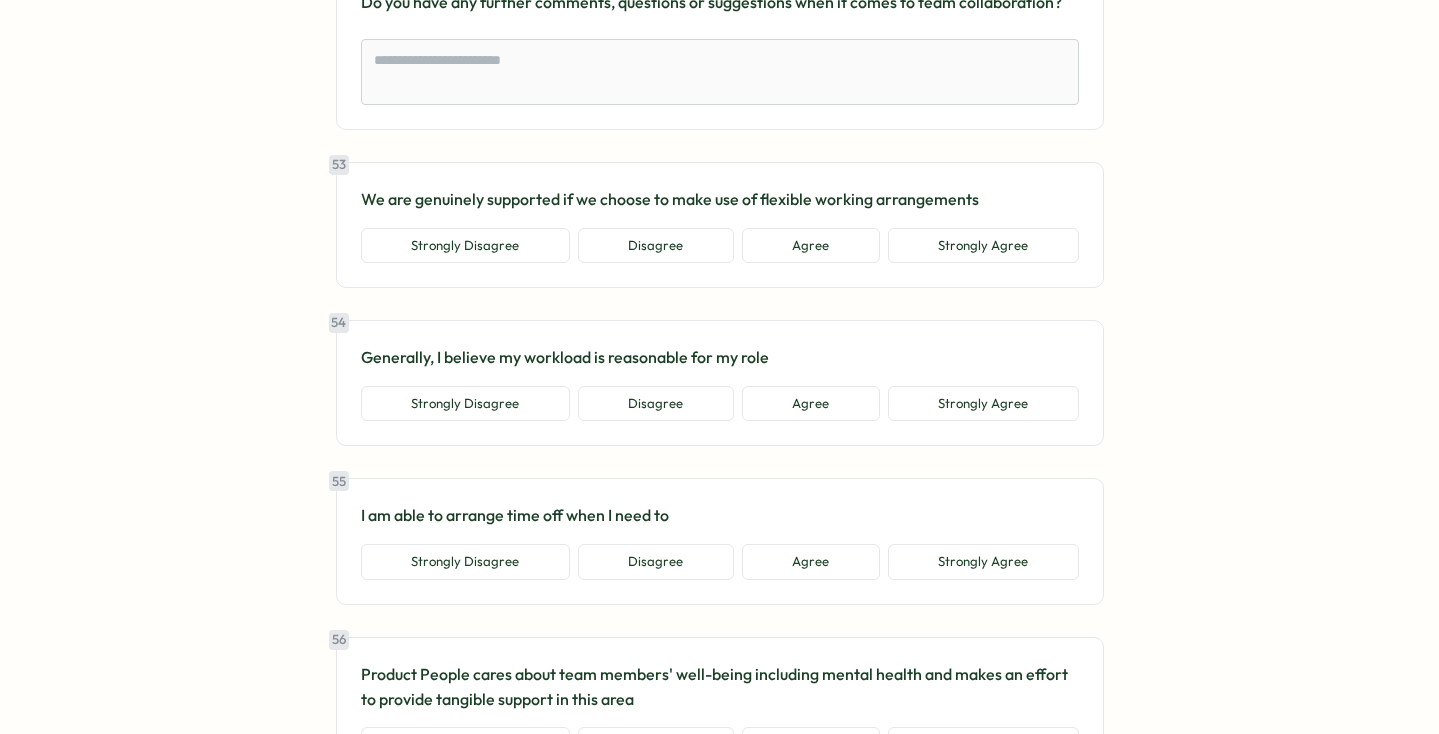scroll, scrollTop: 14459, scrollLeft: 0, axis: vertical 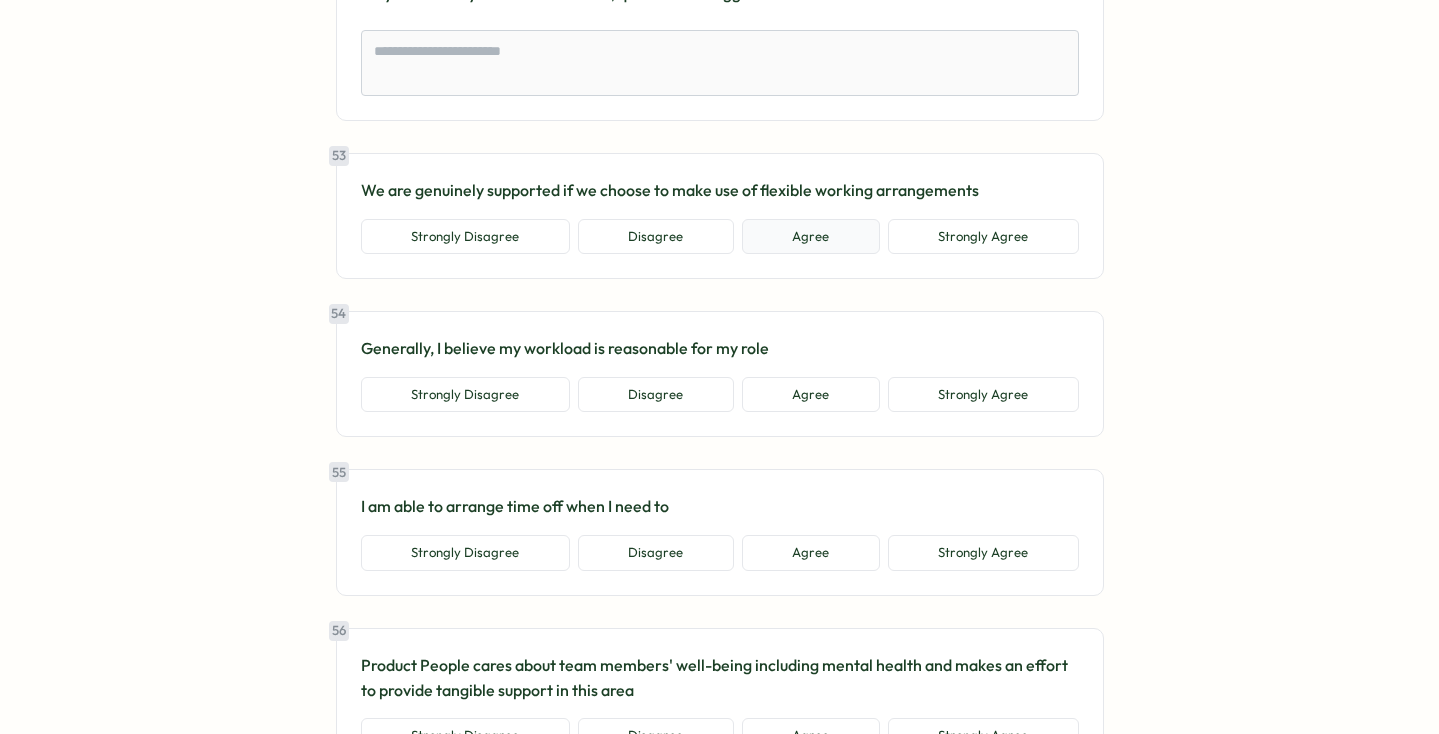 click on "Agree" at bounding box center [811, 237] 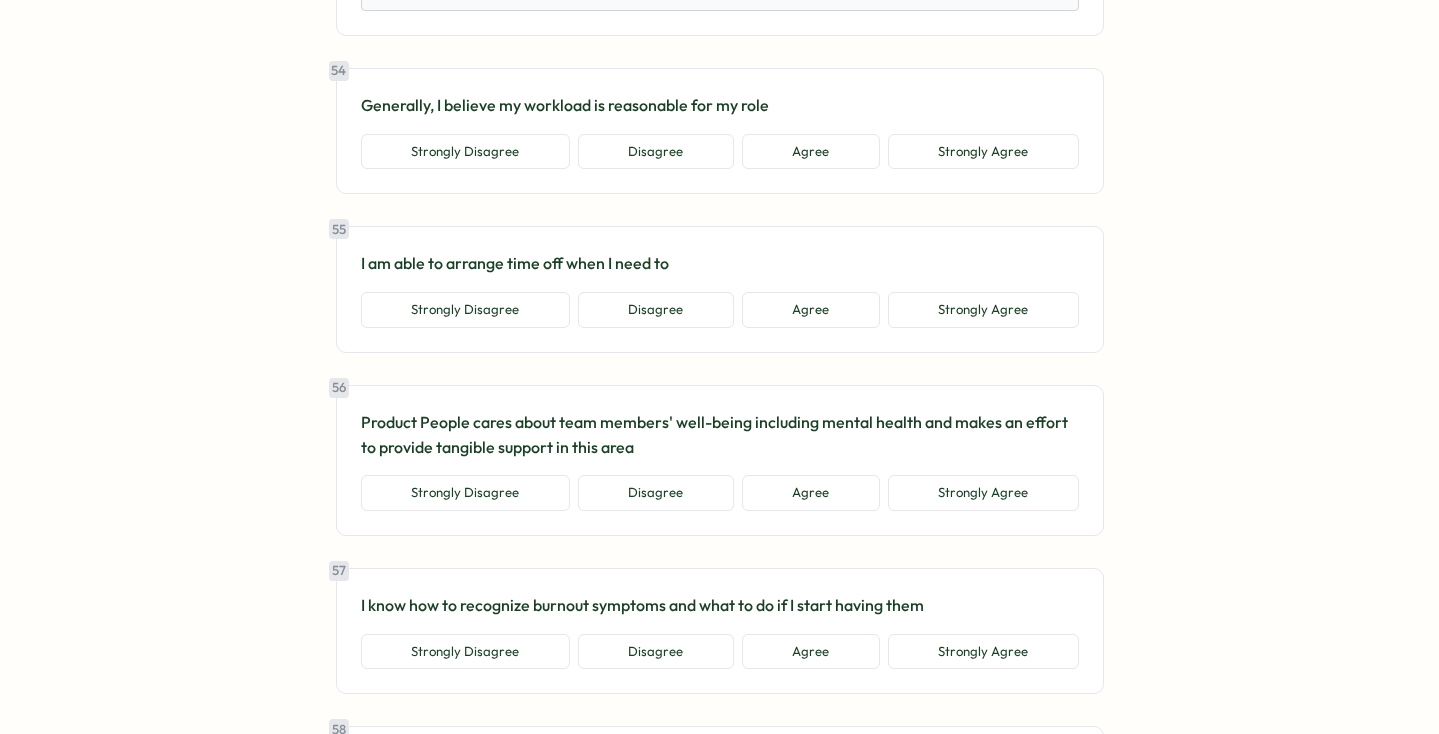 scroll, scrollTop: 14828, scrollLeft: 0, axis: vertical 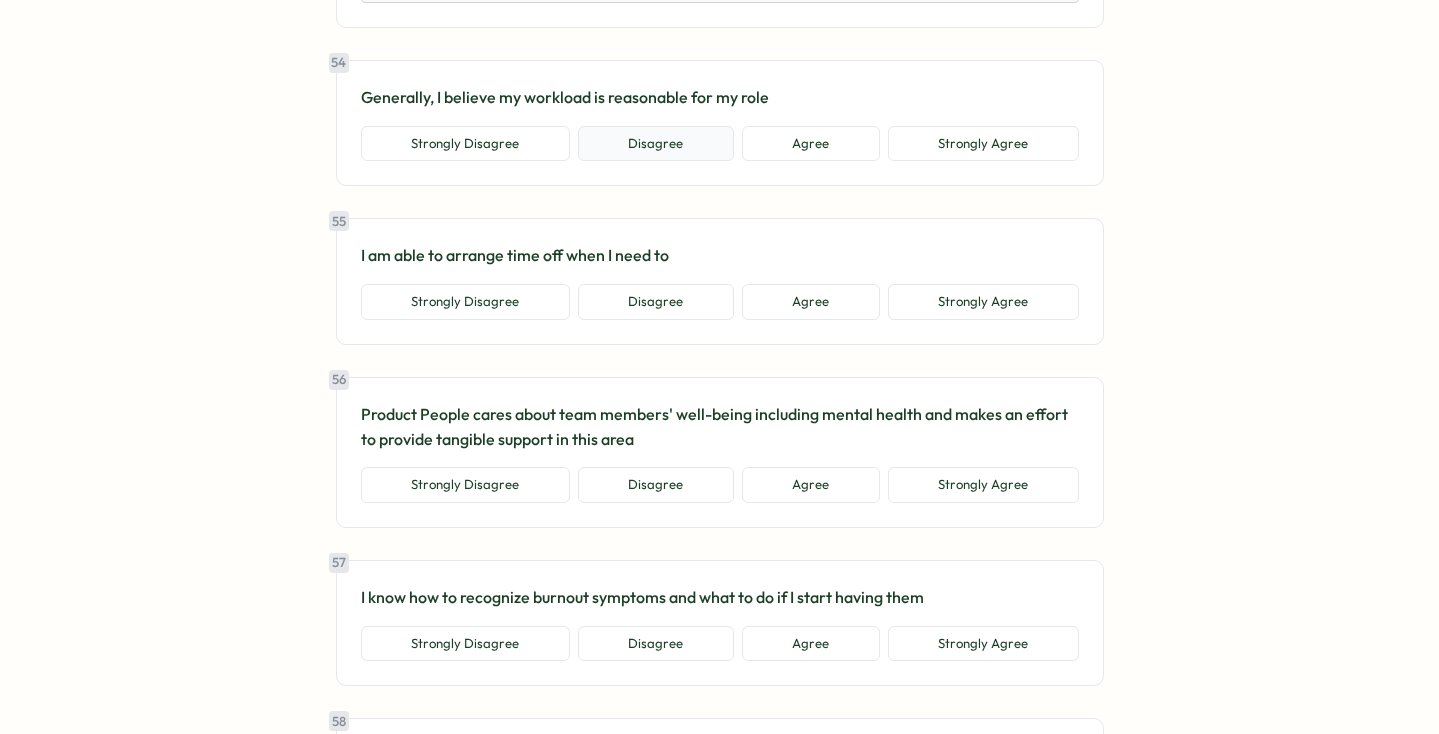 click on "Disagree" at bounding box center [656, 144] 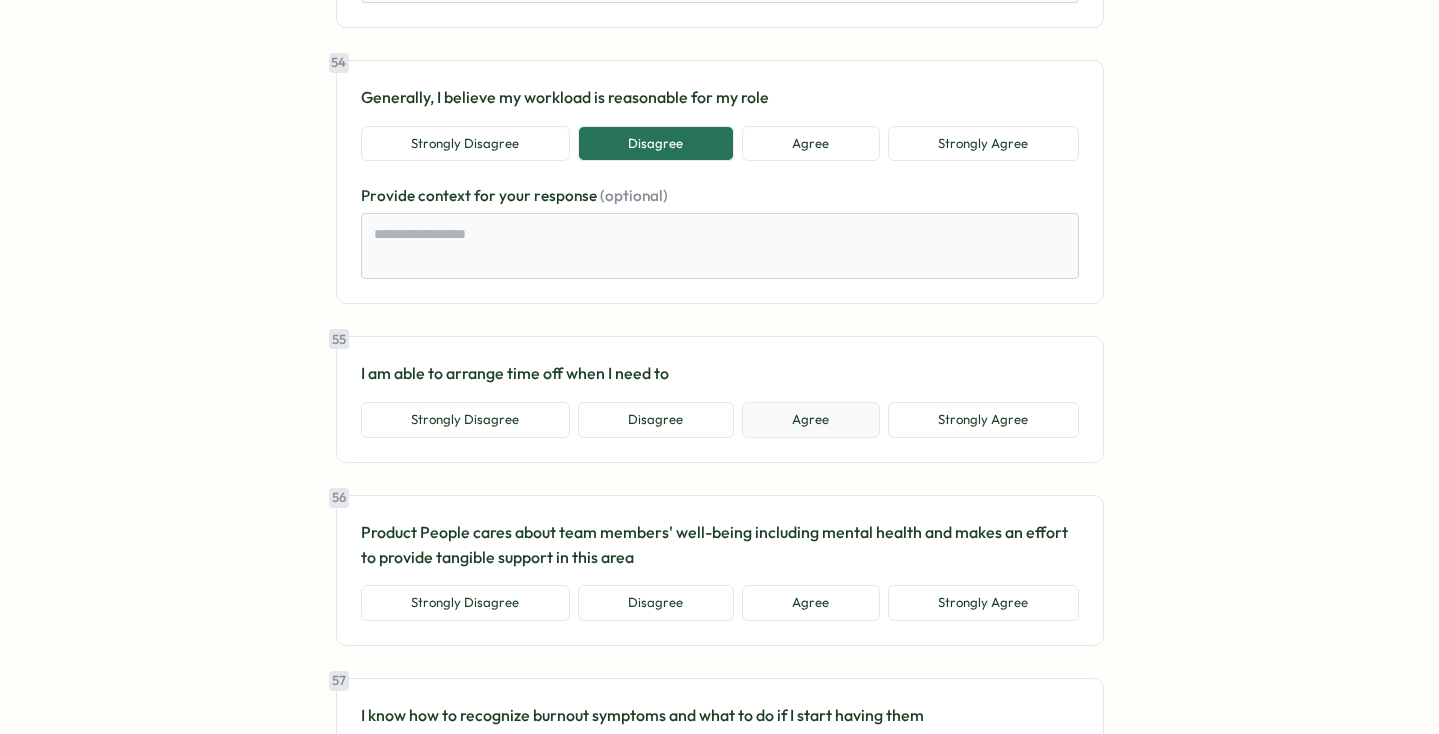 click on "Agree" at bounding box center (811, 420) 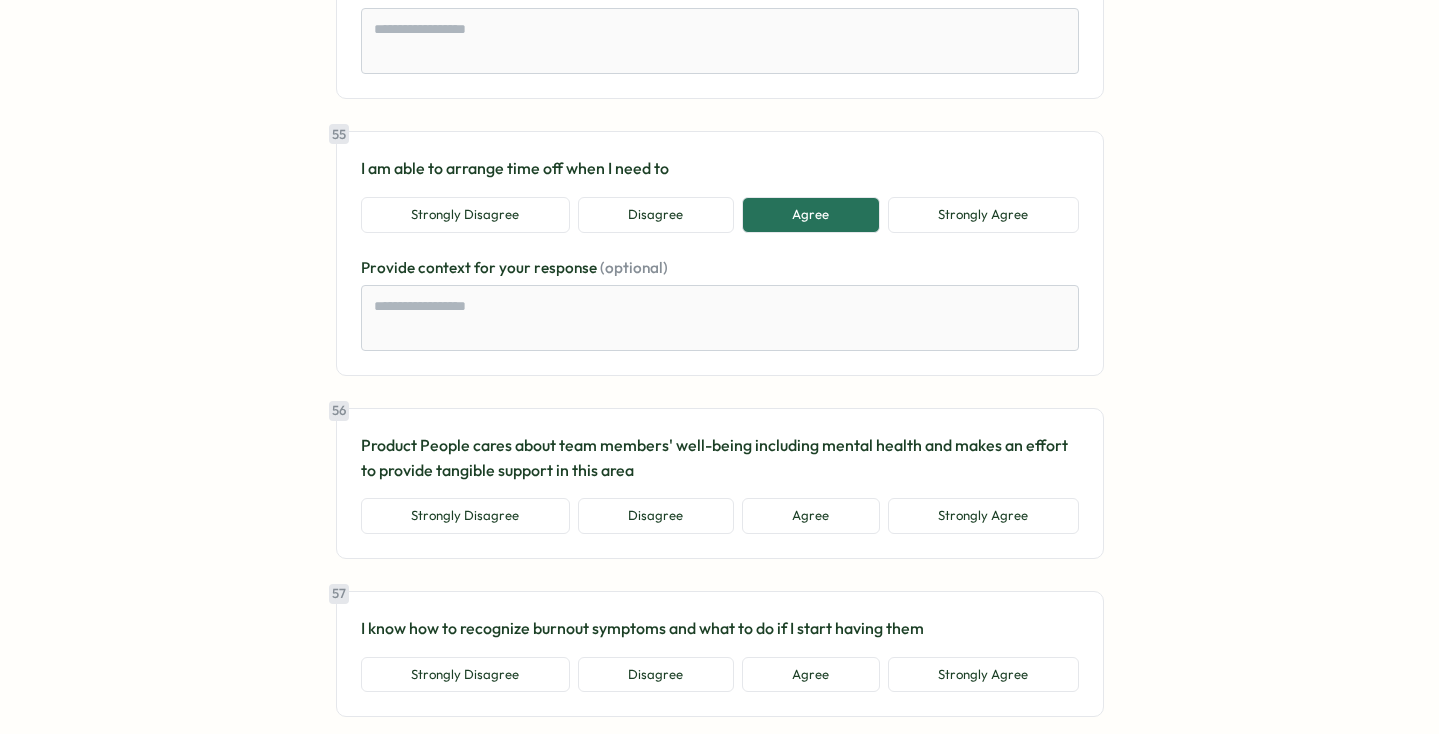 scroll, scrollTop: 15044, scrollLeft: 0, axis: vertical 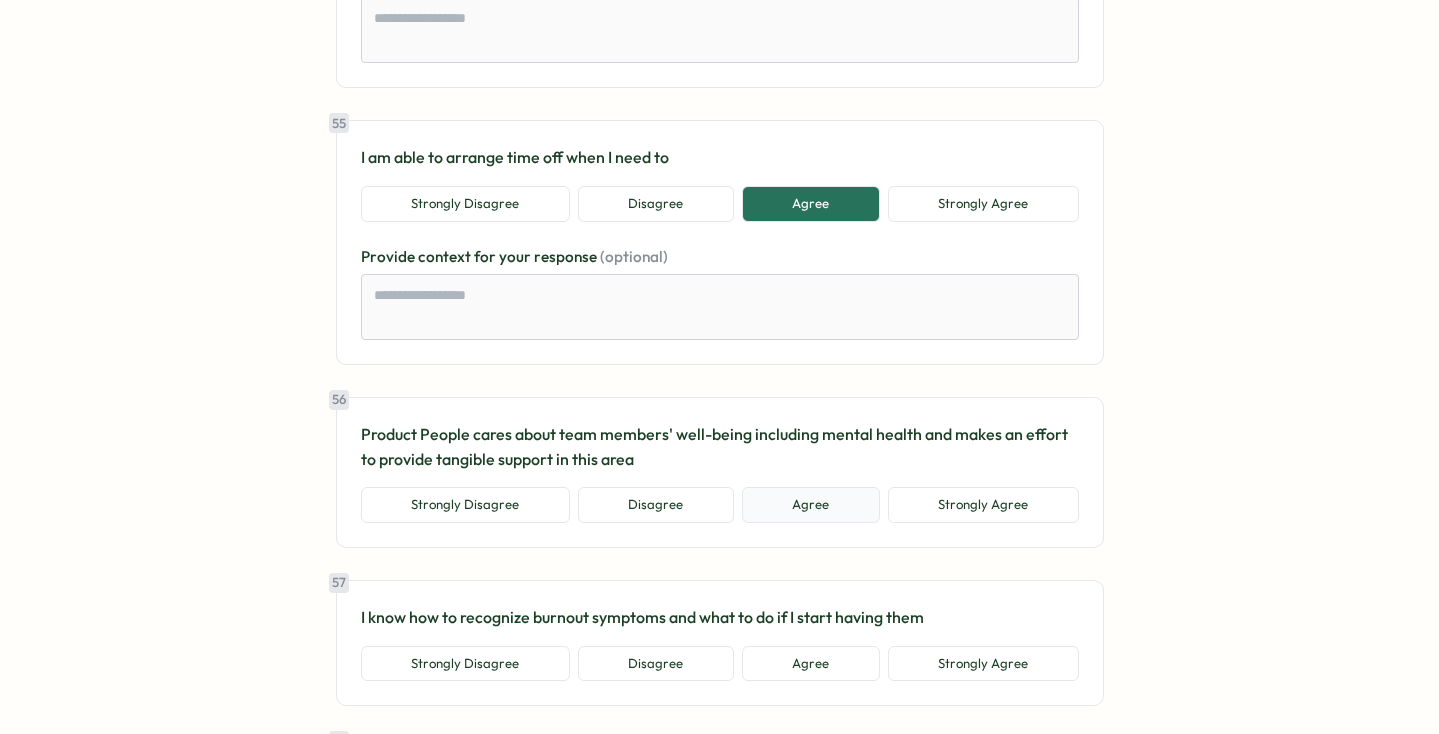 click on "Agree" at bounding box center (811, 505) 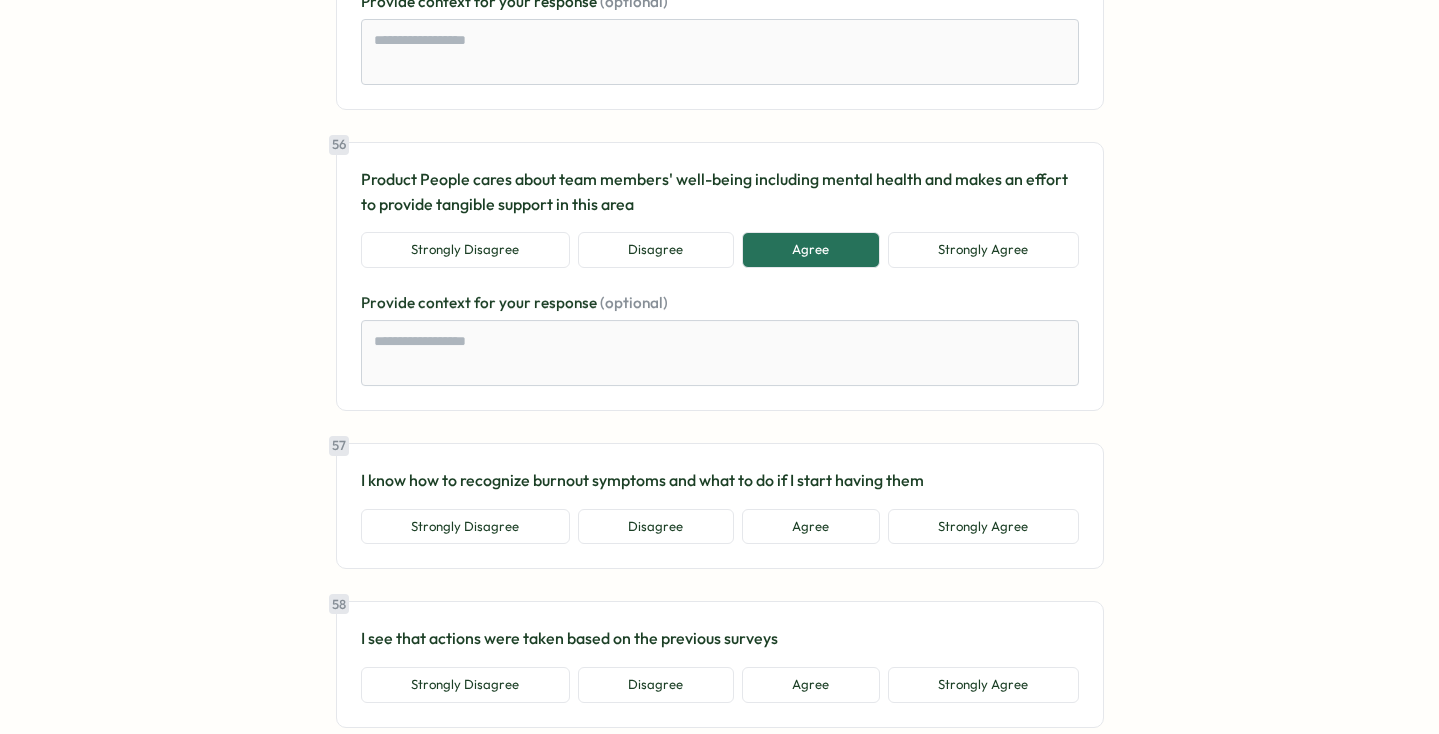 scroll, scrollTop: 15325, scrollLeft: 0, axis: vertical 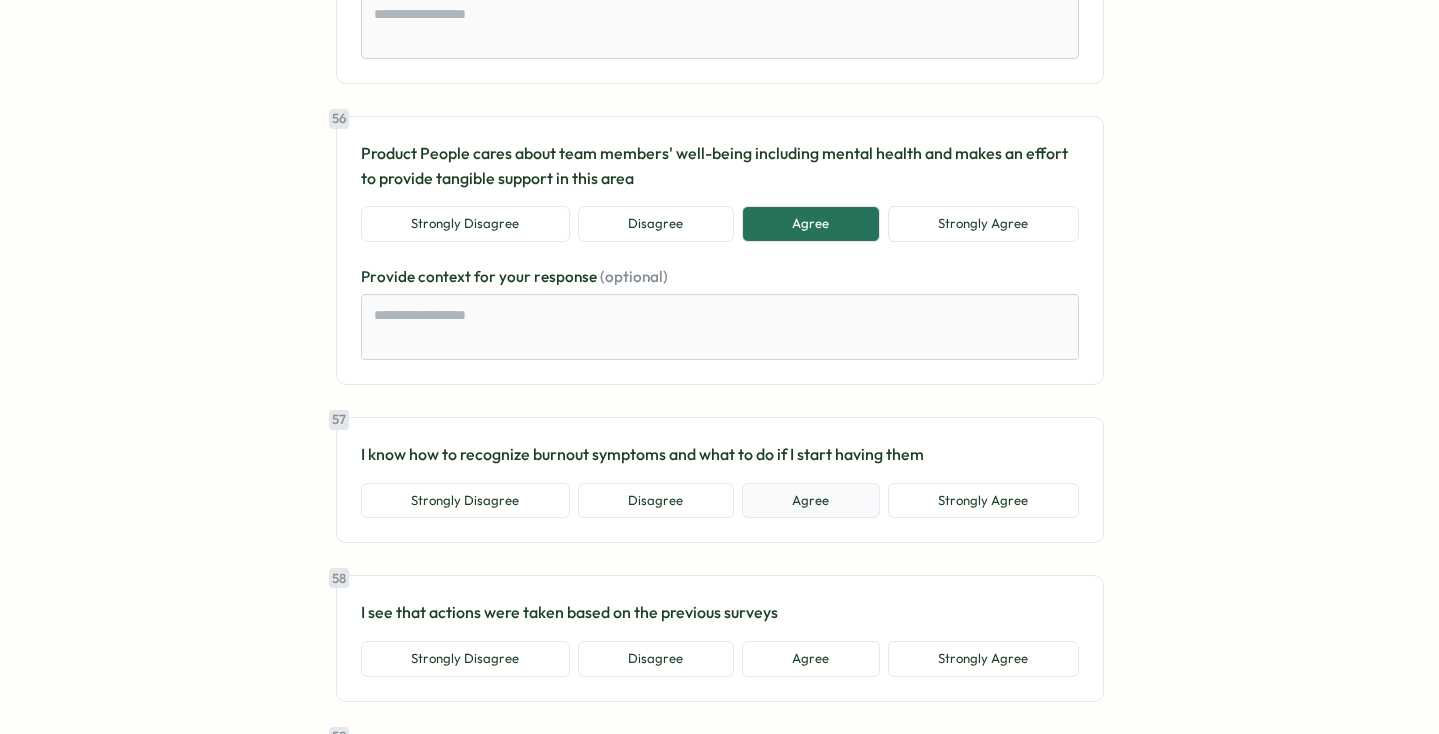 click on "Agree" at bounding box center [811, 501] 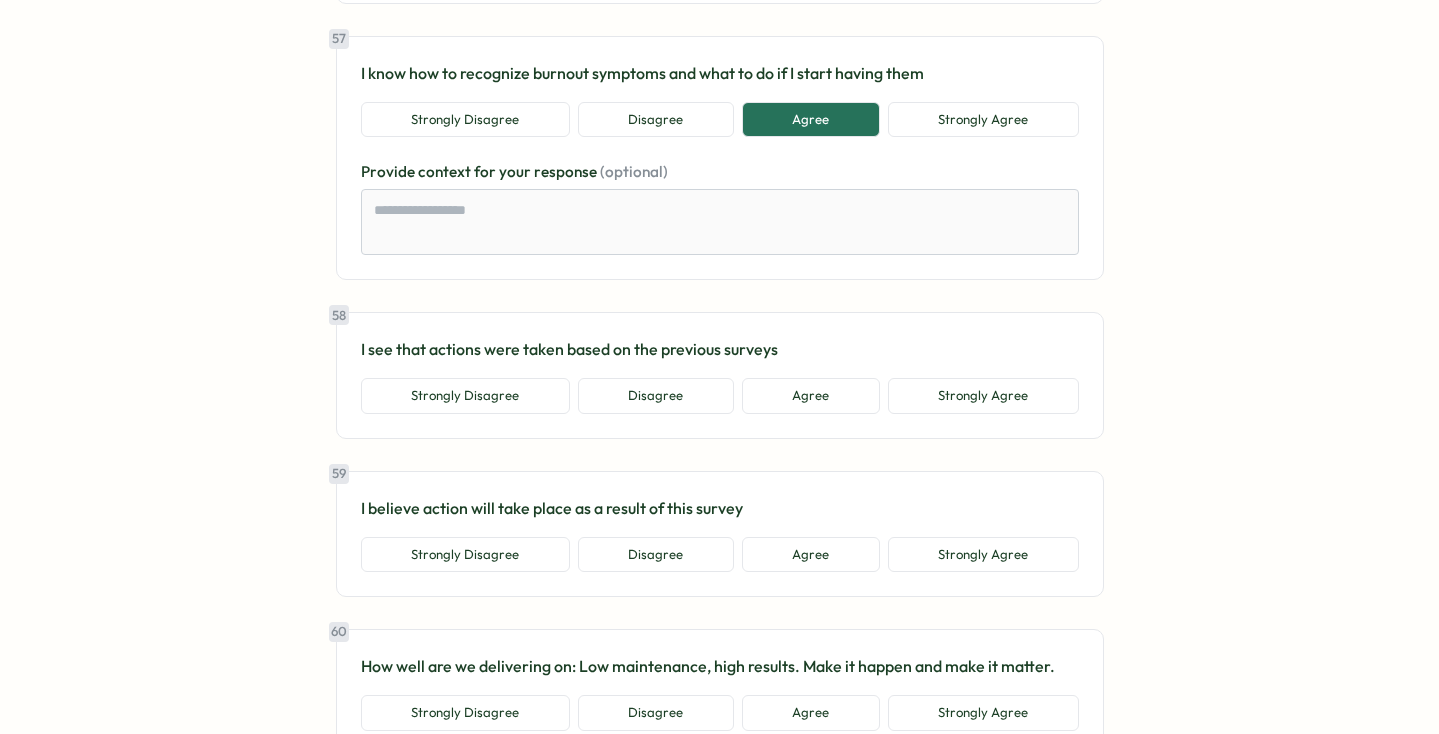 scroll, scrollTop: 15705, scrollLeft: 0, axis: vertical 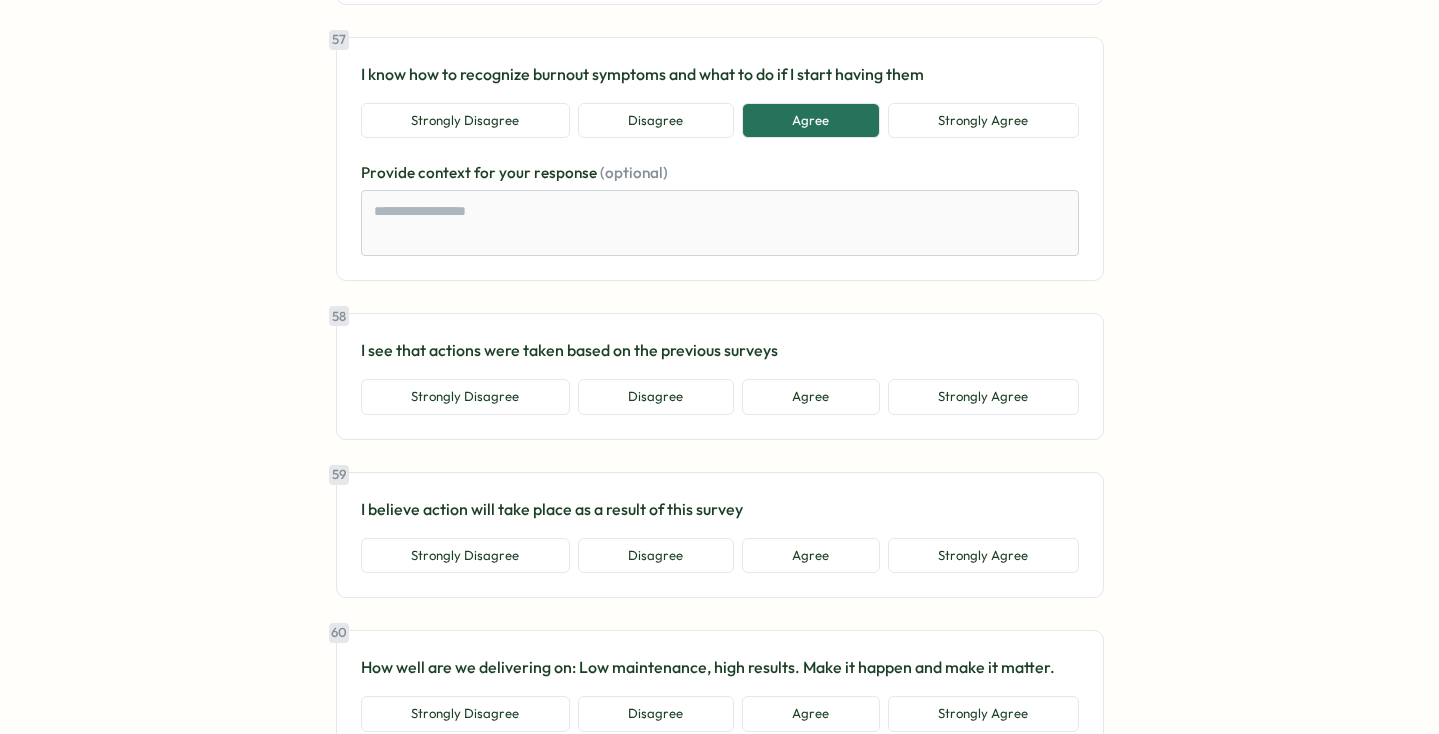click on "58 I see that actions were taken based on the previous surveys Strongly Disagree Disagree Agree Strongly Agree" at bounding box center (720, 376) 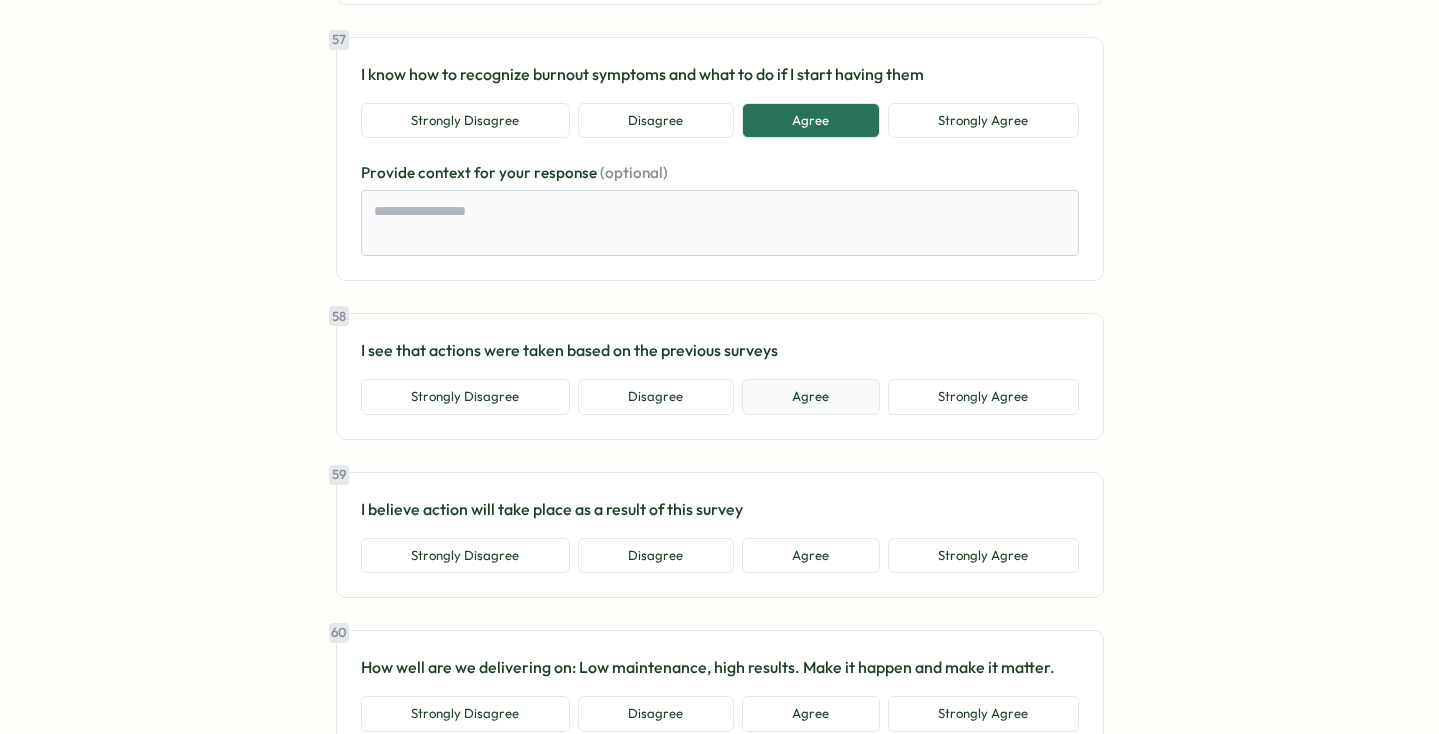click on "Agree" at bounding box center [811, 397] 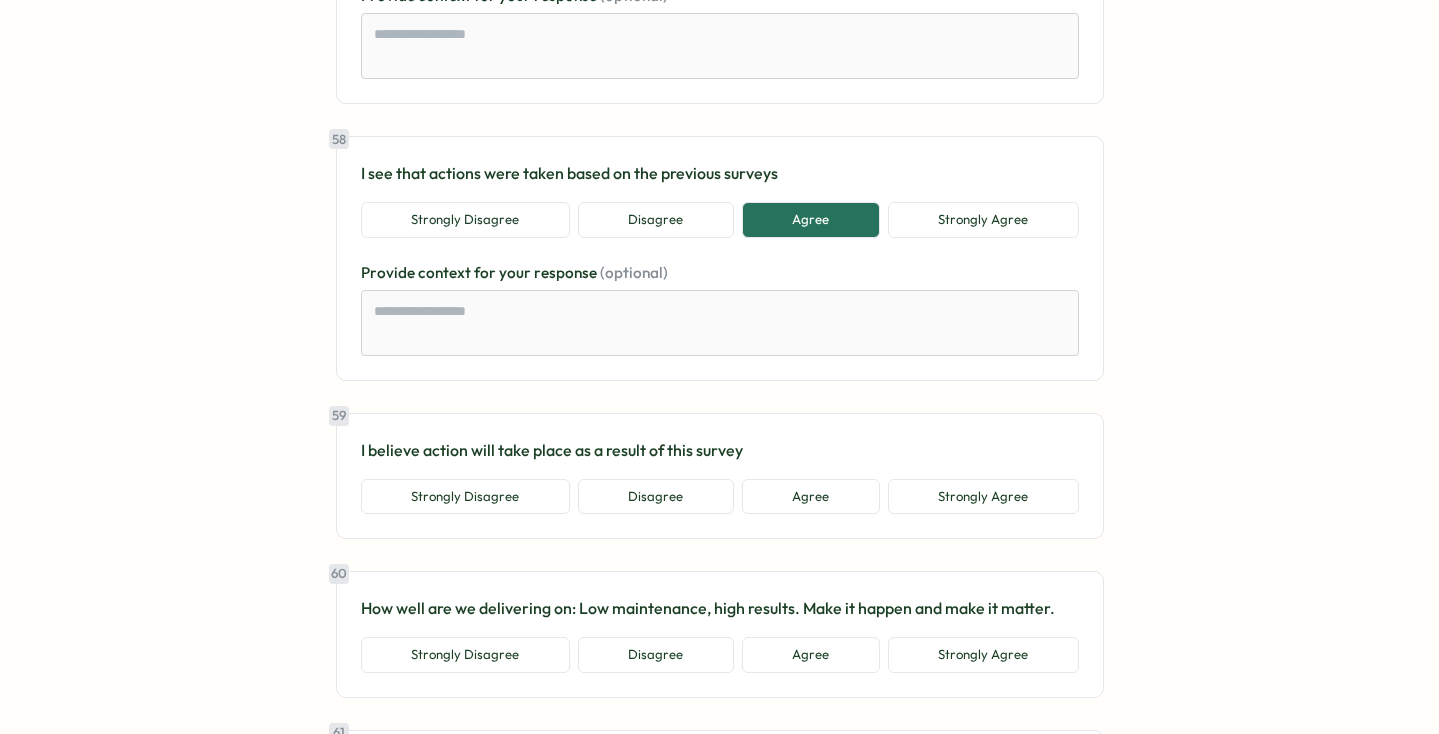 scroll, scrollTop: 15894, scrollLeft: 0, axis: vertical 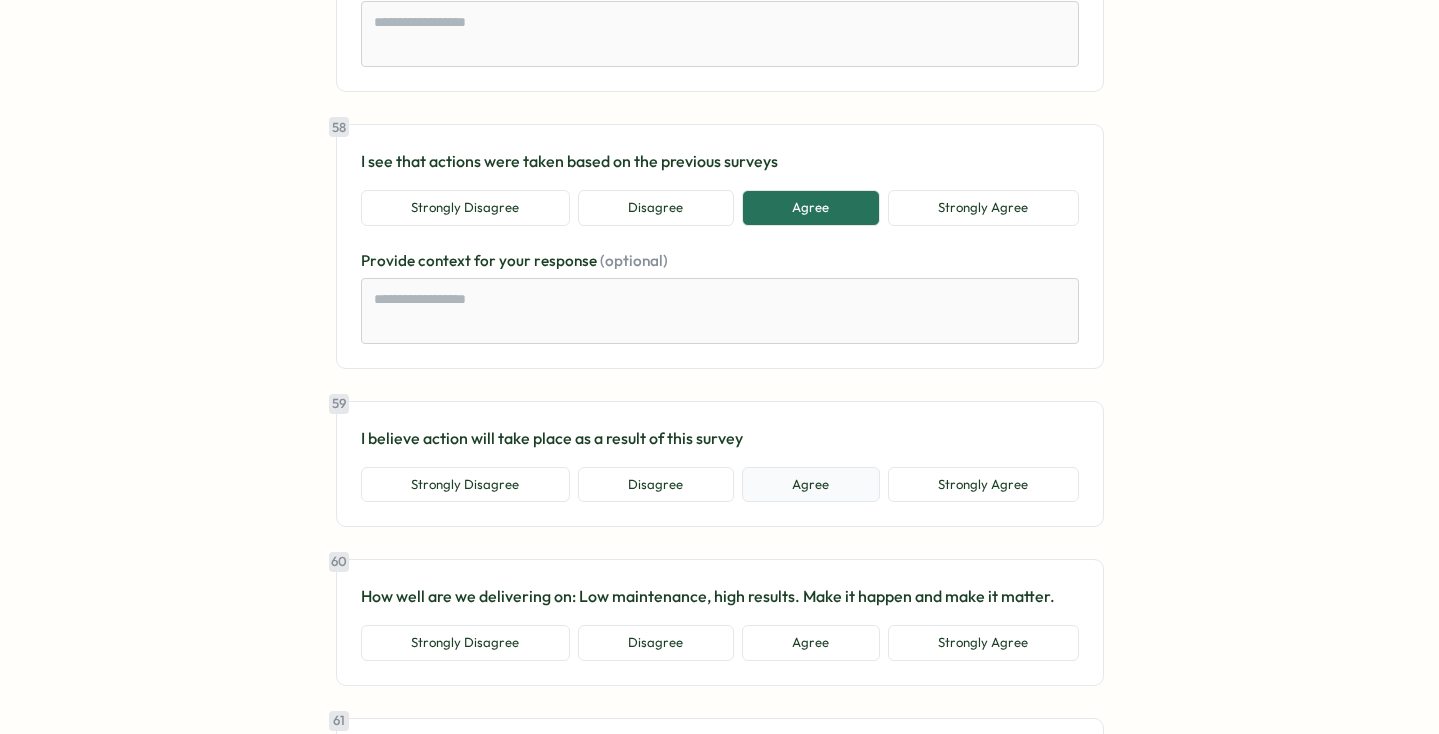 click on "Agree" at bounding box center (811, 485) 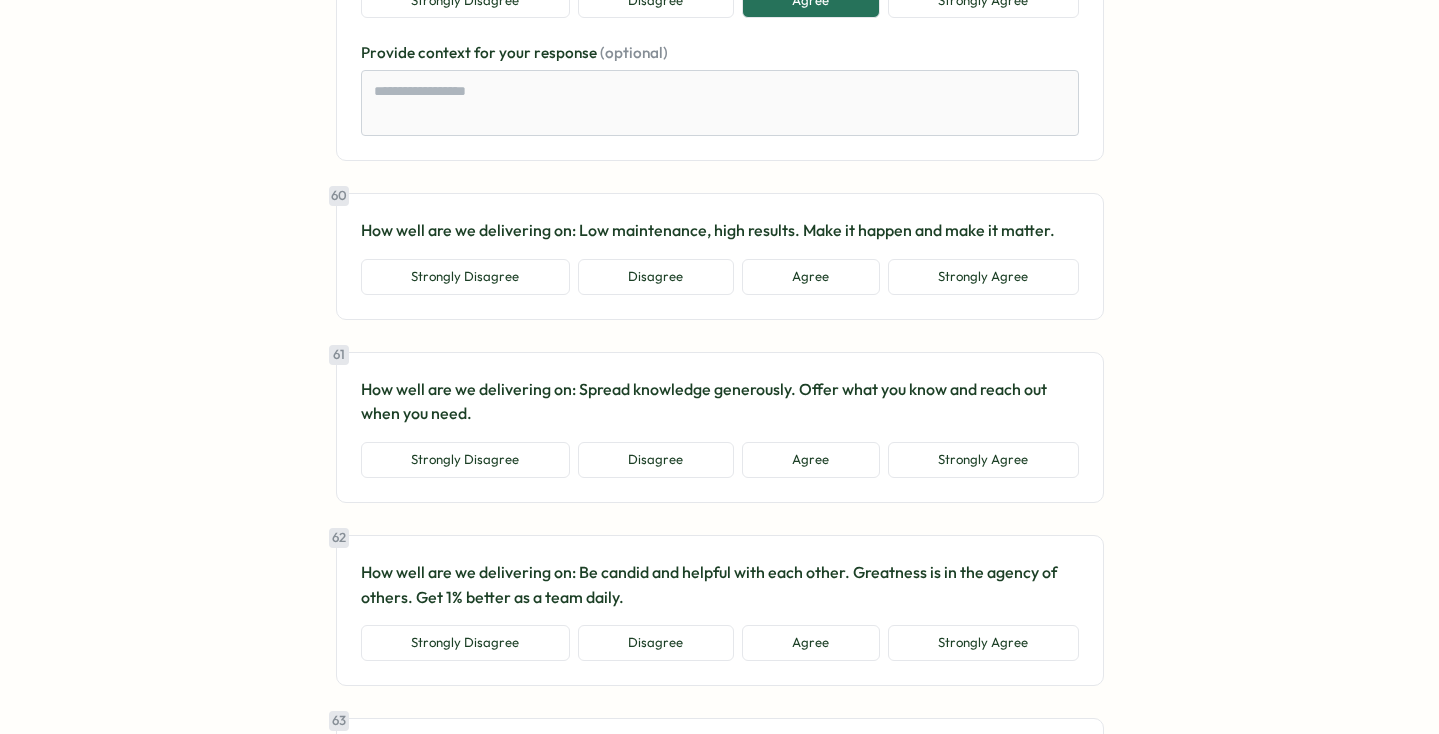 scroll, scrollTop: 16387, scrollLeft: 0, axis: vertical 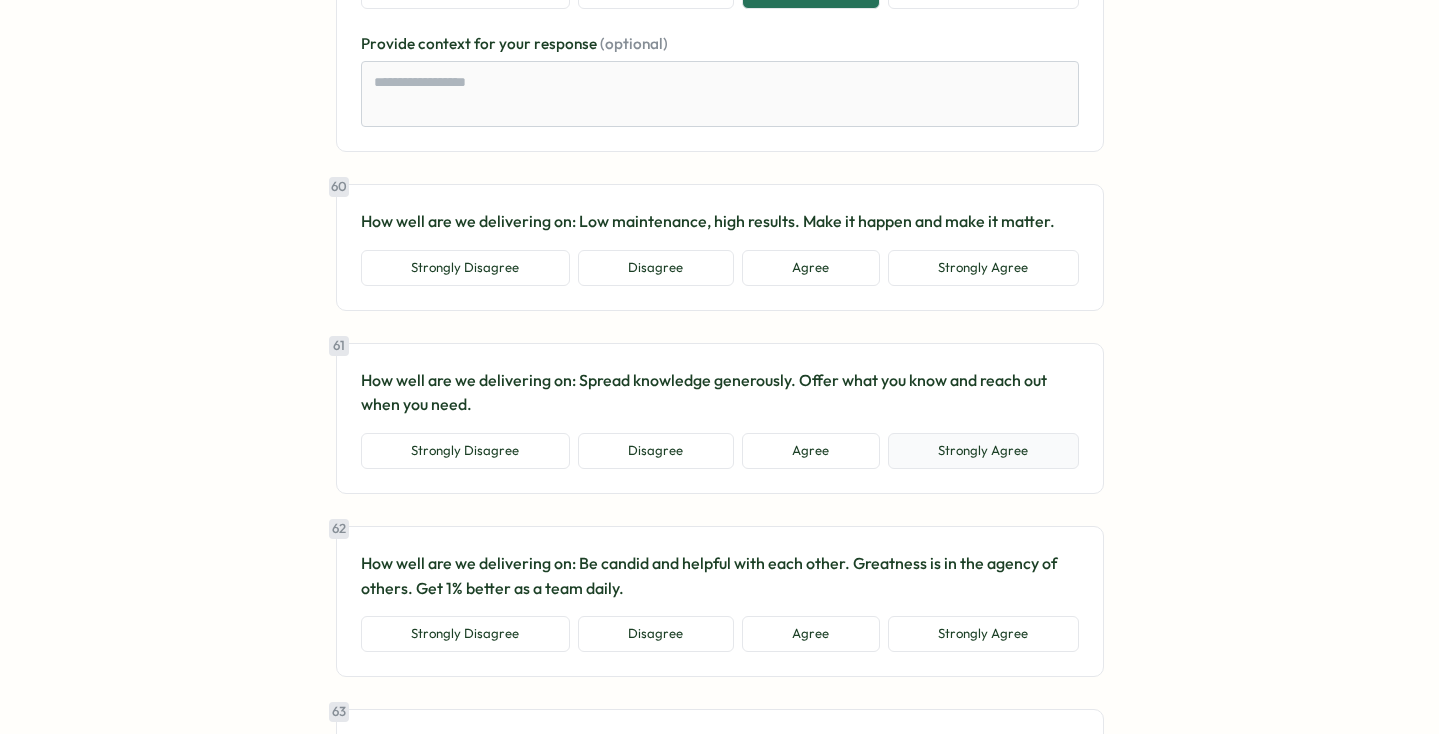 click on "Strongly Agree" at bounding box center (983, 451) 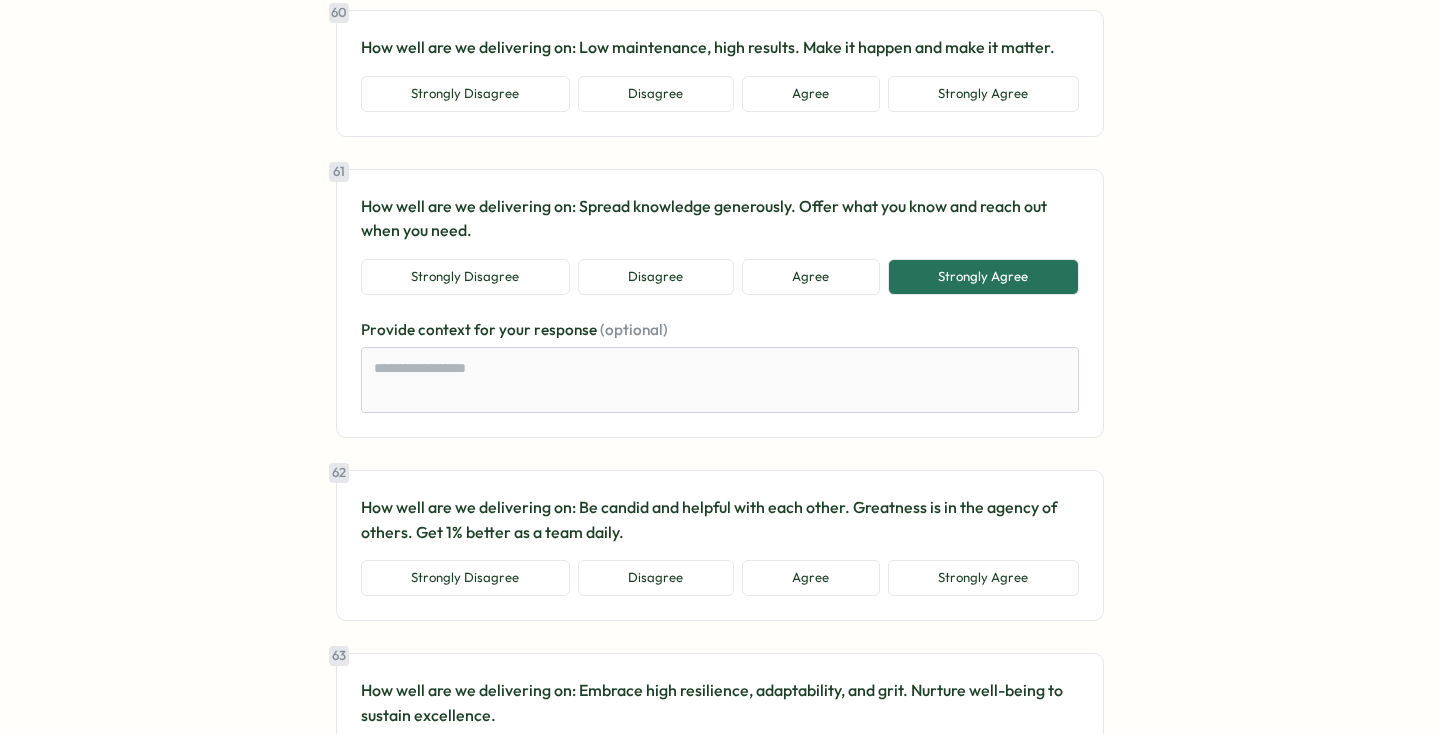 scroll, scrollTop: 16569, scrollLeft: 0, axis: vertical 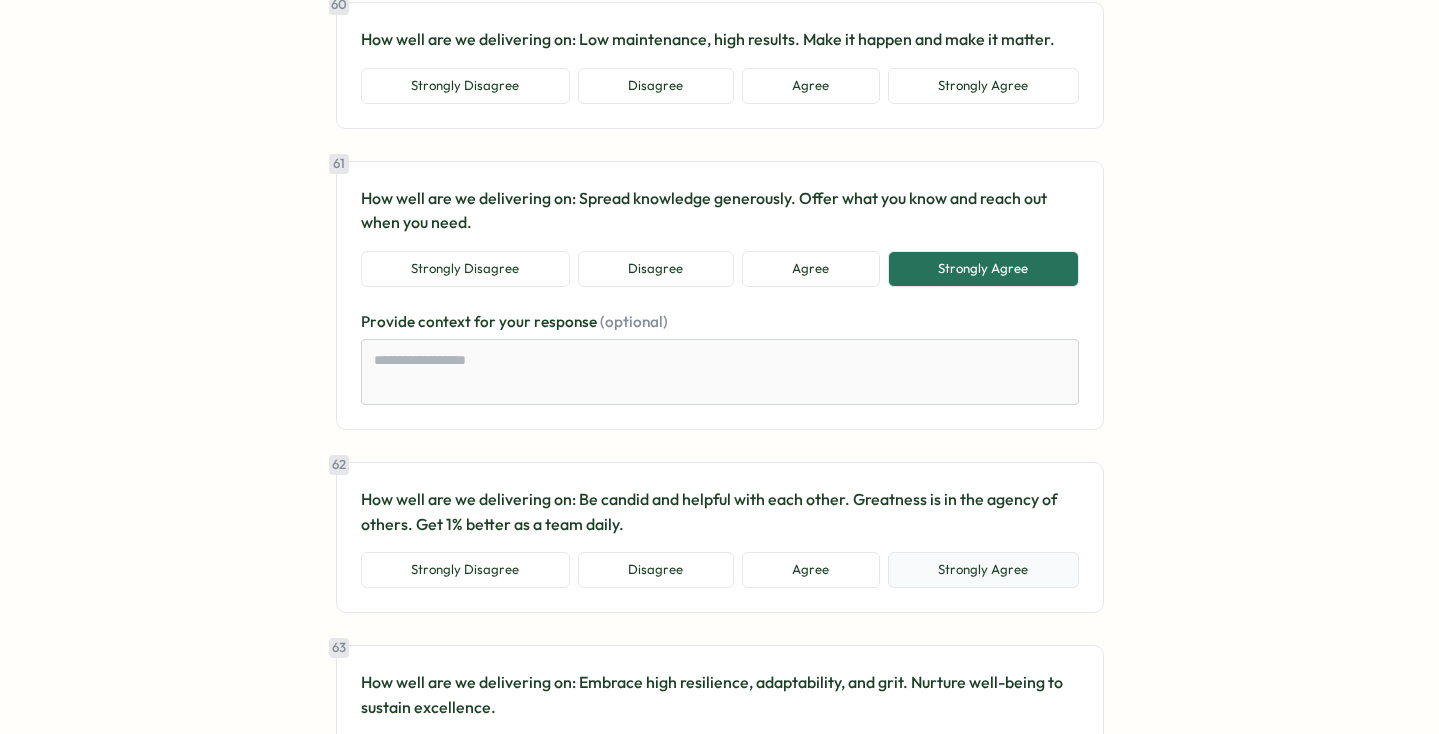 click on "Strongly Agree" at bounding box center (983, 570) 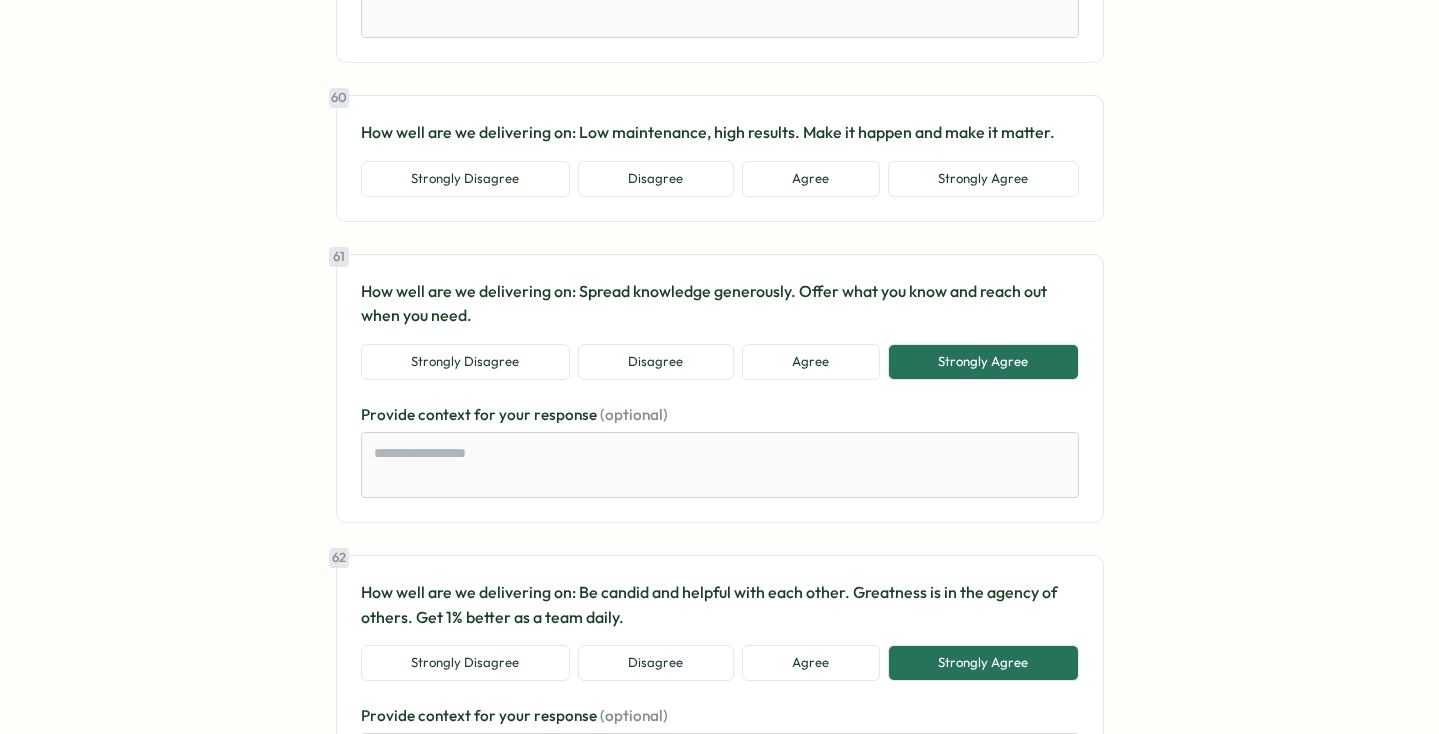 scroll, scrollTop: 16473, scrollLeft: 0, axis: vertical 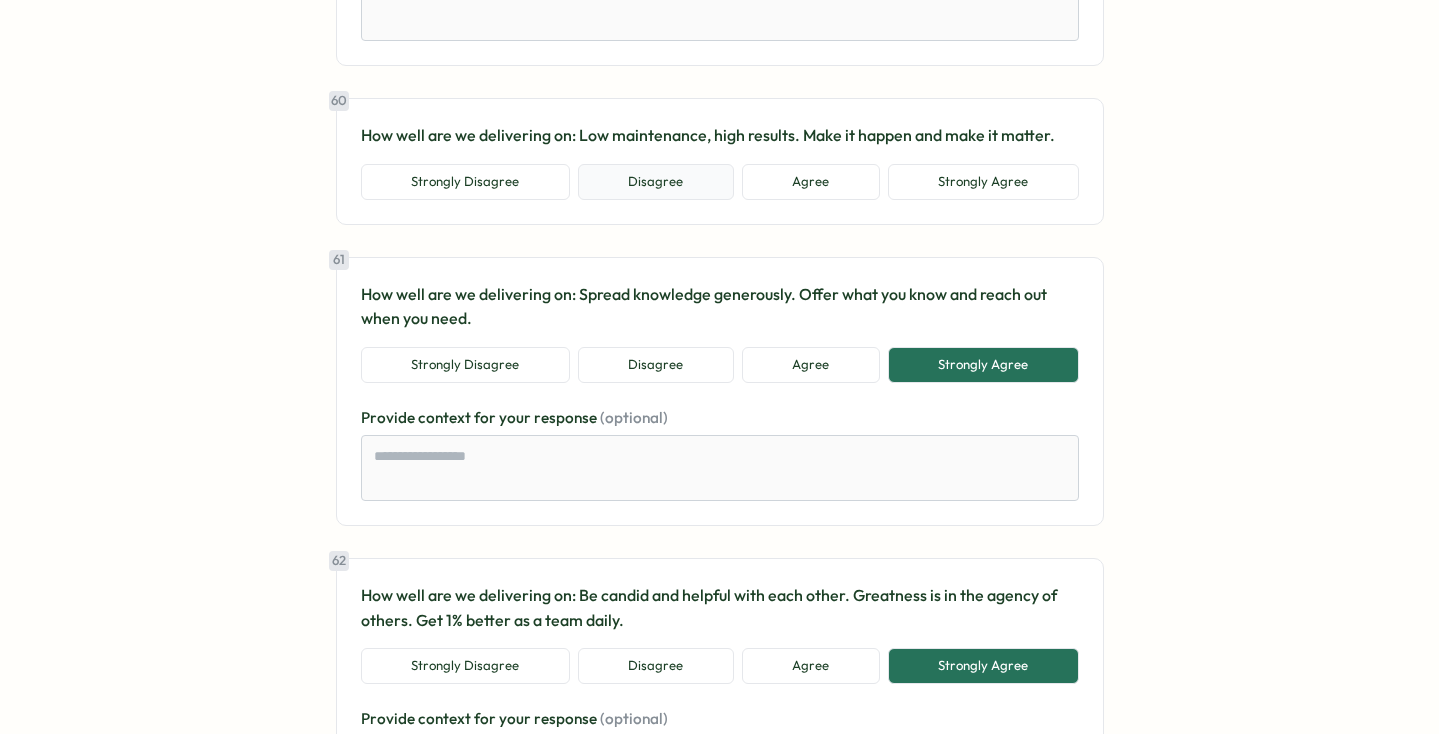 click on "Disagree" at bounding box center (656, 182) 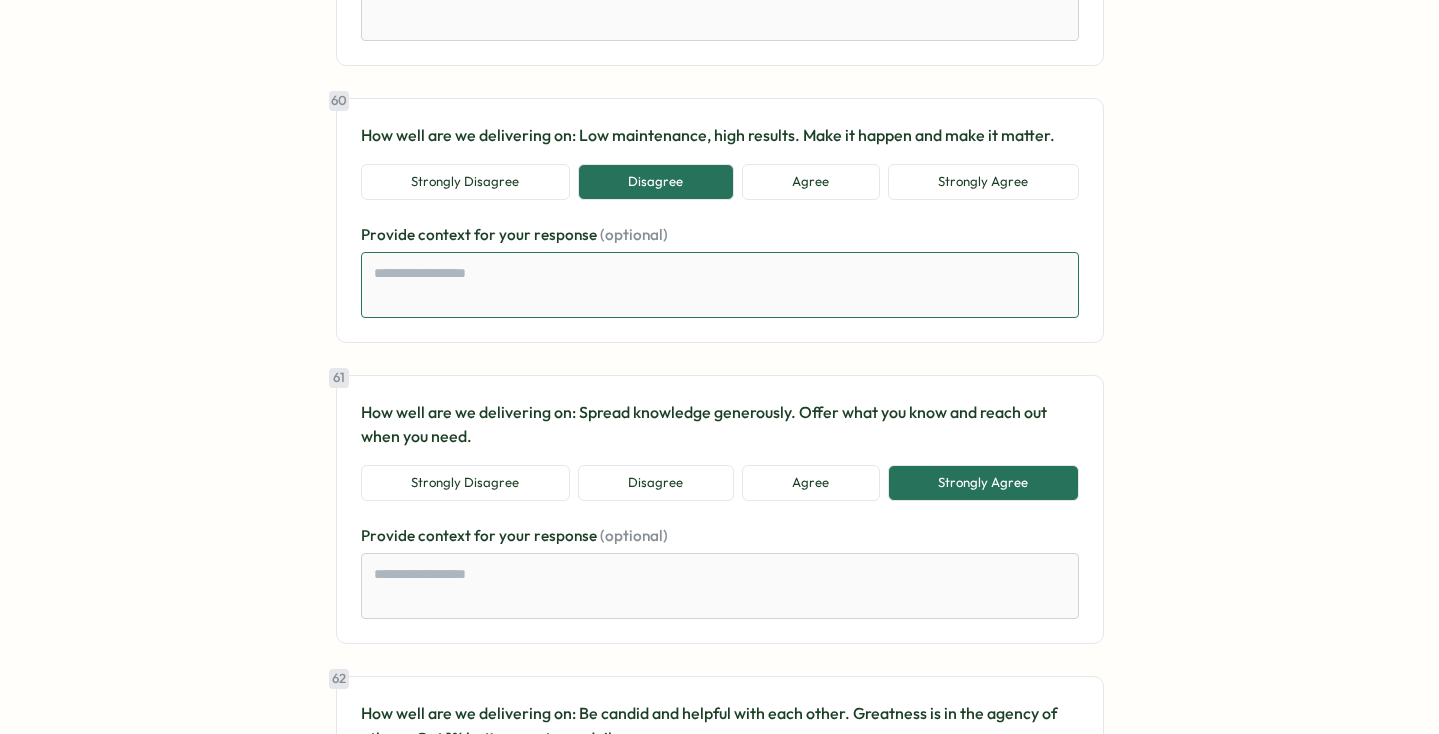 click at bounding box center [720, 285] 